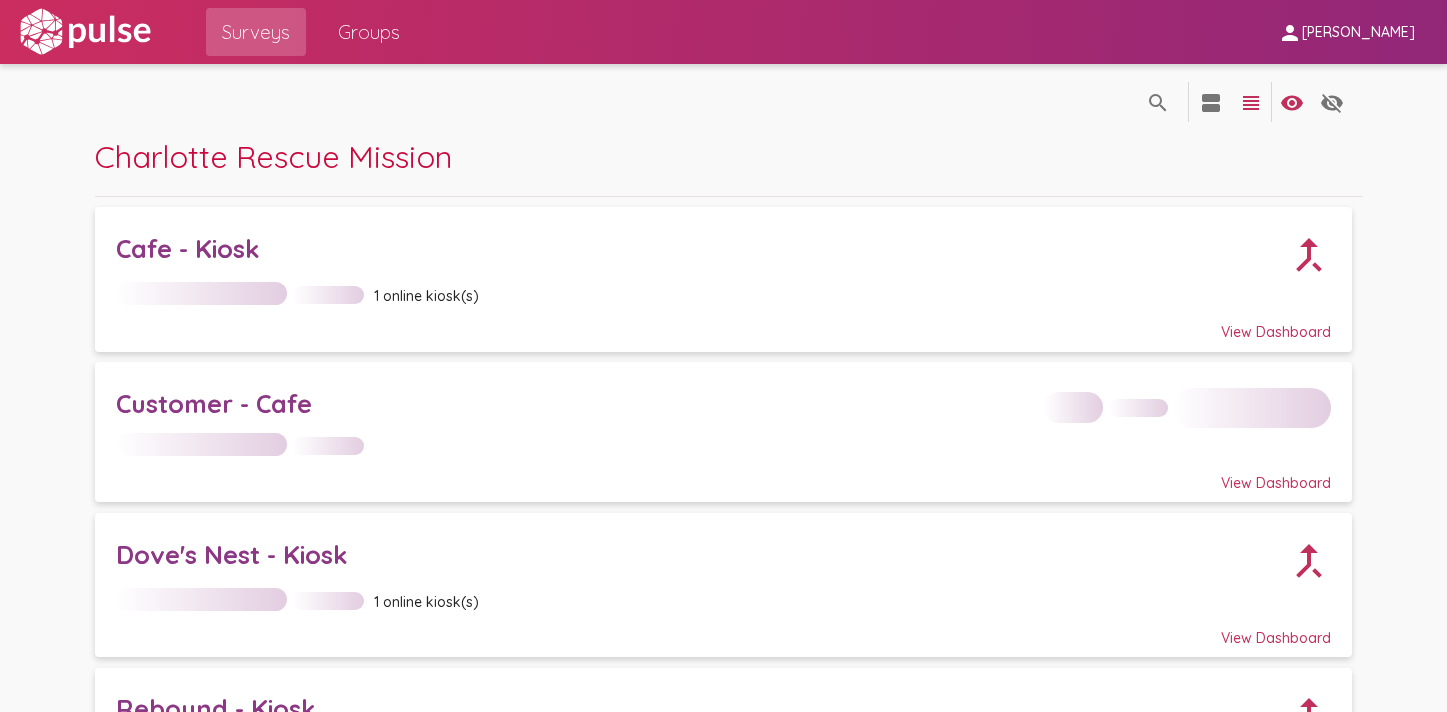 scroll, scrollTop: 0, scrollLeft: 0, axis: both 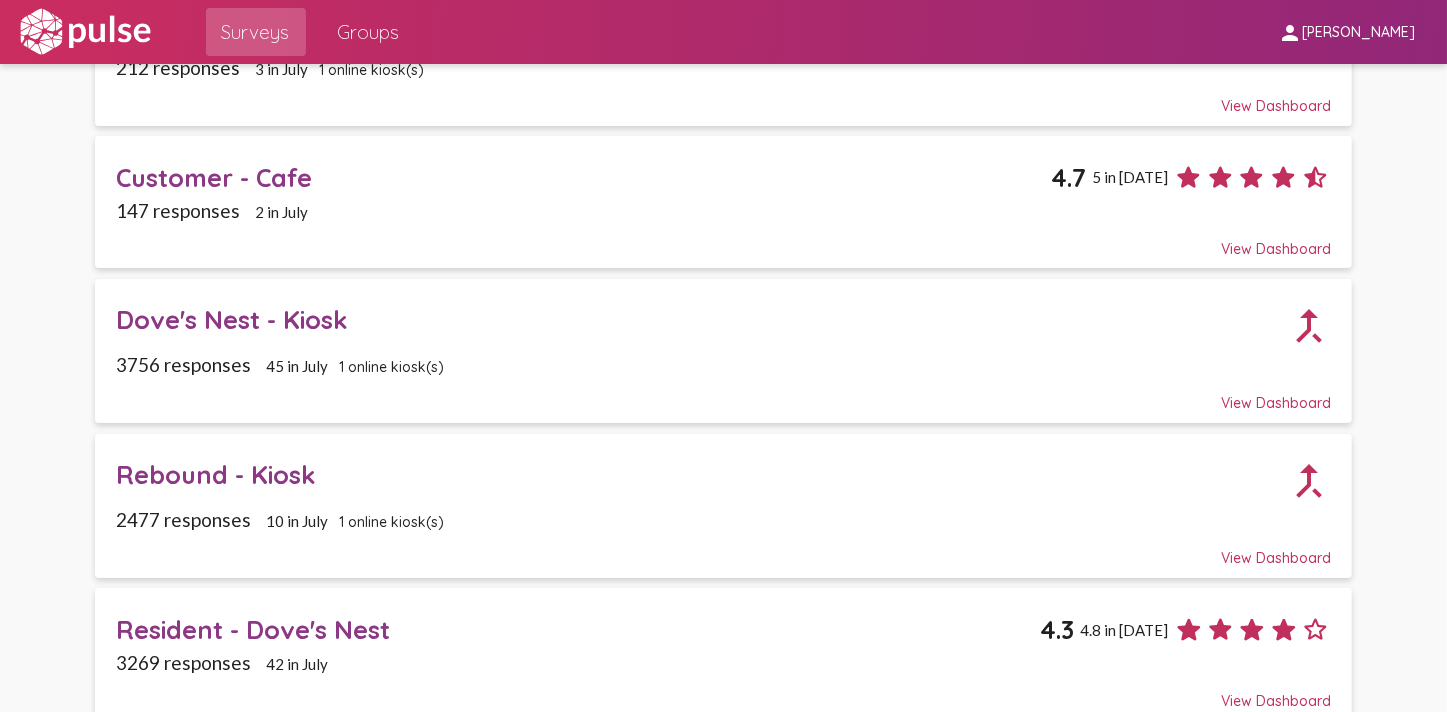 click on "Rebound - Kiosk" 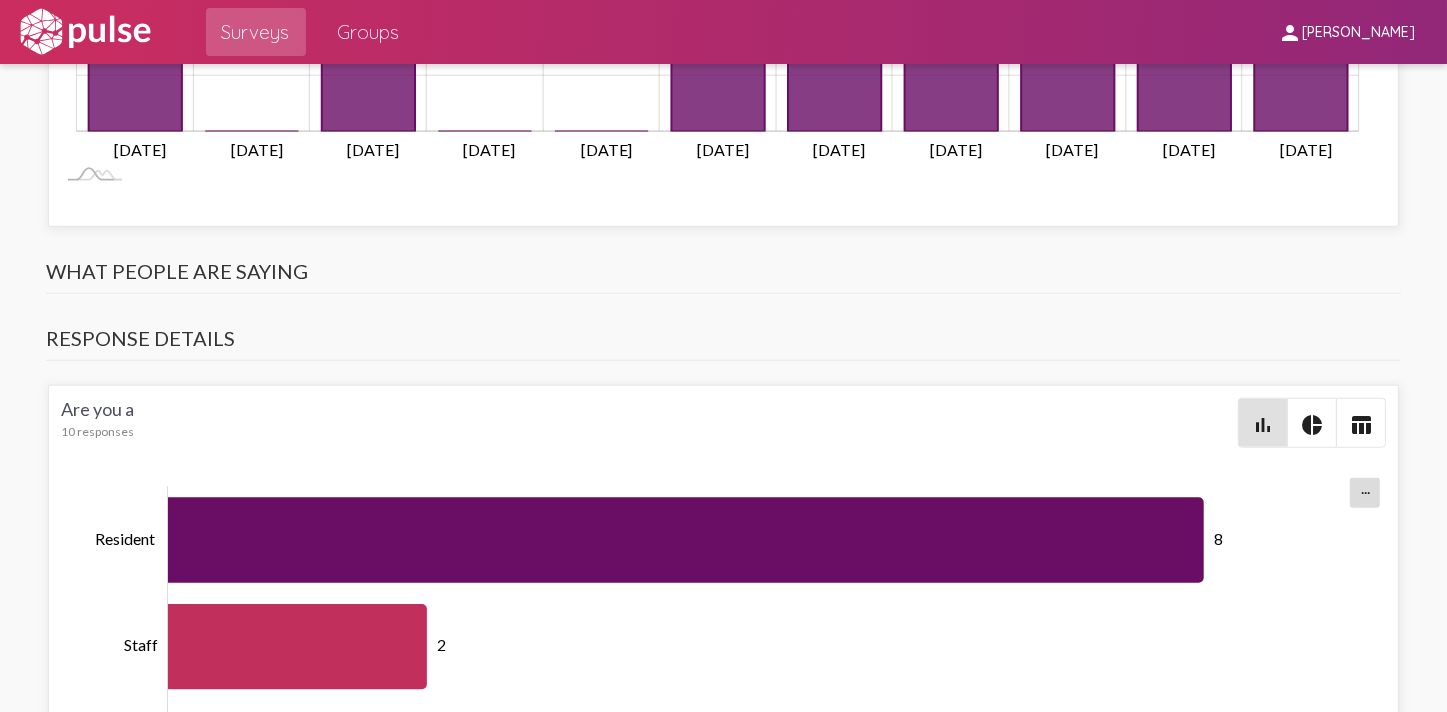 scroll, scrollTop: 1927, scrollLeft: 0, axis: vertical 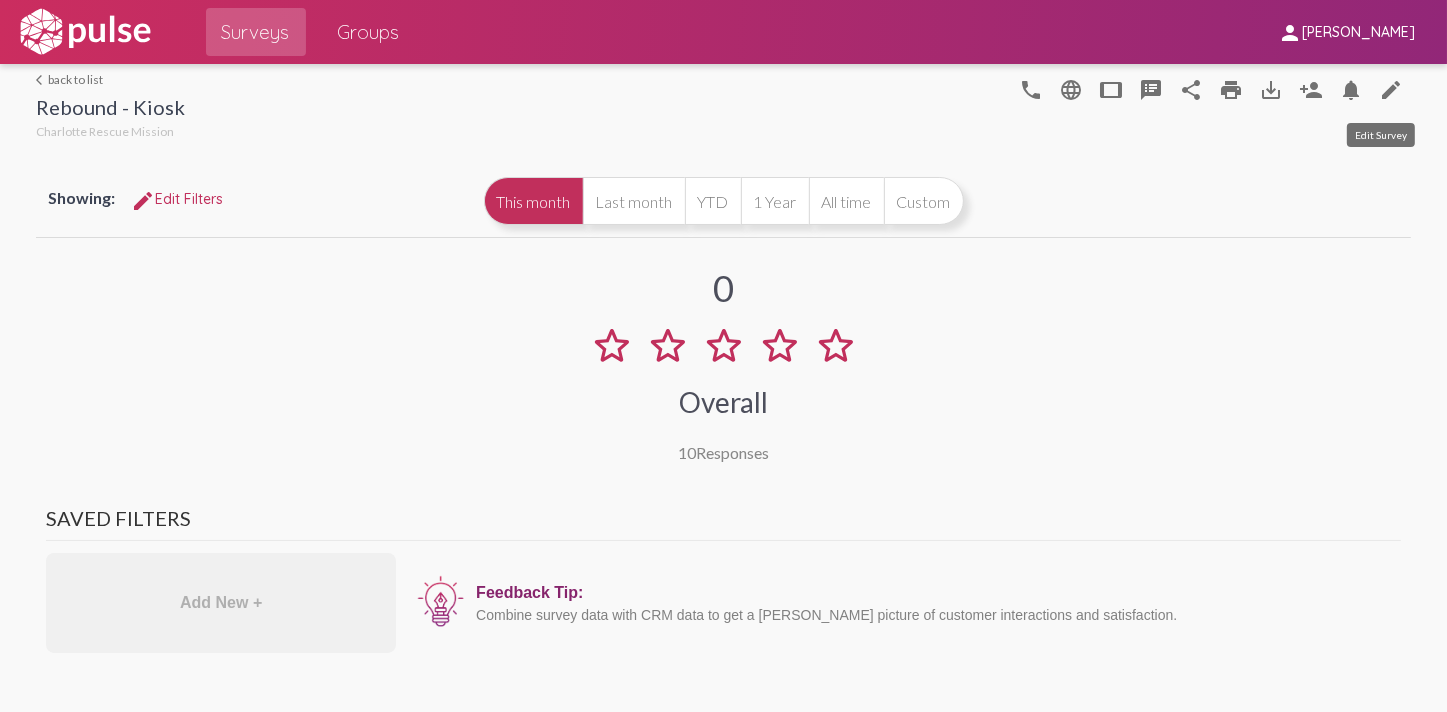 click on "edit" 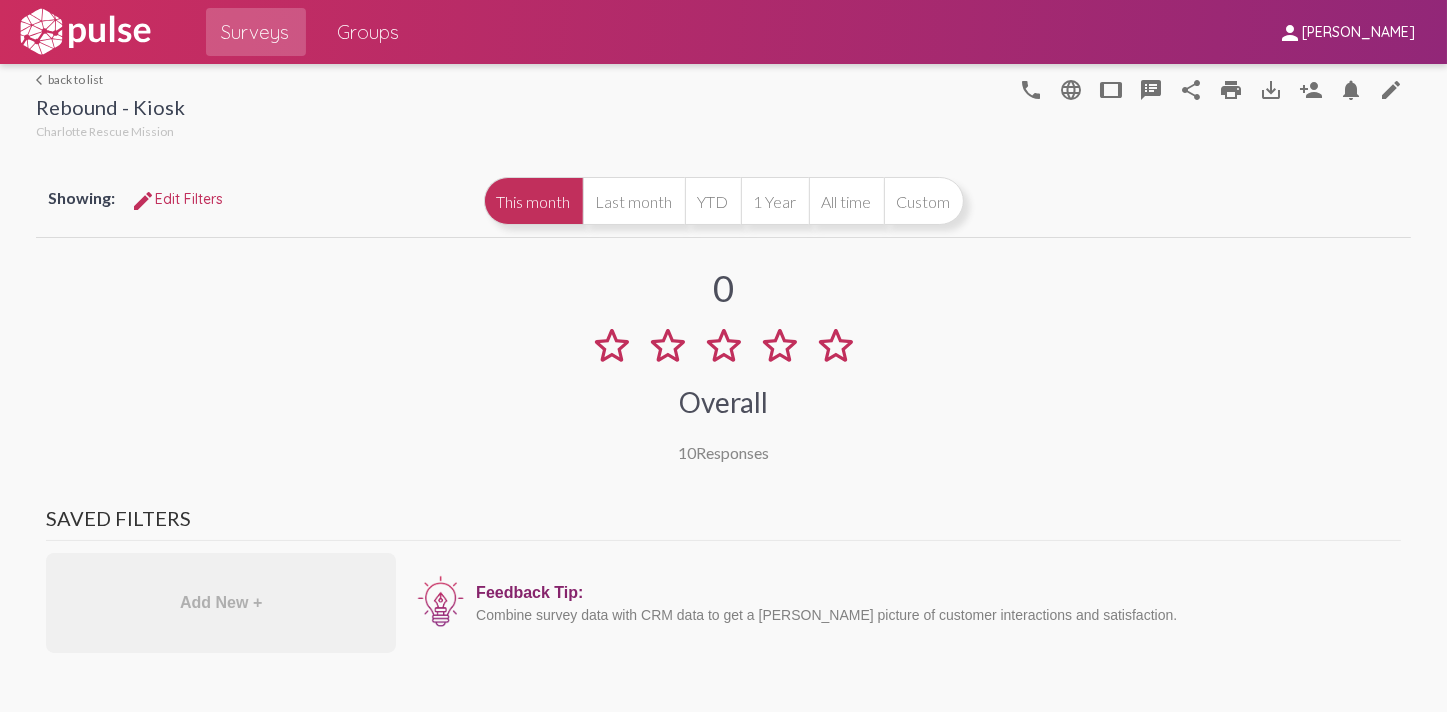 click on "arrow_back_ios  back to list" 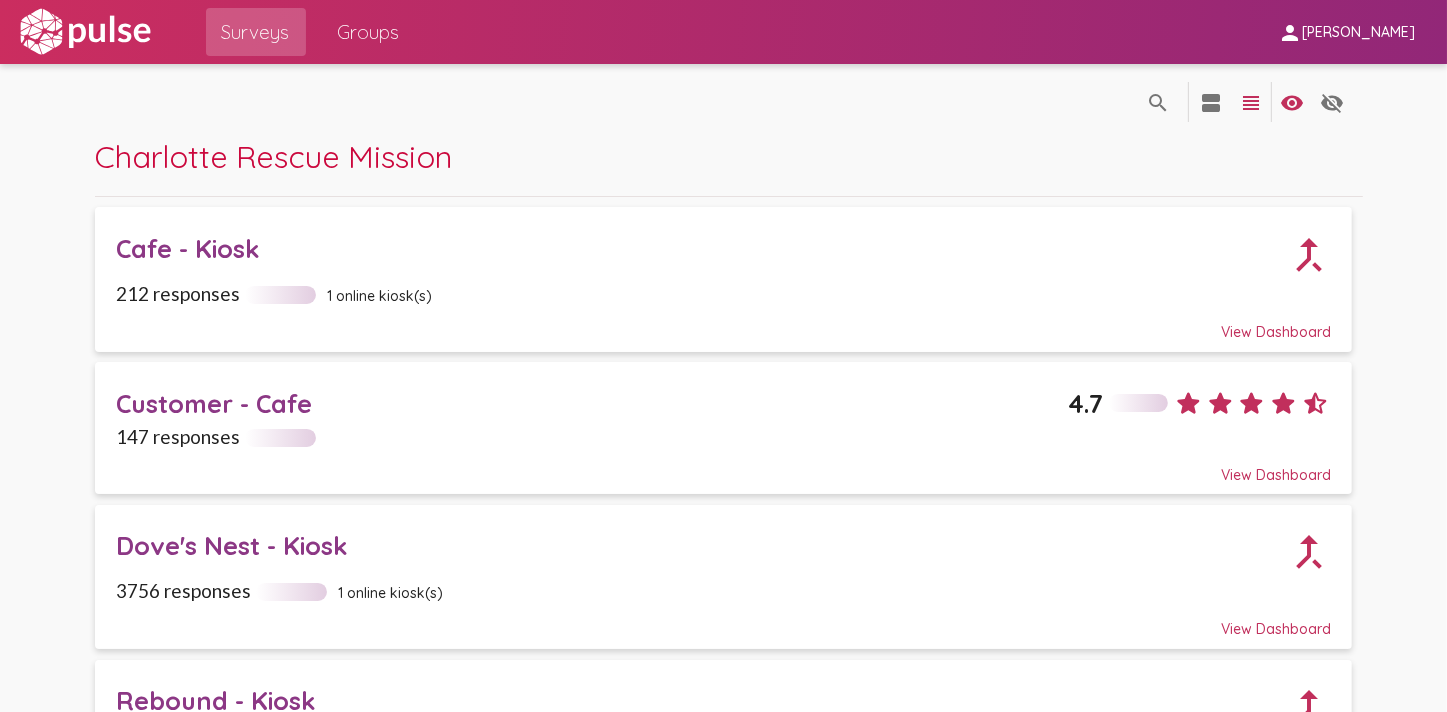click on "Groups" 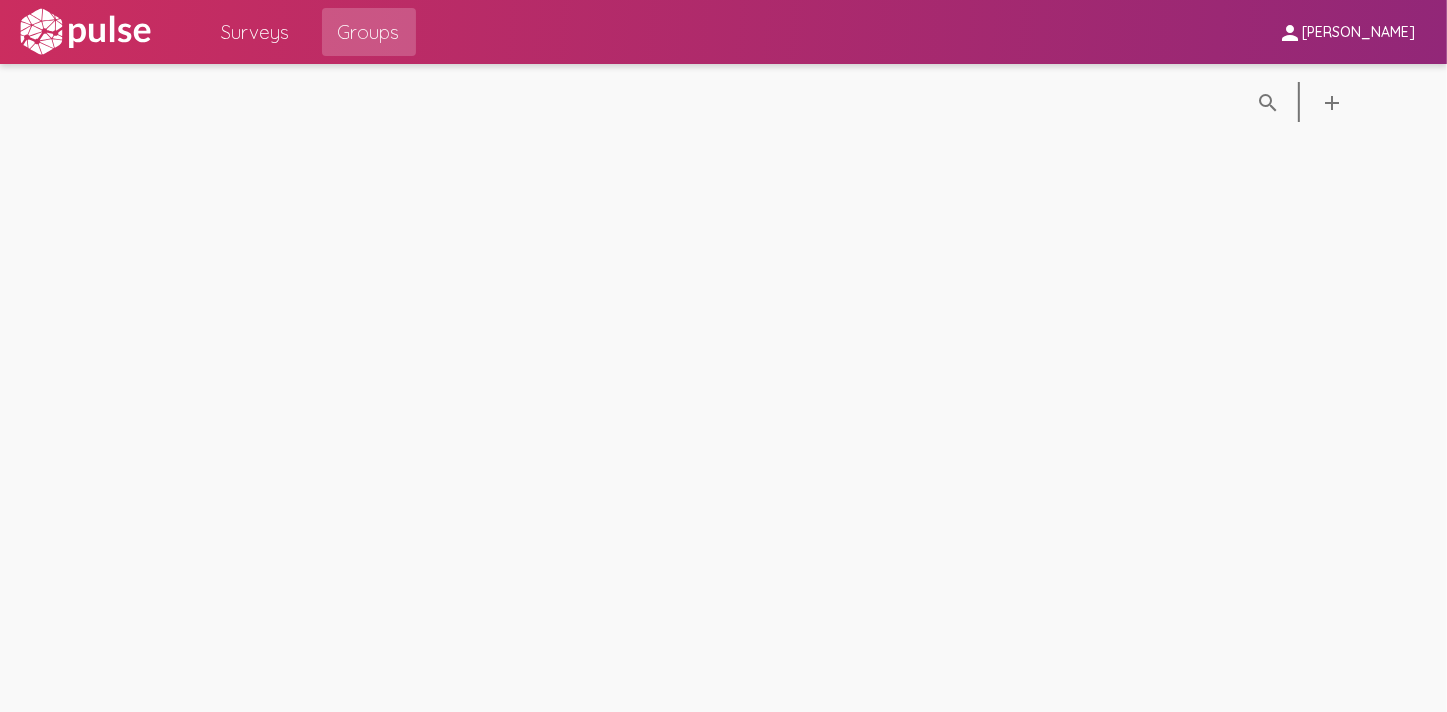 click on "Groups" 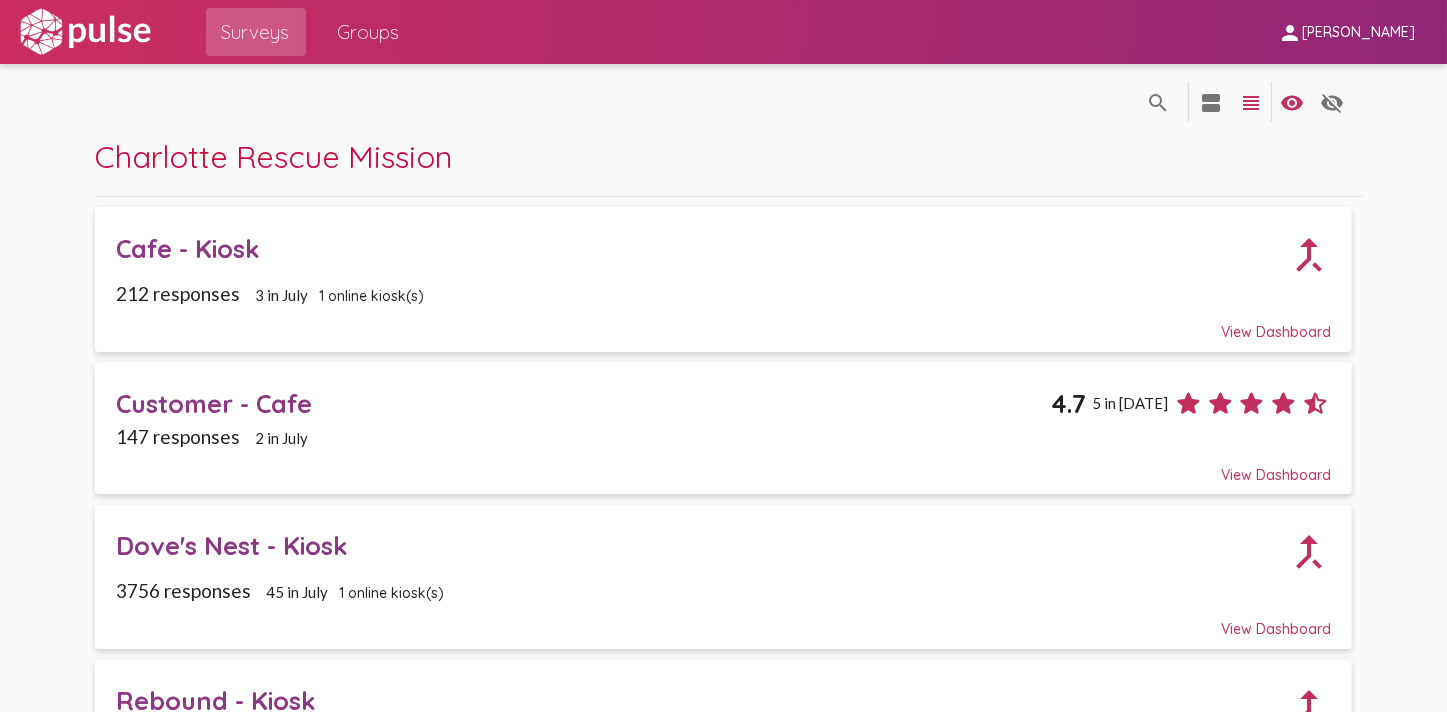 click on "Groups" 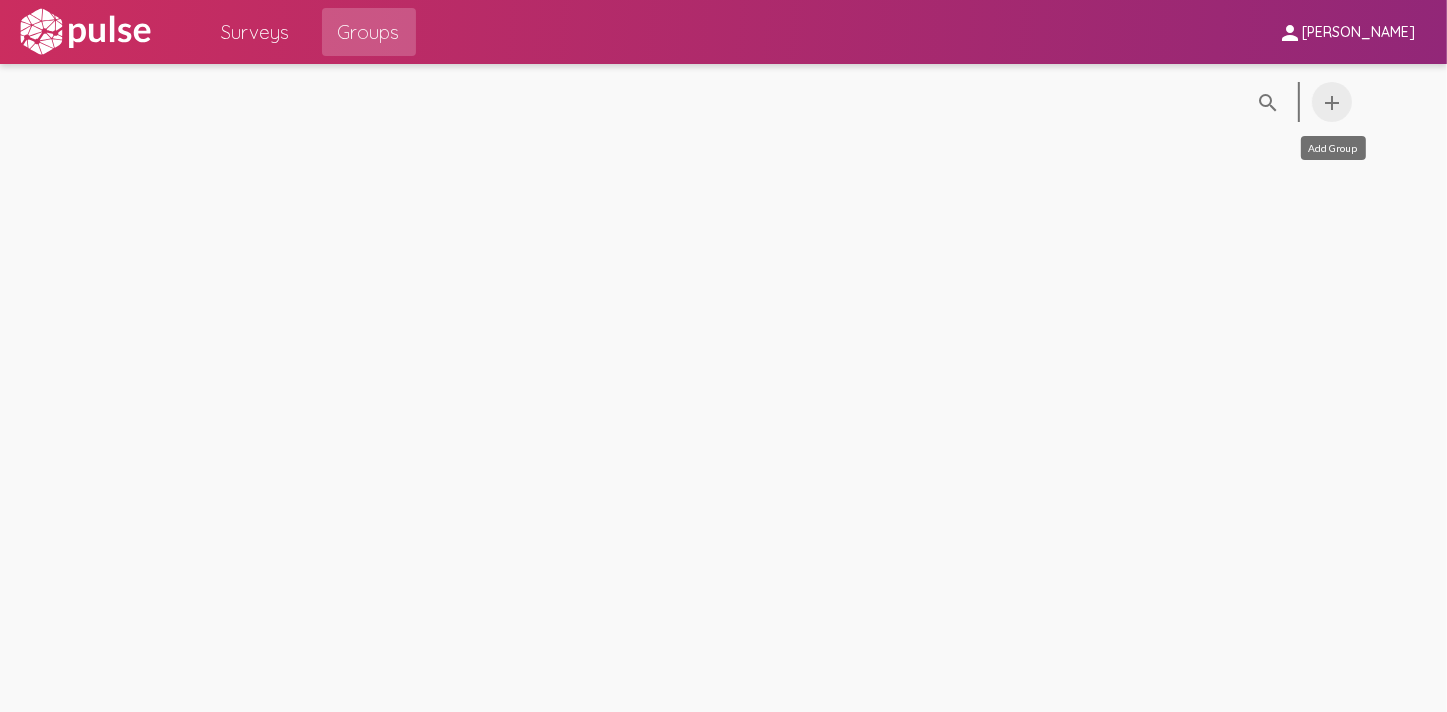 click on "add" 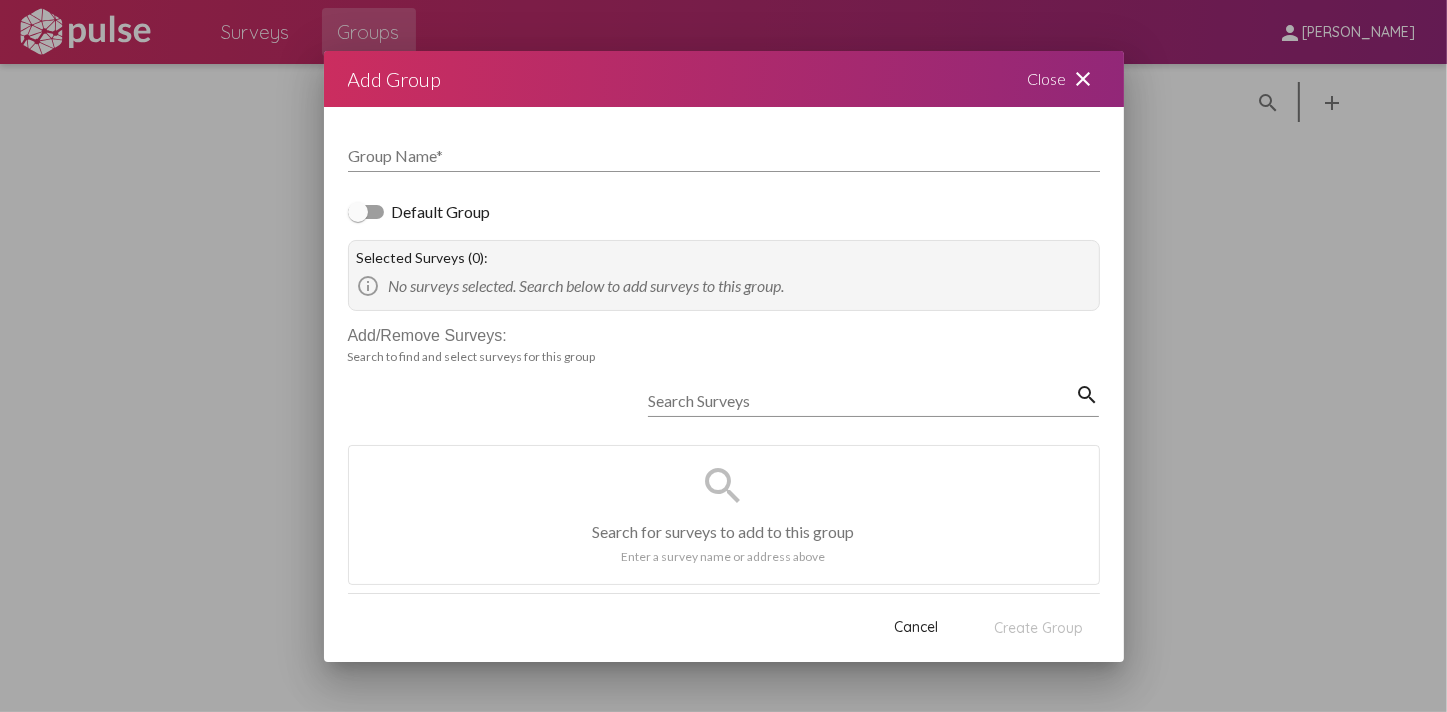 click on "Search Surveys" at bounding box center [861, 401] 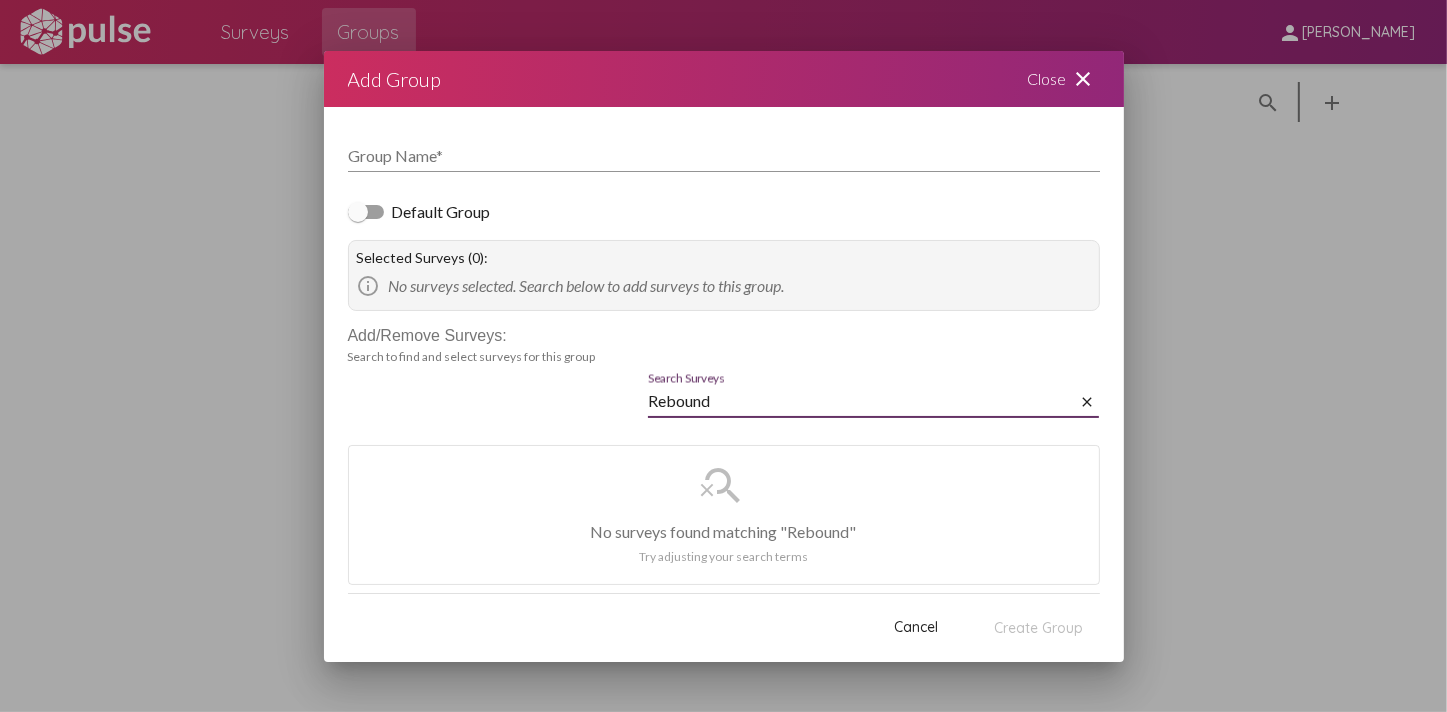 type on "Rebound" 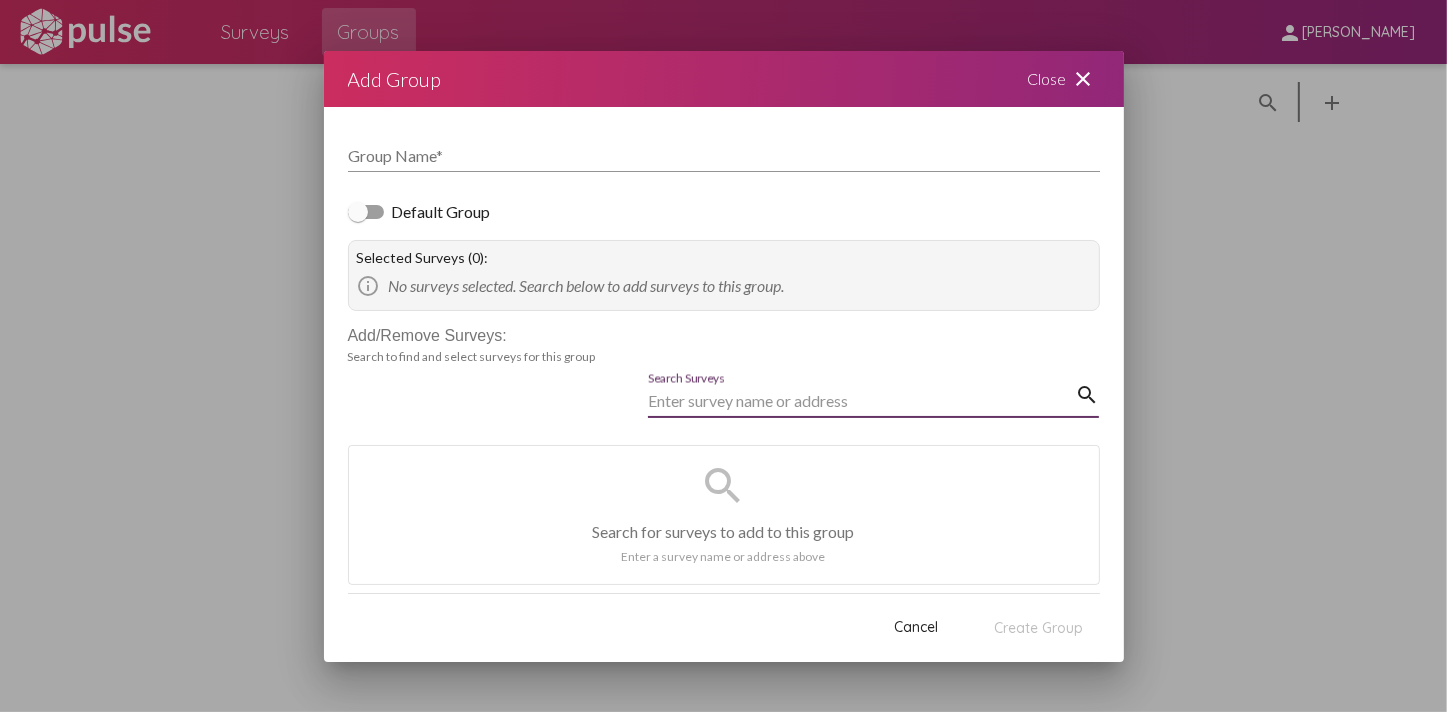 type on "b" 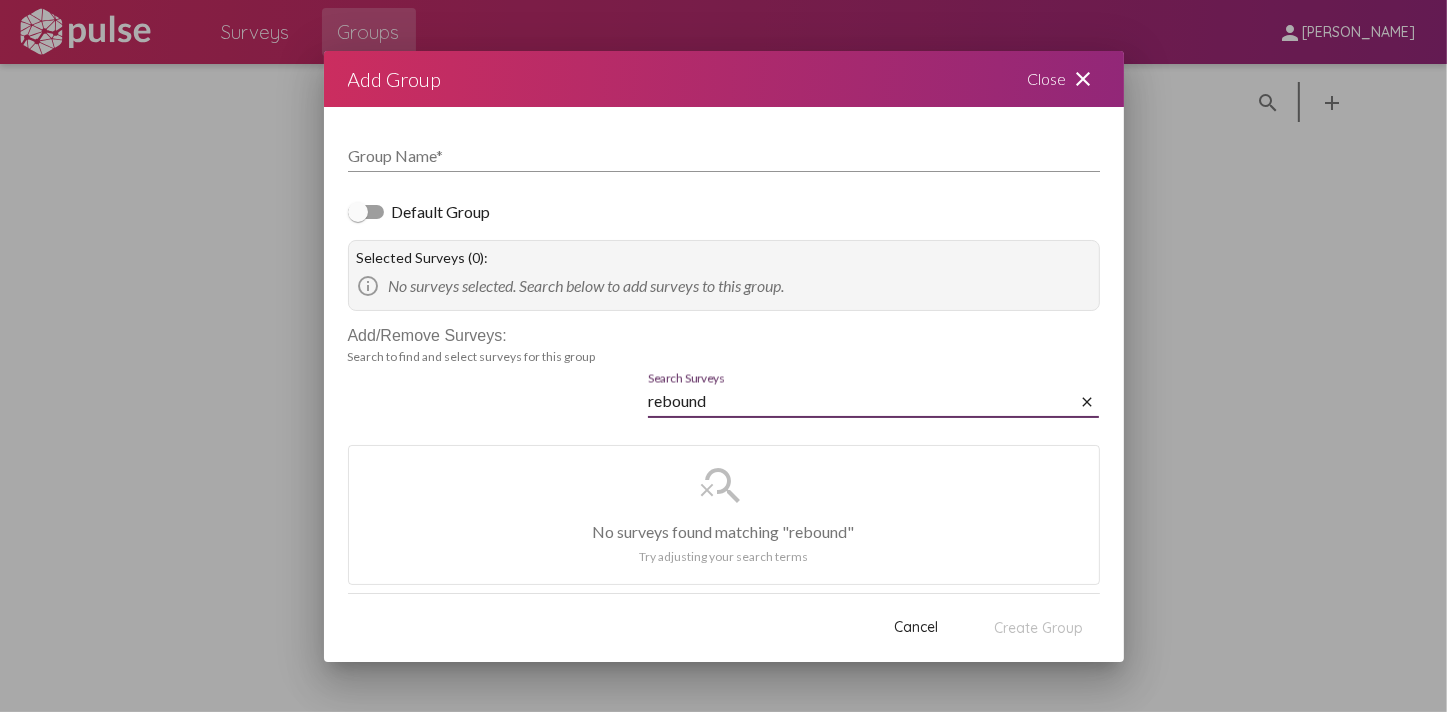 type on "rebound" 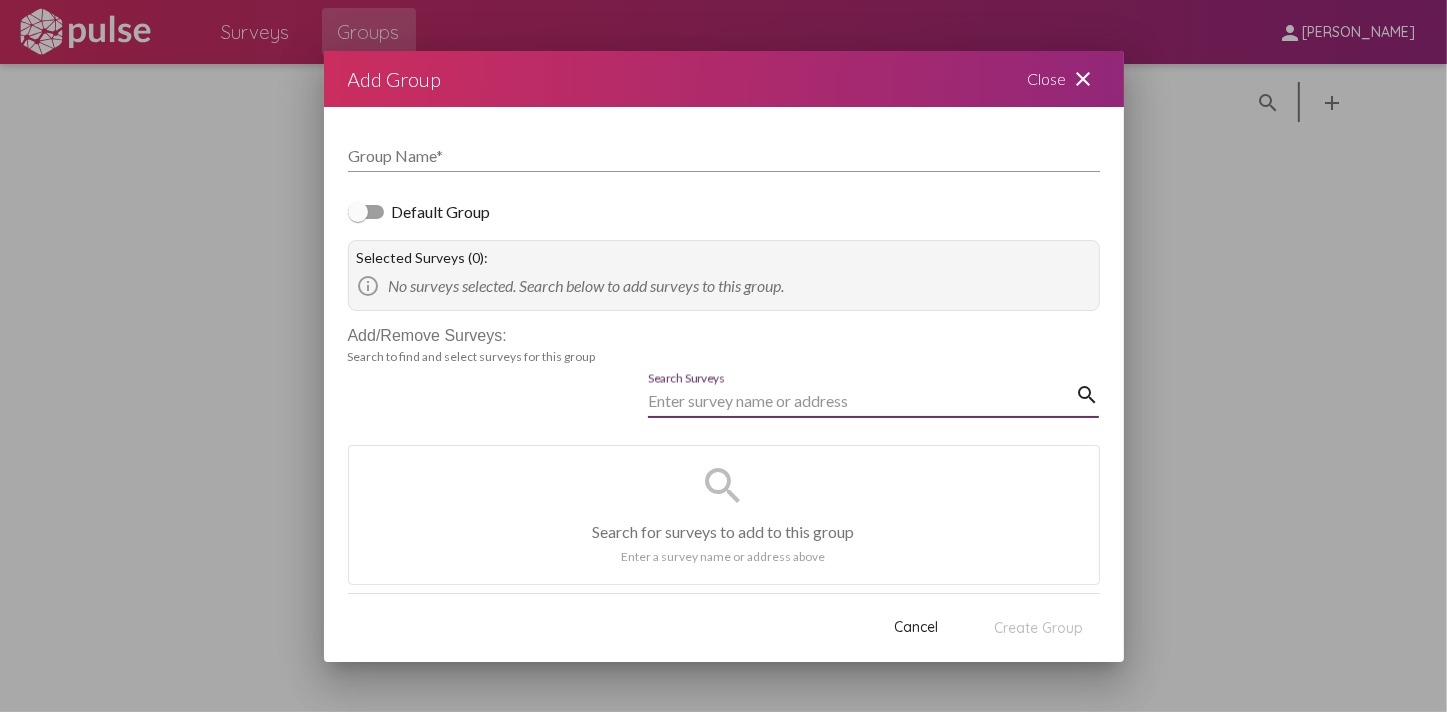 click at bounding box center (723, 356) 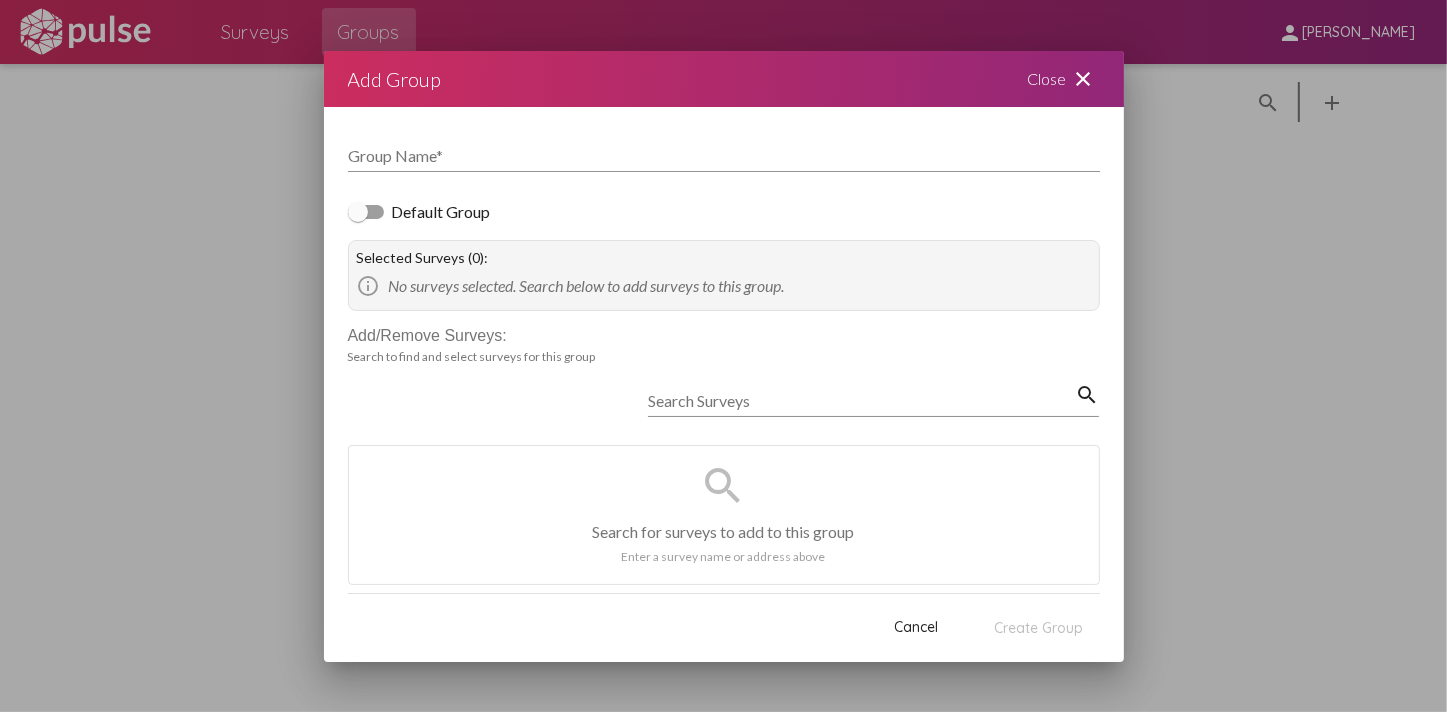 click on "Close  close" at bounding box center [1064, 79] 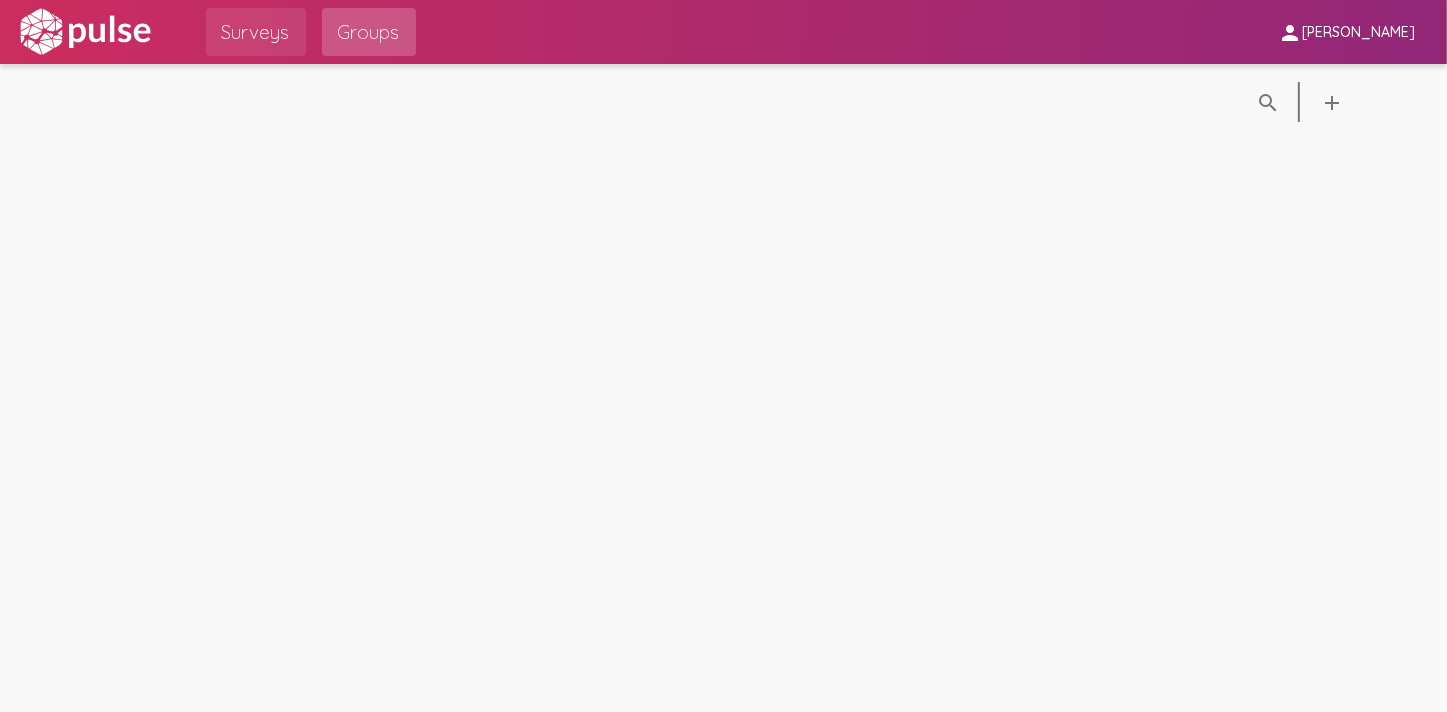 click on "Surveys" 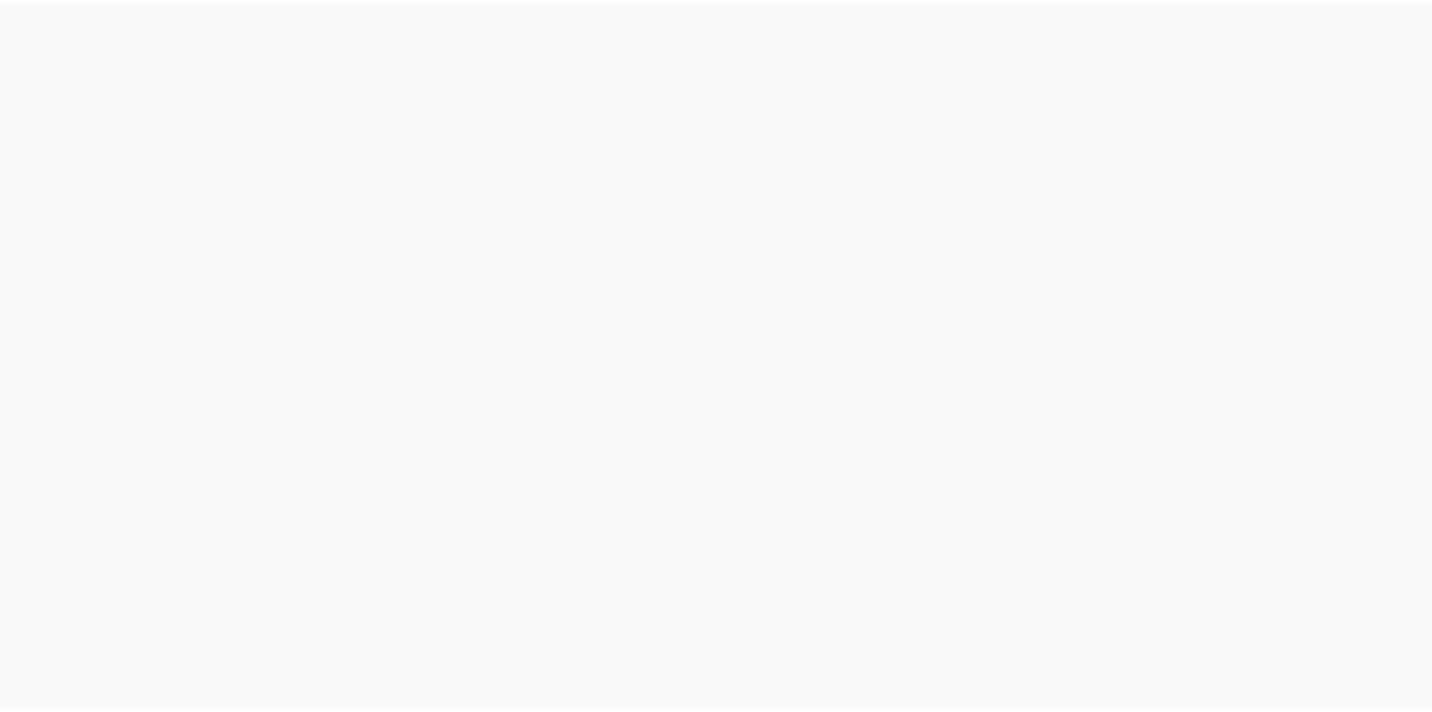 scroll, scrollTop: 0, scrollLeft: 0, axis: both 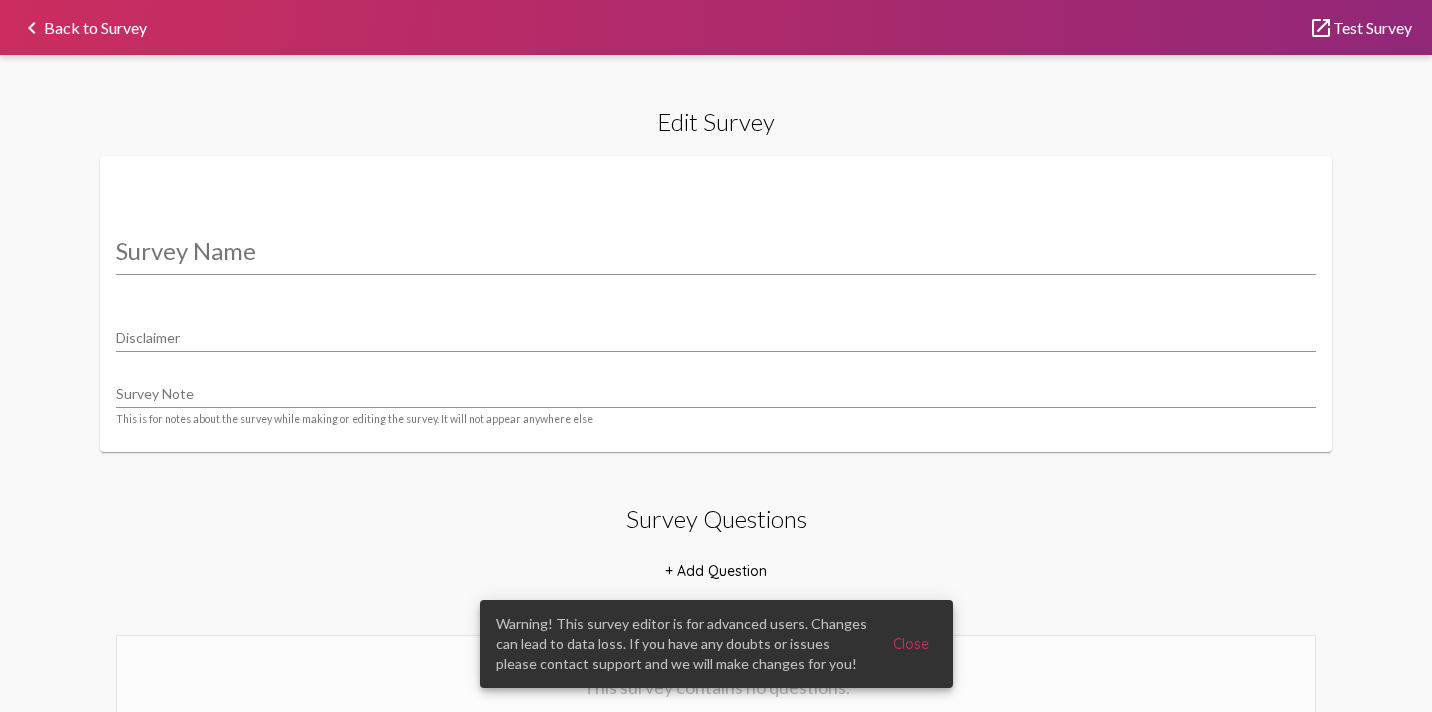 type on "Rebound - Kiosk" 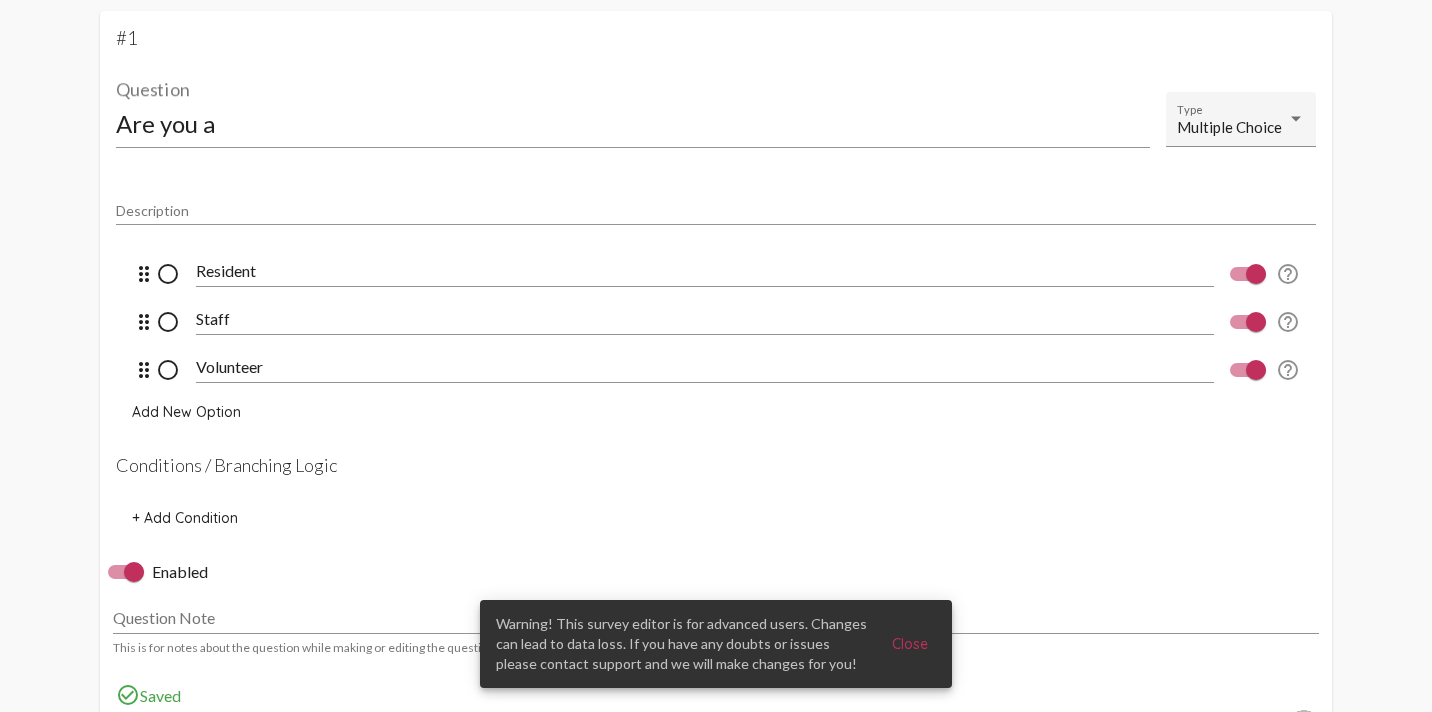scroll, scrollTop: 600, scrollLeft: 0, axis: vertical 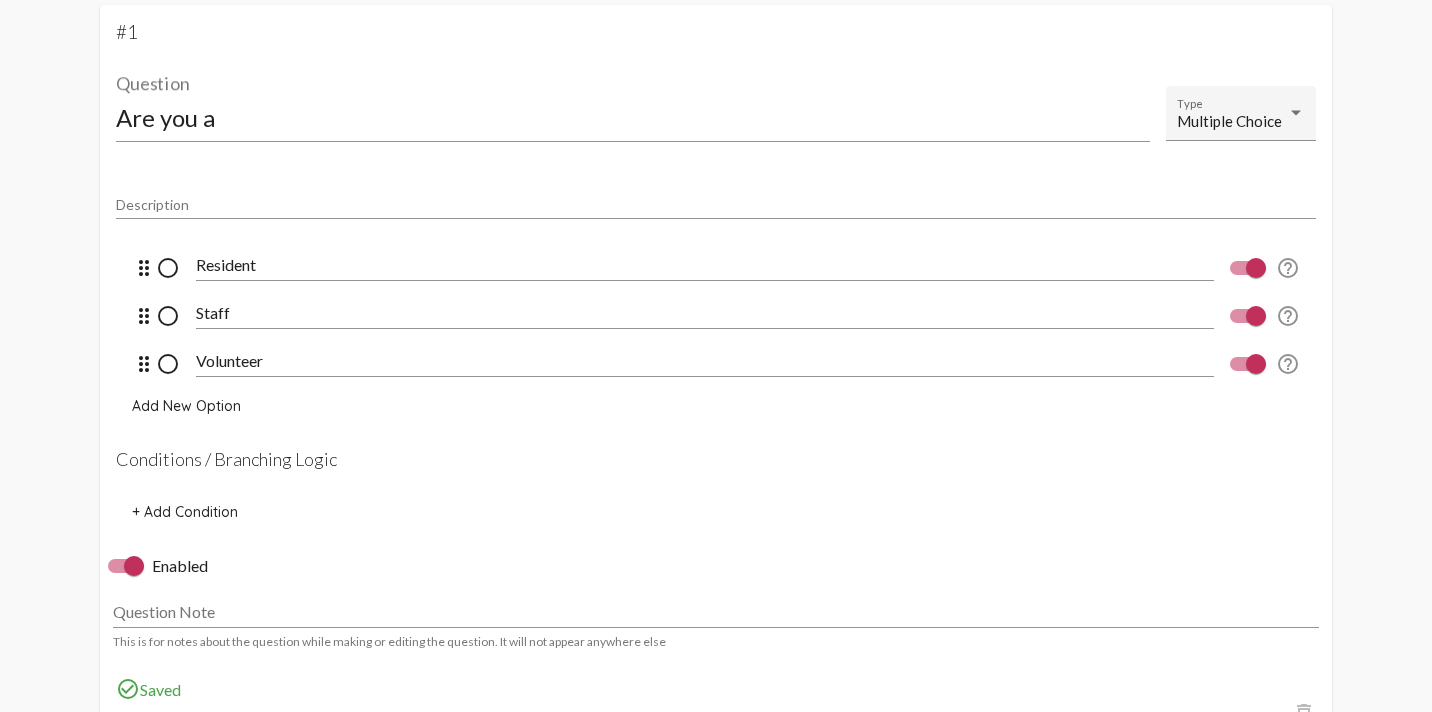 click at bounding box center (1256, 316) 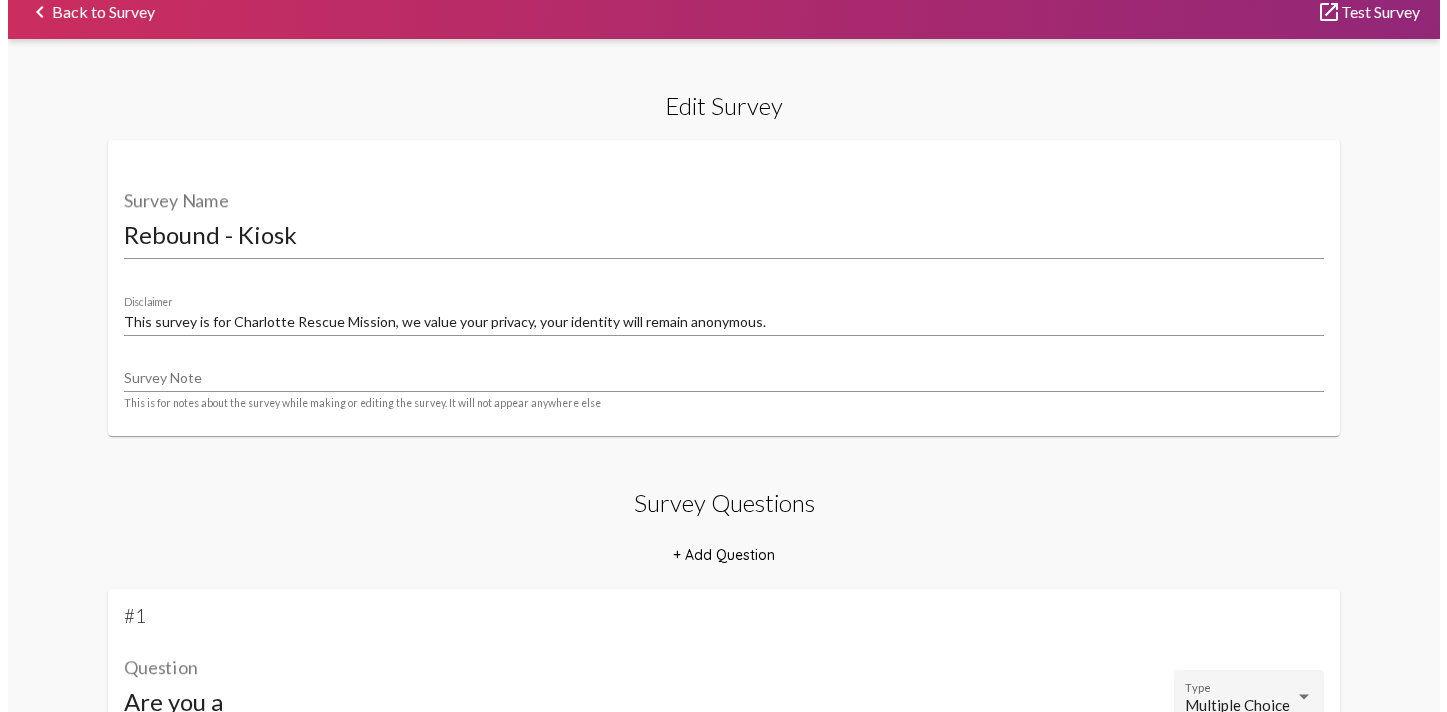 scroll, scrollTop: 0, scrollLeft: 0, axis: both 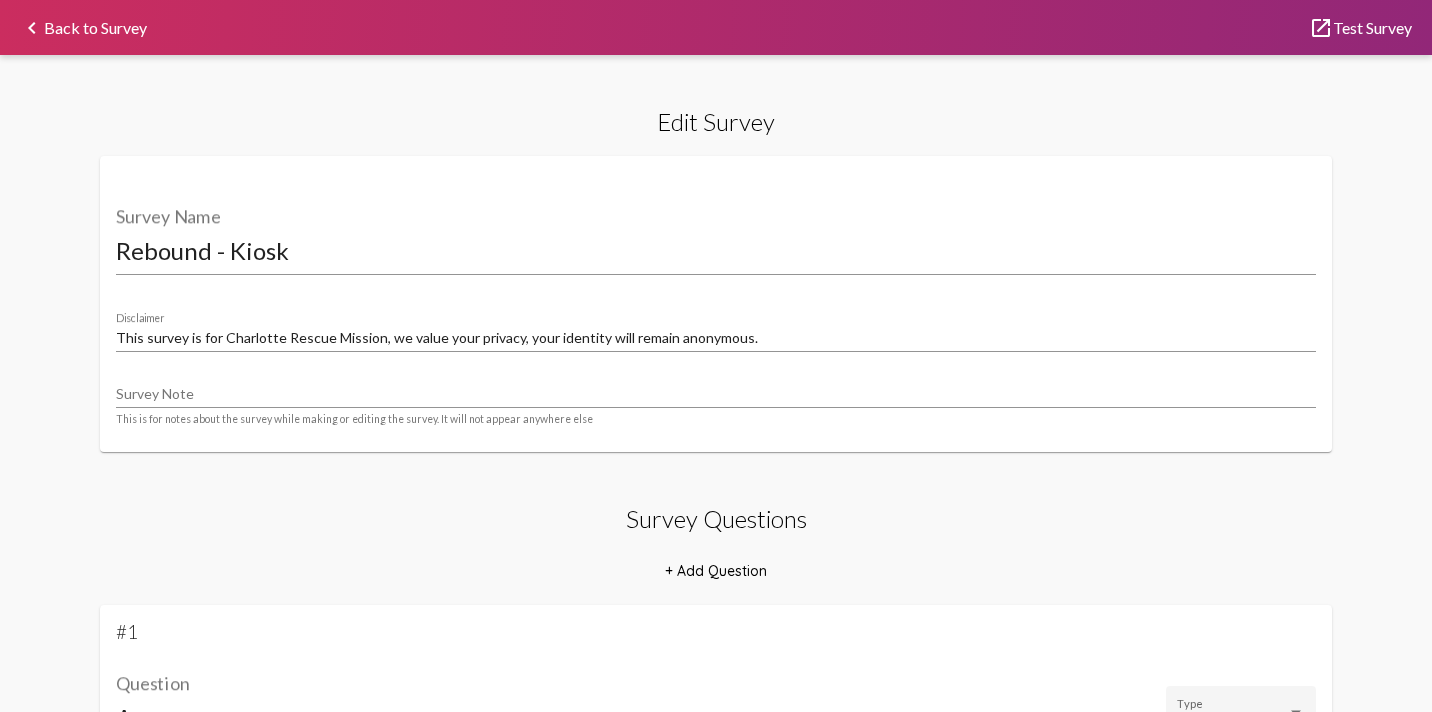 click on "keyboard_arrow_left  Back to Survey" 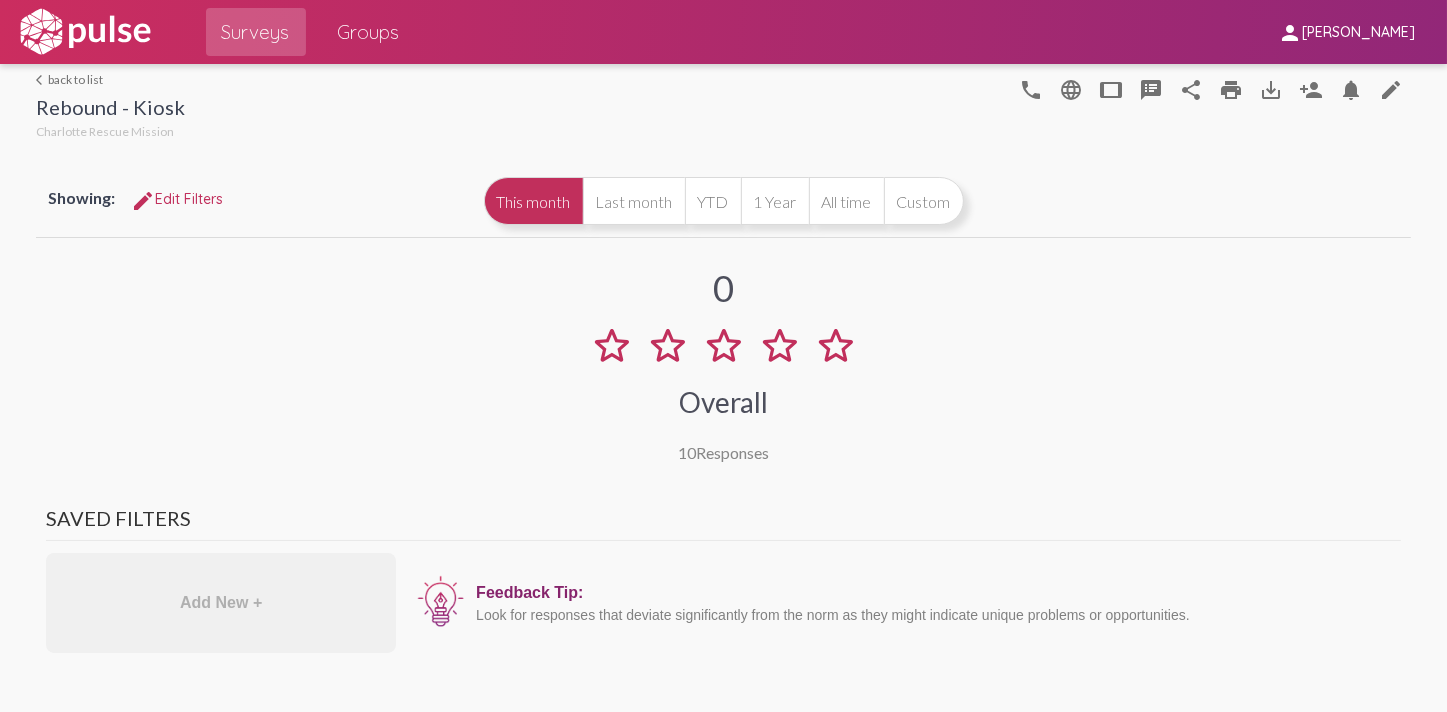 click on "arrow_back_ios  back to list" 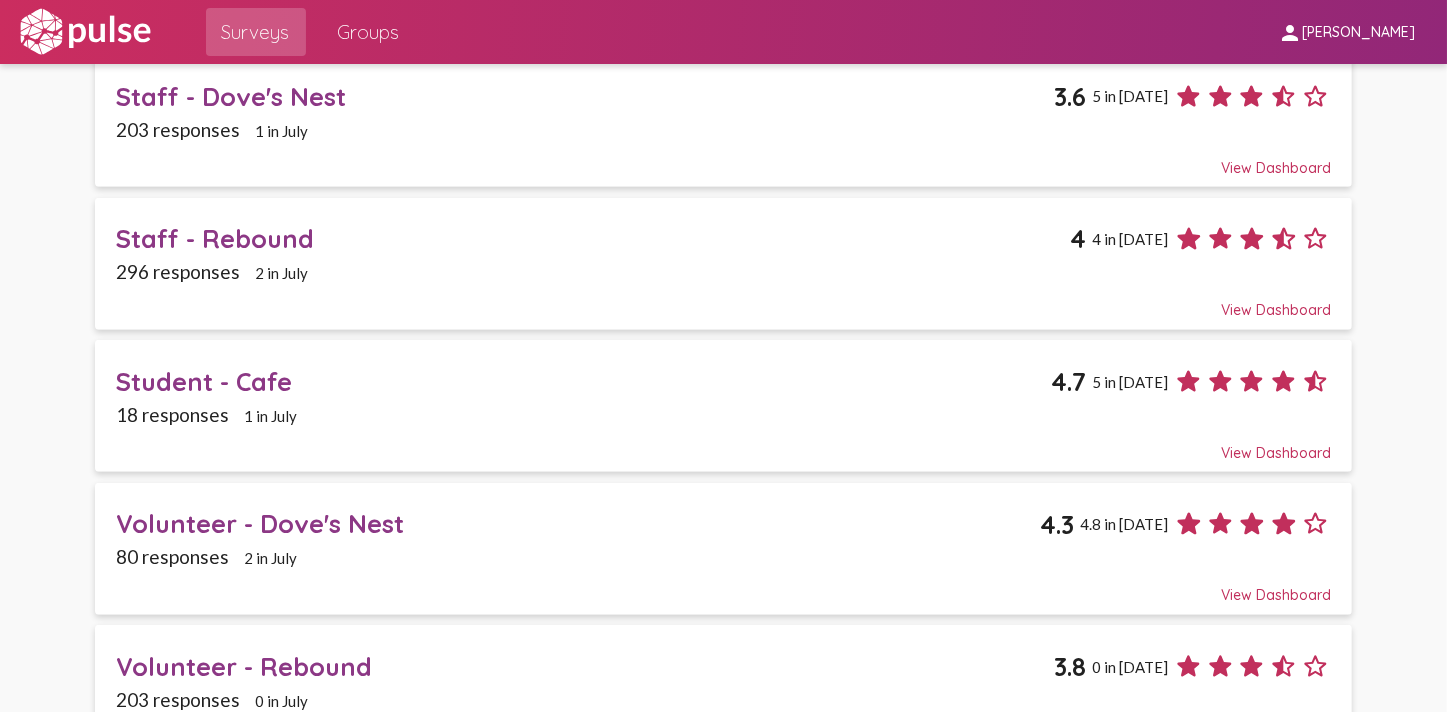 scroll, scrollTop: 1200, scrollLeft: 0, axis: vertical 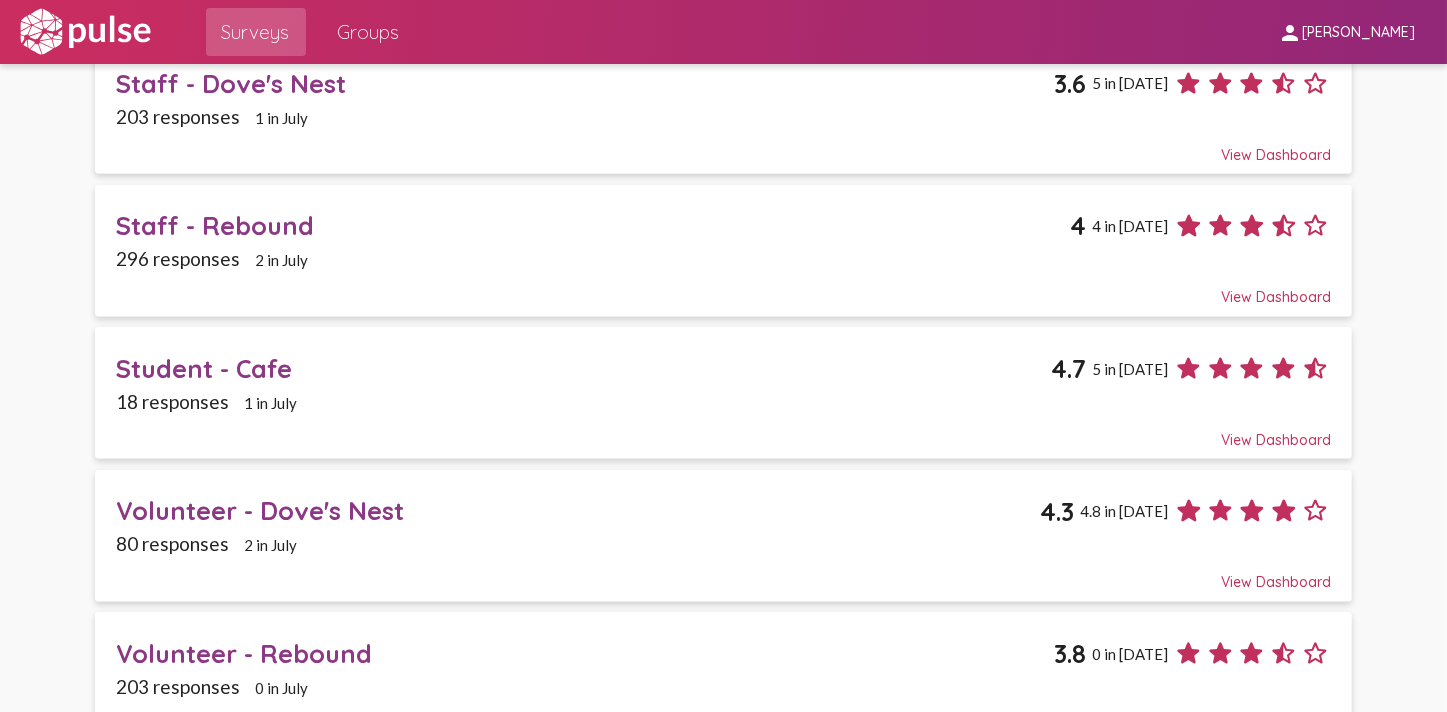 click on "Staff - Rebound" 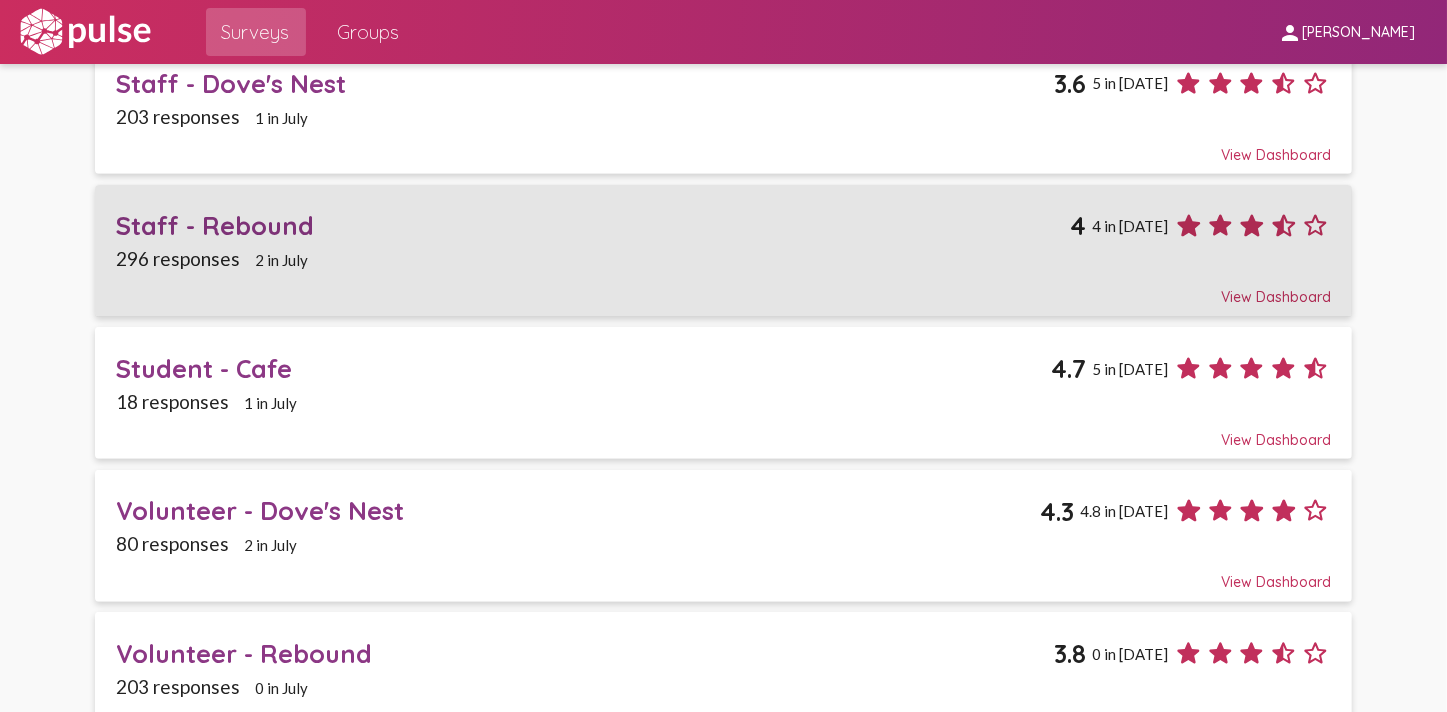 scroll, scrollTop: 0, scrollLeft: 0, axis: both 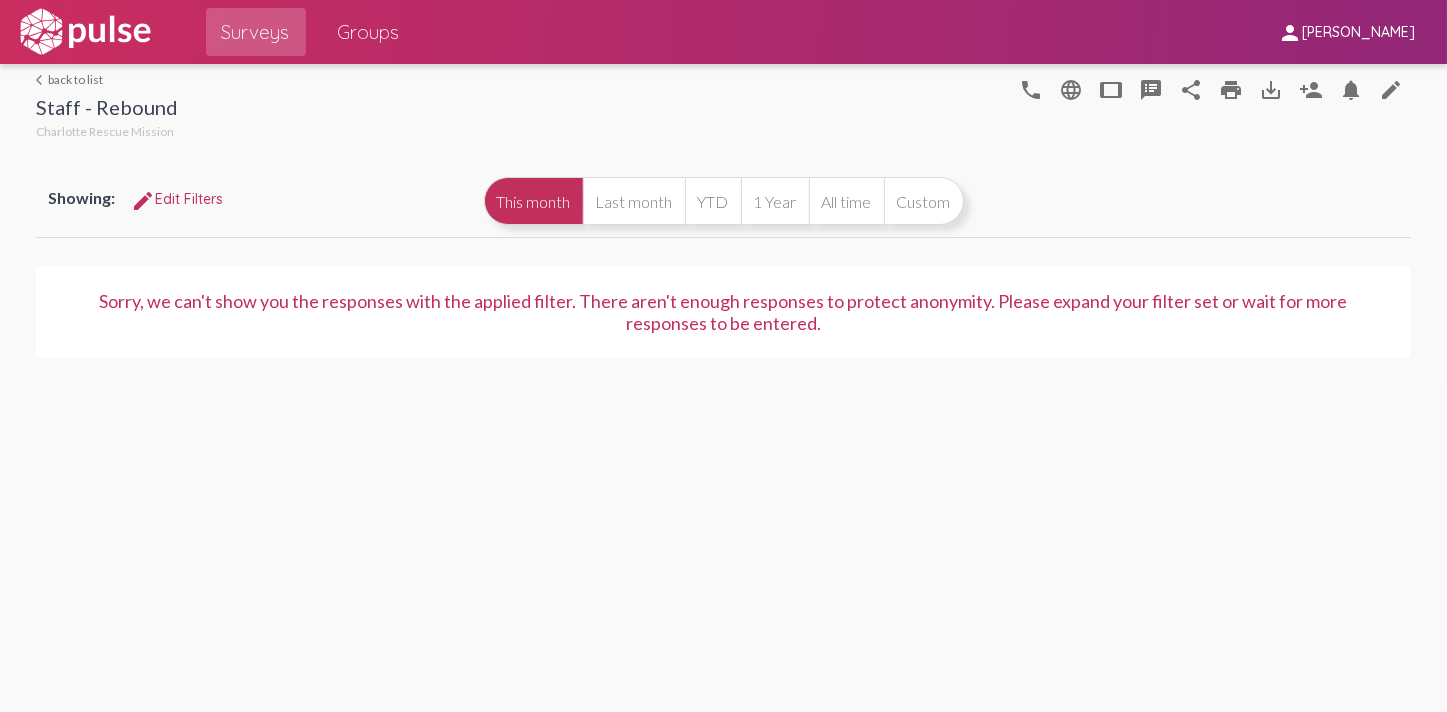 click on "arrow_back_ios  back to list" 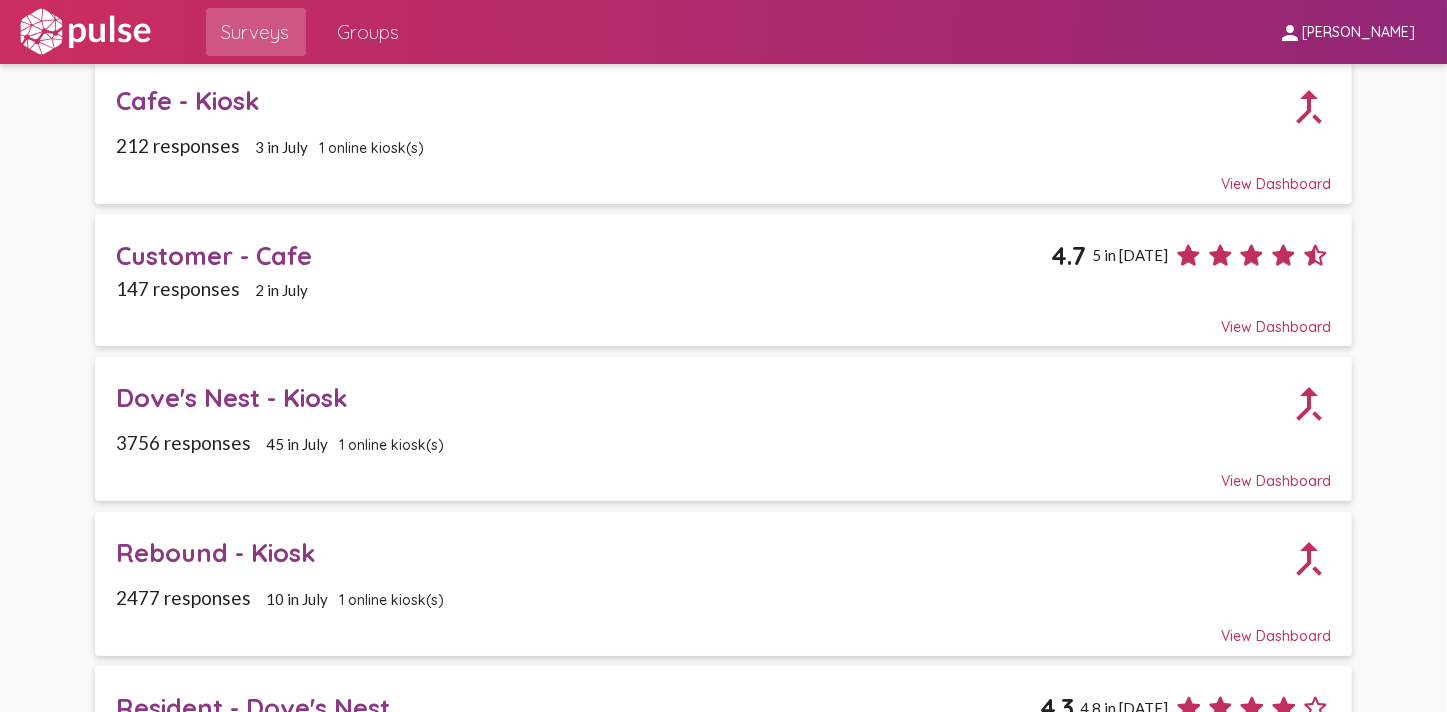 scroll, scrollTop: 100, scrollLeft: 0, axis: vertical 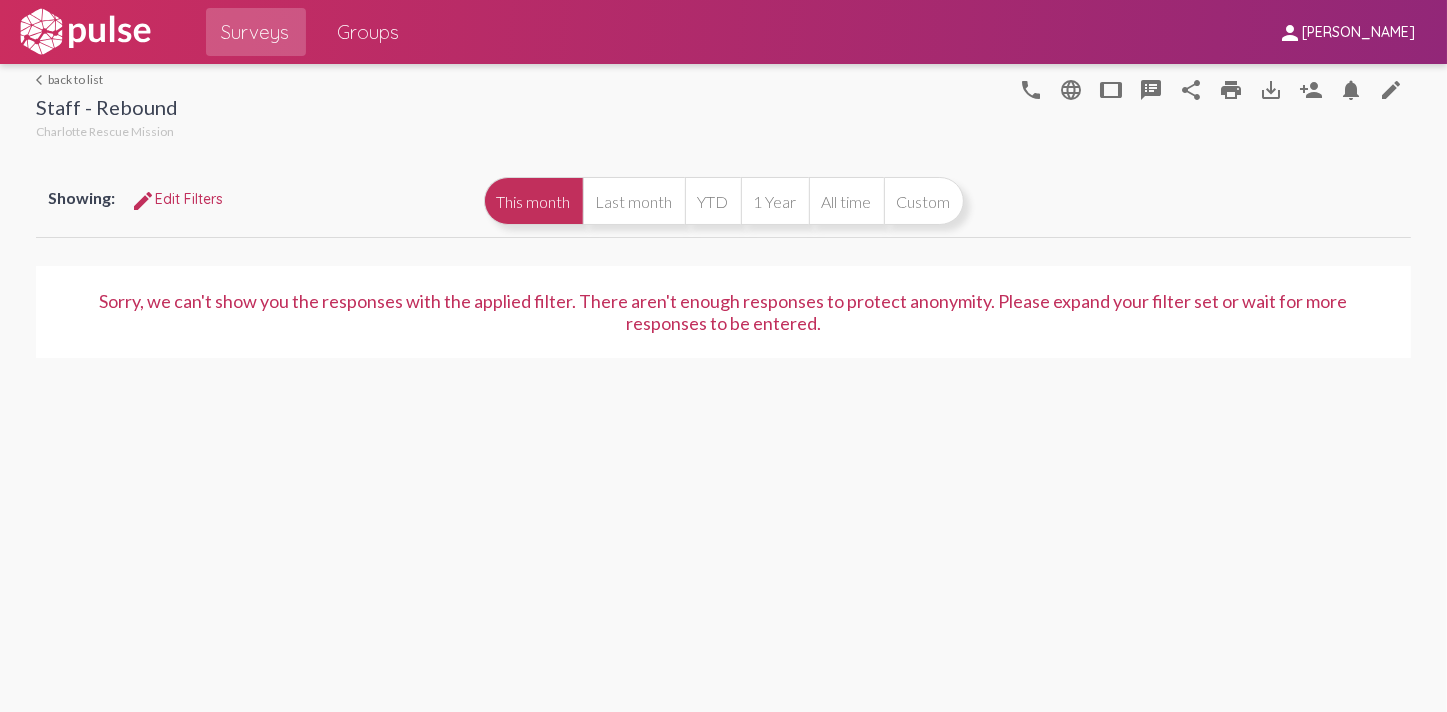 click on "arrow_back_ios  back to list" 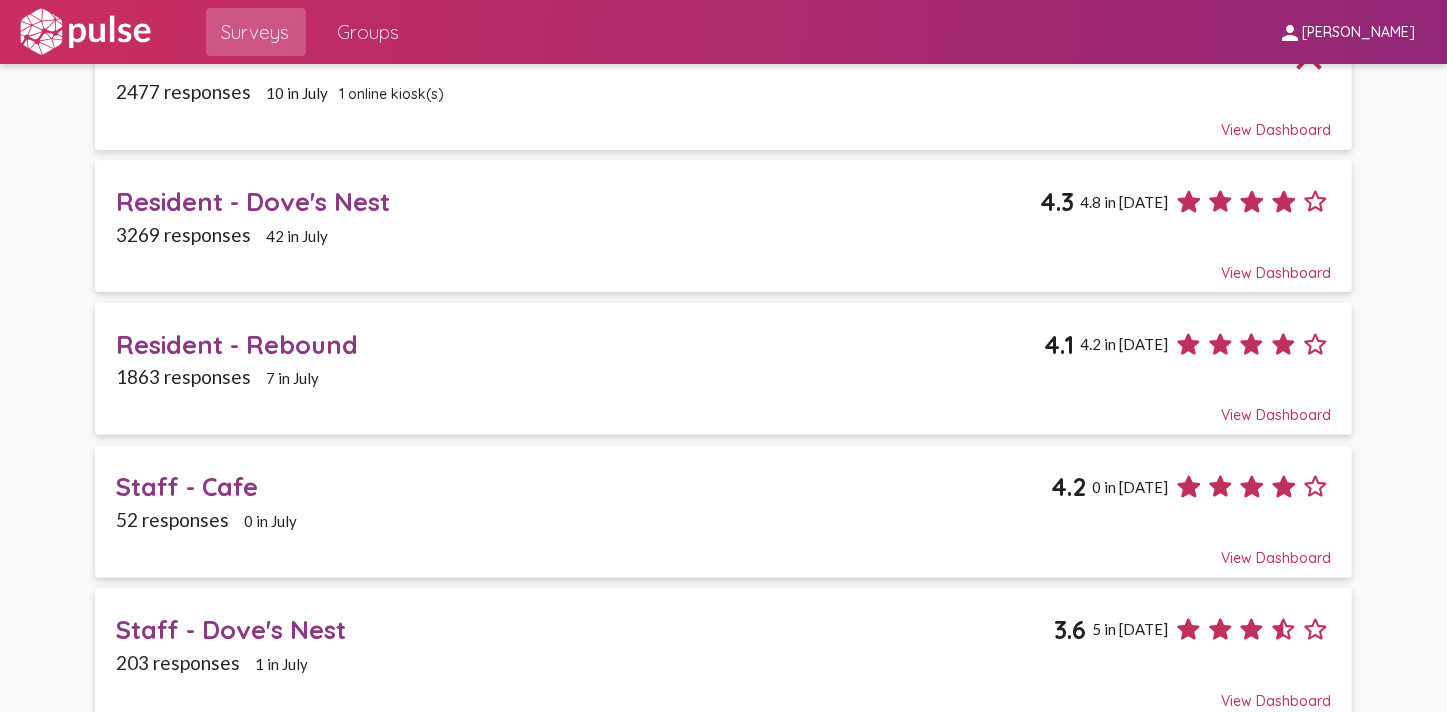 scroll, scrollTop: 700, scrollLeft: 0, axis: vertical 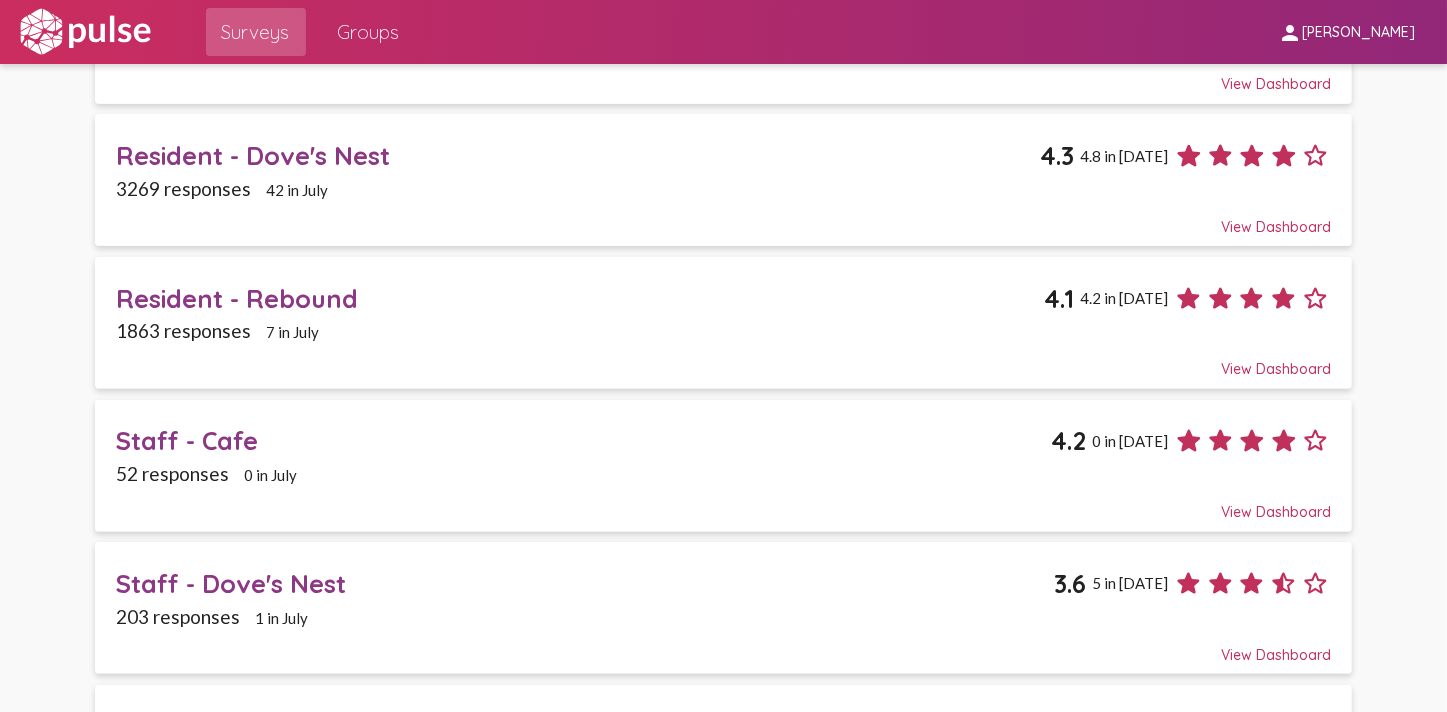 click on "Resident - Dove's Nest" 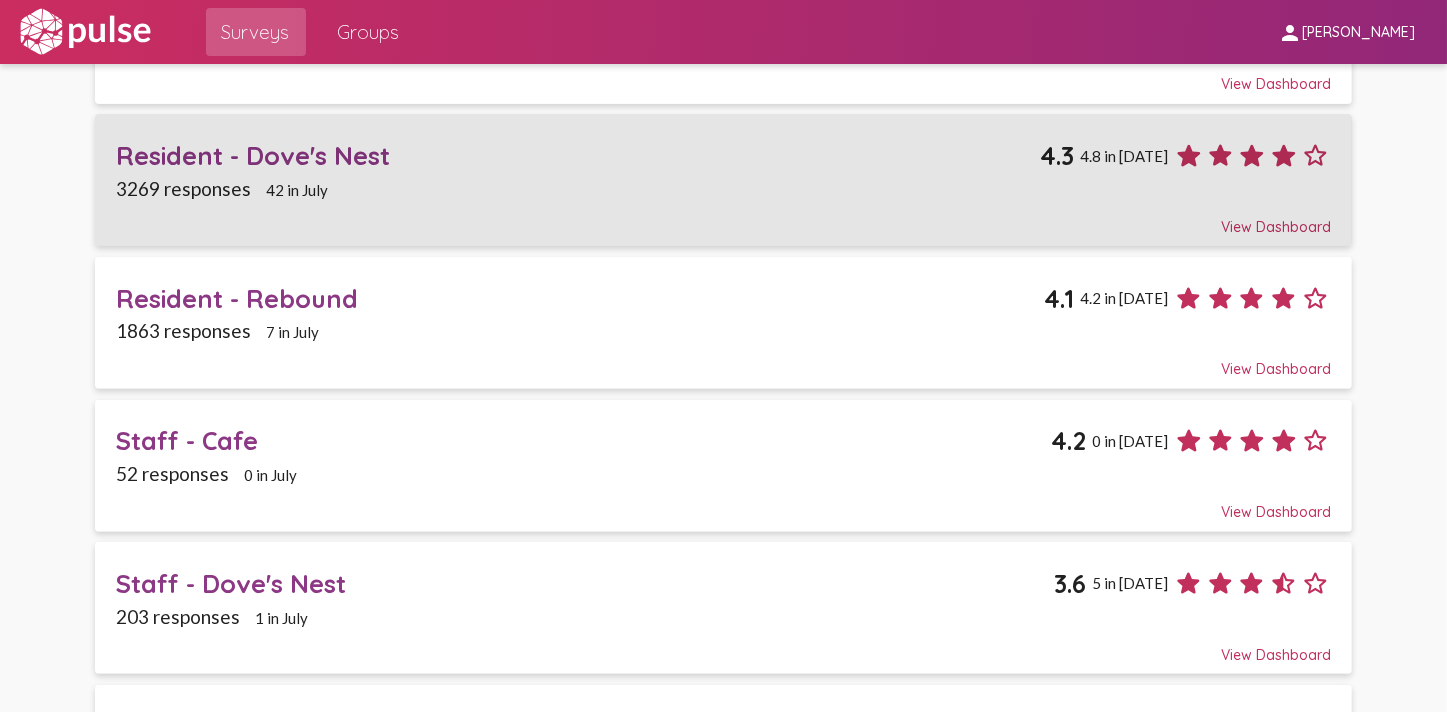 scroll, scrollTop: 0, scrollLeft: 0, axis: both 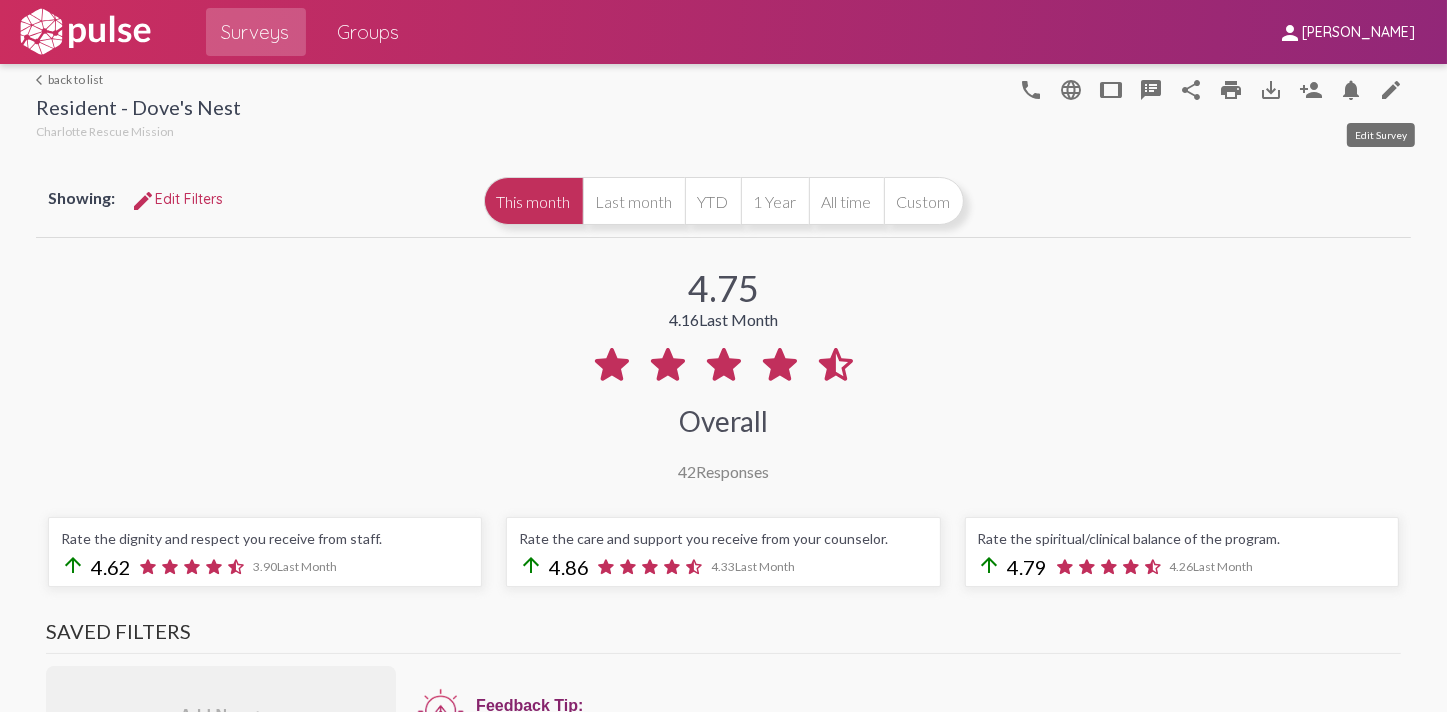 click on "edit" 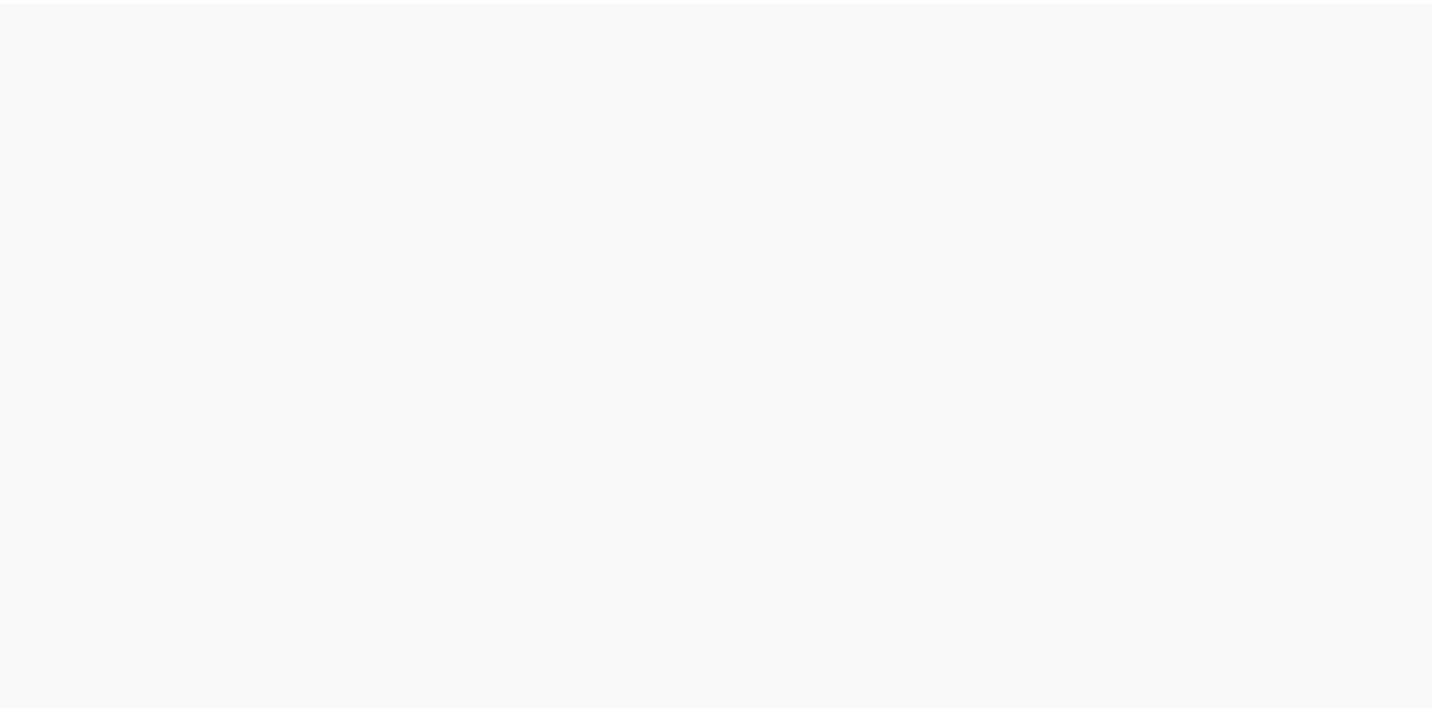 scroll, scrollTop: 0, scrollLeft: 0, axis: both 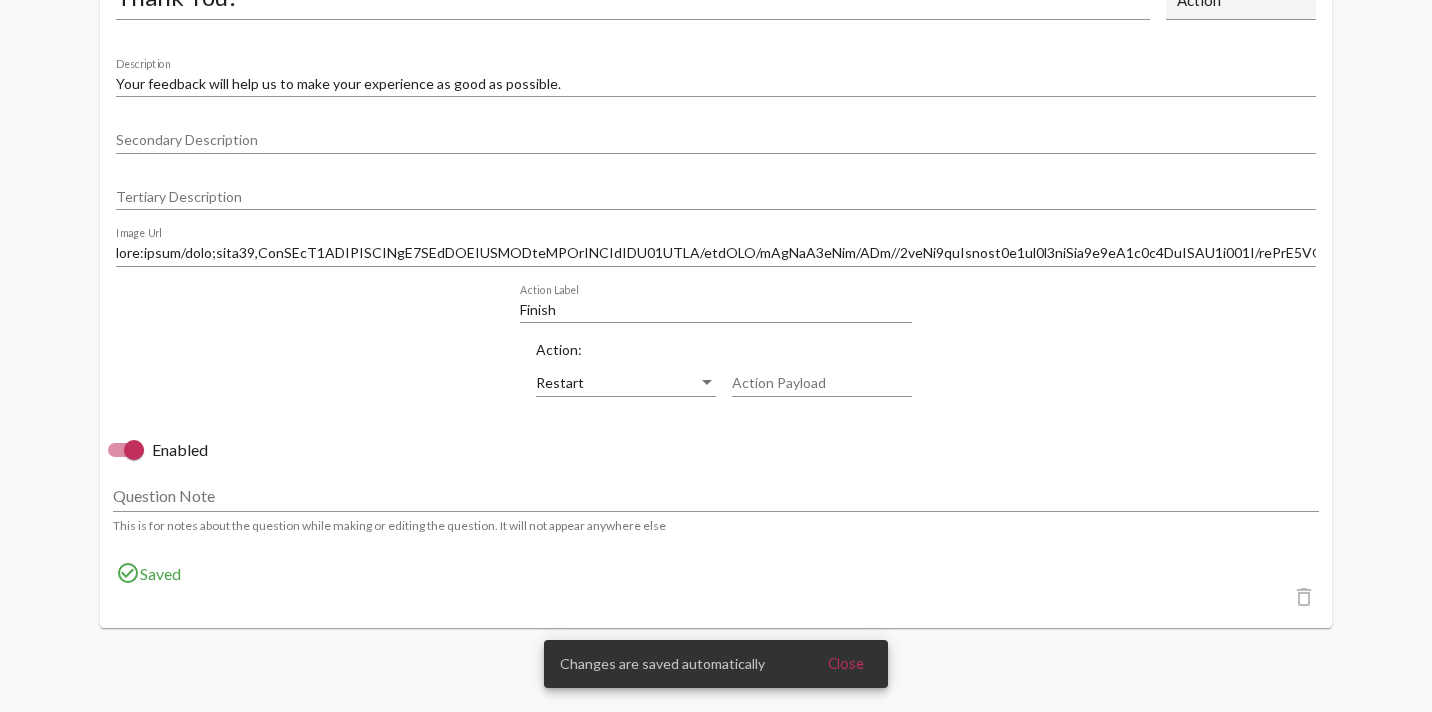 click on "Restart" at bounding box center [617, 383] 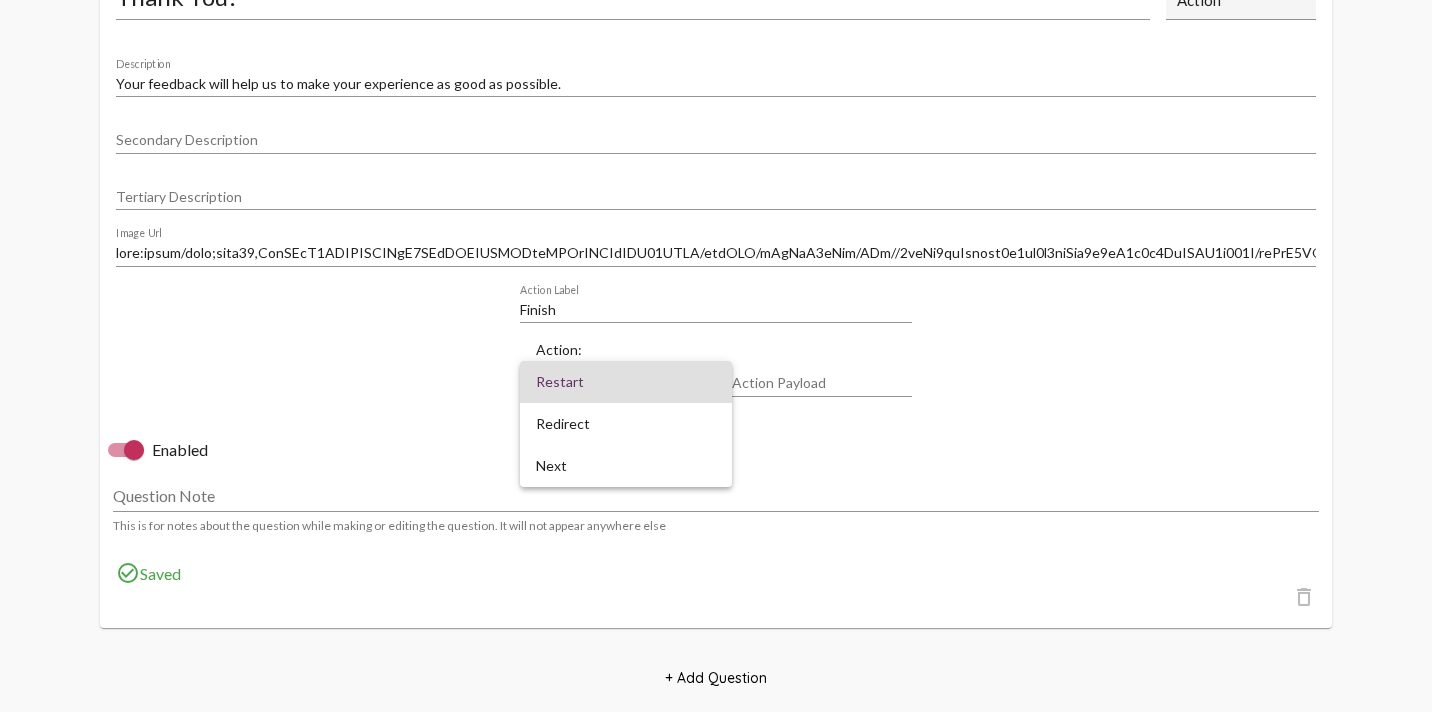 click at bounding box center [716, 356] 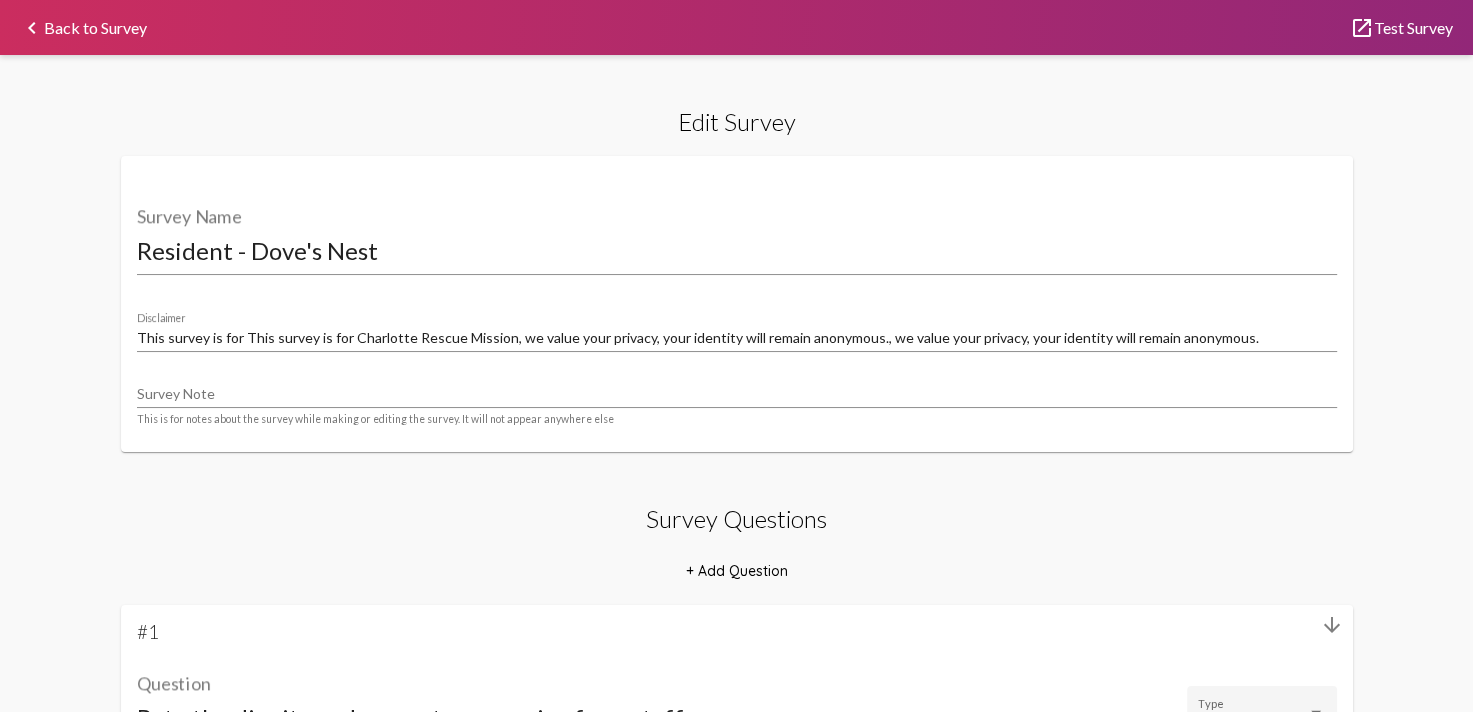 scroll, scrollTop: 0, scrollLeft: 0, axis: both 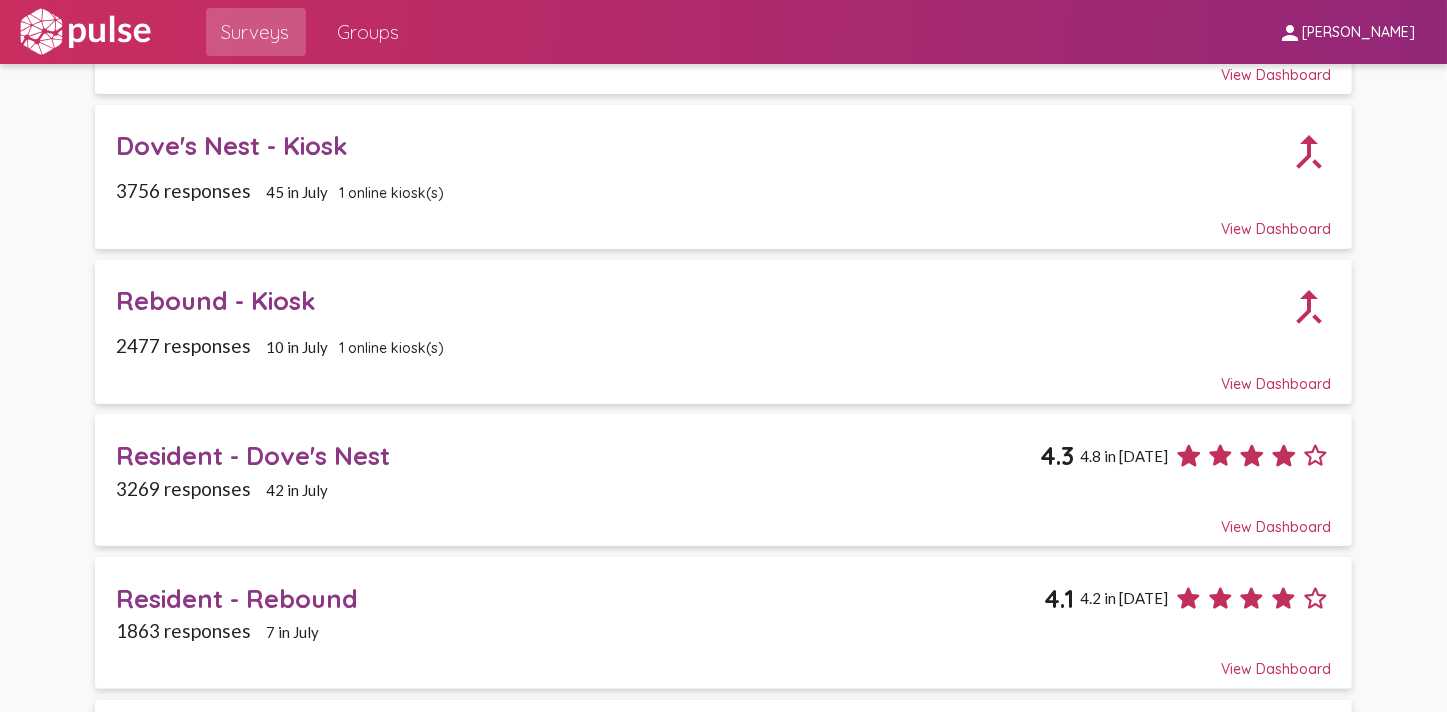 click on "Rebound - Kiosk" 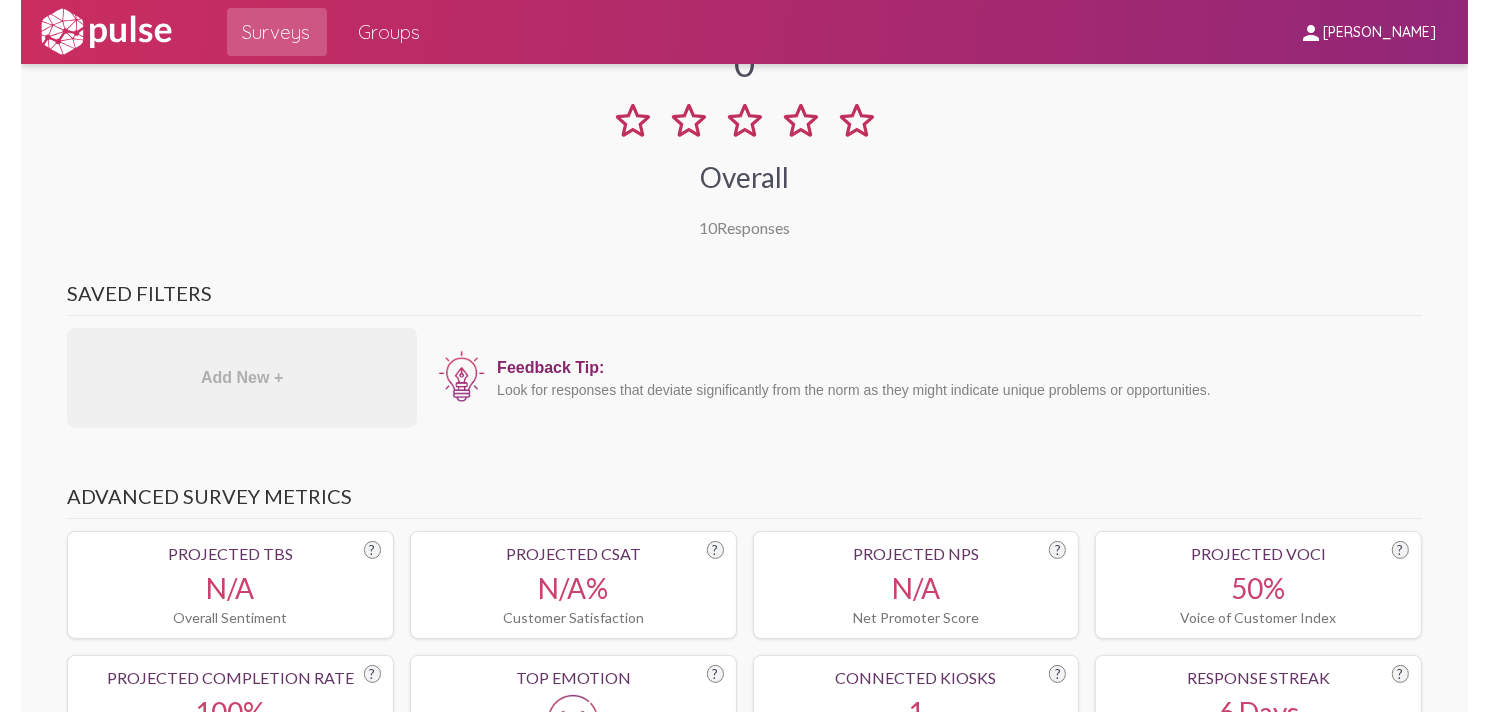 scroll, scrollTop: 0, scrollLeft: 0, axis: both 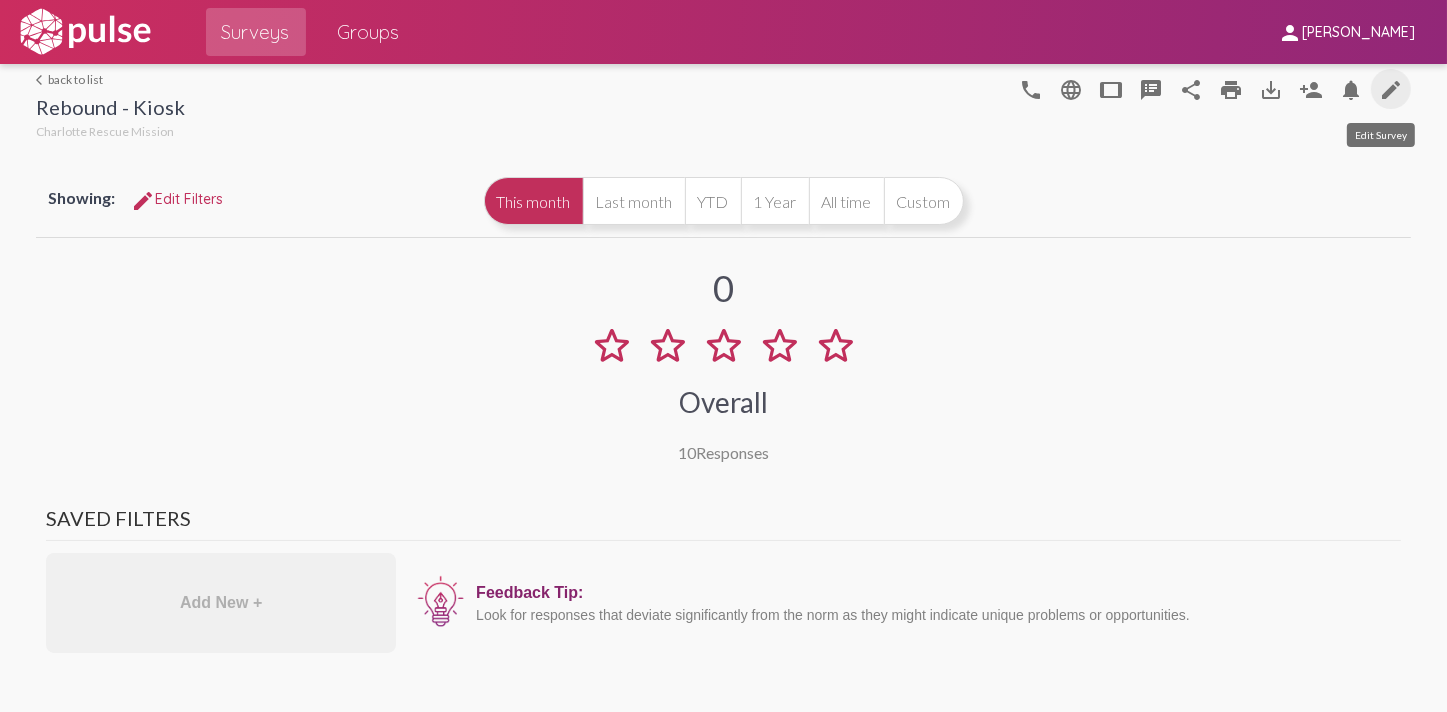 click on "edit" 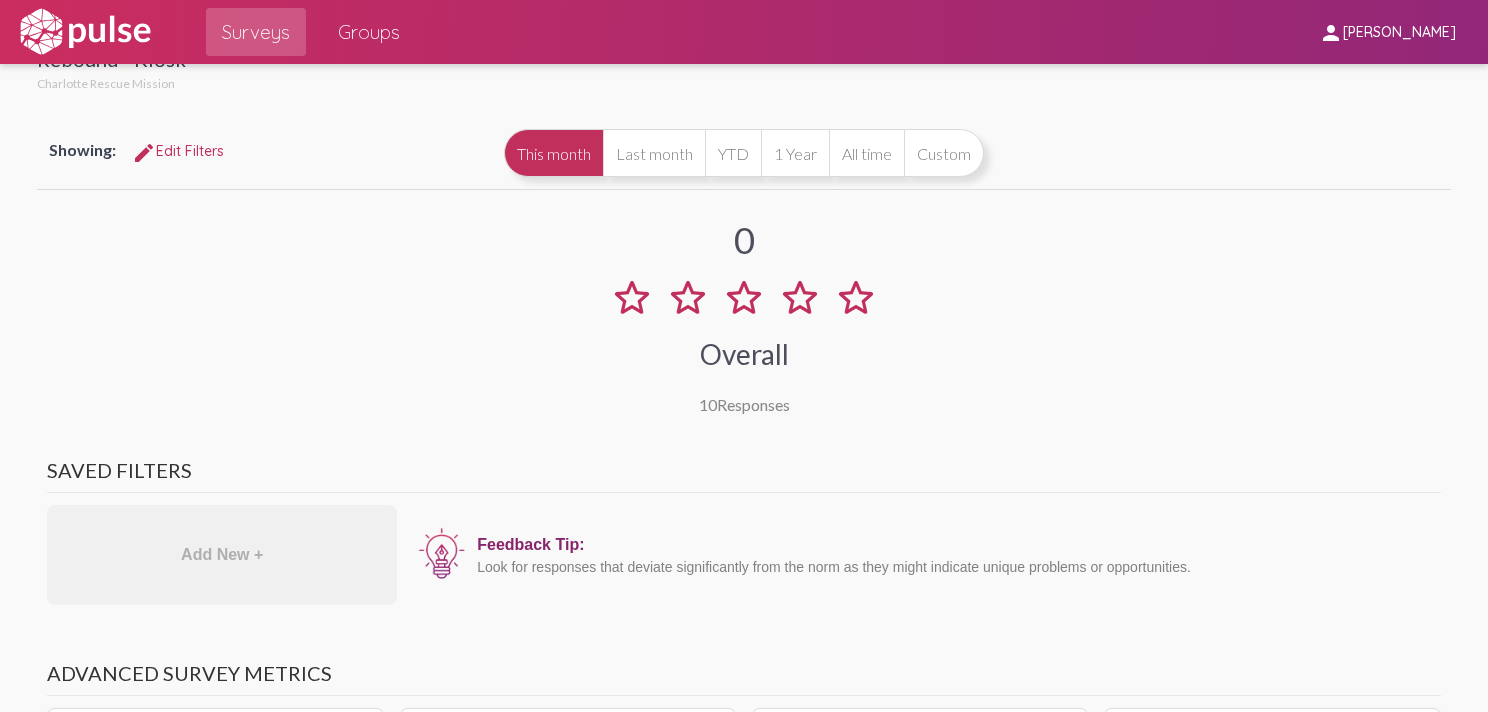 scroll, scrollTop: 0, scrollLeft: 0, axis: both 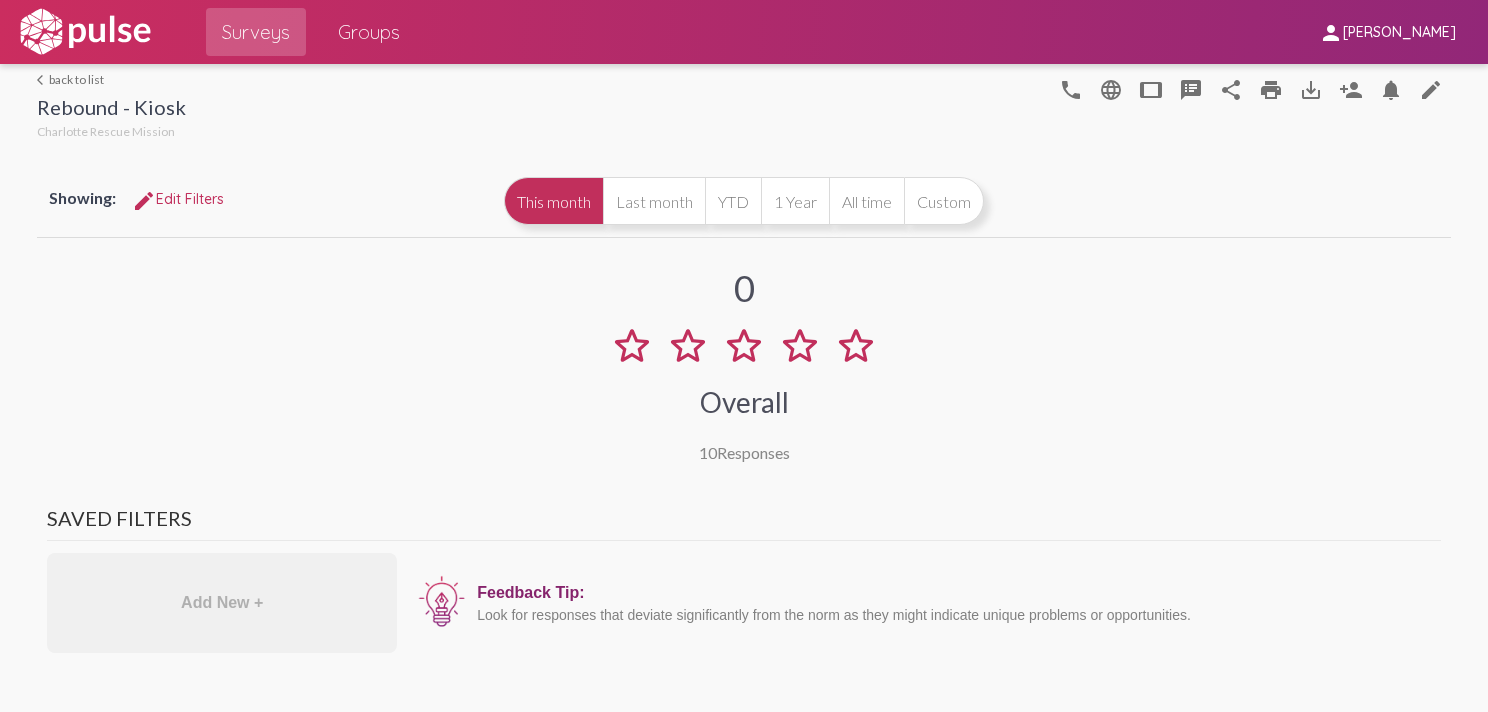 click on "arrow_back_ios  back to list" 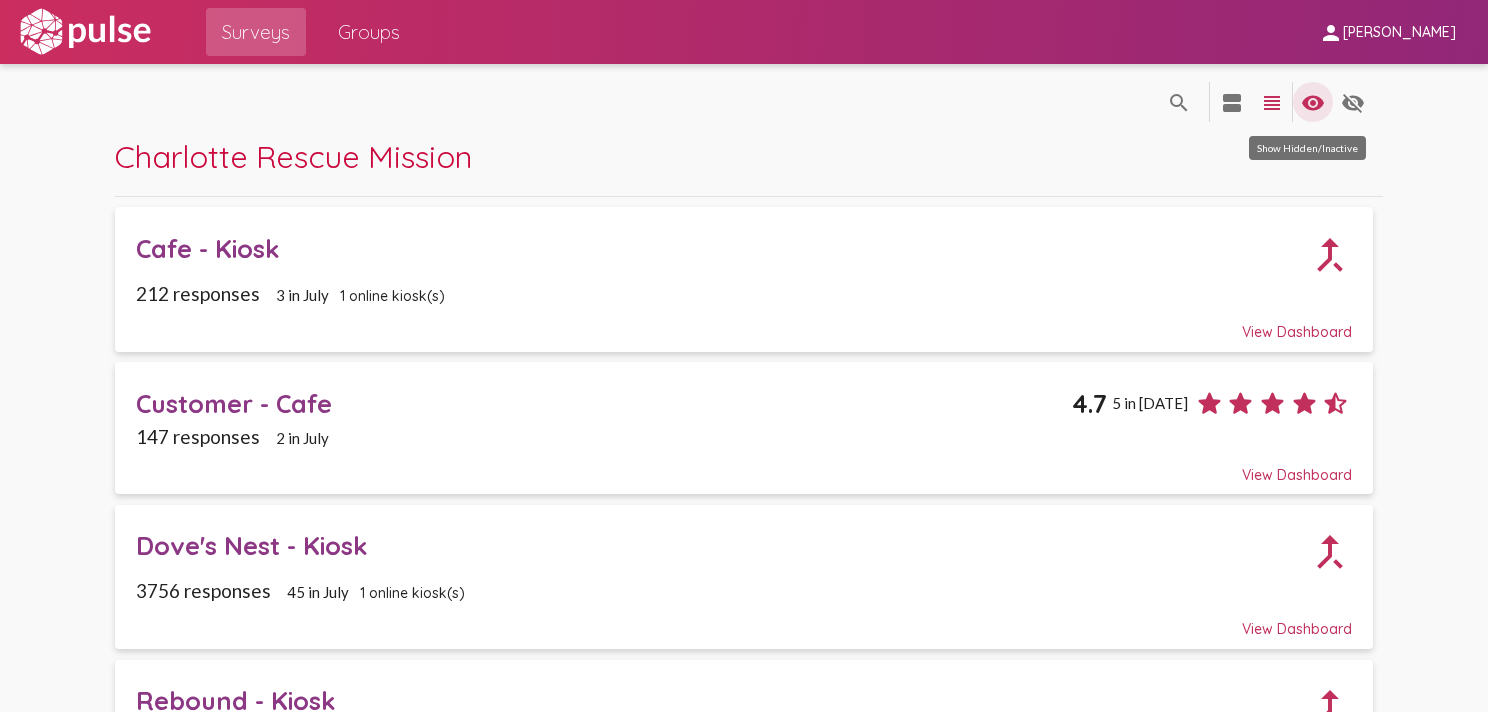 click on "visibility" 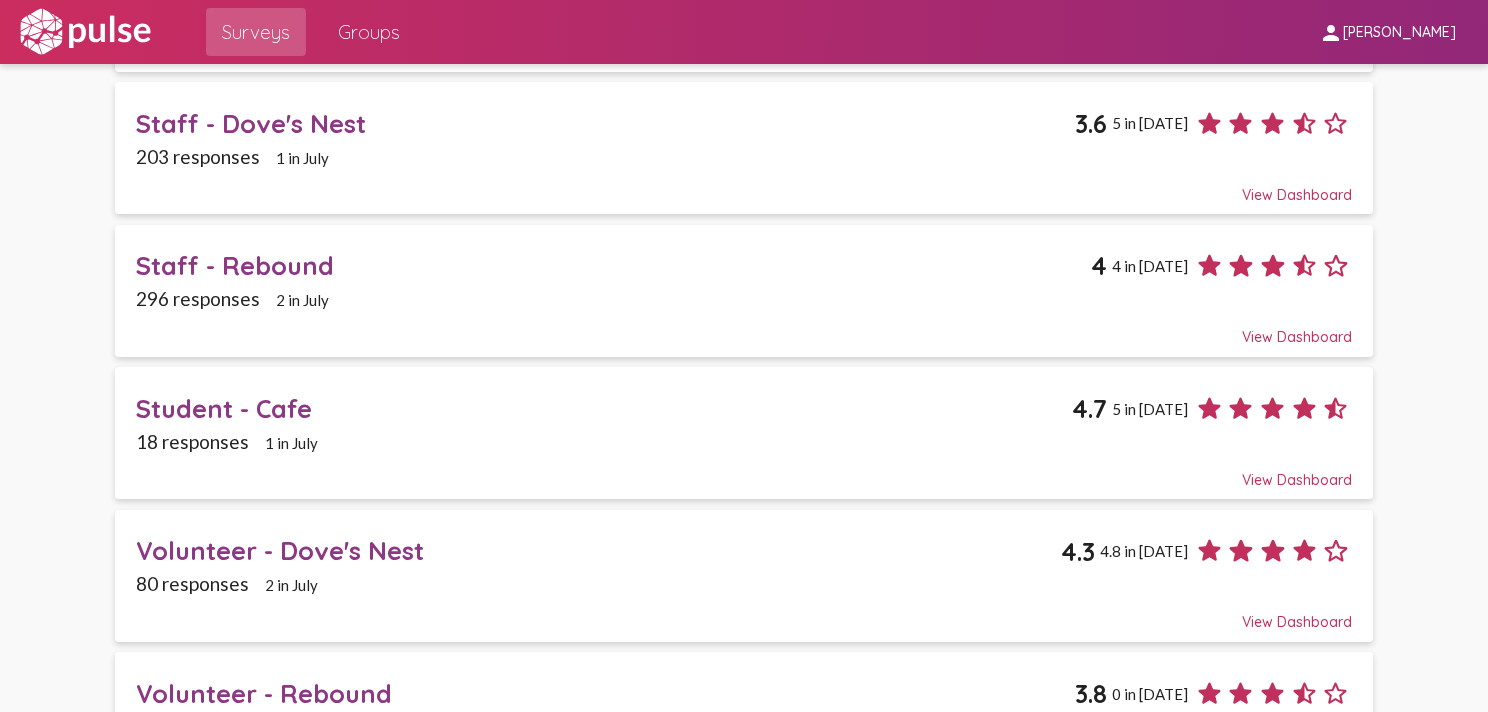 scroll, scrollTop: 1226, scrollLeft: 0, axis: vertical 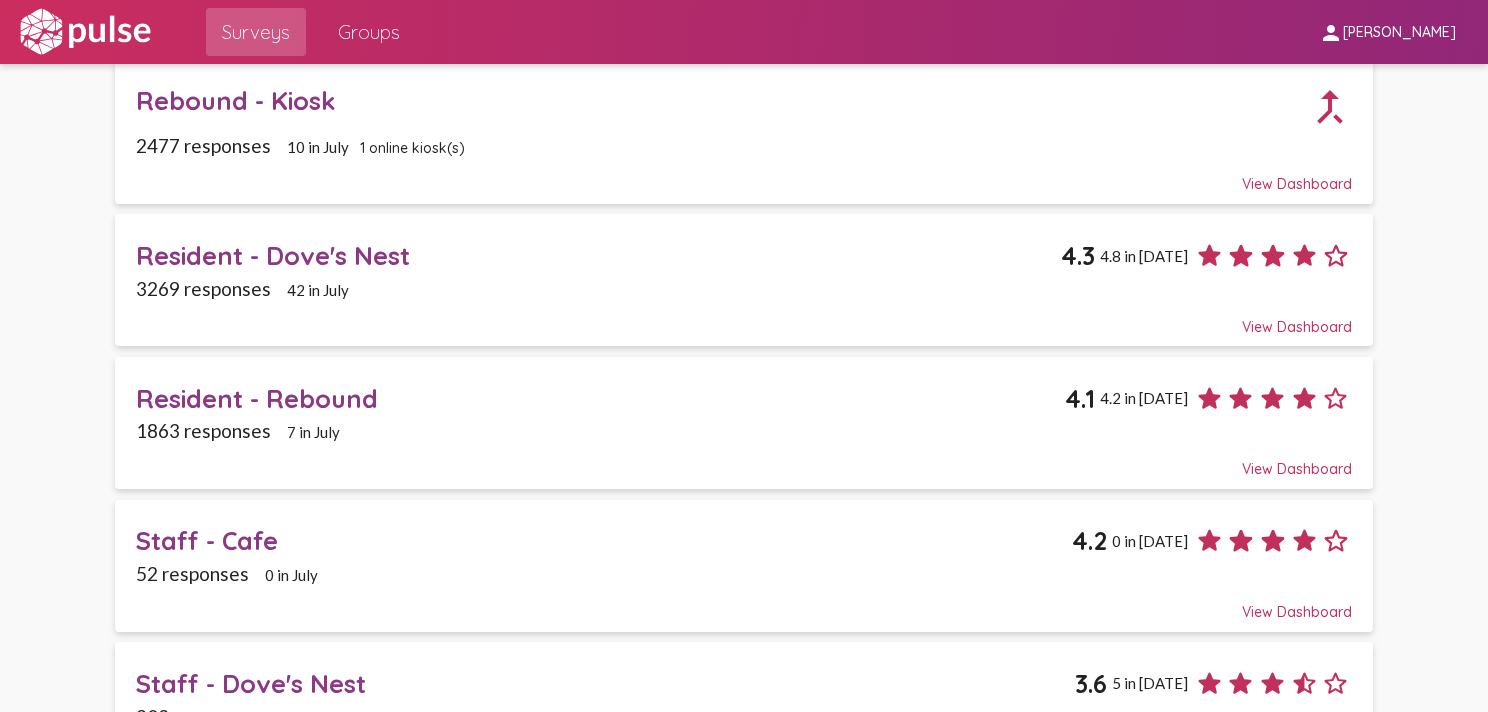drag, startPoint x: 363, startPoint y: 245, endPoint x: 19, endPoint y: 366, distance: 364.66013 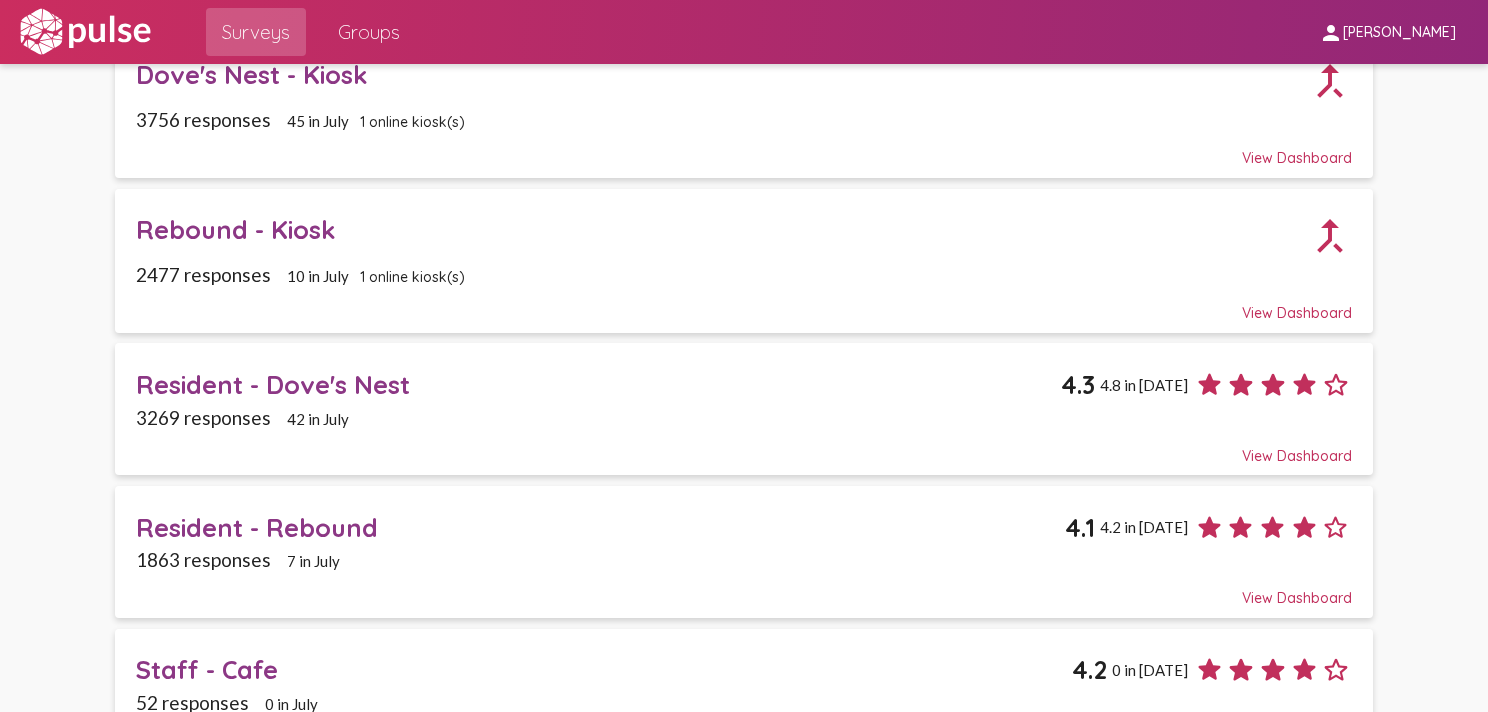 scroll, scrollTop: 426, scrollLeft: 0, axis: vertical 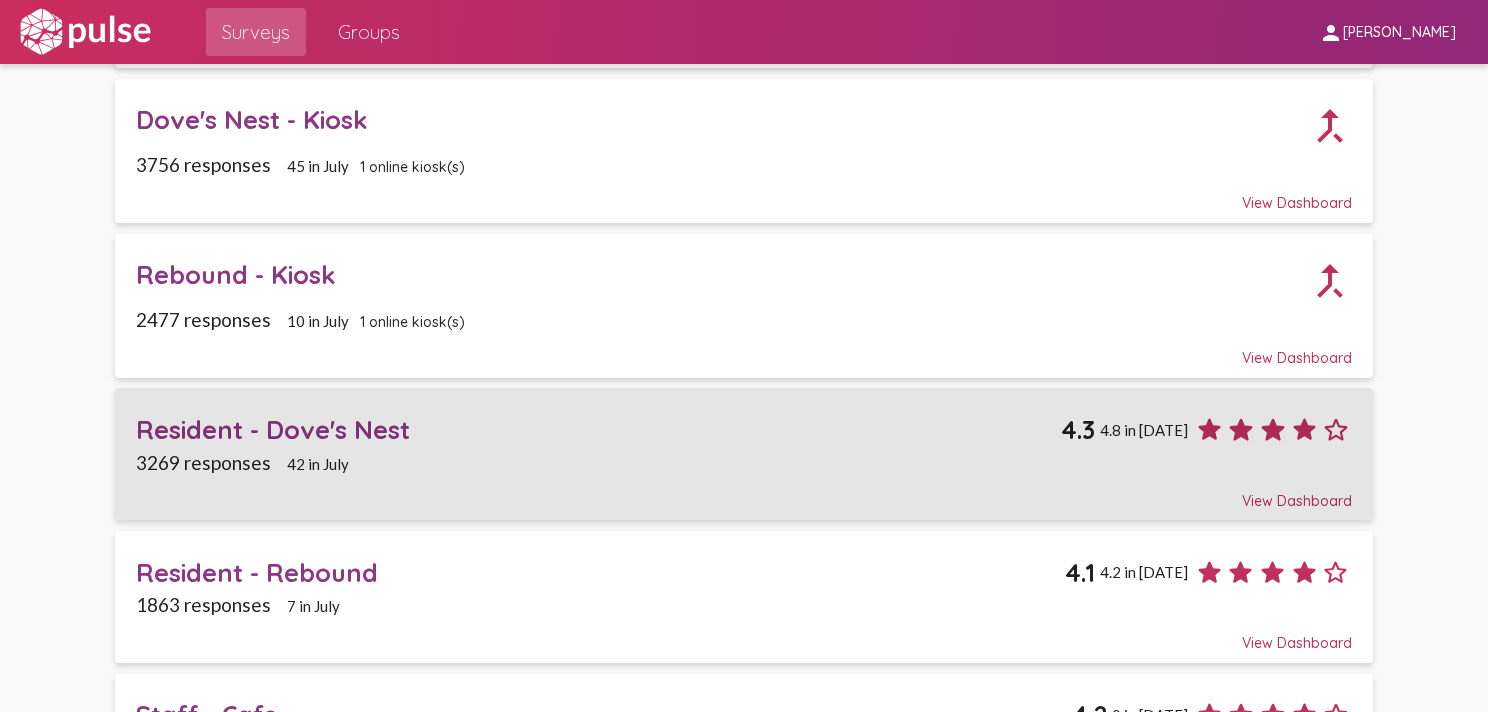 click on "View Dashboard" 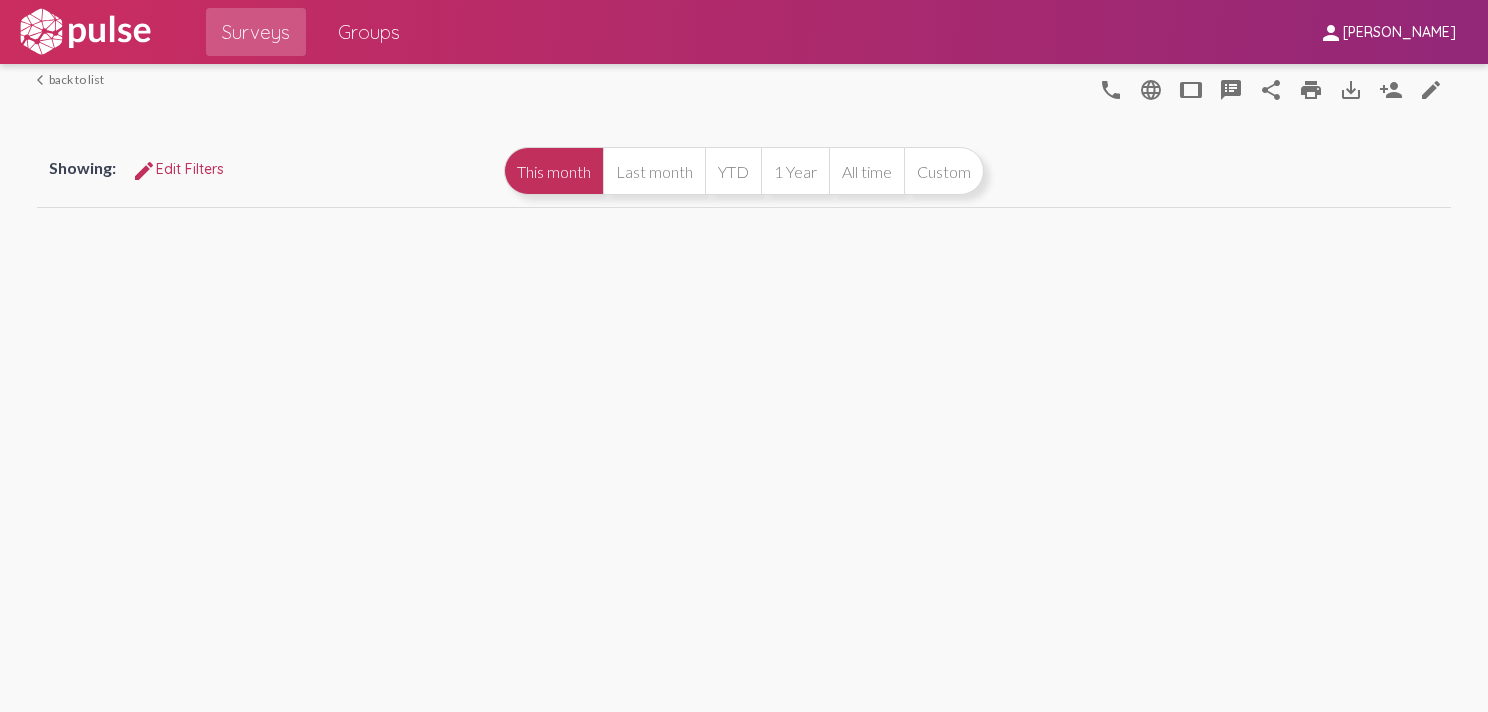 scroll, scrollTop: 0, scrollLeft: 0, axis: both 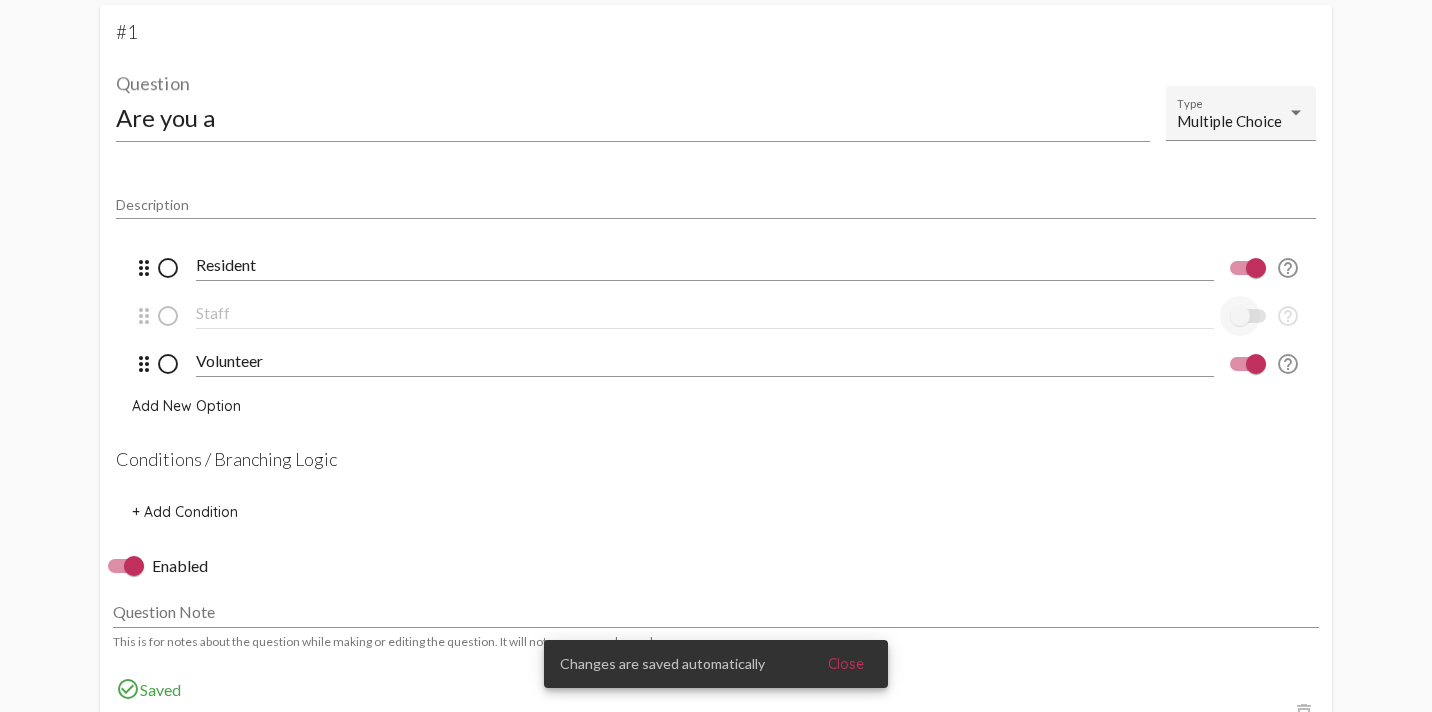 click at bounding box center [1248, 316] 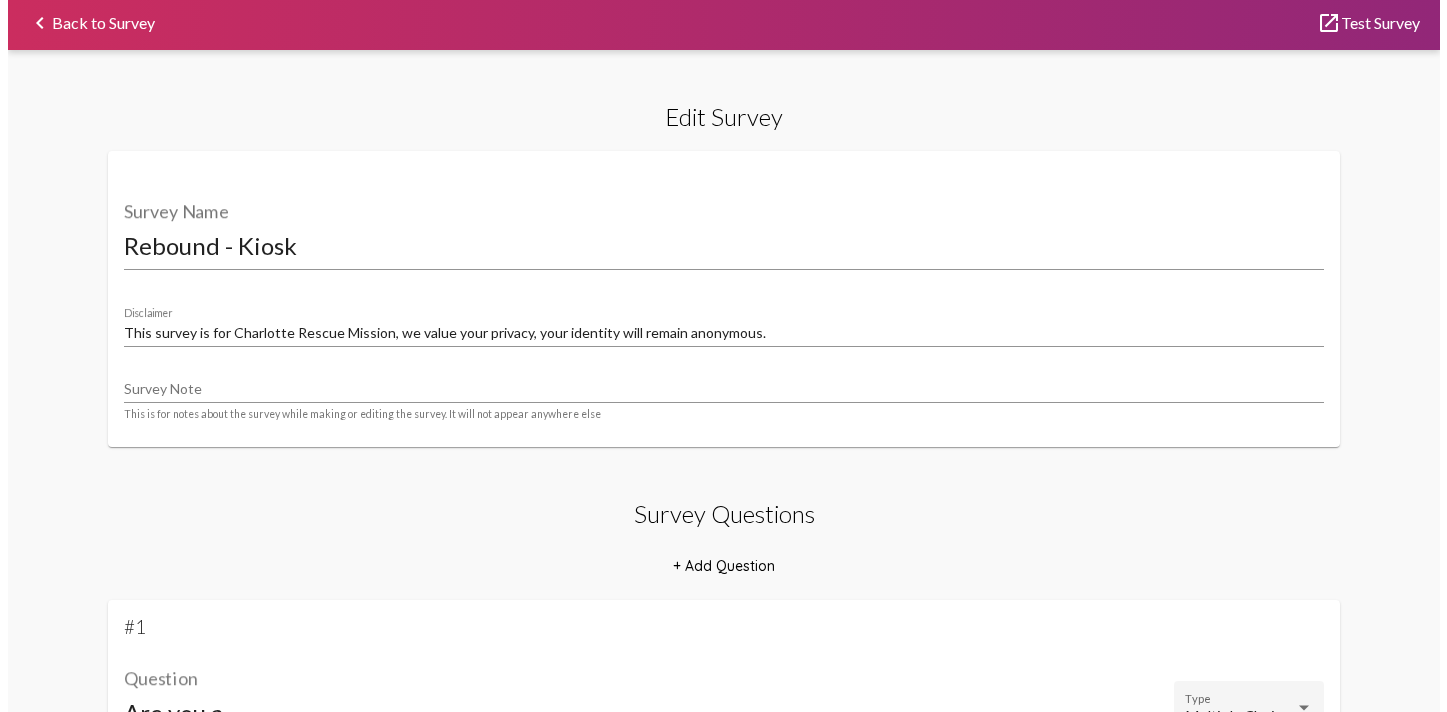scroll, scrollTop: 0, scrollLeft: 0, axis: both 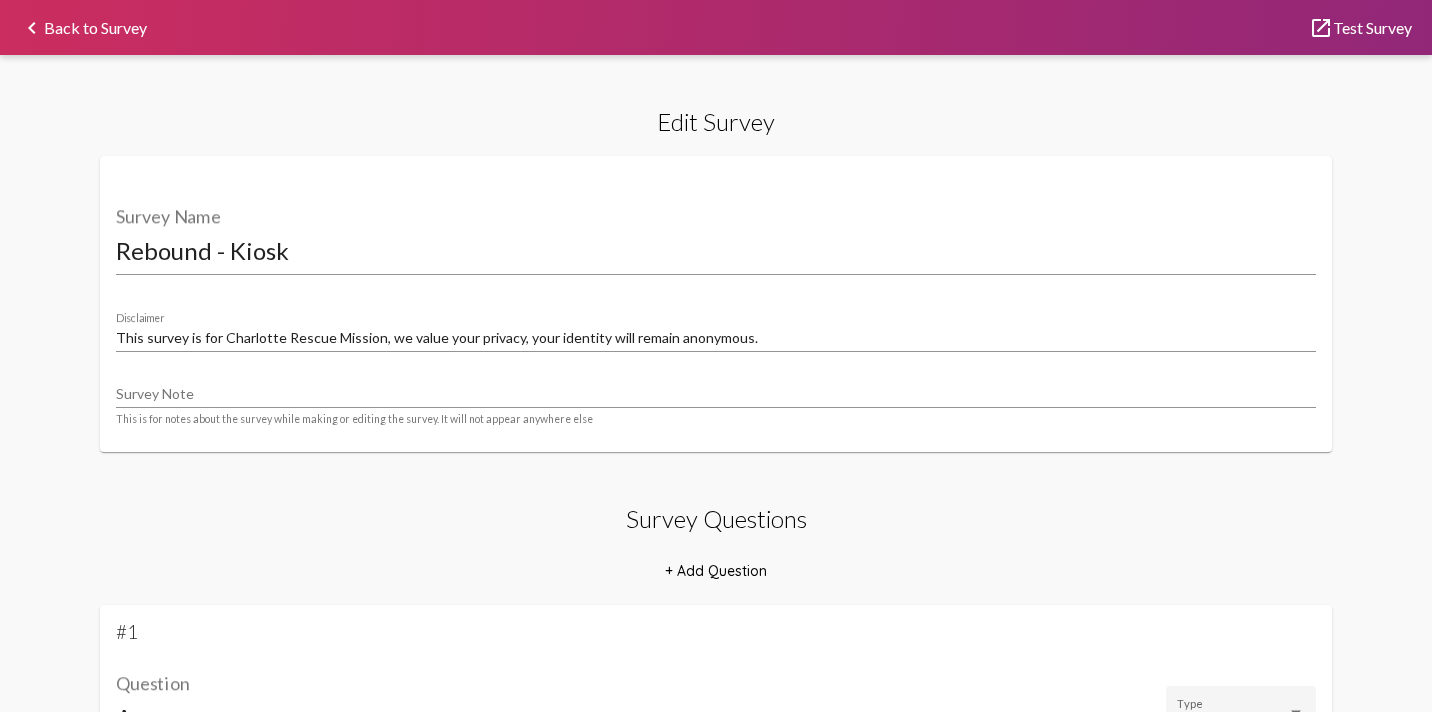 click on "keyboard_arrow_left" 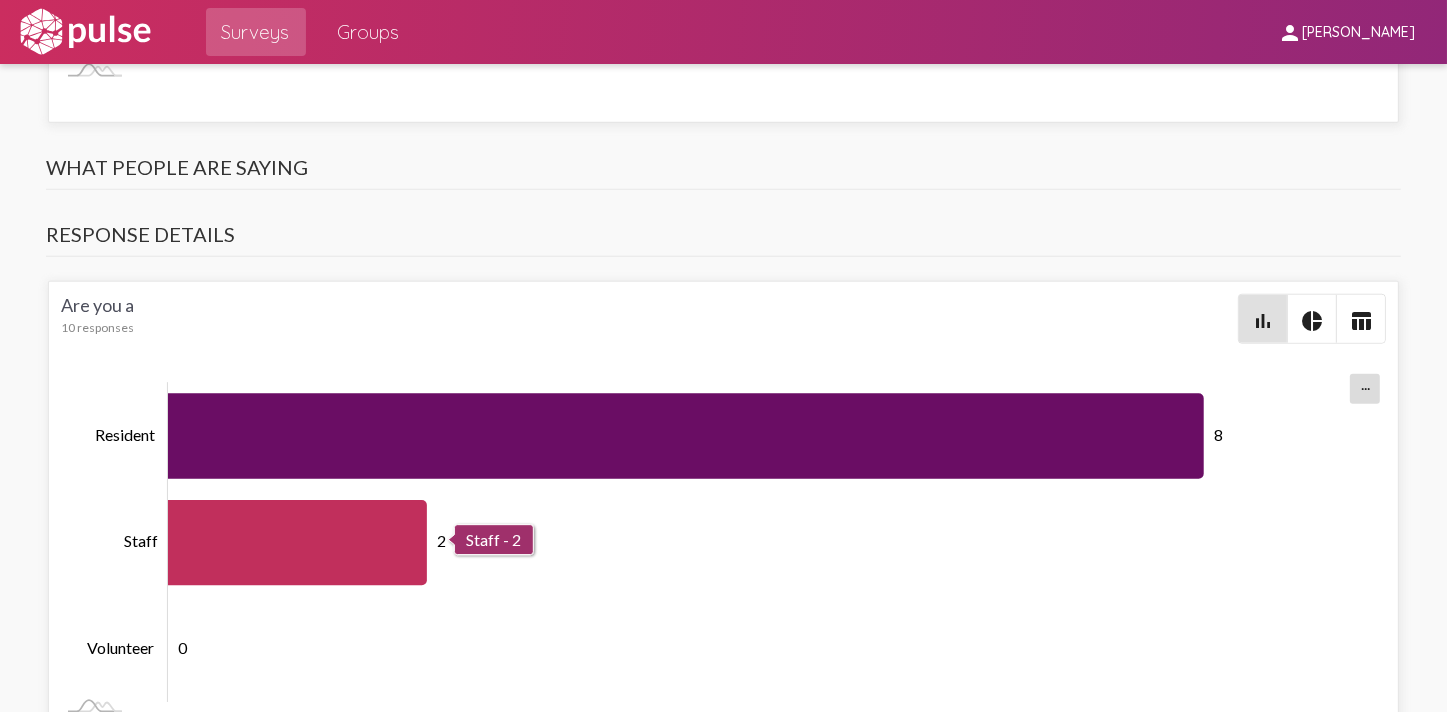 scroll, scrollTop: 1927, scrollLeft: 0, axis: vertical 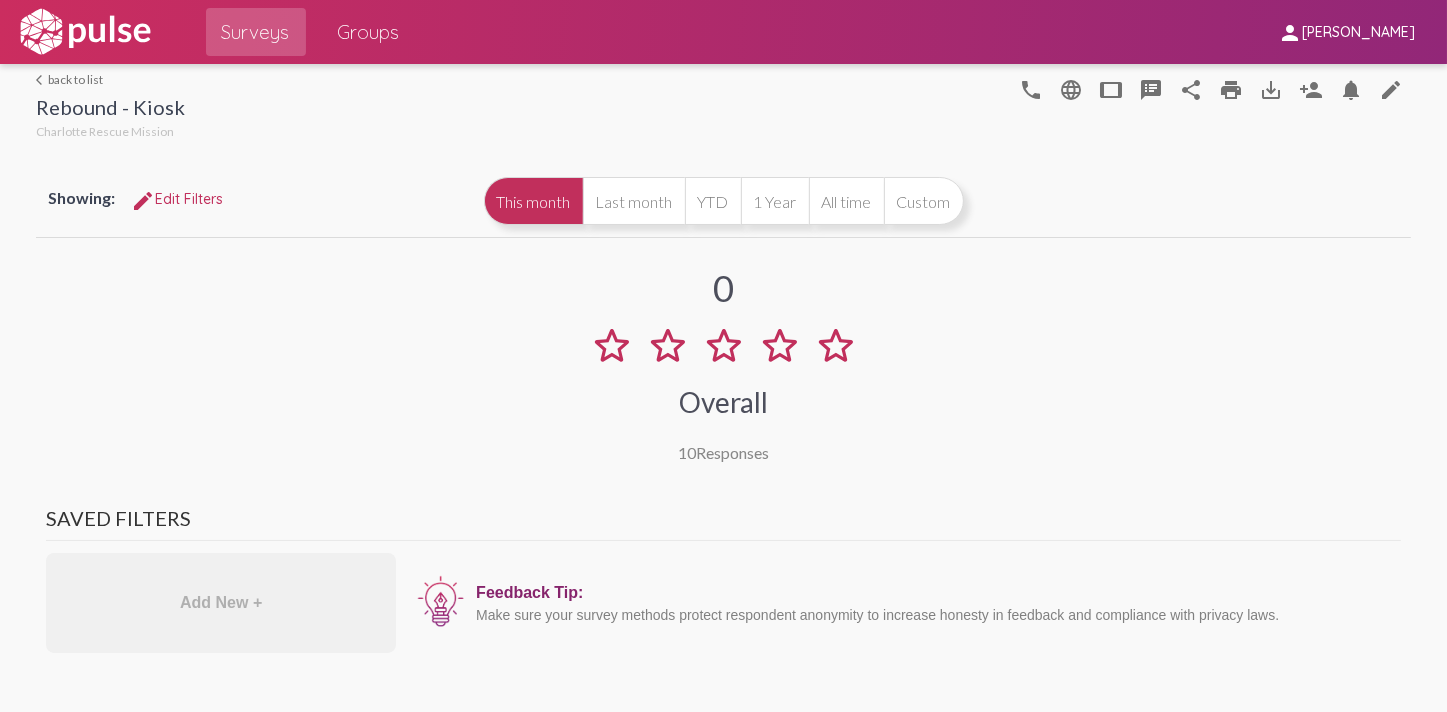 click on "arrow_back_ios  back to list" 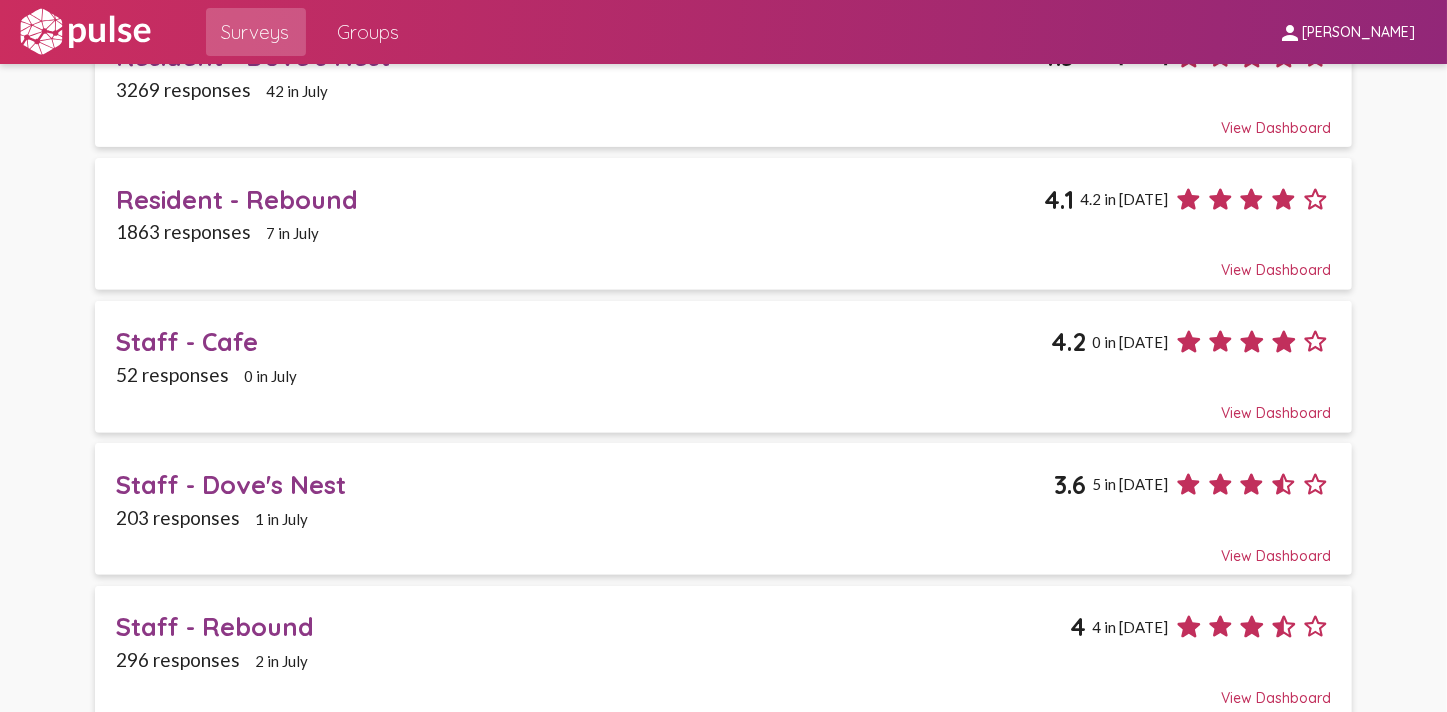 scroll, scrollTop: 726, scrollLeft: 0, axis: vertical 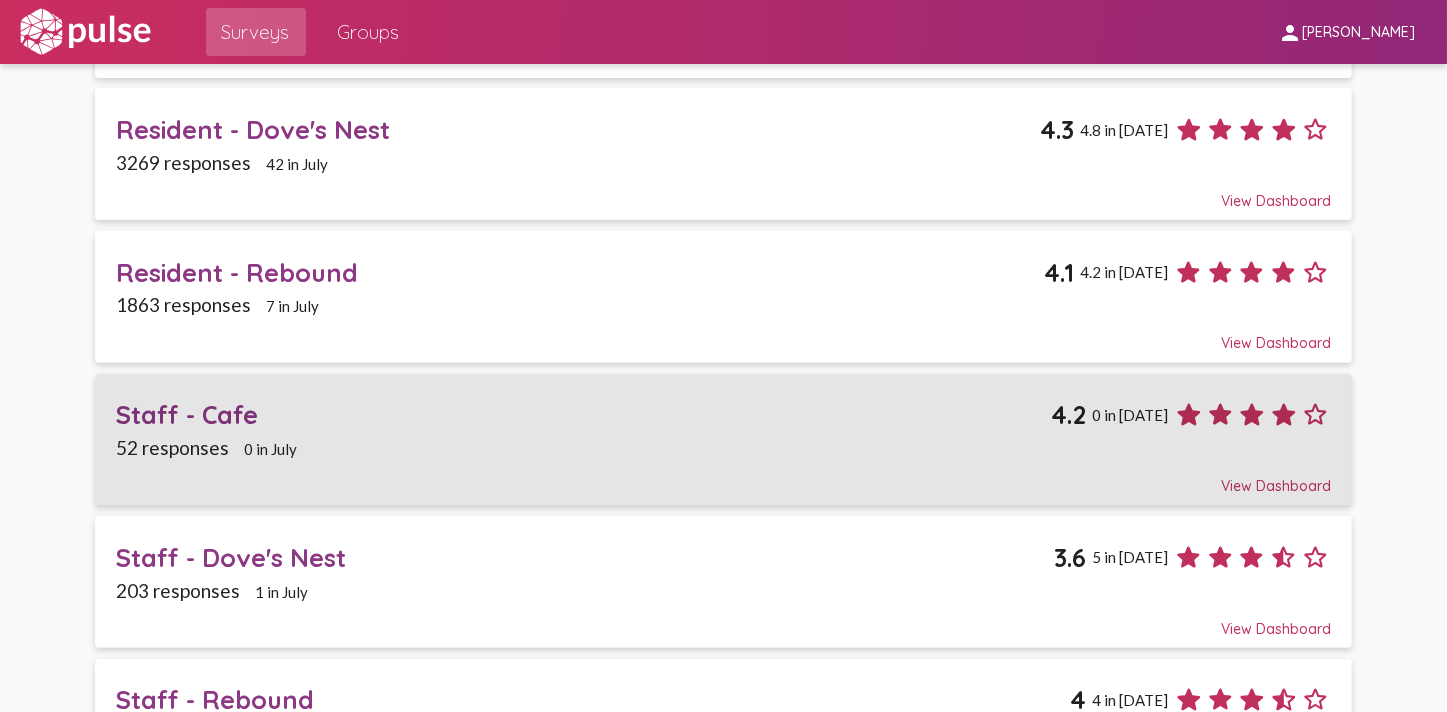 click on "Staff - Cafe" 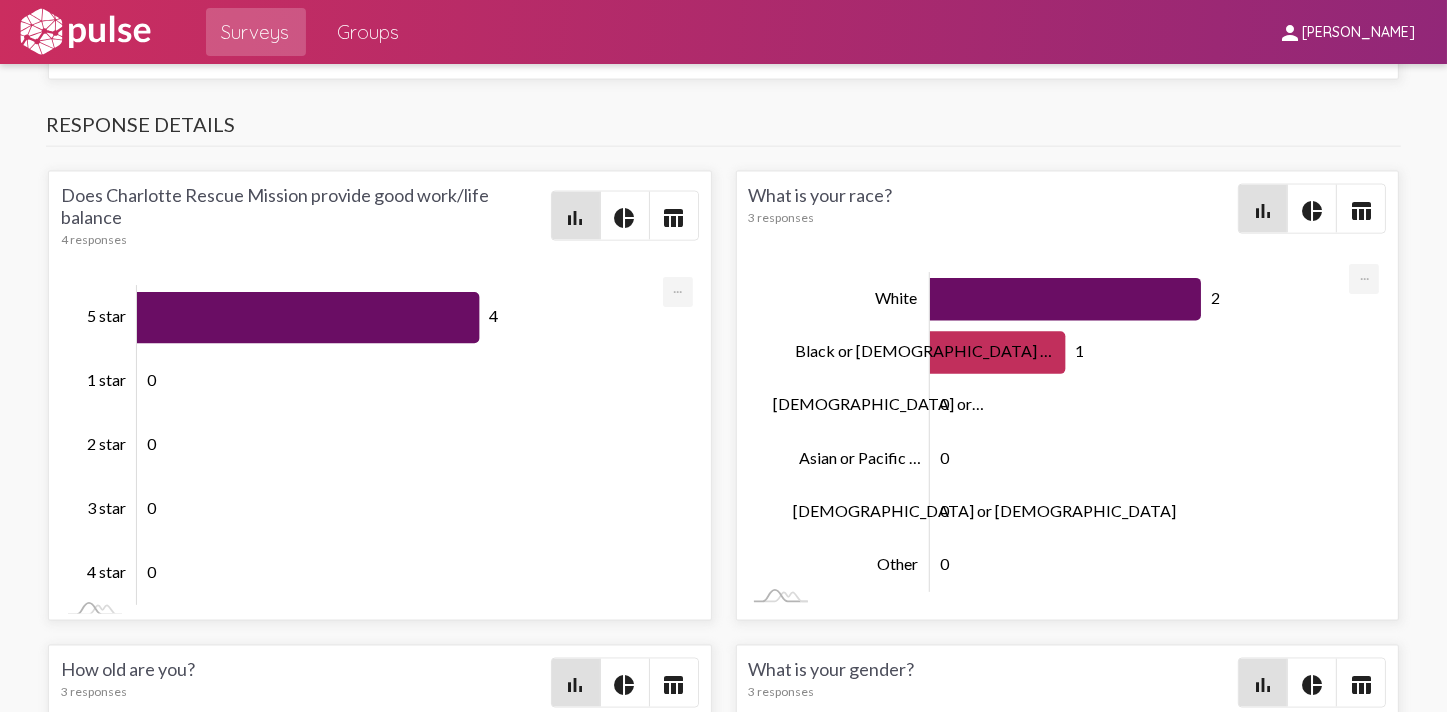 scroll, scrollTop: 2800, scrollLeft: 0, axis: vertical 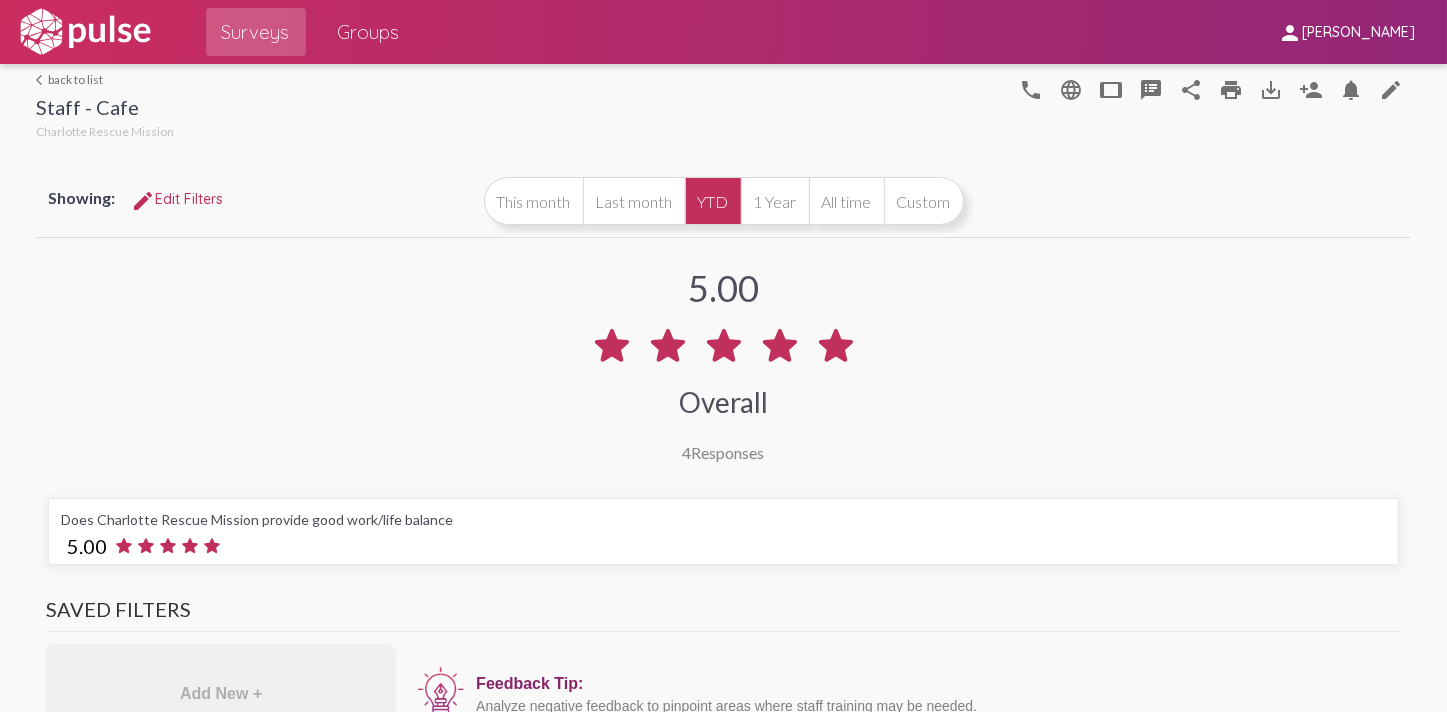 click on "arrow_back_ios  back to list" 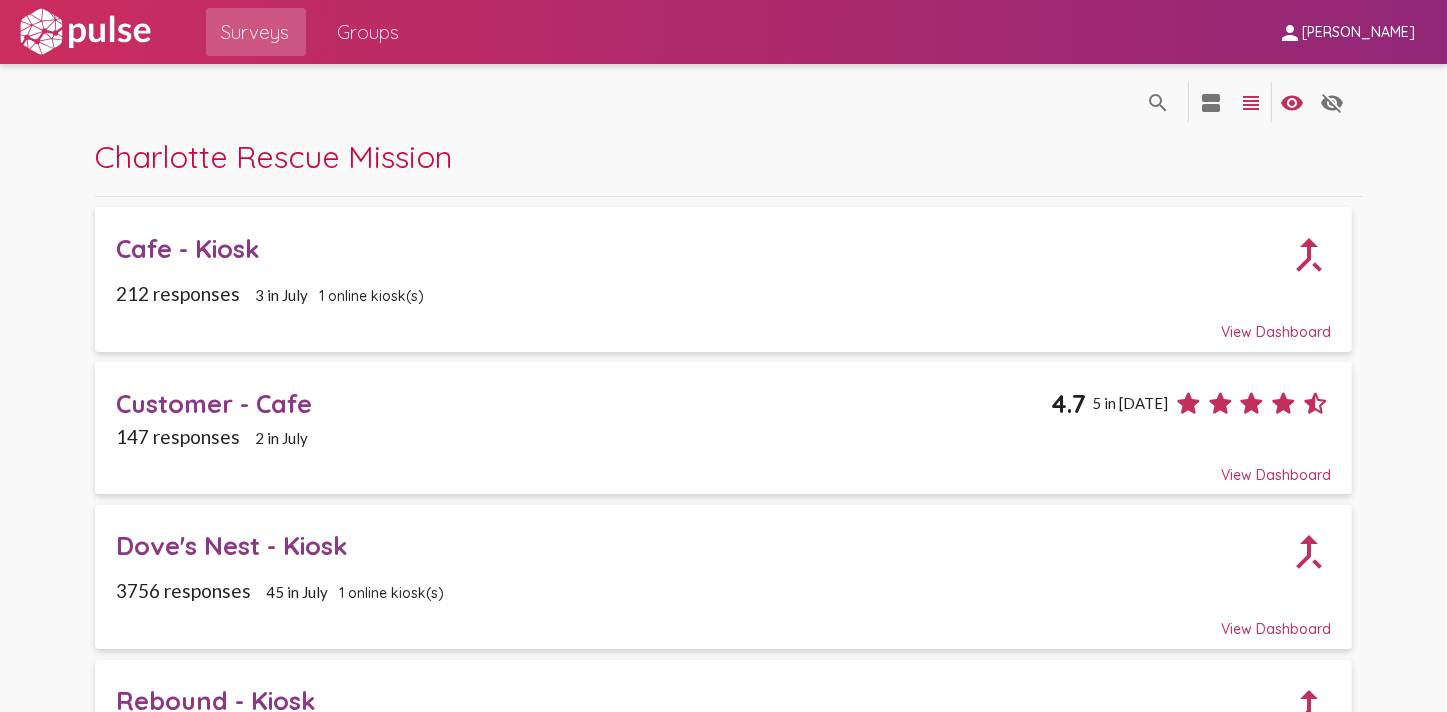 drag, startPoint x: 1096, startPoint y: 430, endPoint x: 1395, endPoint y: 513, distance: 310.3063 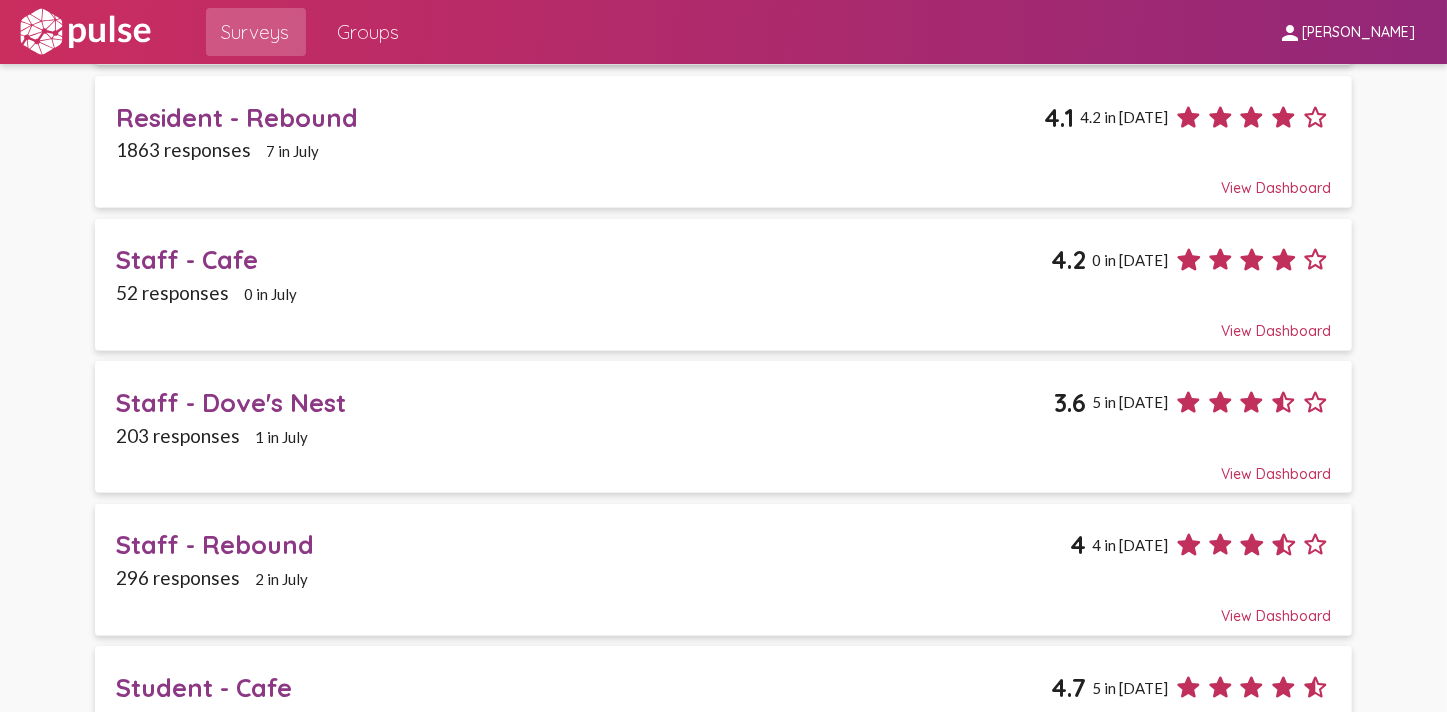 scroll, scrollTop: 926, scrollLeft: 0, axis: vertical 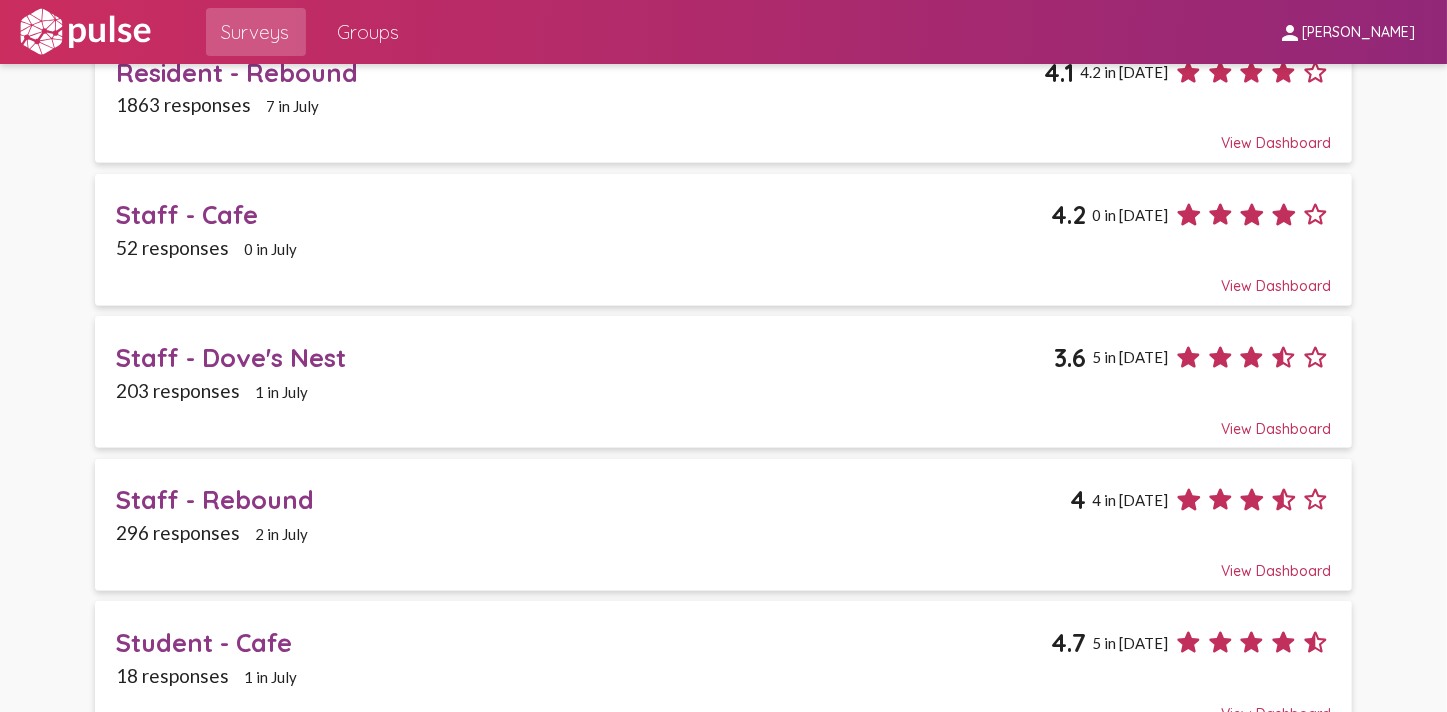 click on "Staff - Rebound" 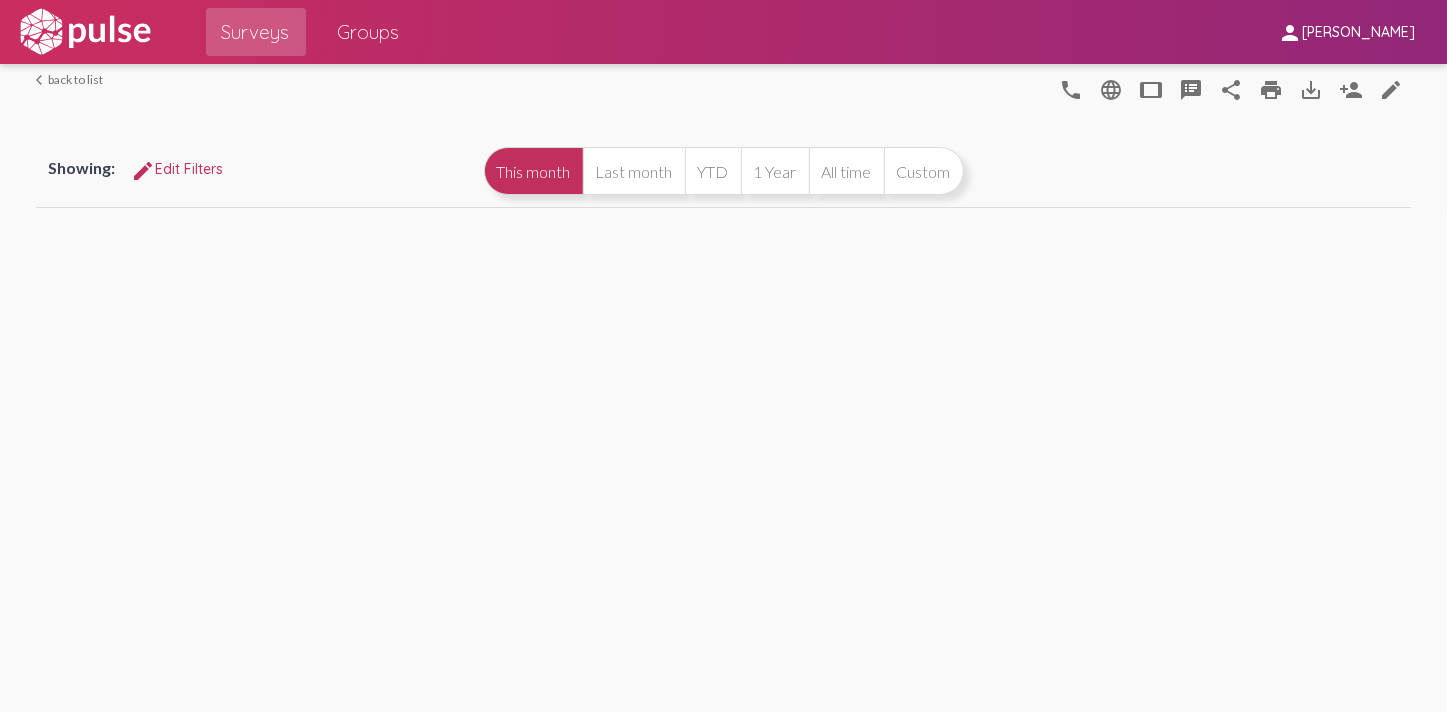 scroll, scrollTop: 0, scrollLeft: 0, axis: both 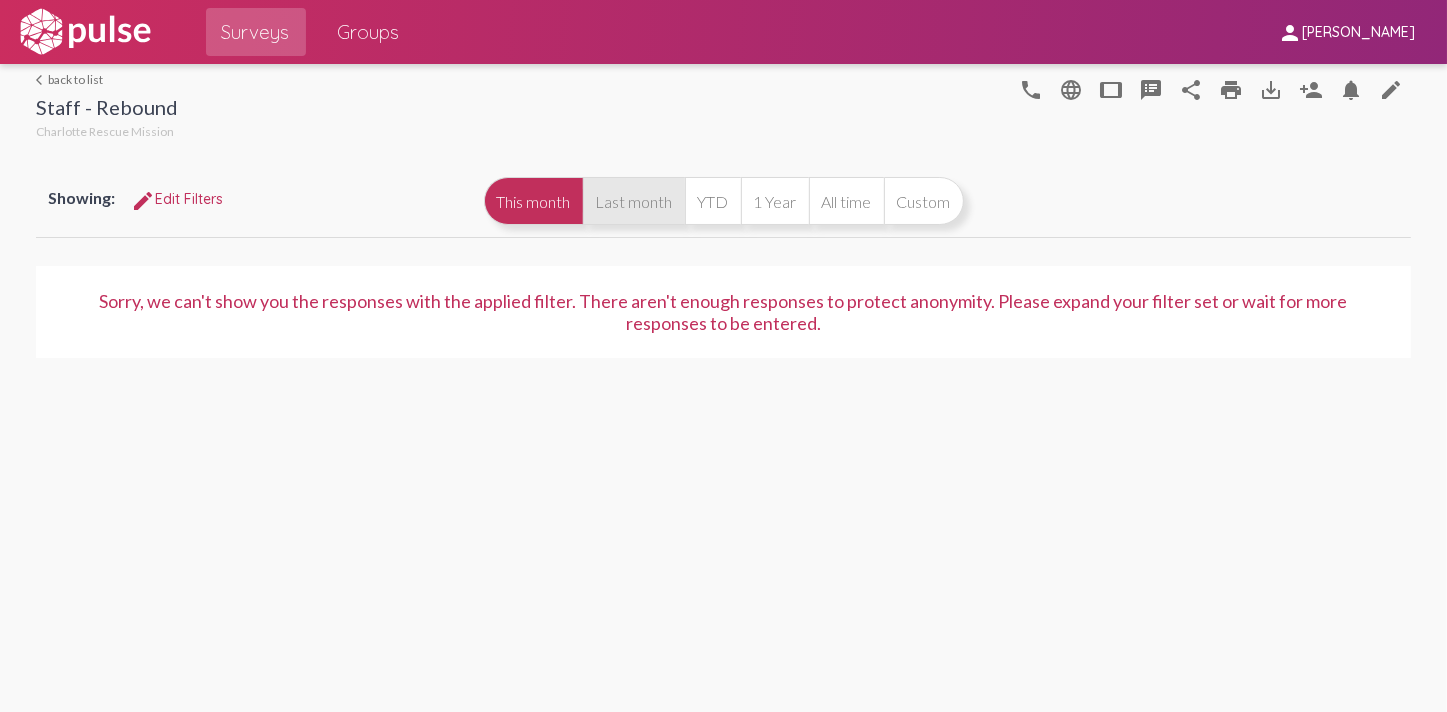 click on "Last month" 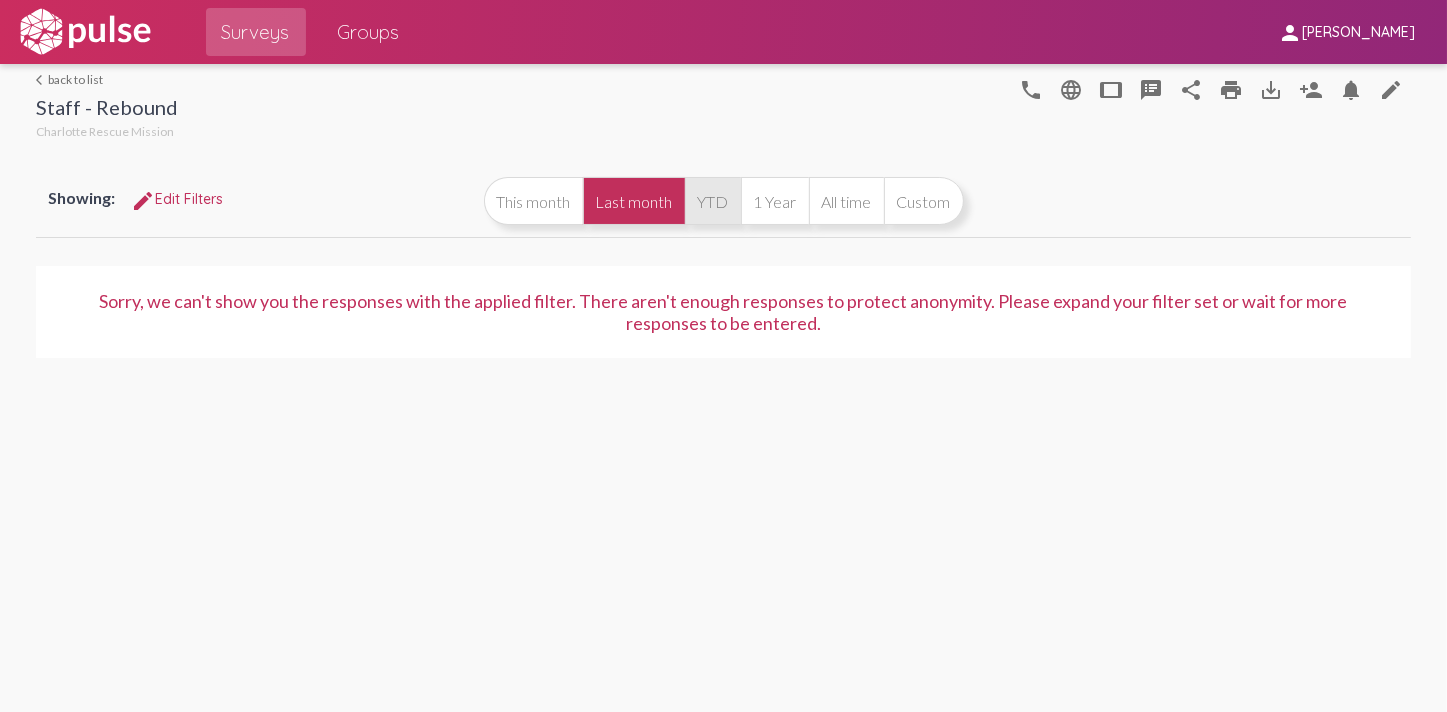 click on "YTD" 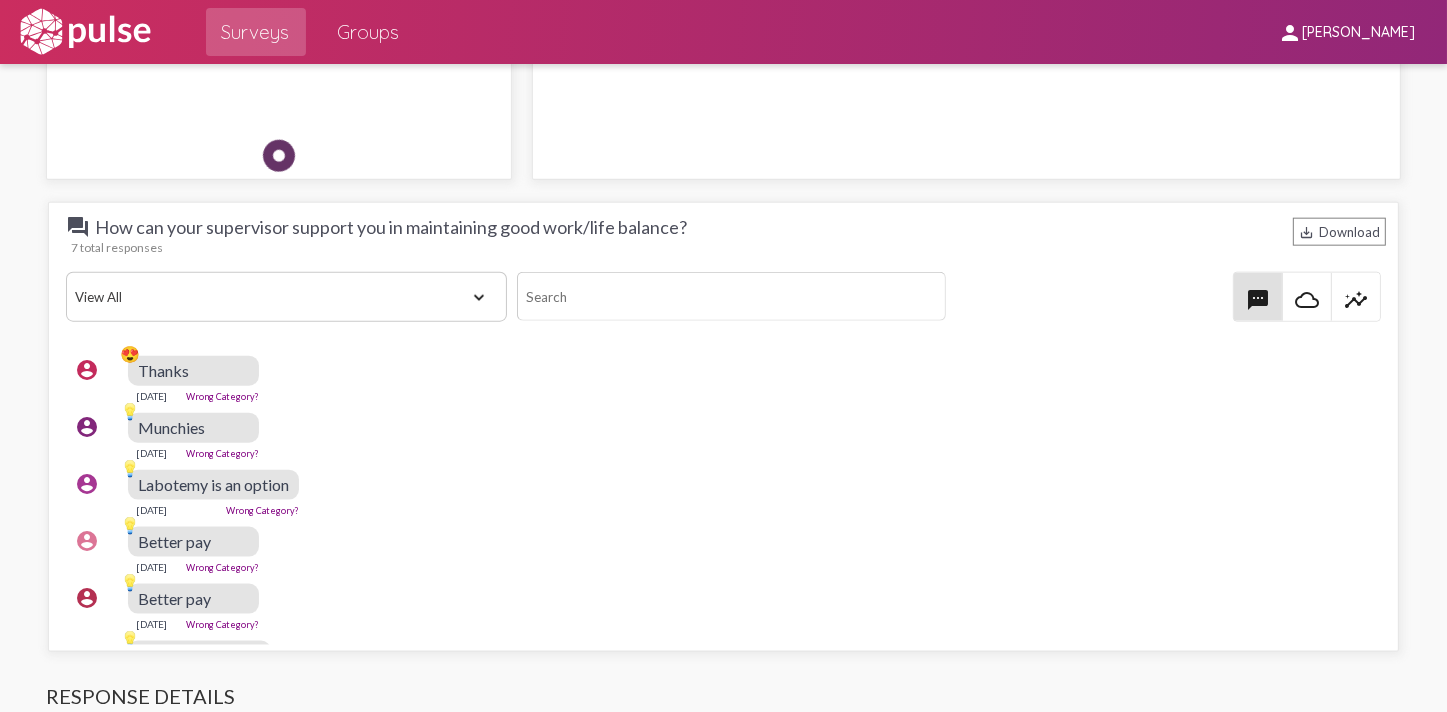 scroll, scrollTop: 2300, scrollLeft: 0, axis: vertical 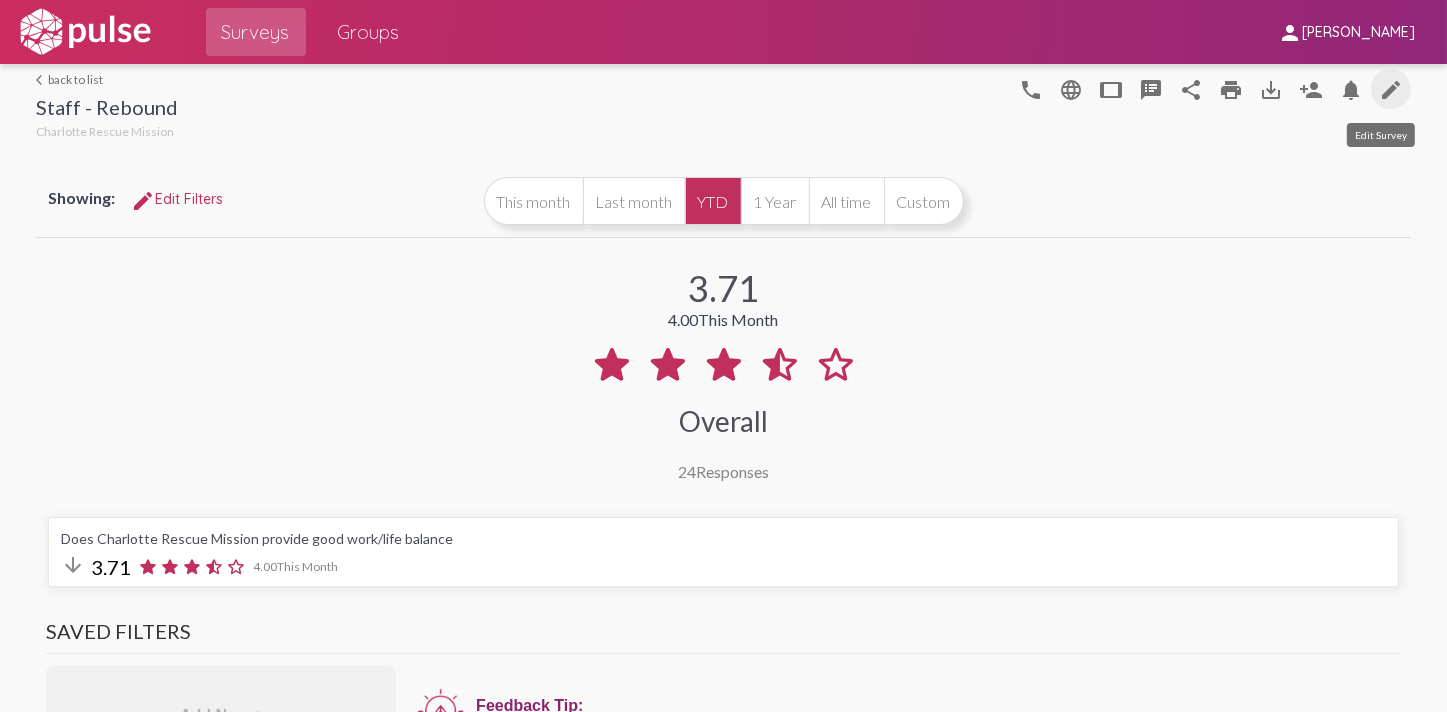 click on "edit" 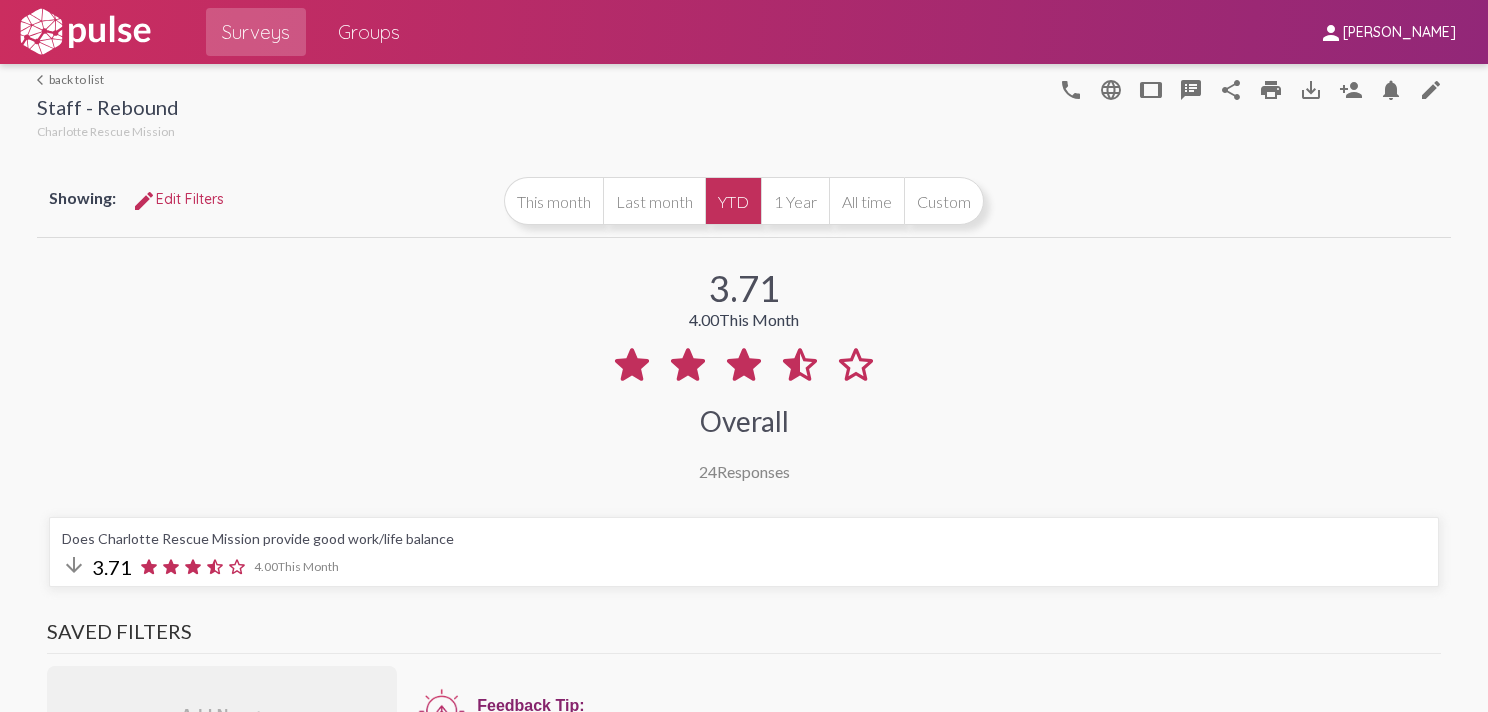 scroll, scrollTop: 121, scrollLeft: 0, axis: vertical 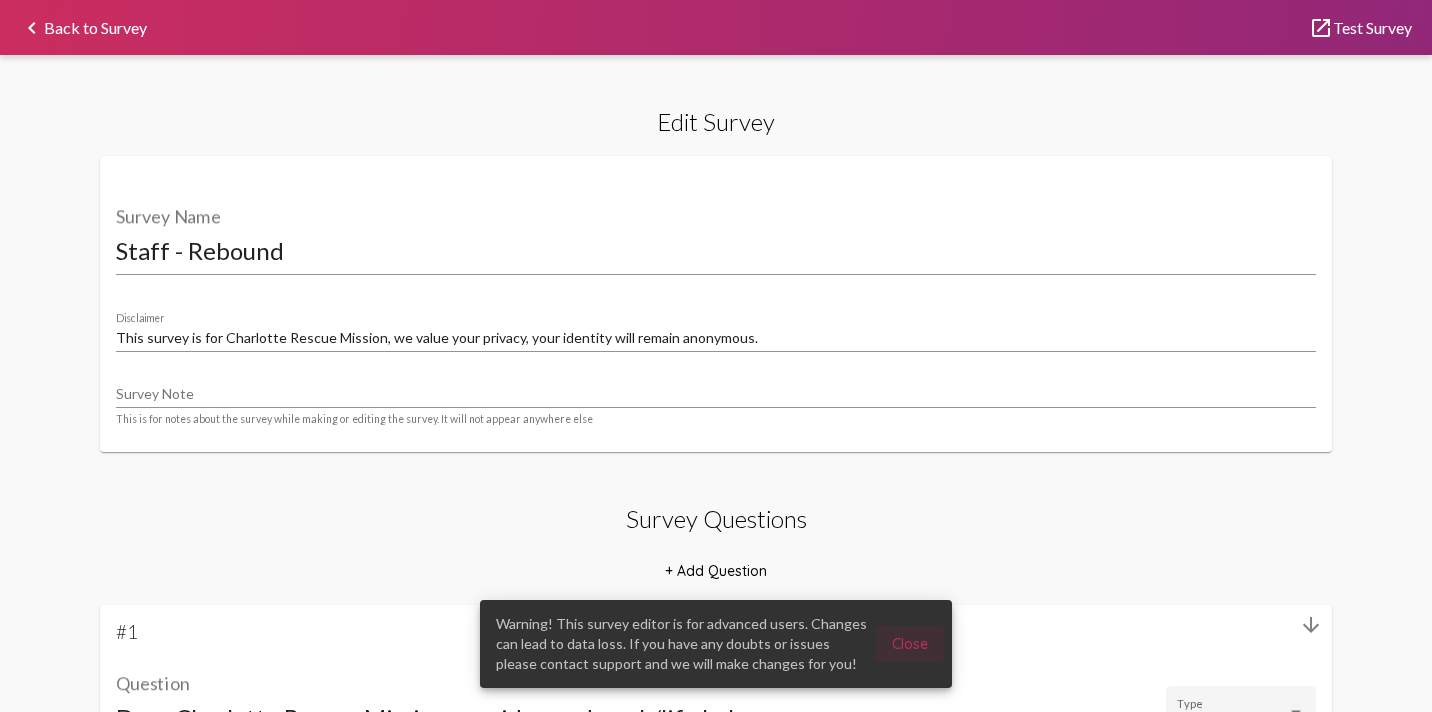 click on "Close" at bounding box center [910, 644] 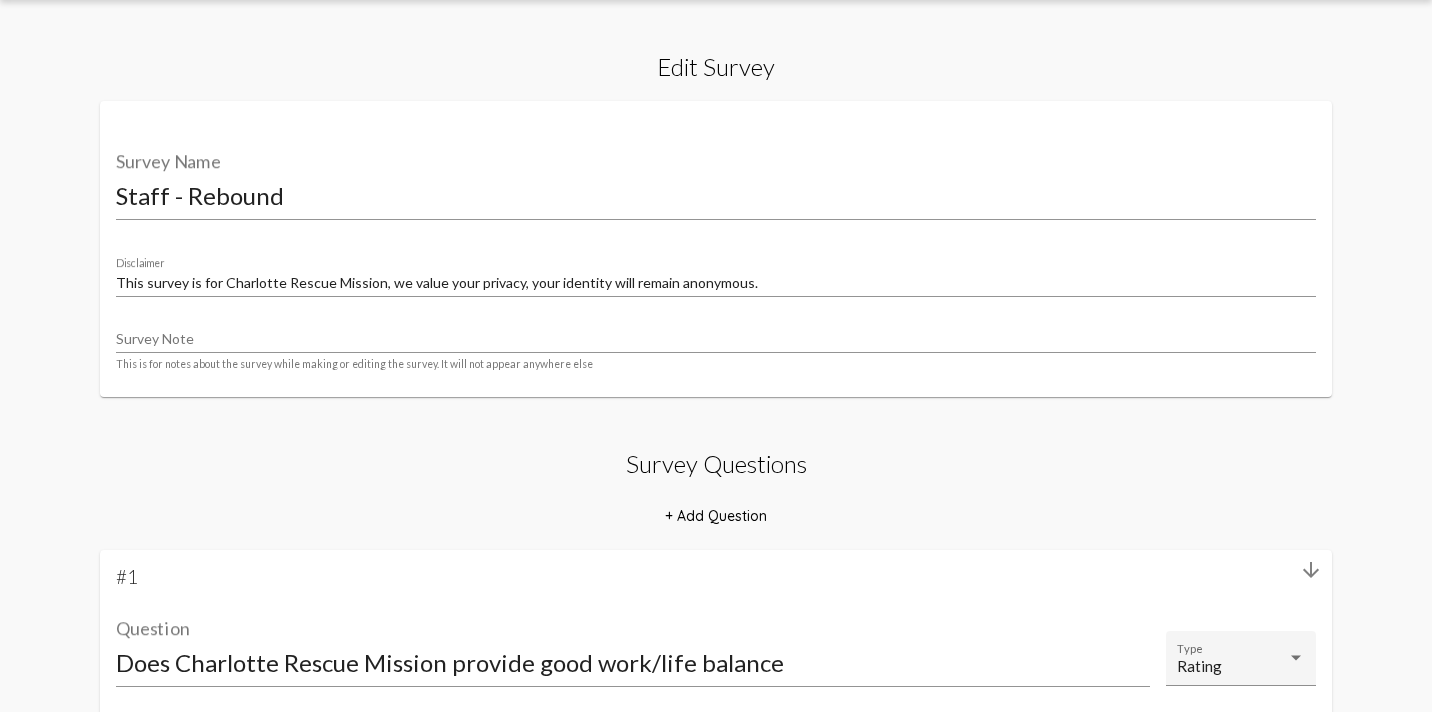 scroll, scrollTop: 100, scrollLeft: 0, axis: vertical 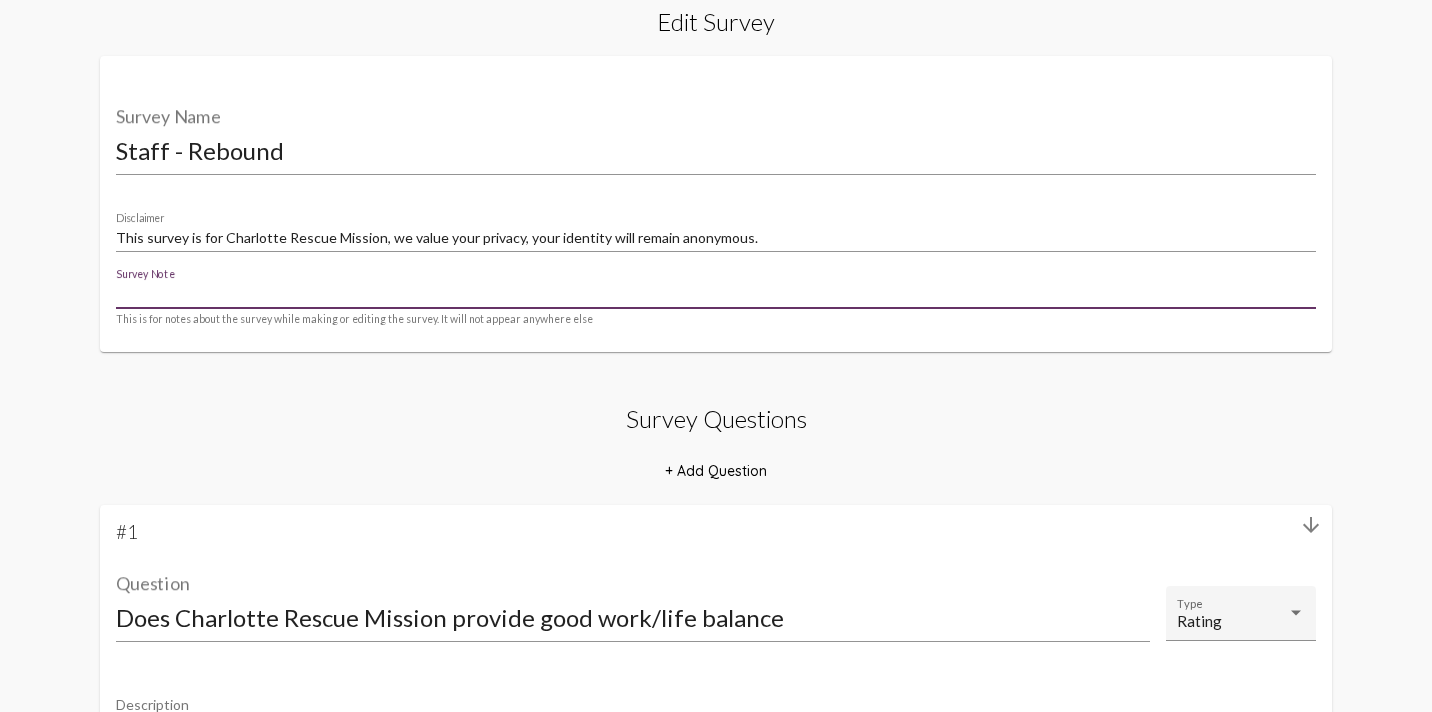 click on "Survey Note" at bounding box center (716, 294) 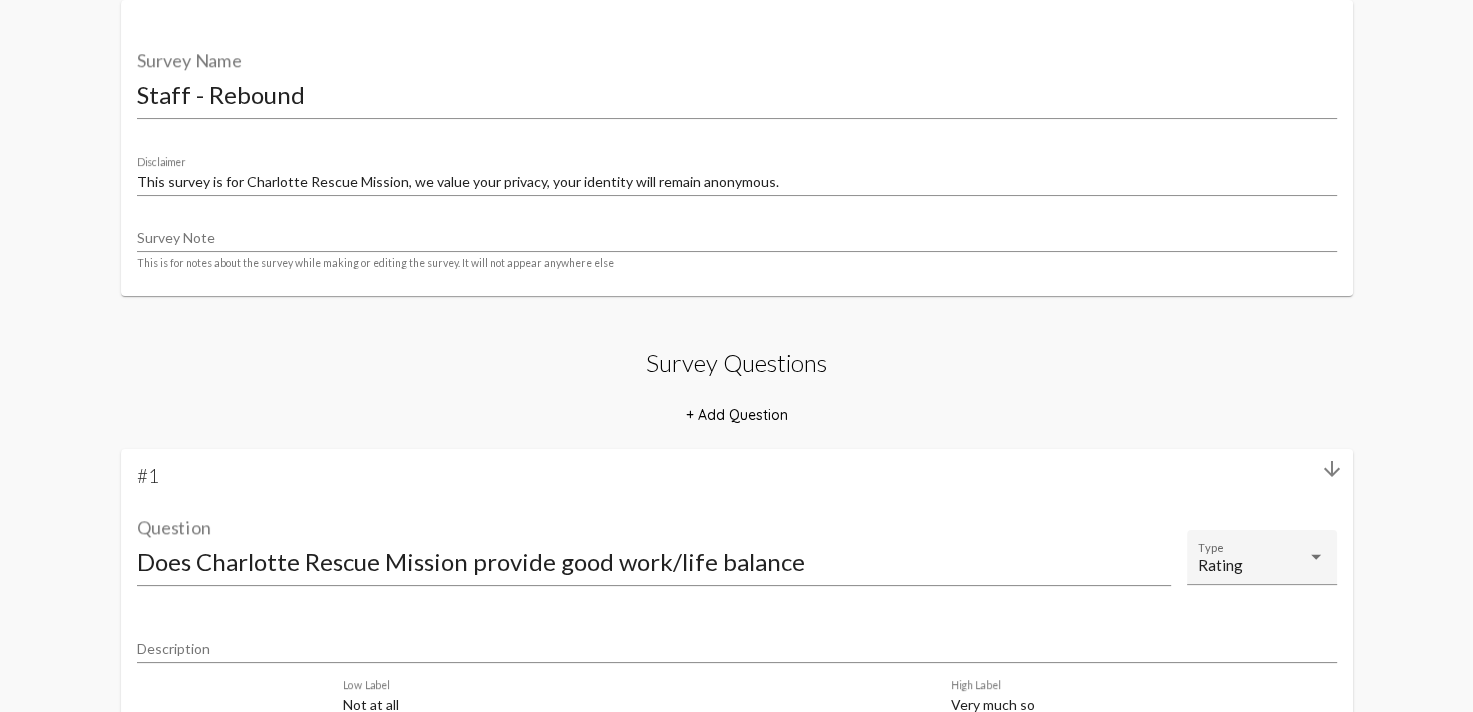 scroll, scrollTop: 0, scrollLeft: 0, axis: both 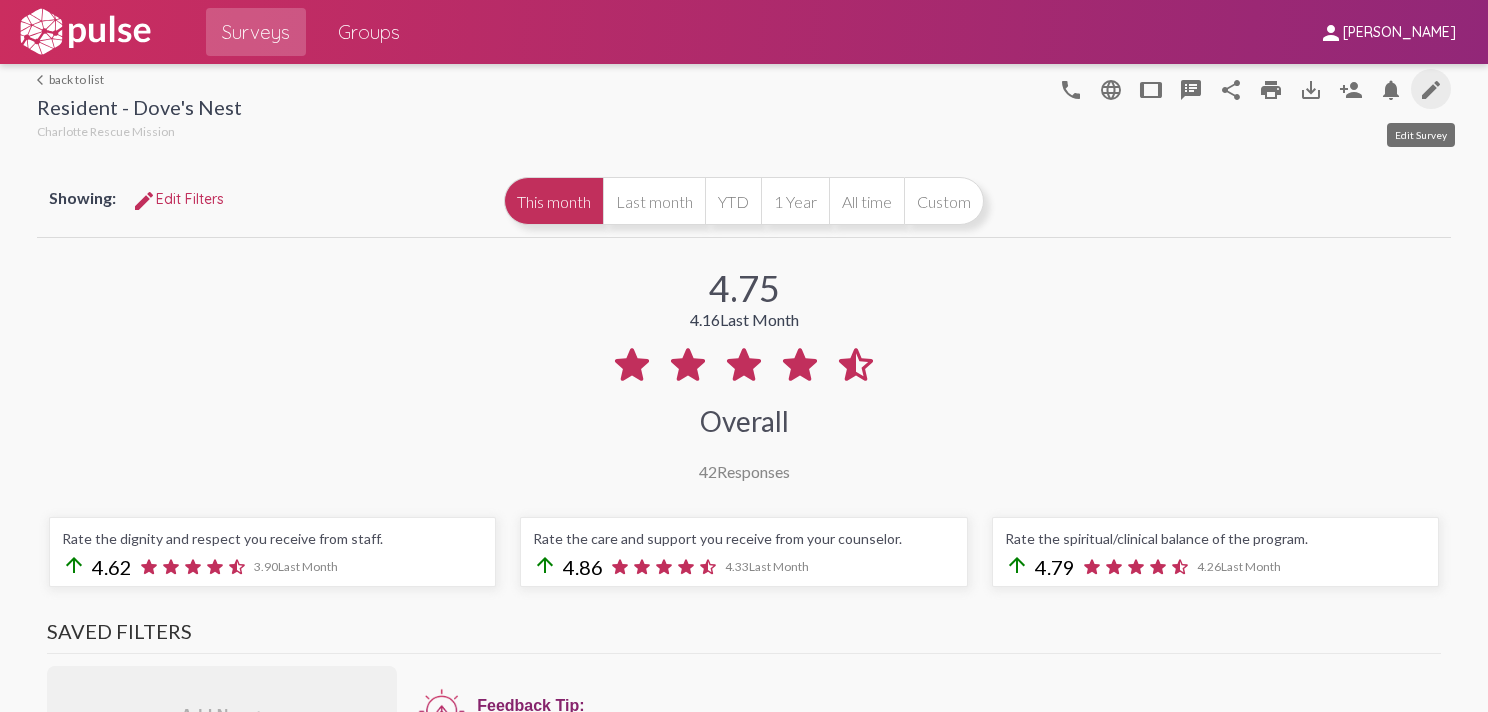 click on "edit" 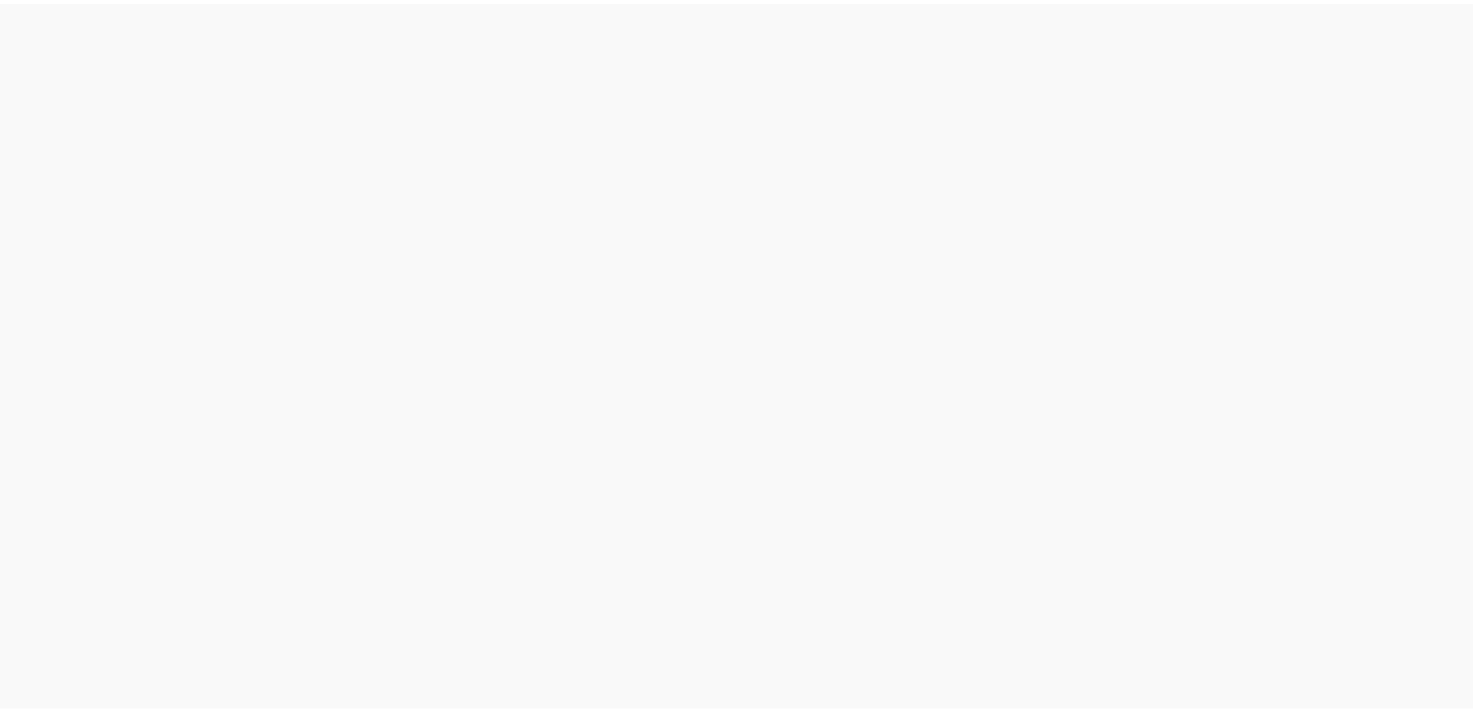 scroll, scrollTop: 0, scrollLeft: 0, axis: both 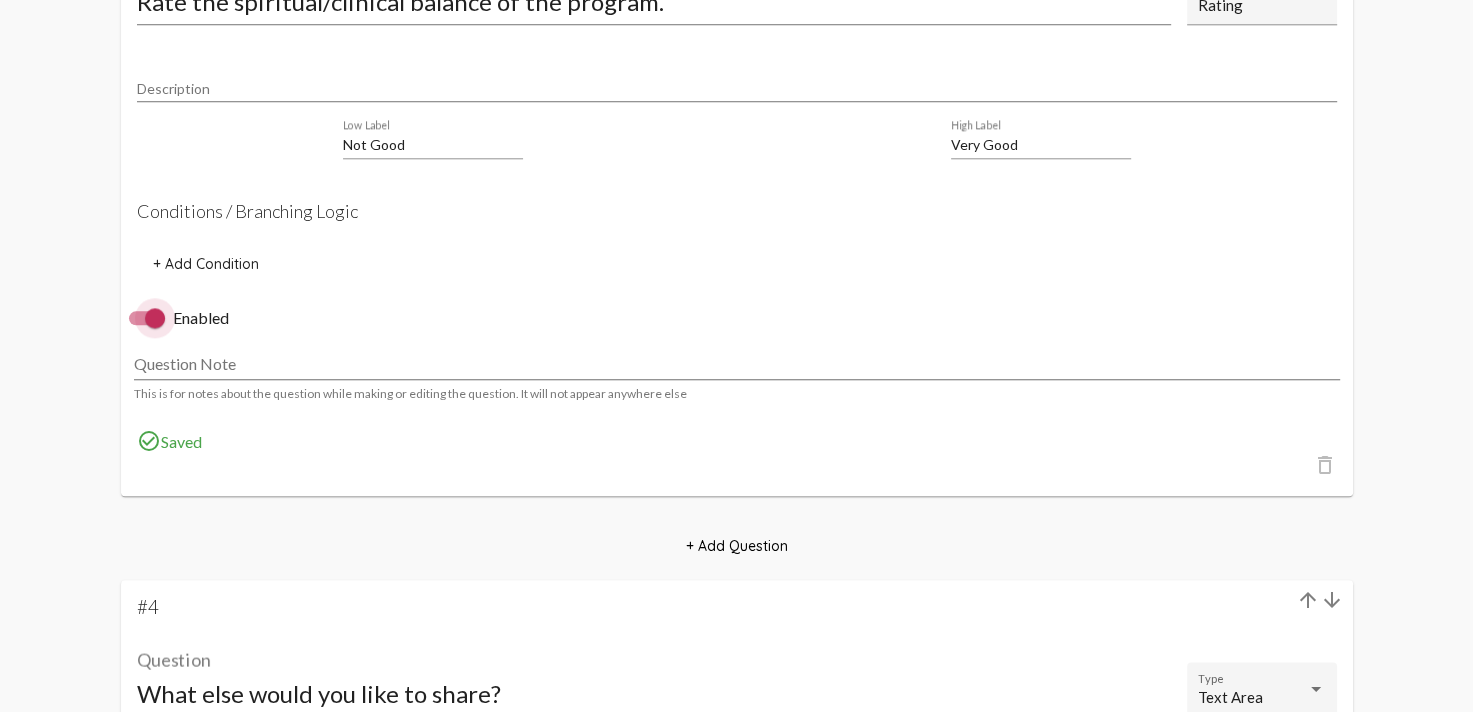 click at bounding box center (155, 318) 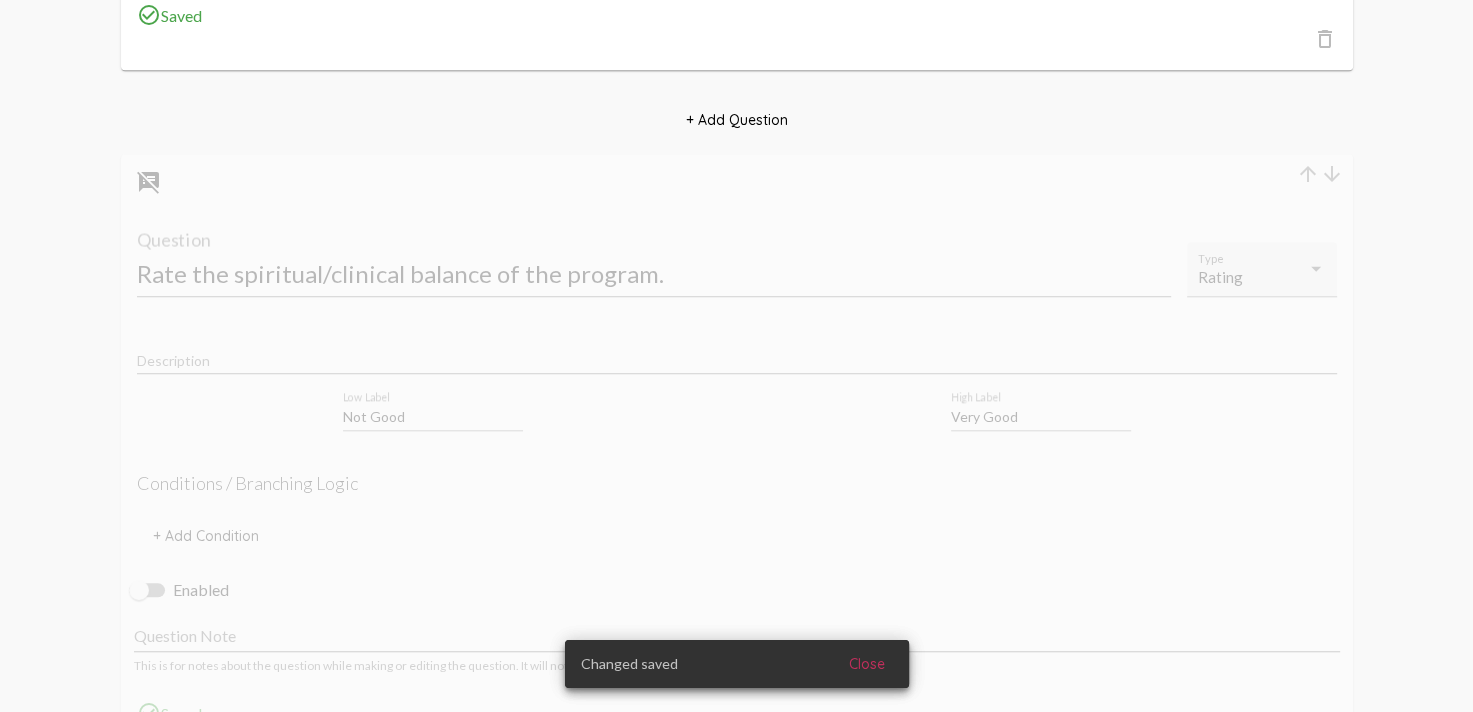 scroll, scrollTop: 1805, scrollLeft: 0, axis: vertical 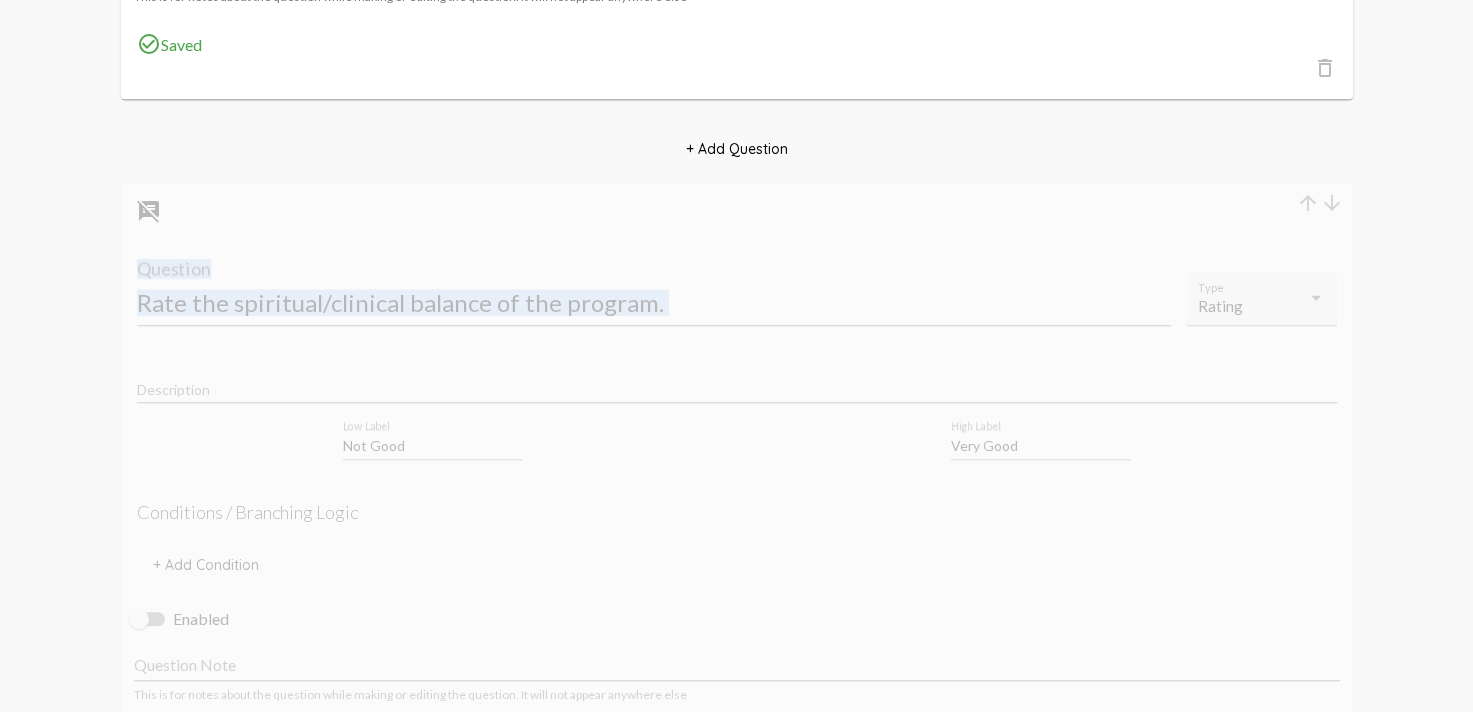 drag, startPoint x: 667, startPoint y: 208, endPoint x: 673, endPoint y: 330, distance: 122.14745 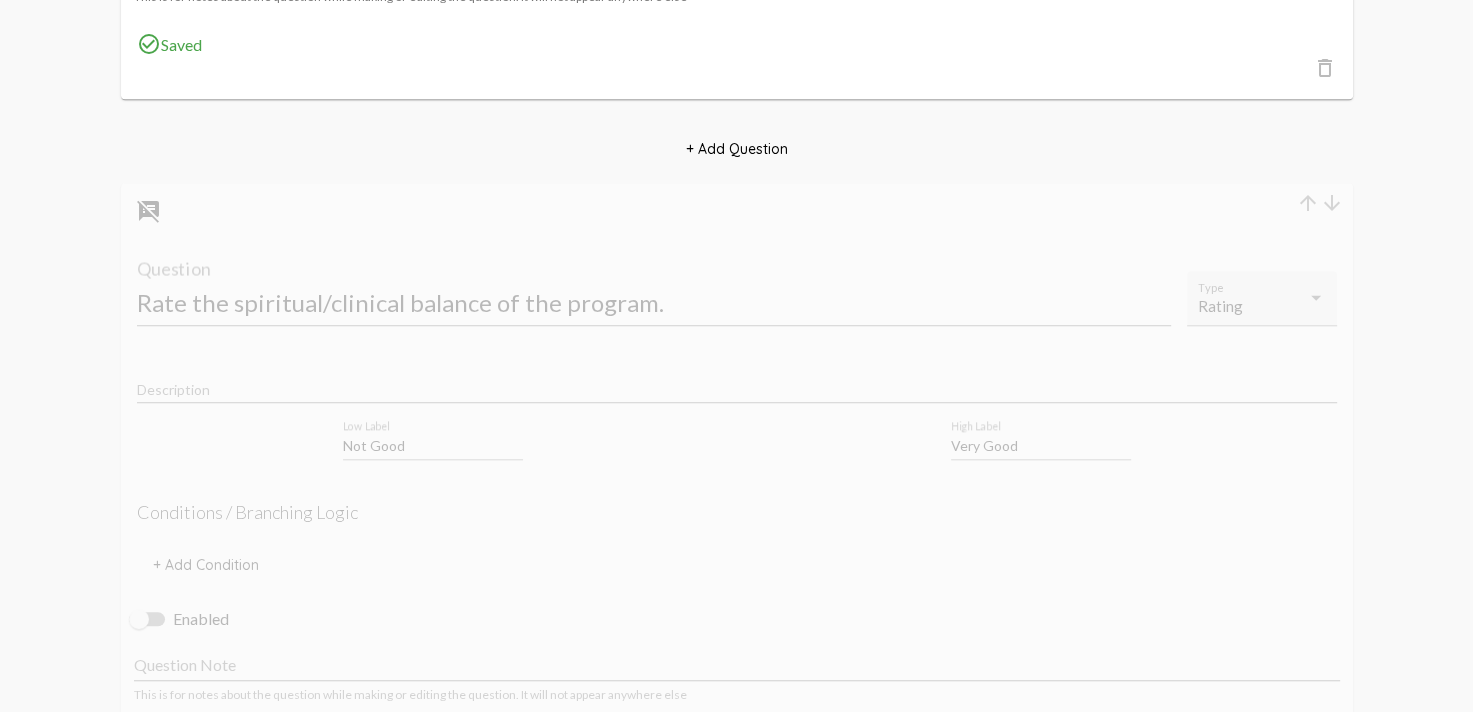 click on "arrow_downward" 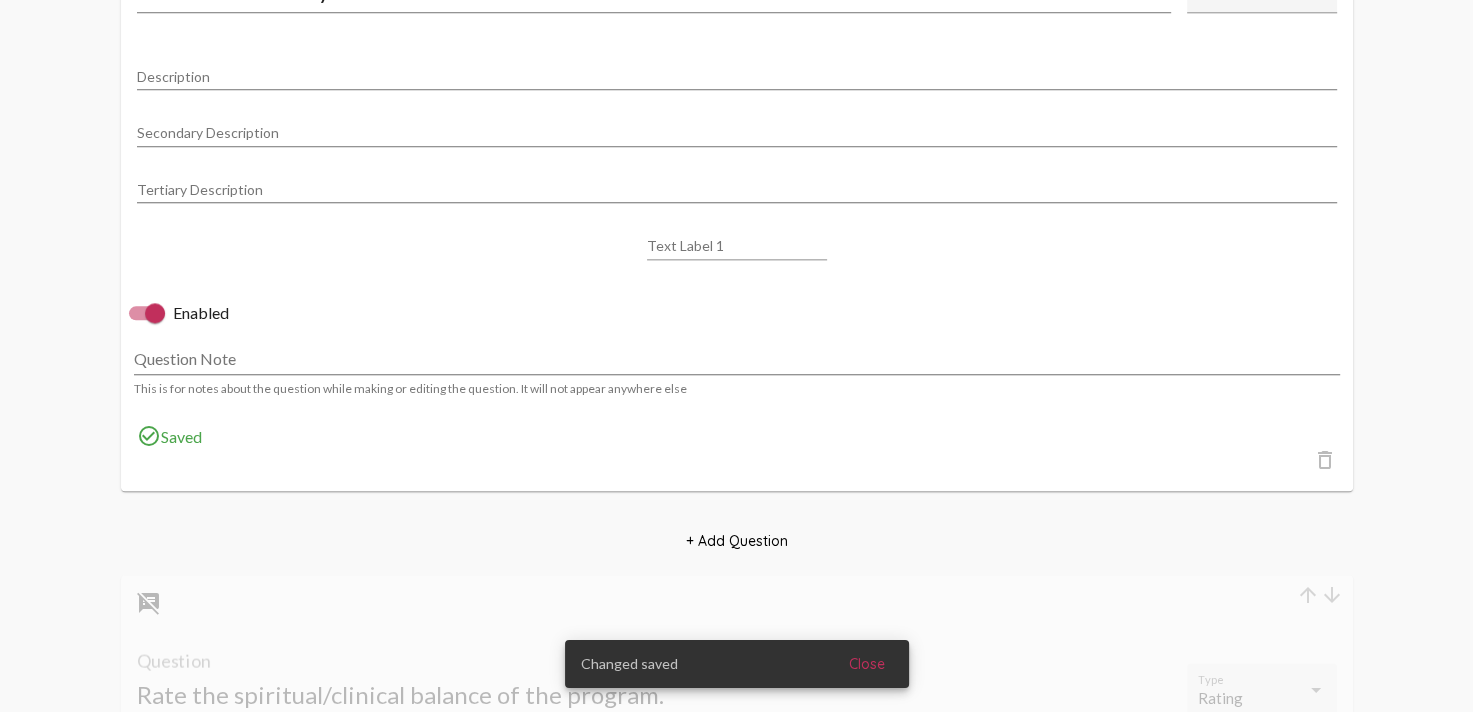 scroll, scrollTop: 2405, scrollLeft: 0, axis: vertical 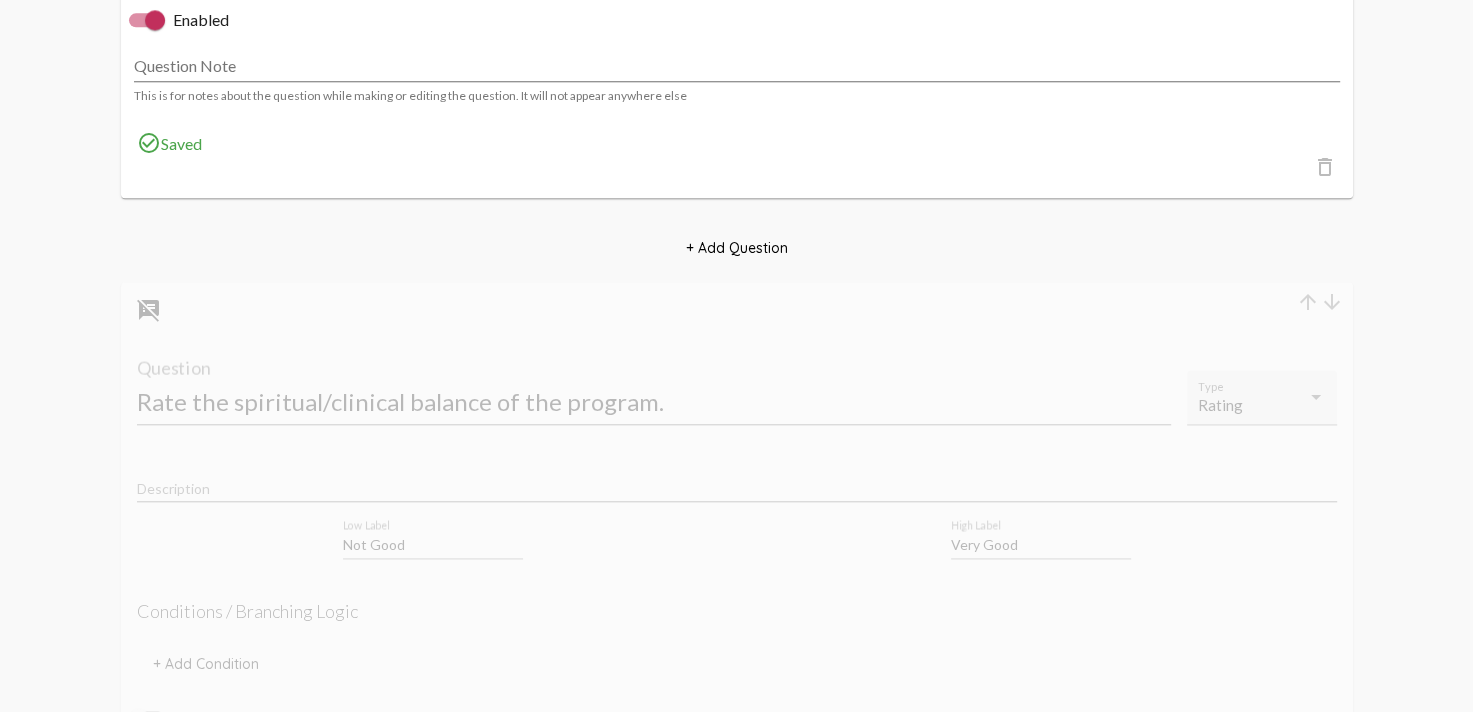 click on "arrow_downward" 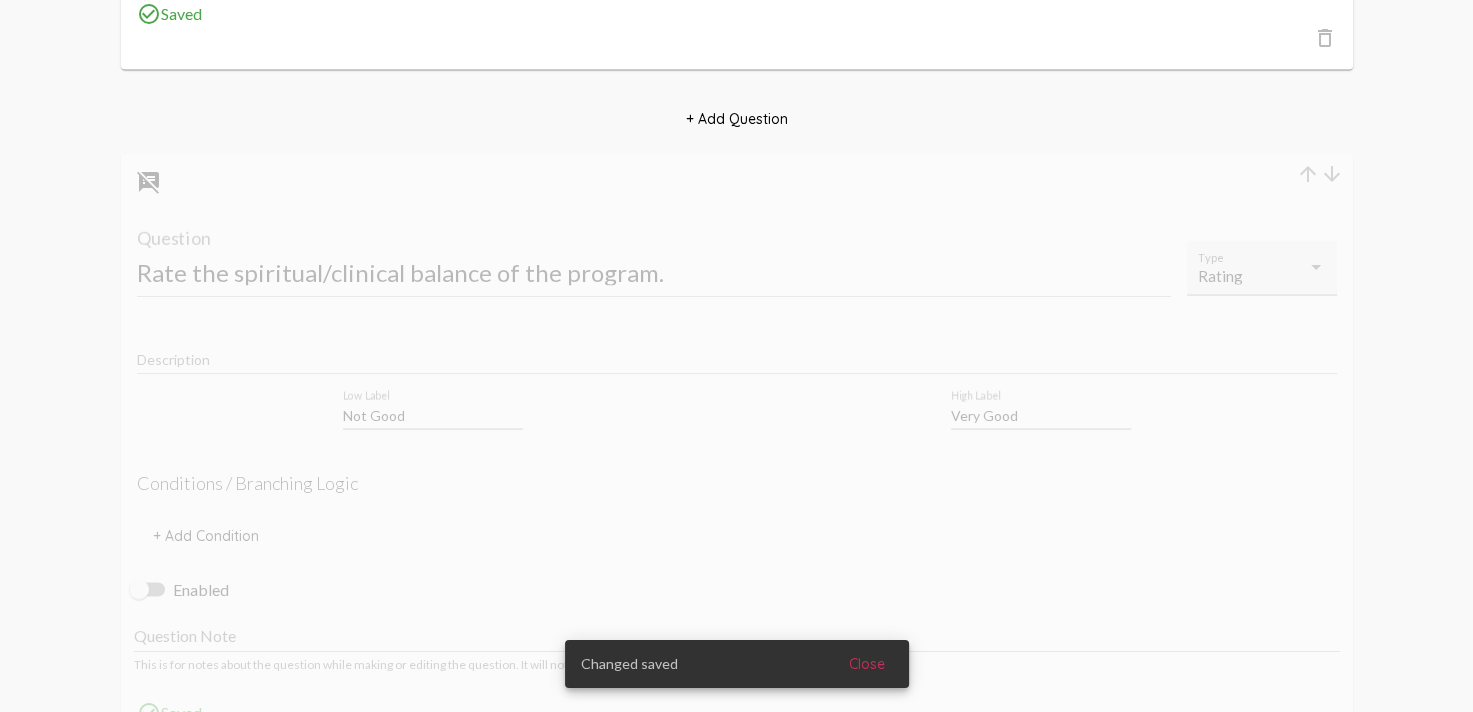 scroll, scrollTop: 3505, scrollLeft: 0, axis: vertical 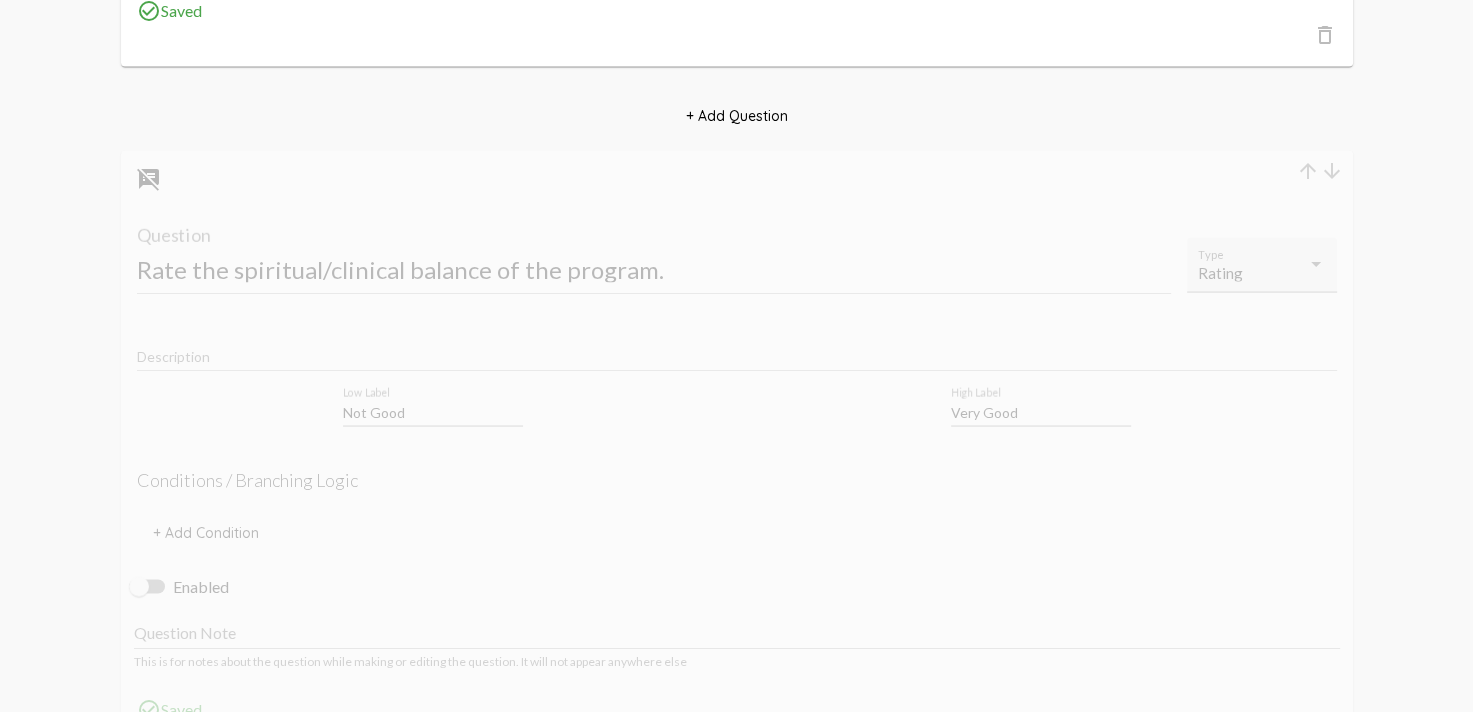 click on "arrow_downward" 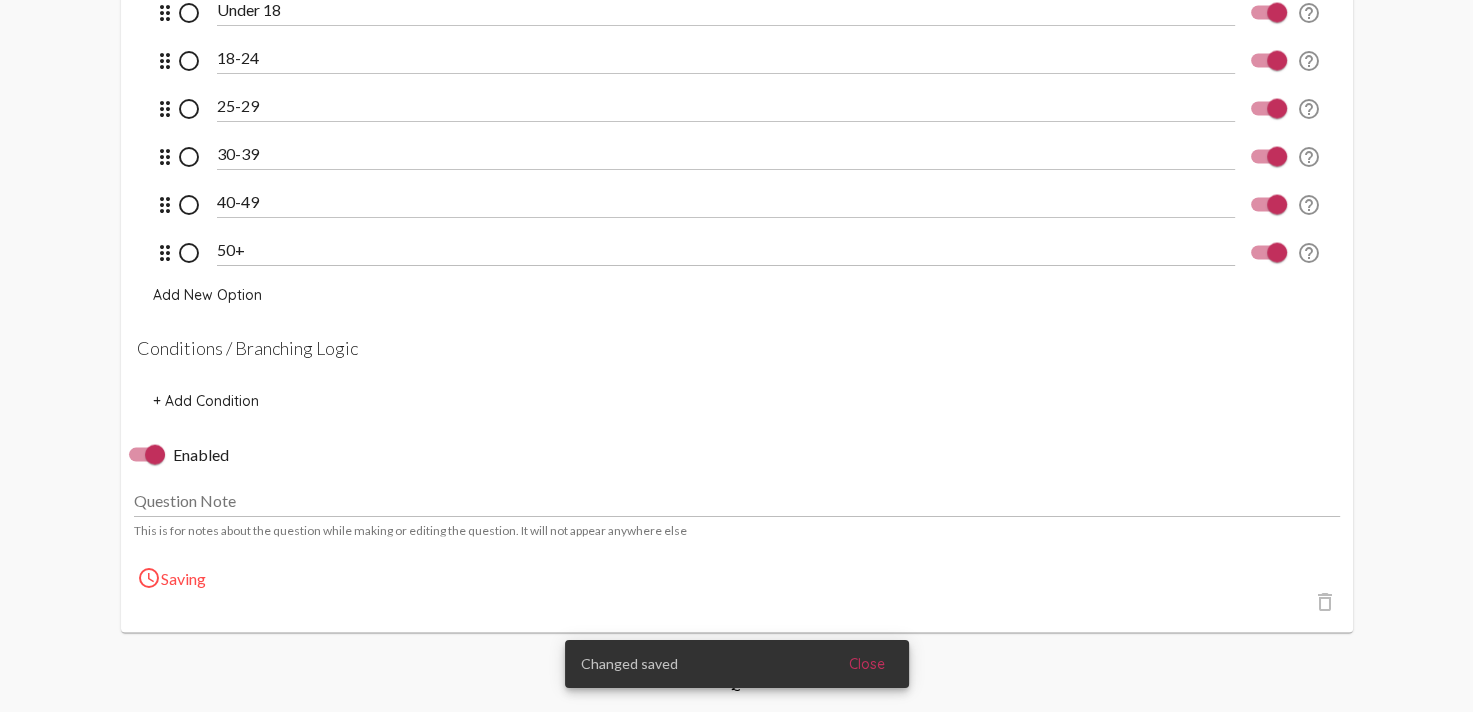 scroll, scrollTop: 4605, scrollLeft: 0, axis: vertical 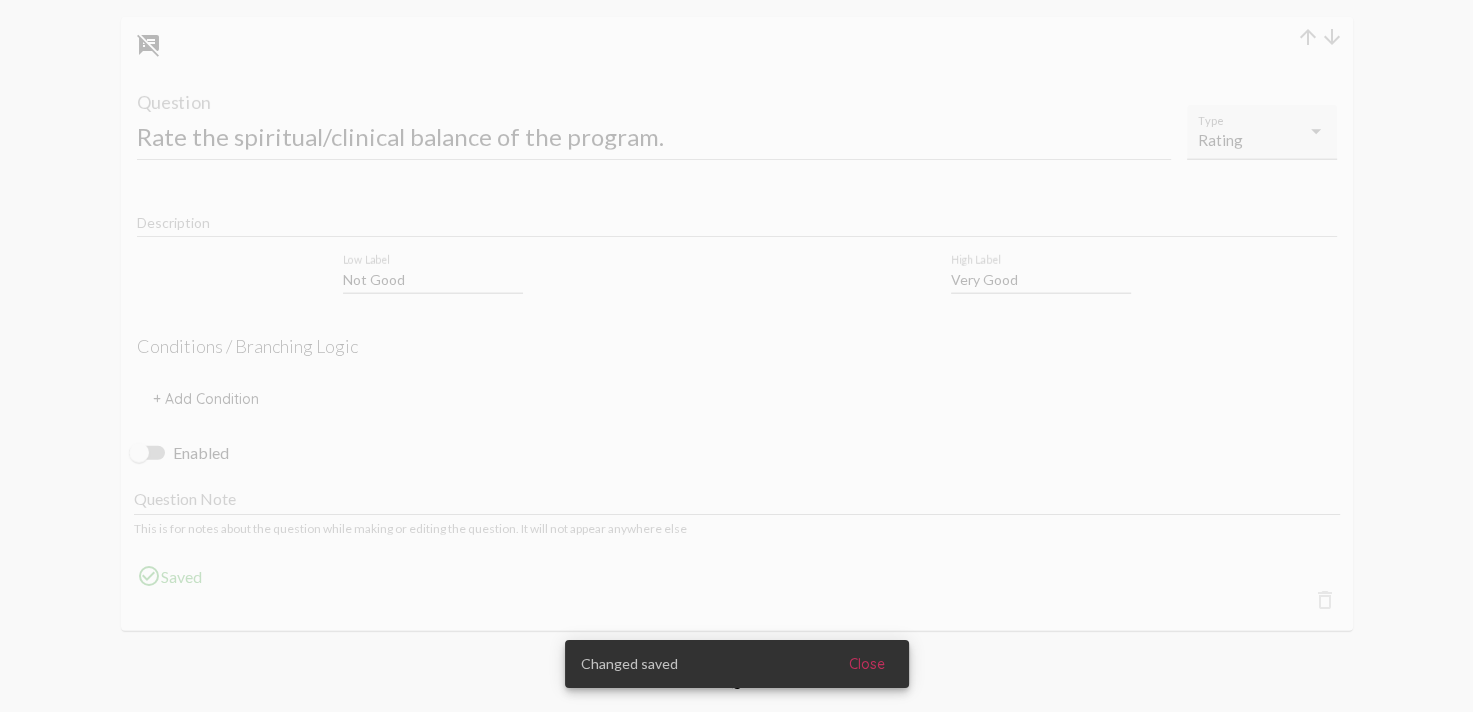click on "arrow_downward" 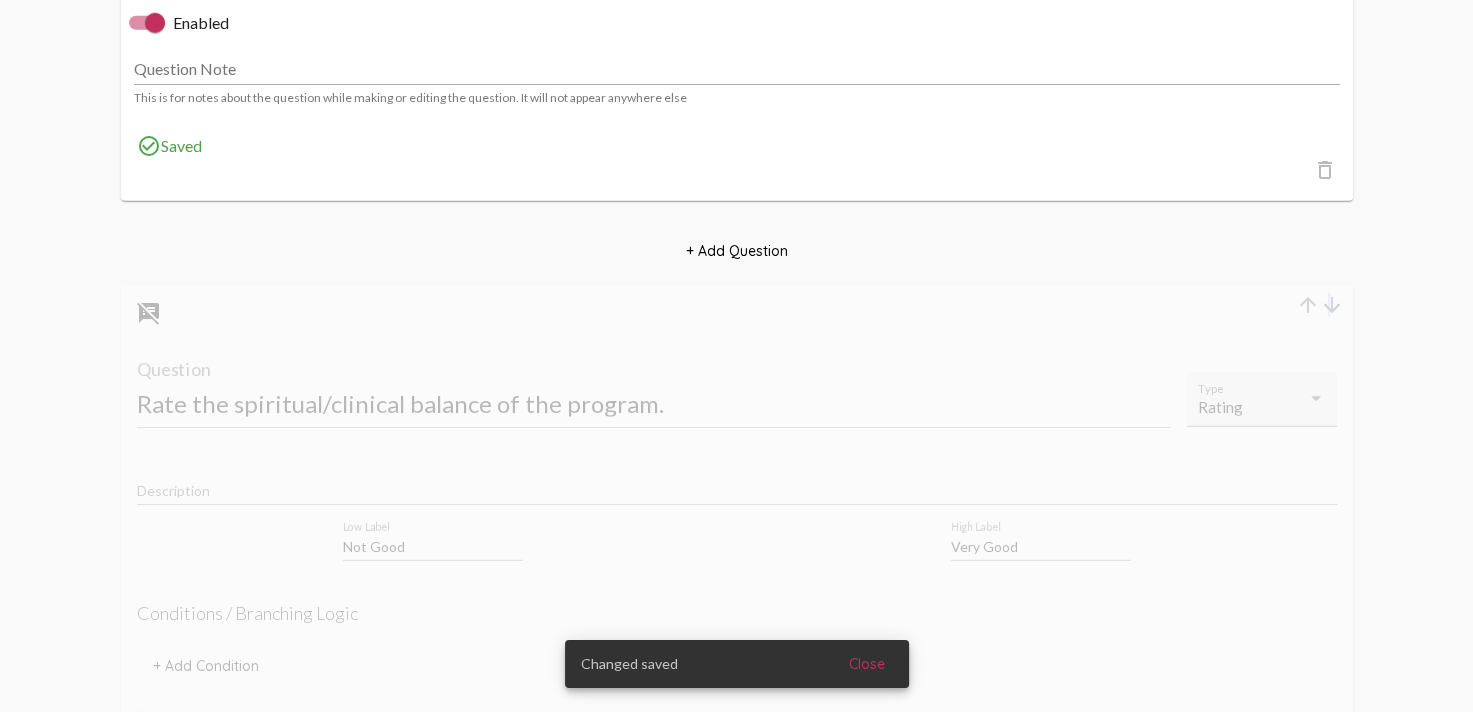 scroll, scrollTop: 5405, scrollLeft: 0, axis: vertical 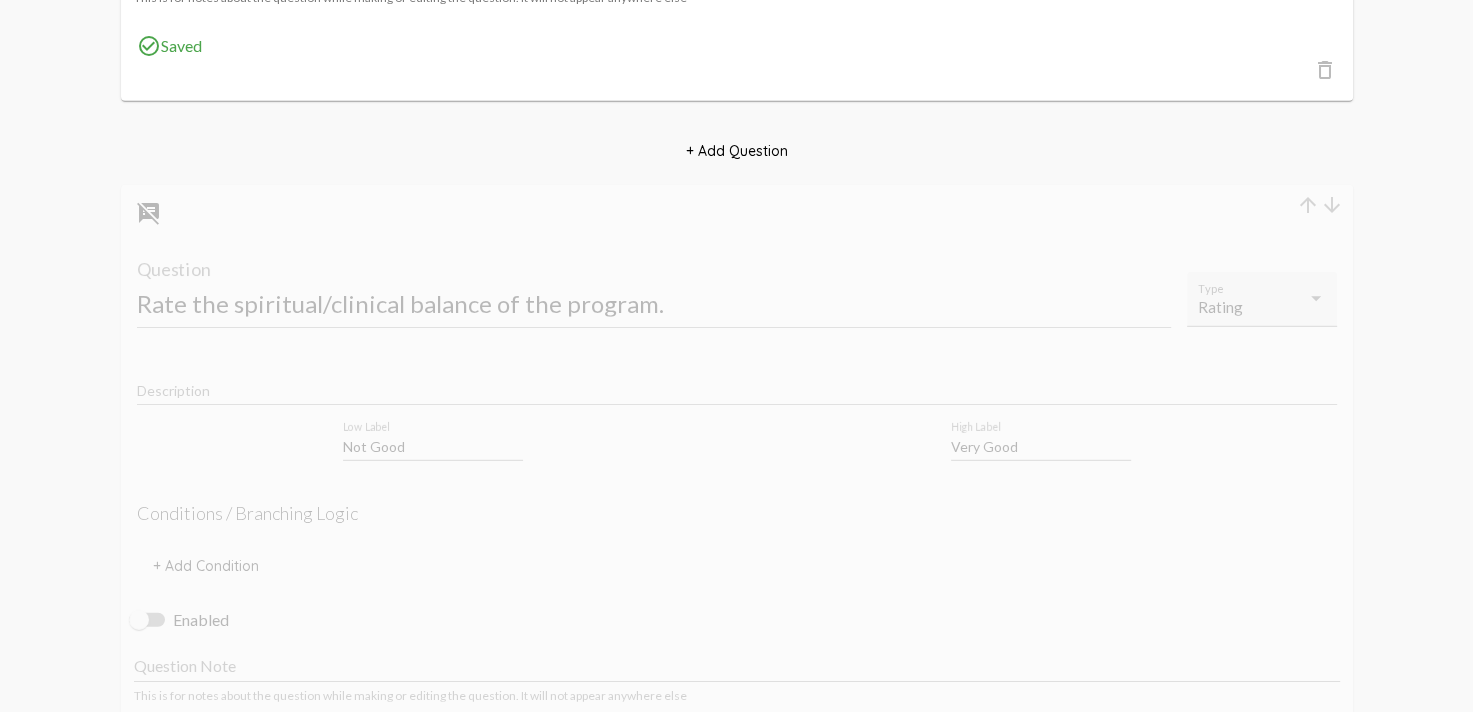 click on "arrow_downward" 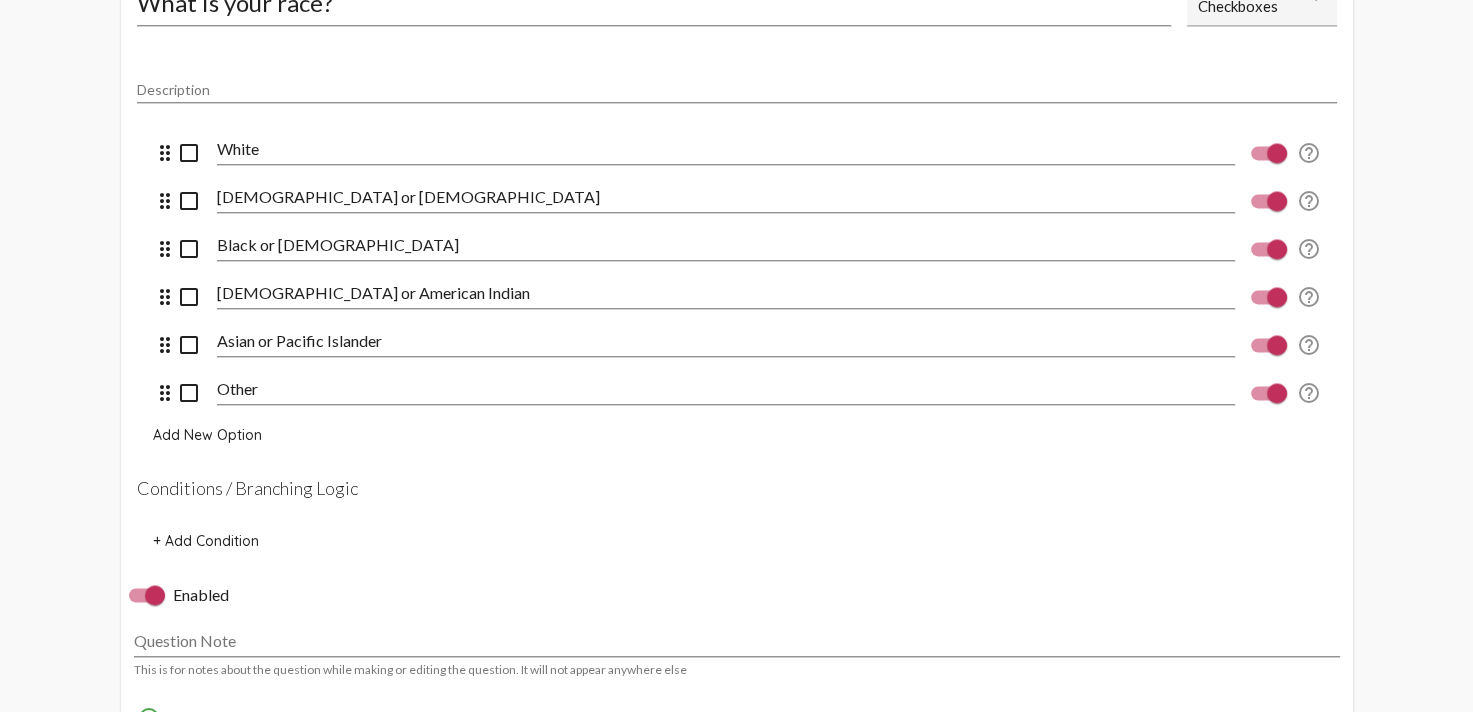 scroll, scrollTop: 2800, scrollLeft: 0, axis: vertical 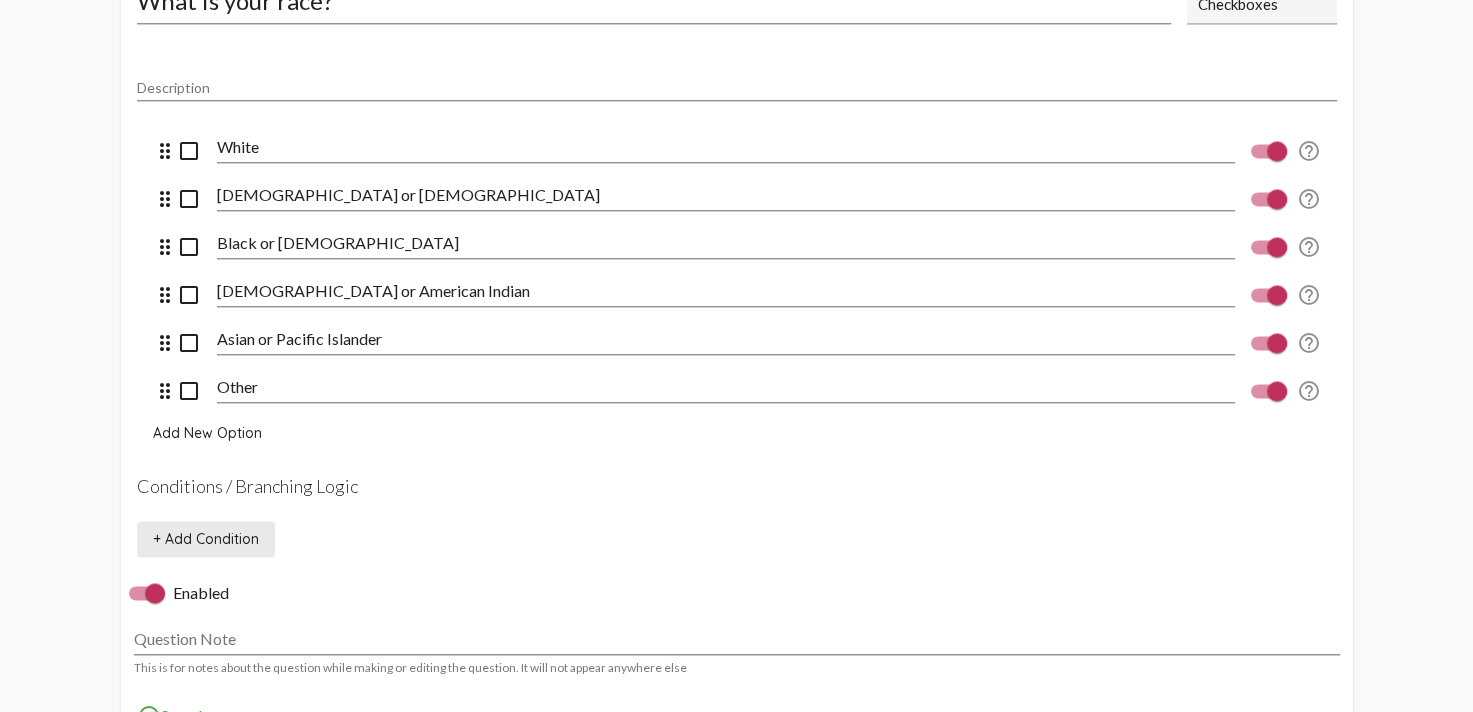 click on "+ Add Condition" 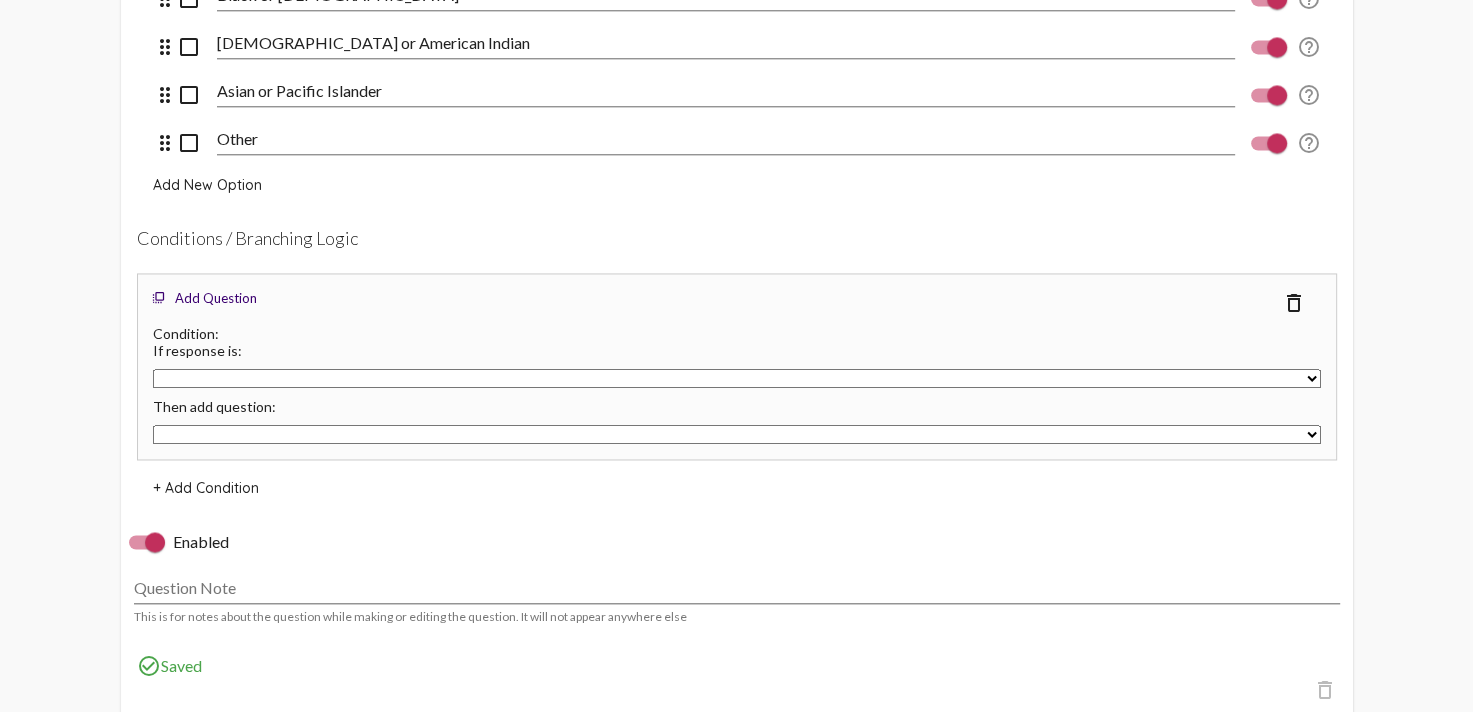 scroll, scrollTop: 3100, scrollLeft: 0, axis: vertical 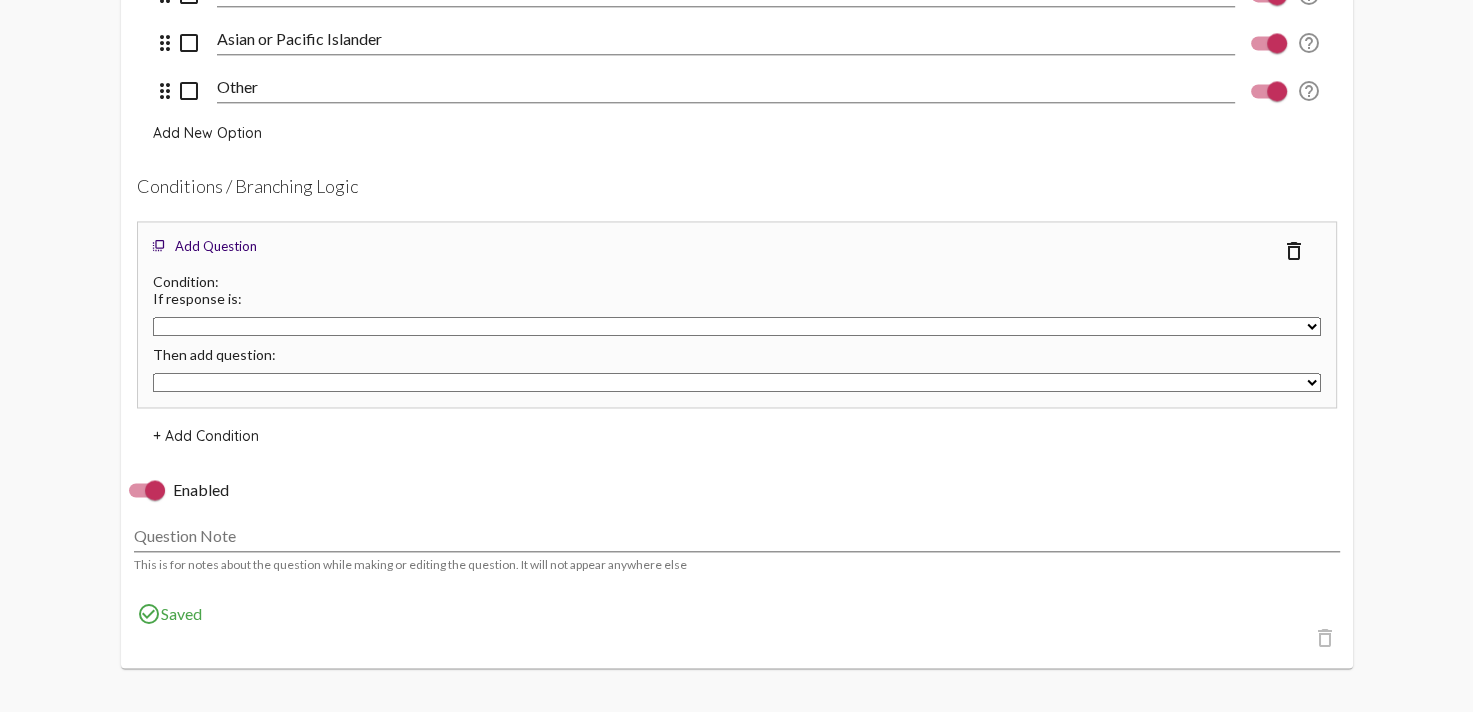 click on "Rate the dignity and respect you receive from staff.   Rate the care and support you receive from your counselor.   What else would you like to share?    What is your race?   How old are you?   What is your gender?   Thank You!   Rate the spiritual/clinical balance of the program." 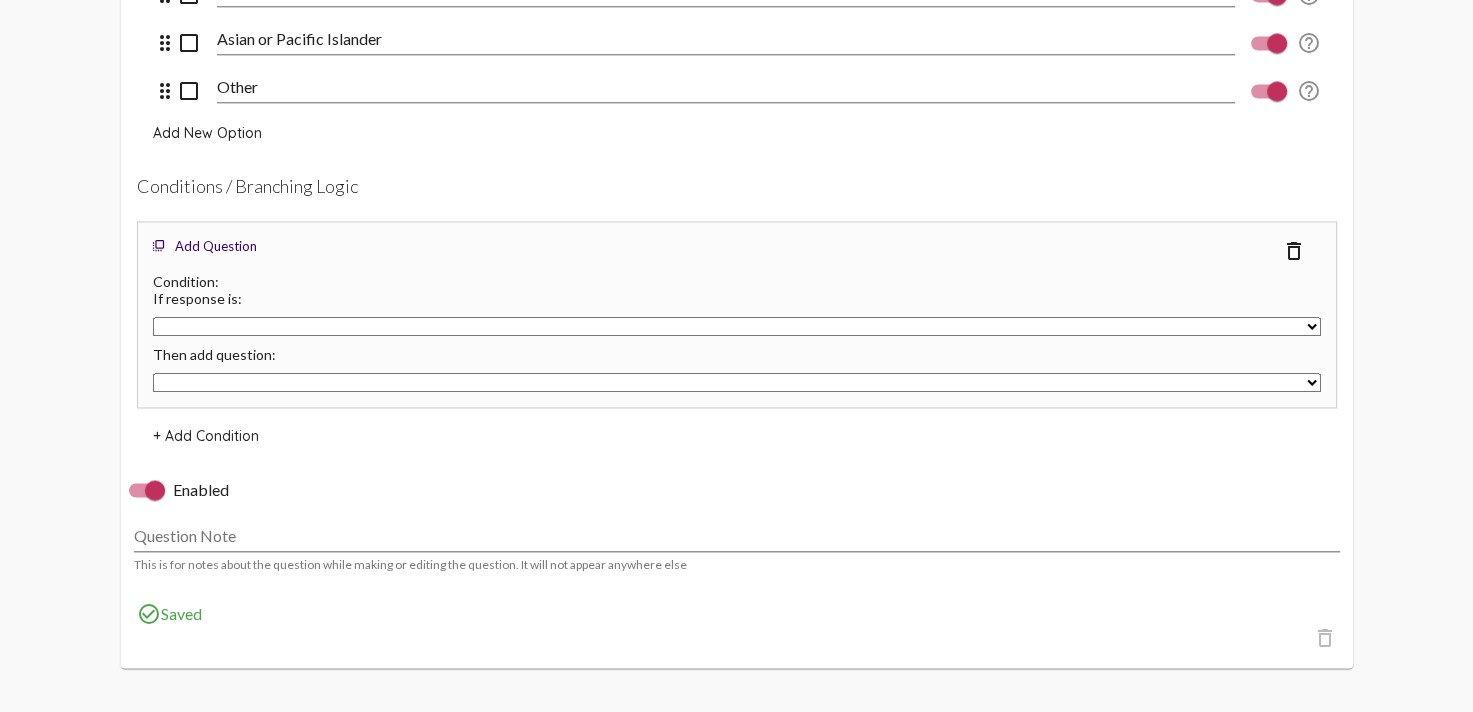 click on "Edit Survey Resident - Dove's Nest Survey Name This survey is for This survey is for Charlotte Rescue Mission, we value your privacy, your identity will remain anonymous., we value your privacy, your identity will remain anonymous. Disclaimer Survey Note This is for notes about the survey while making or editing the survey. It will not appear anywhere else Survey Questions + Add Question arrow_downward #1 Rate the dignity and respect you receive from staff. Question Rating Type Description Not Good Low Label Very Good High Label Conditions / Branching Logic + Add Condition   Enabled Question Note This is for notes about the question while making or editing the question. It will not appear anywhere else check_circle_outline  Saved delete_outline + Add Question arrow_upward arrow_downward #2 Rate the care and support you receive from your counselor. Question Rating Type Description Not Good Low Label Very Good High Label Conditions / Branching Logic + Add Condition   Enabled Question Note check_circle_outline" 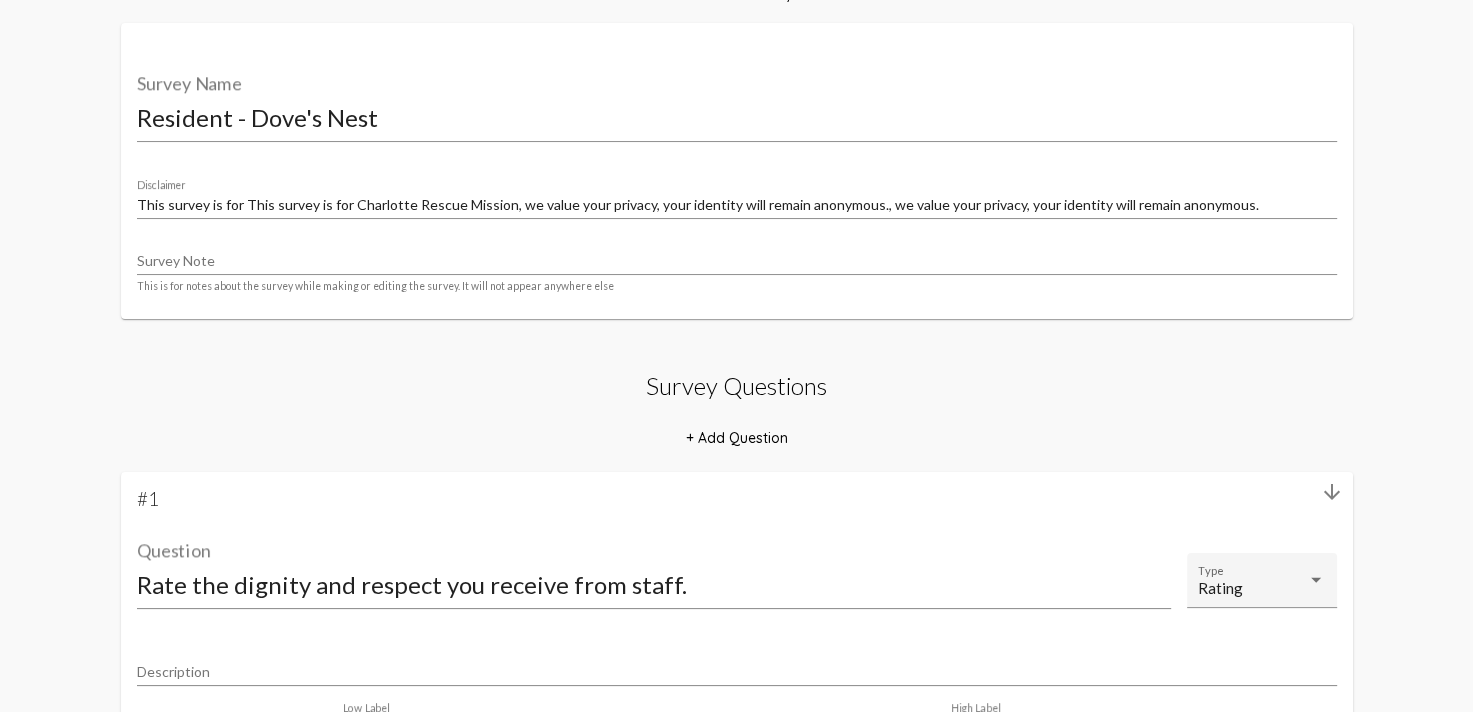 scroll, scrollTop: 100, scrollLeft: 0, axis: vertical 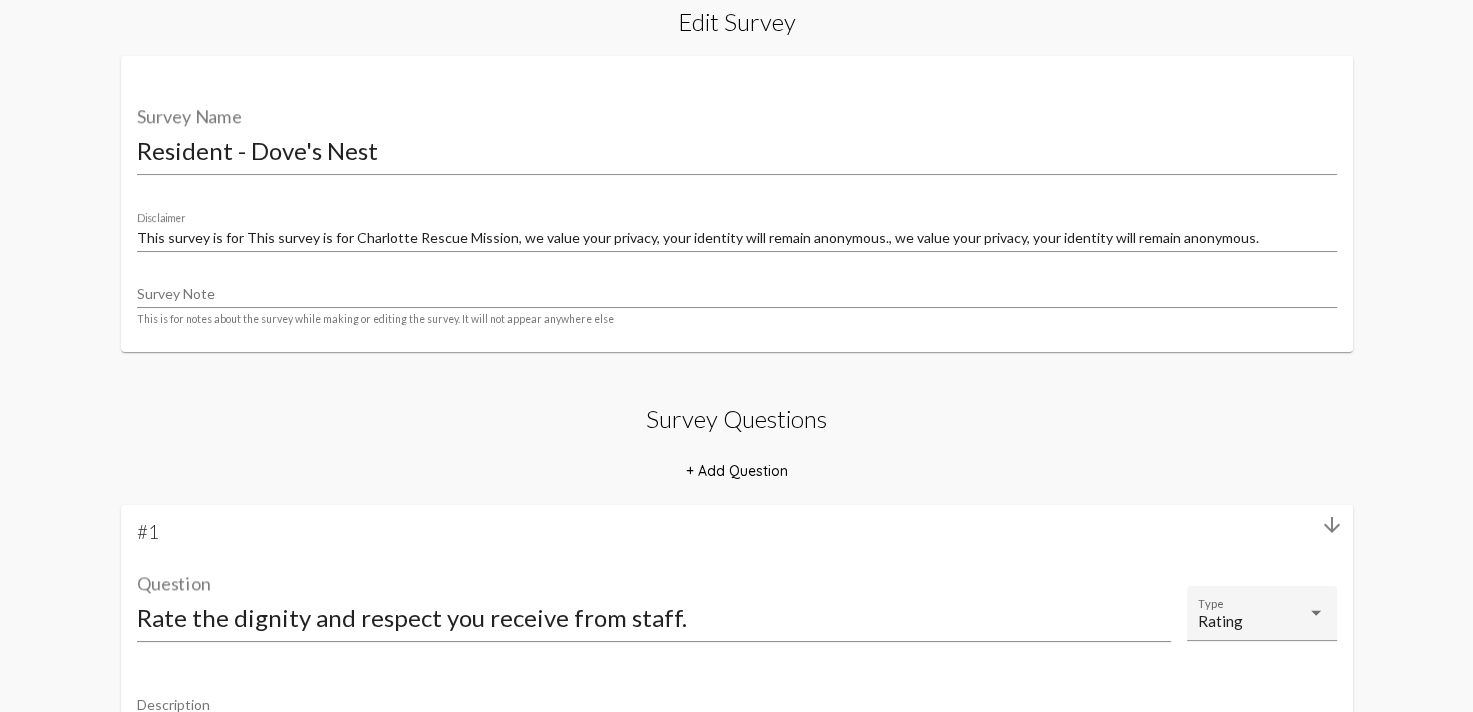 click on "+ Add Question" 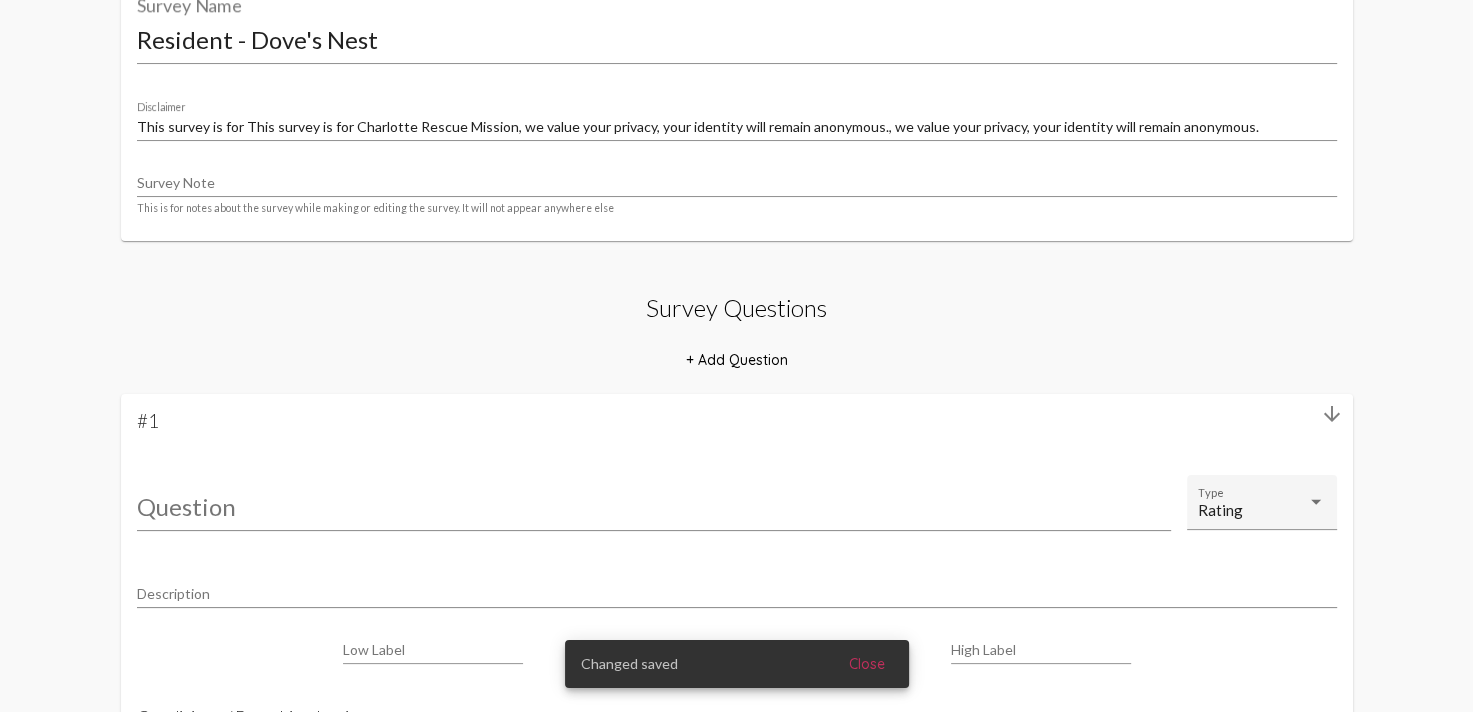 scroll, scrollTop: 400, scrollLeft: 0, axis: vertical 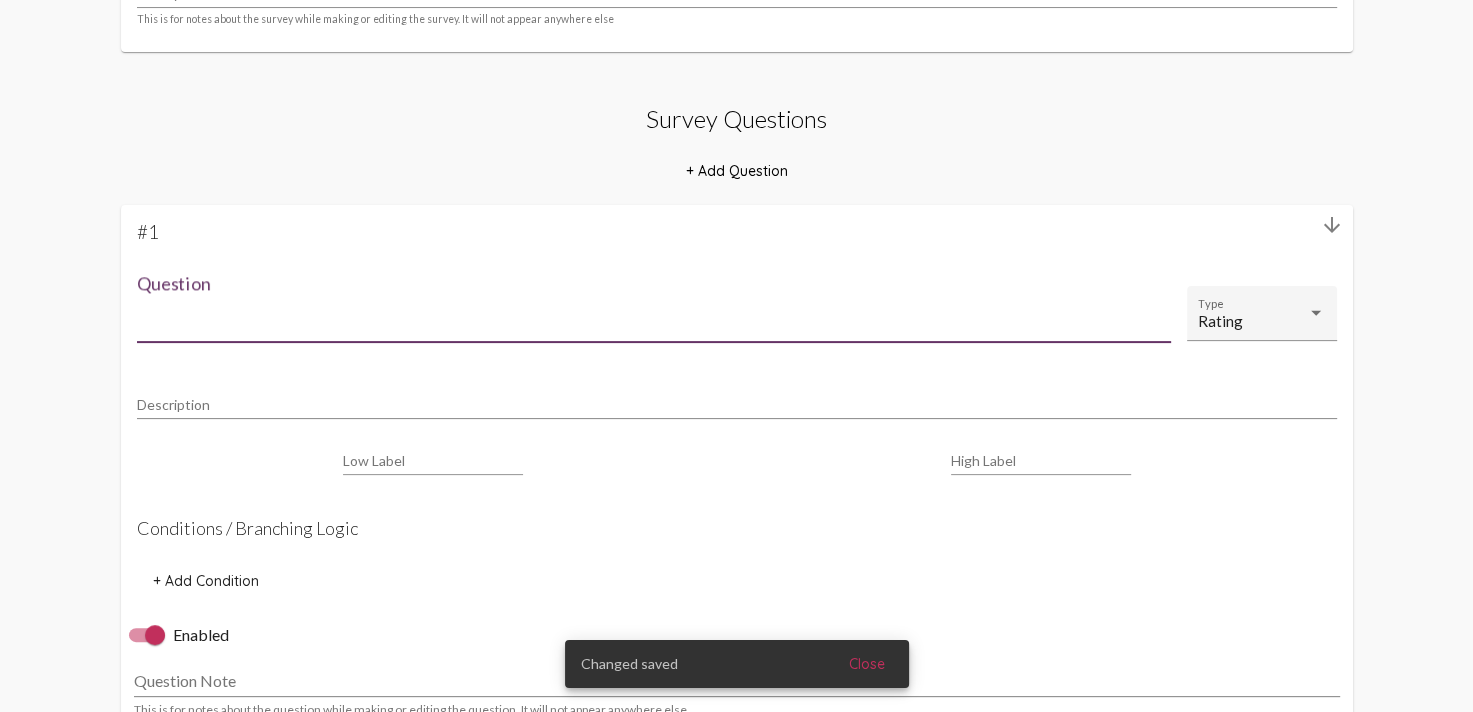 click on "Question" at bounding box center (654, 317) 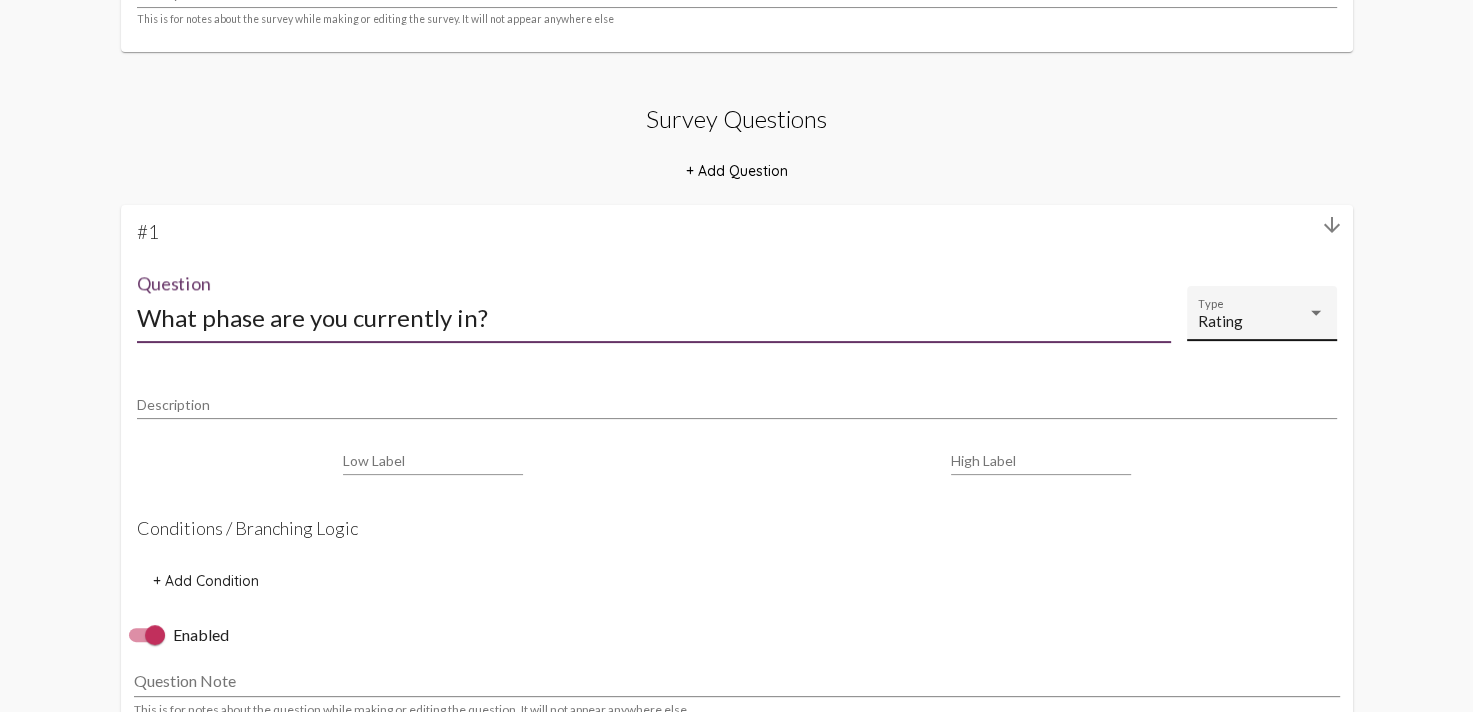 click on "Rating Type" 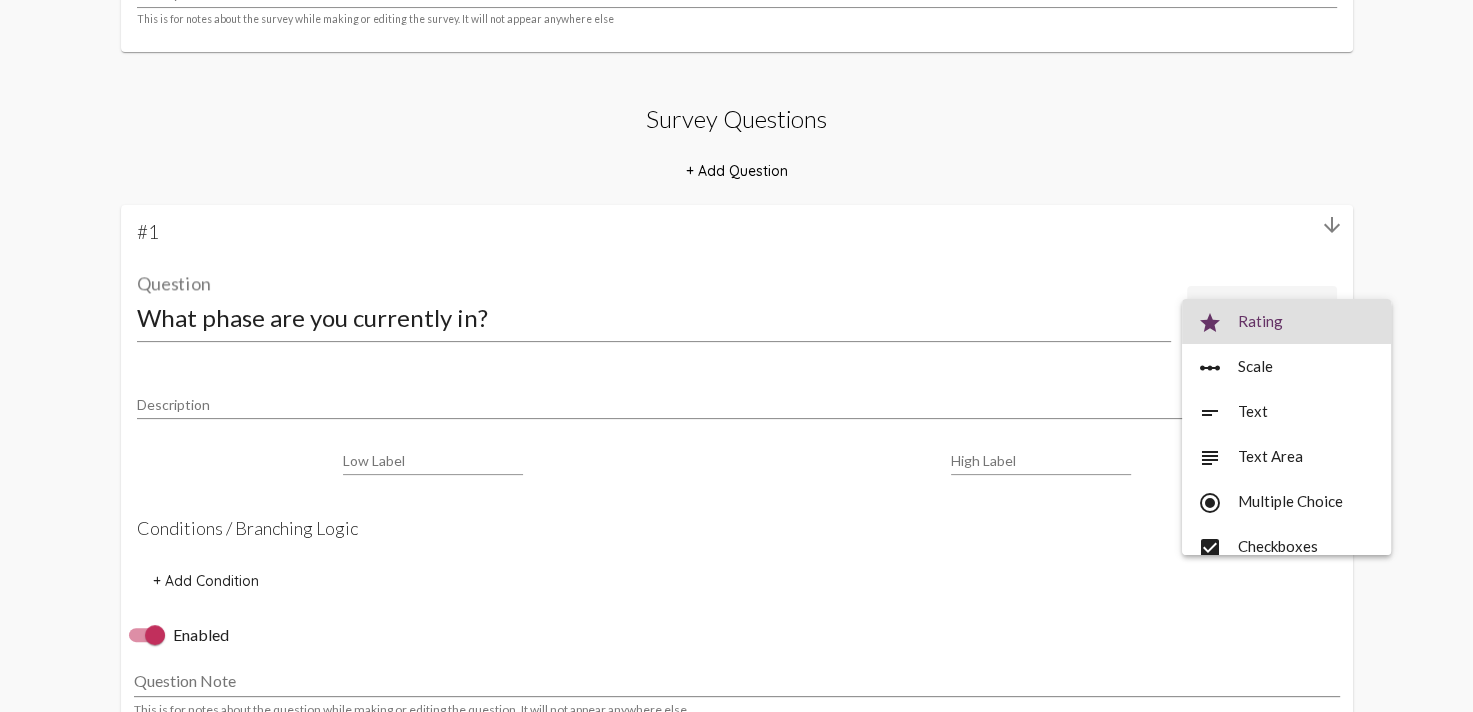 click at bounding box center [736, 356] 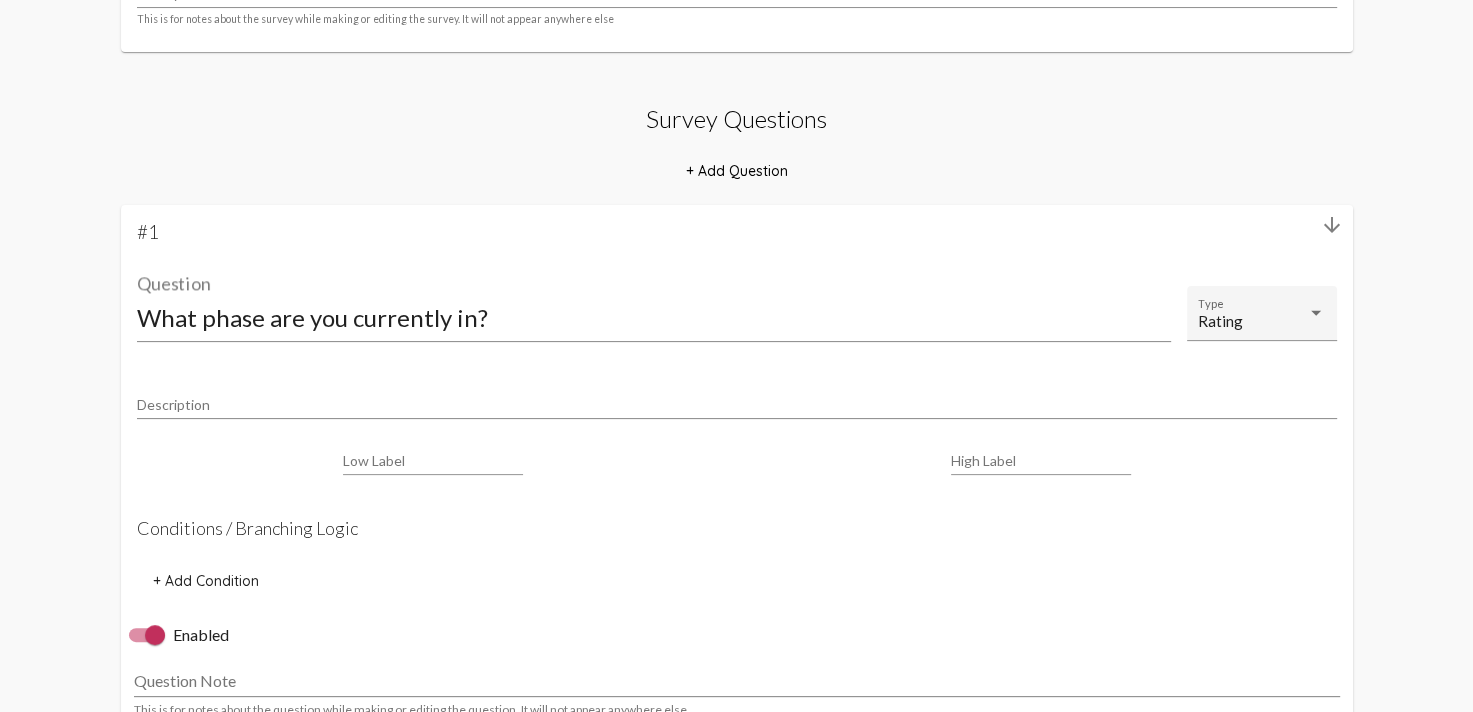 click on "What phase are you currently in?" at bounding box center [654, 317] 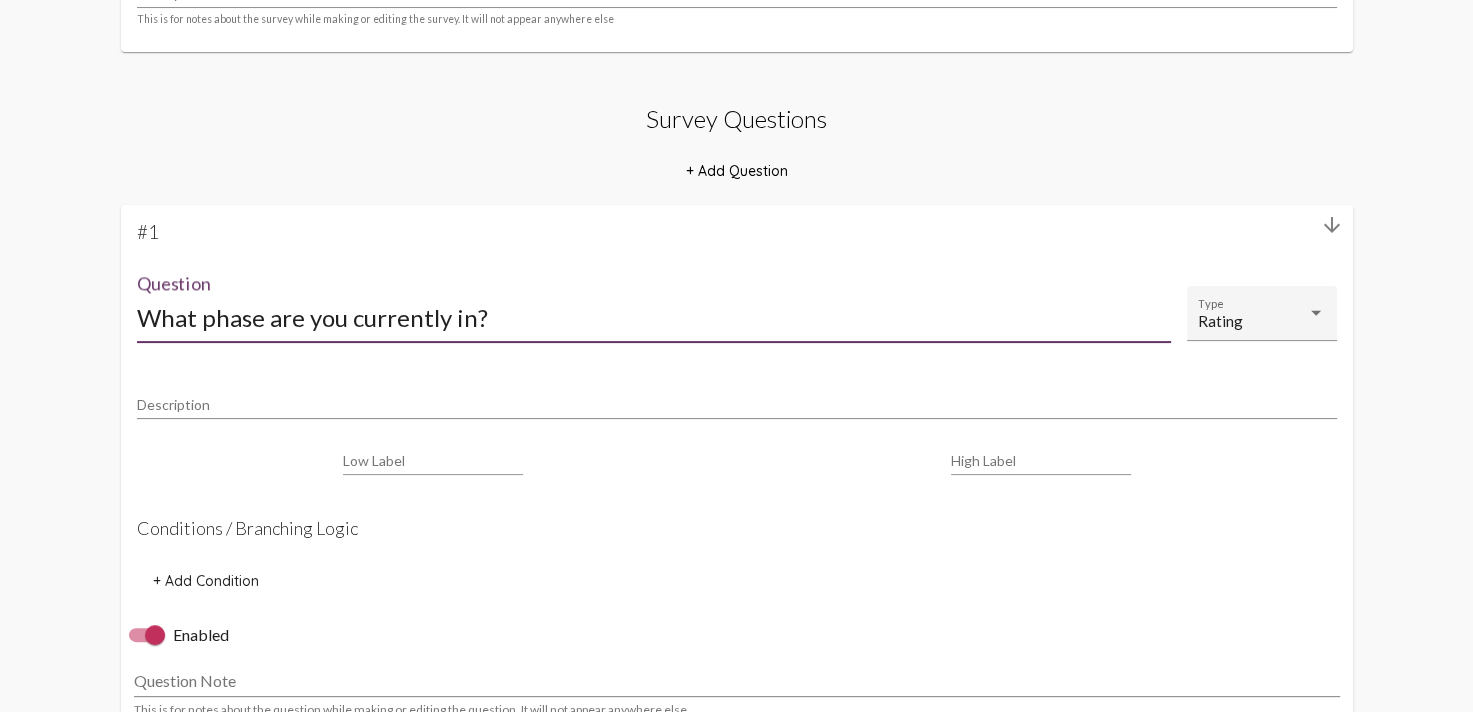 click on "What phase are you currently in?" at bounding box center (654, 317) 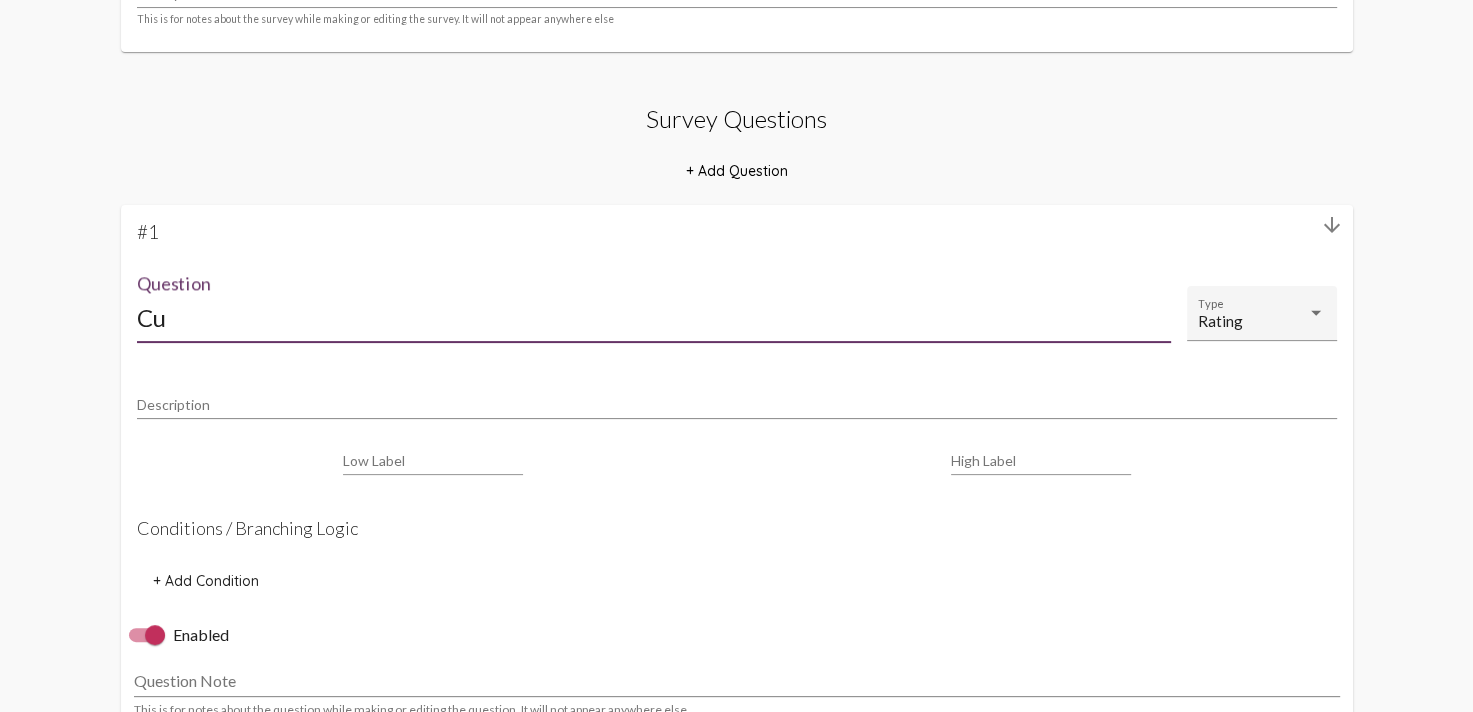type on "C" 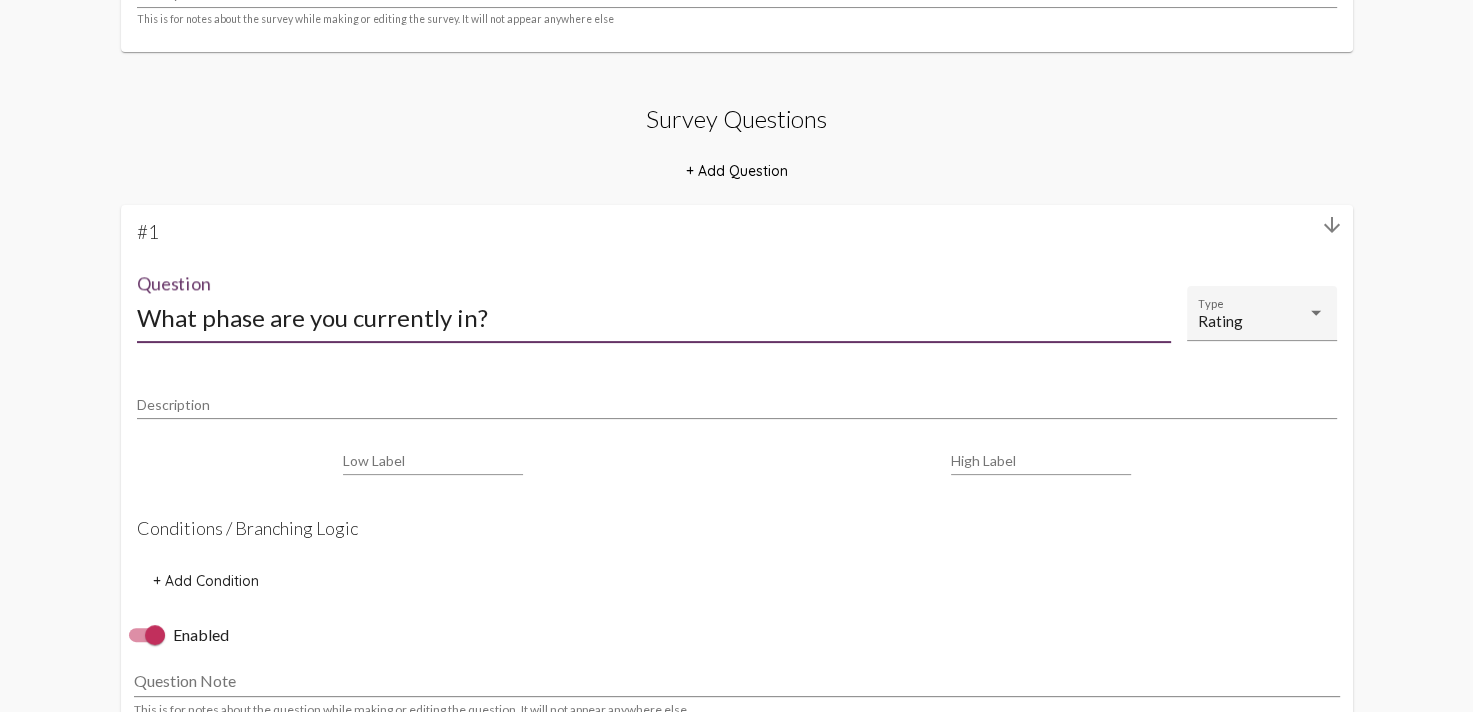 click on "What phase are you currently in?" at bounding box center (654, 317) 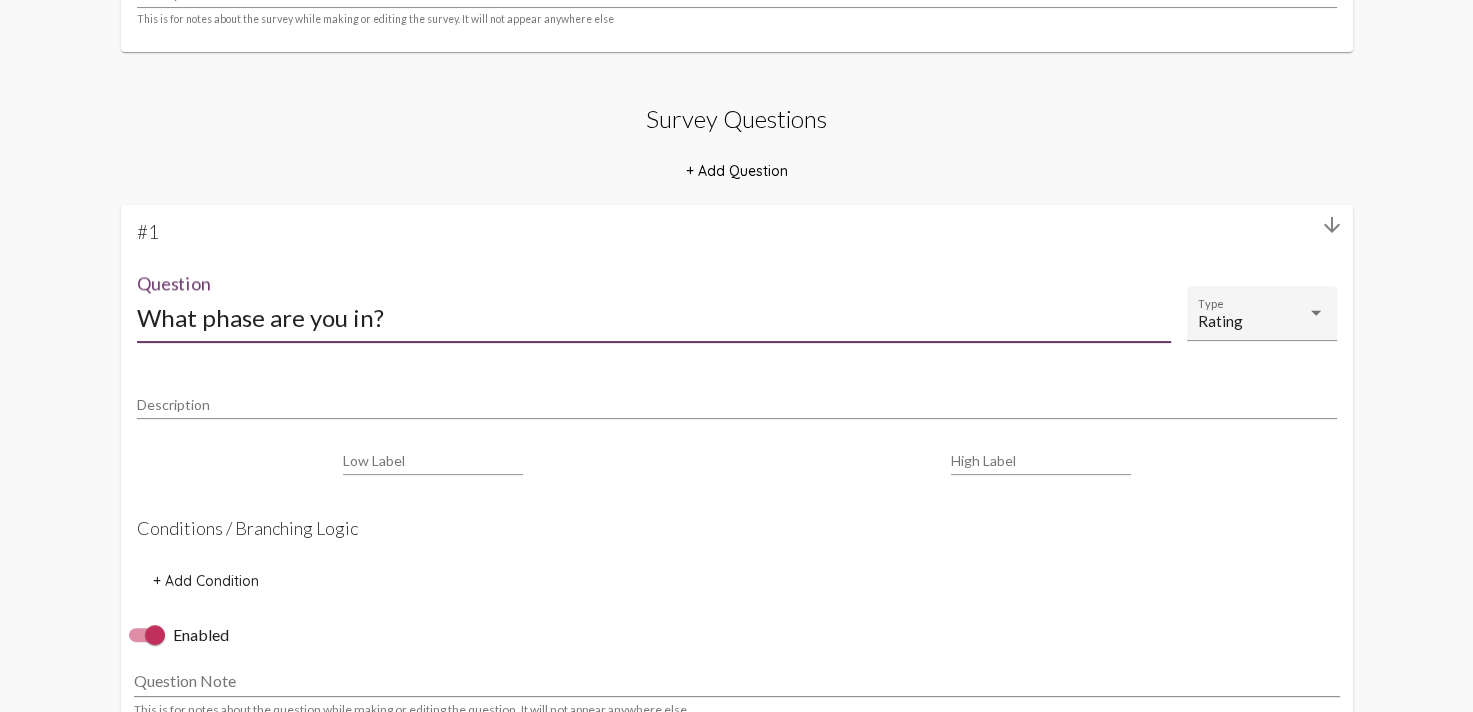 click on "What phase are you in?" at bounding box center [654, 317] 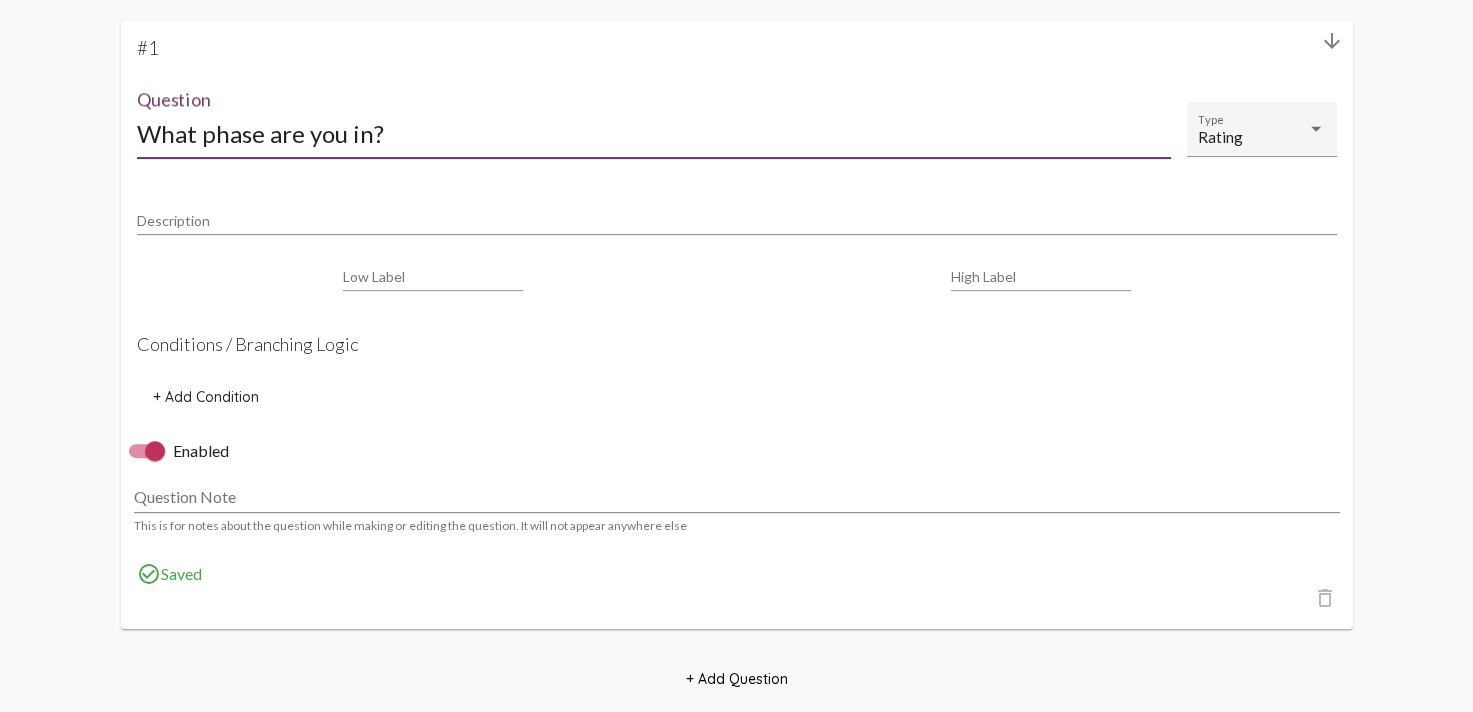 scroll, scrollTop: 600, scrollLeft: 0, axis: vertical 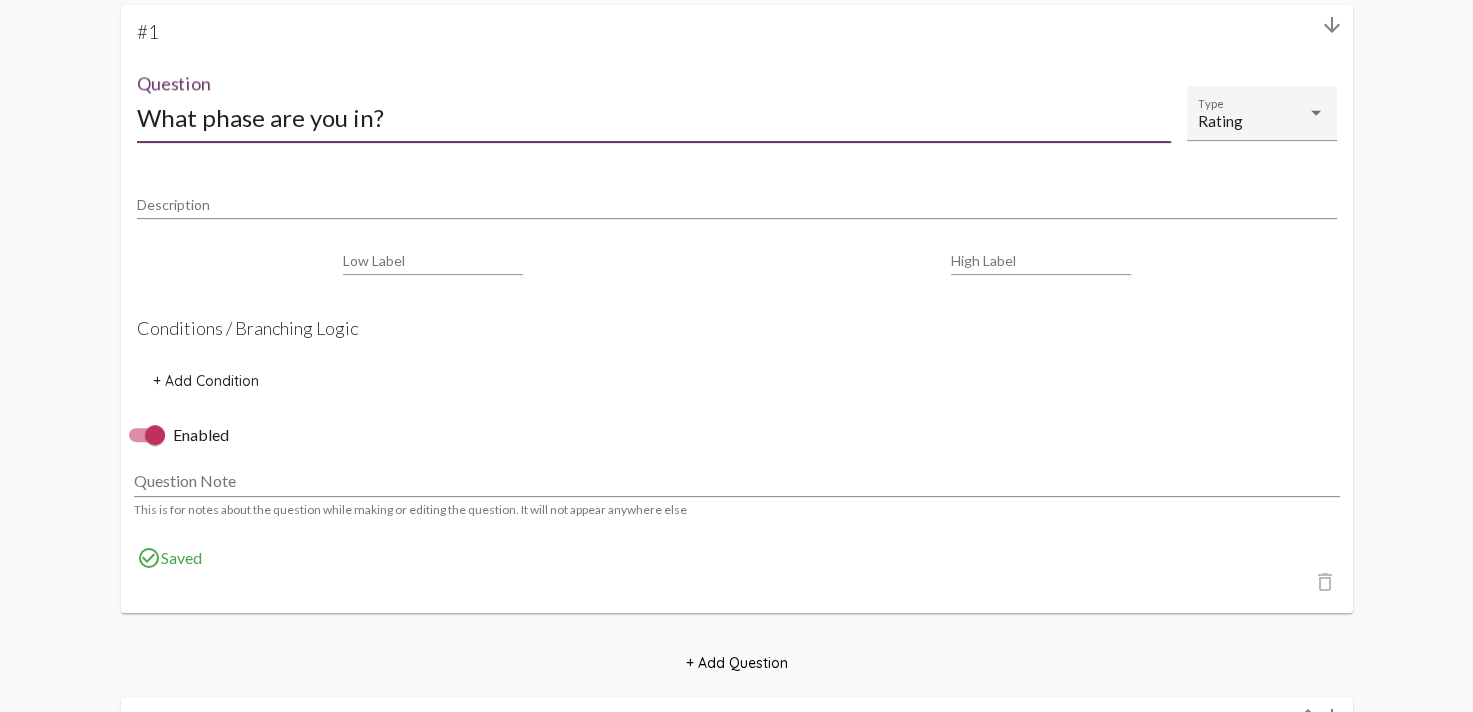 click on "What phase are you in?" at bounding box center [654, 117] 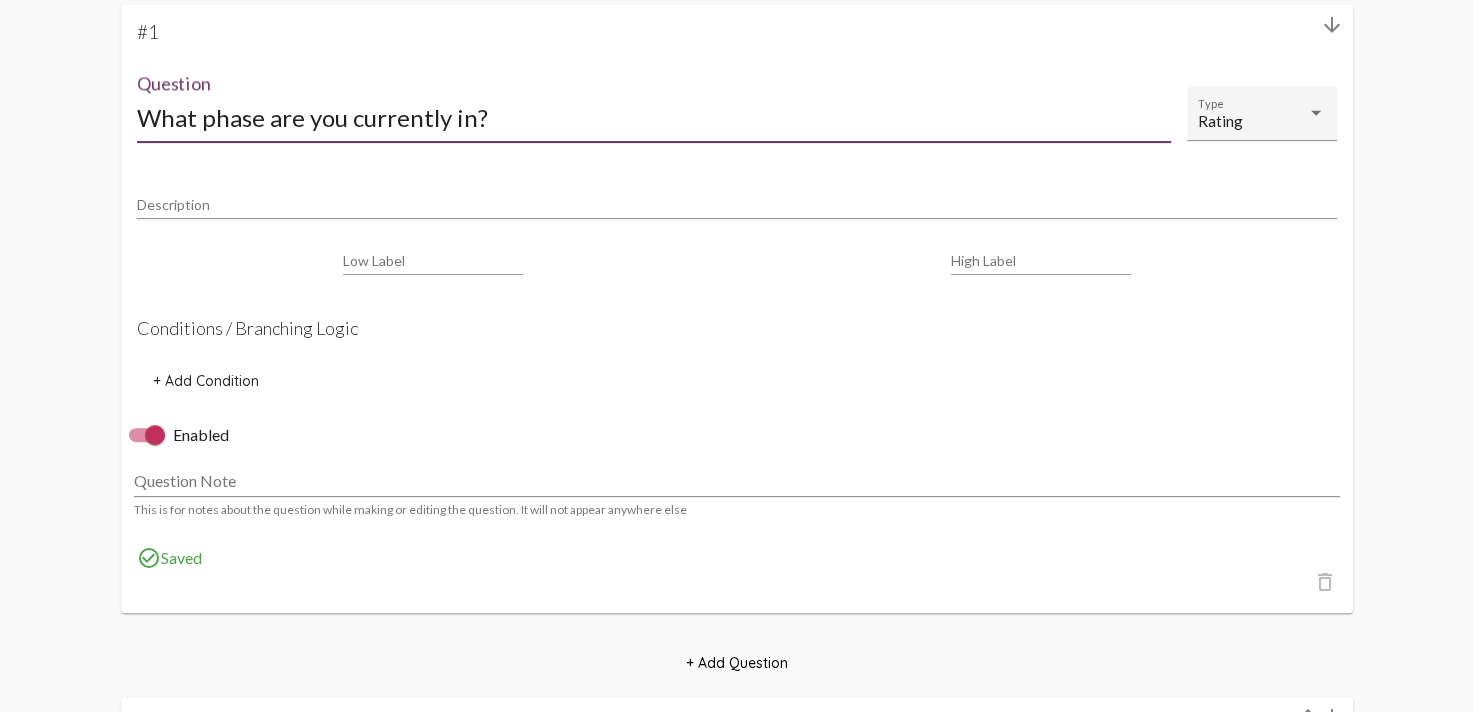 click on "What phase are you currently in?" at bounding box center (654, 117) 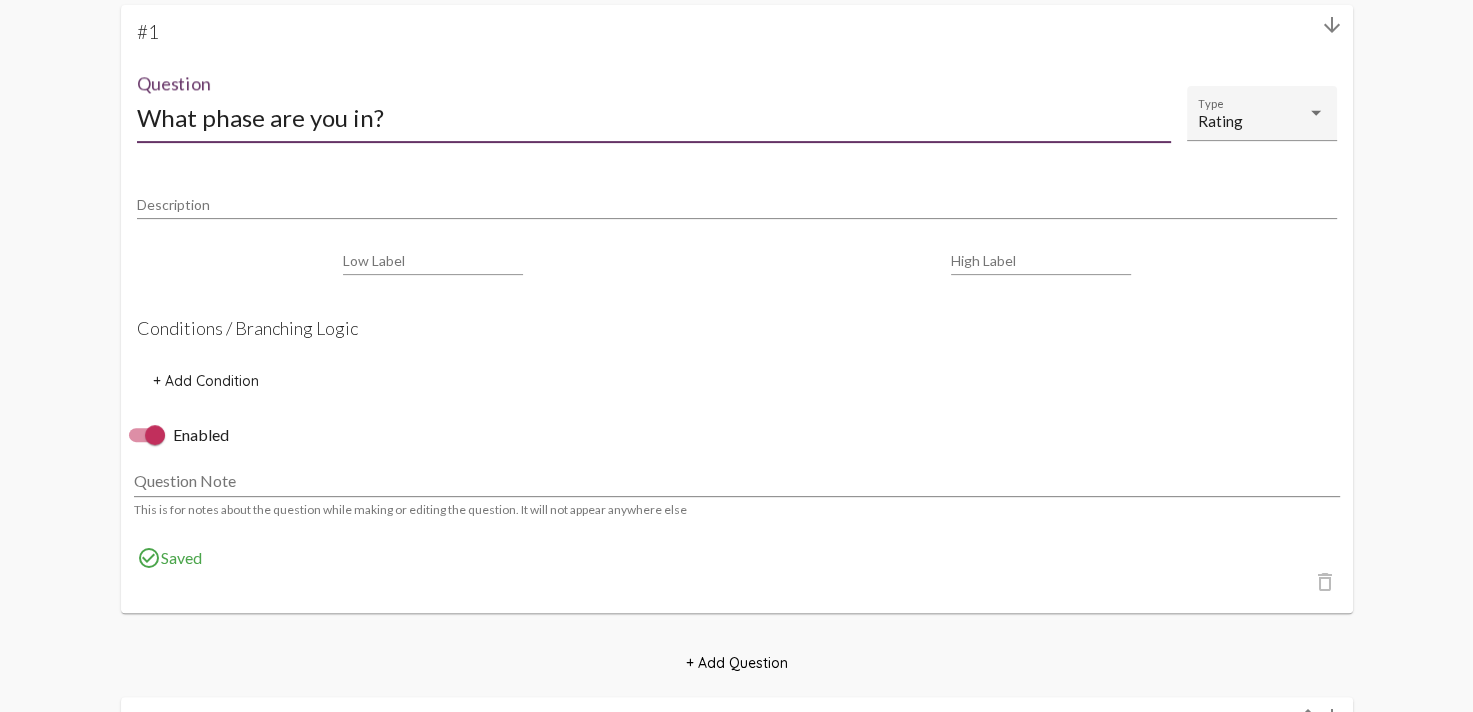 click on "What phase are you in?" at bounding box center (654, 117) 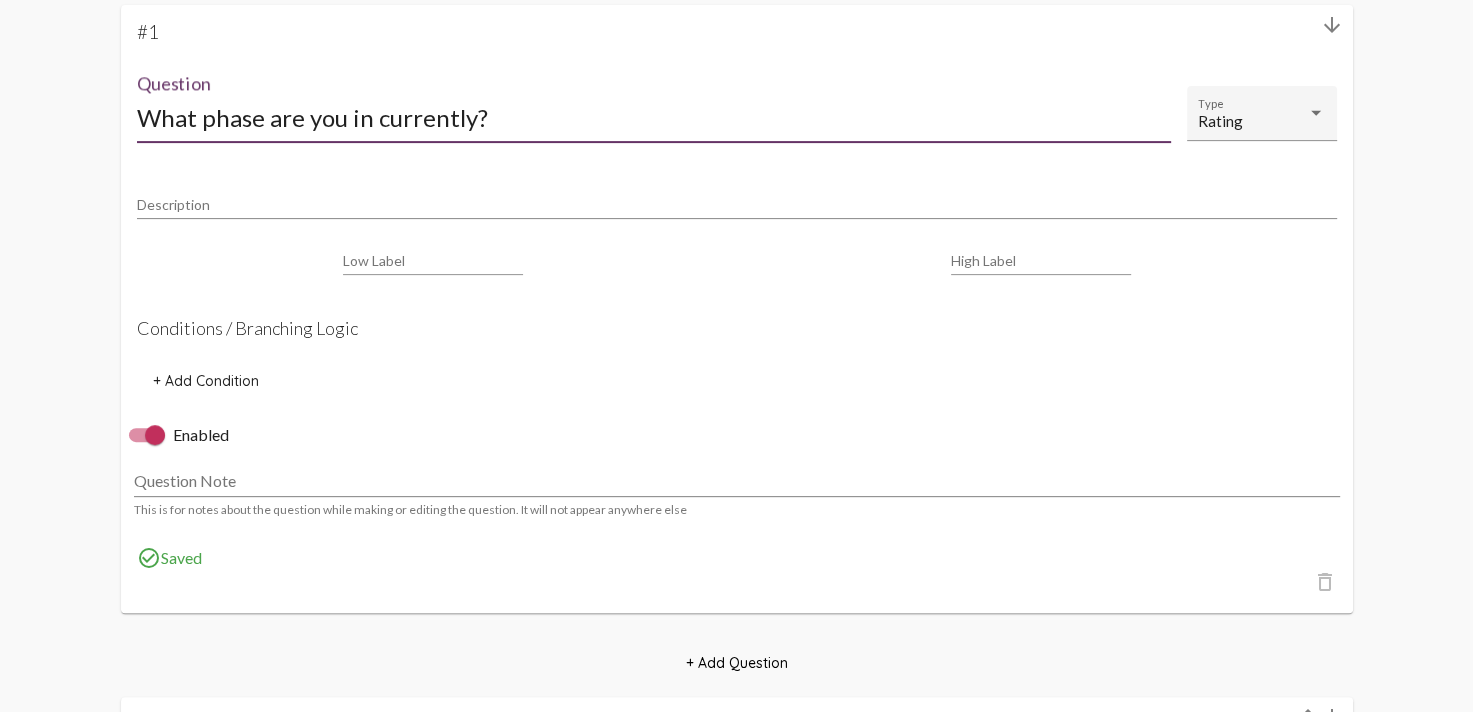 click on "What phase are you in currently?" at bounding box center [654, 117] 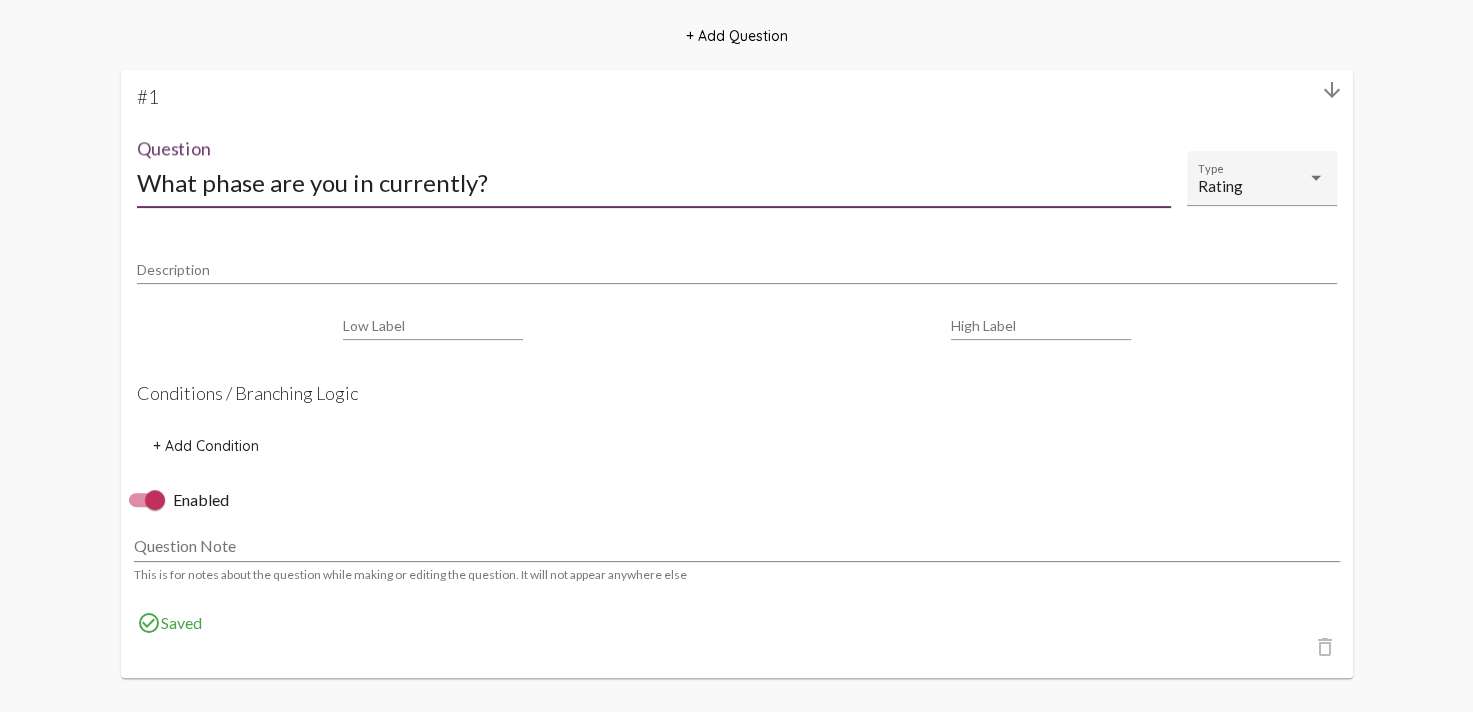 scroll, scrollTop: 500, scrollLeft: 0, axis: vertical 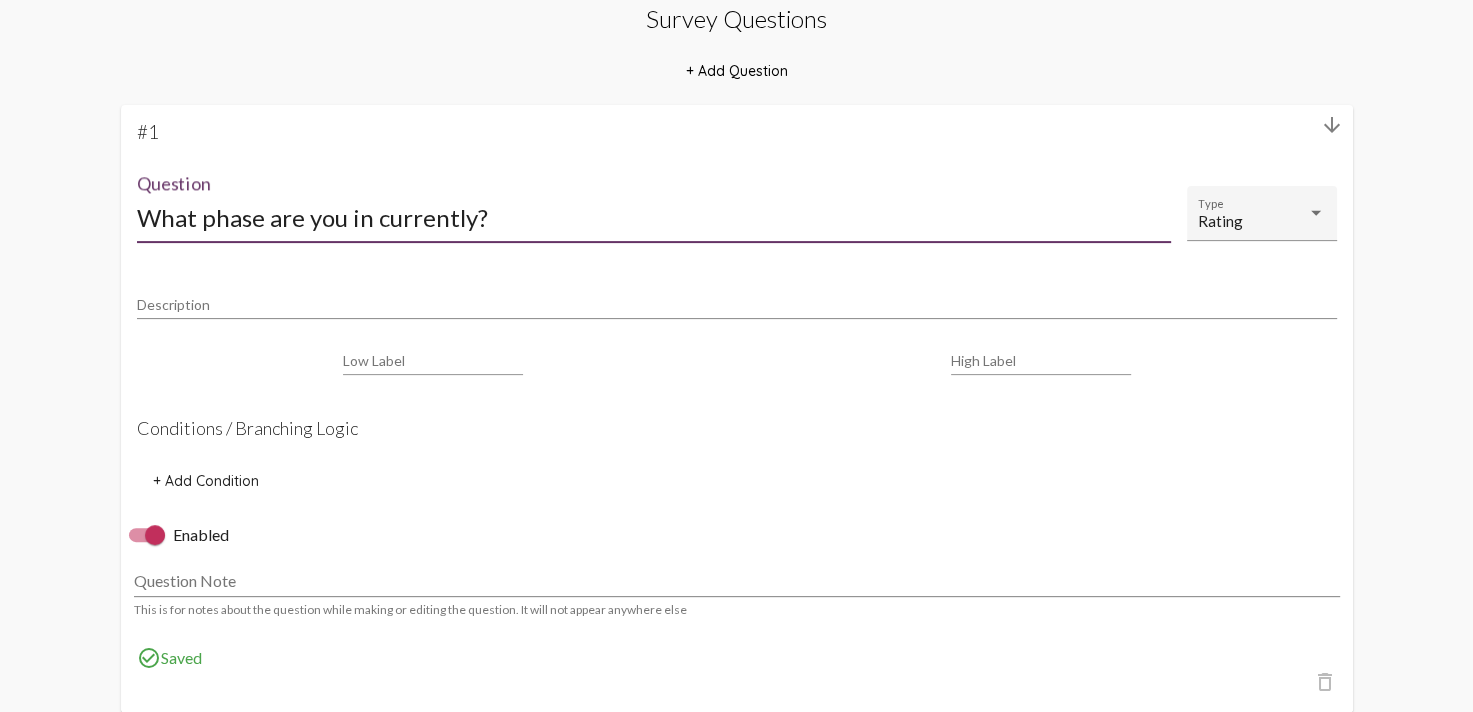 click on "What phase are you in currently?" at bounding box center [654, 217] 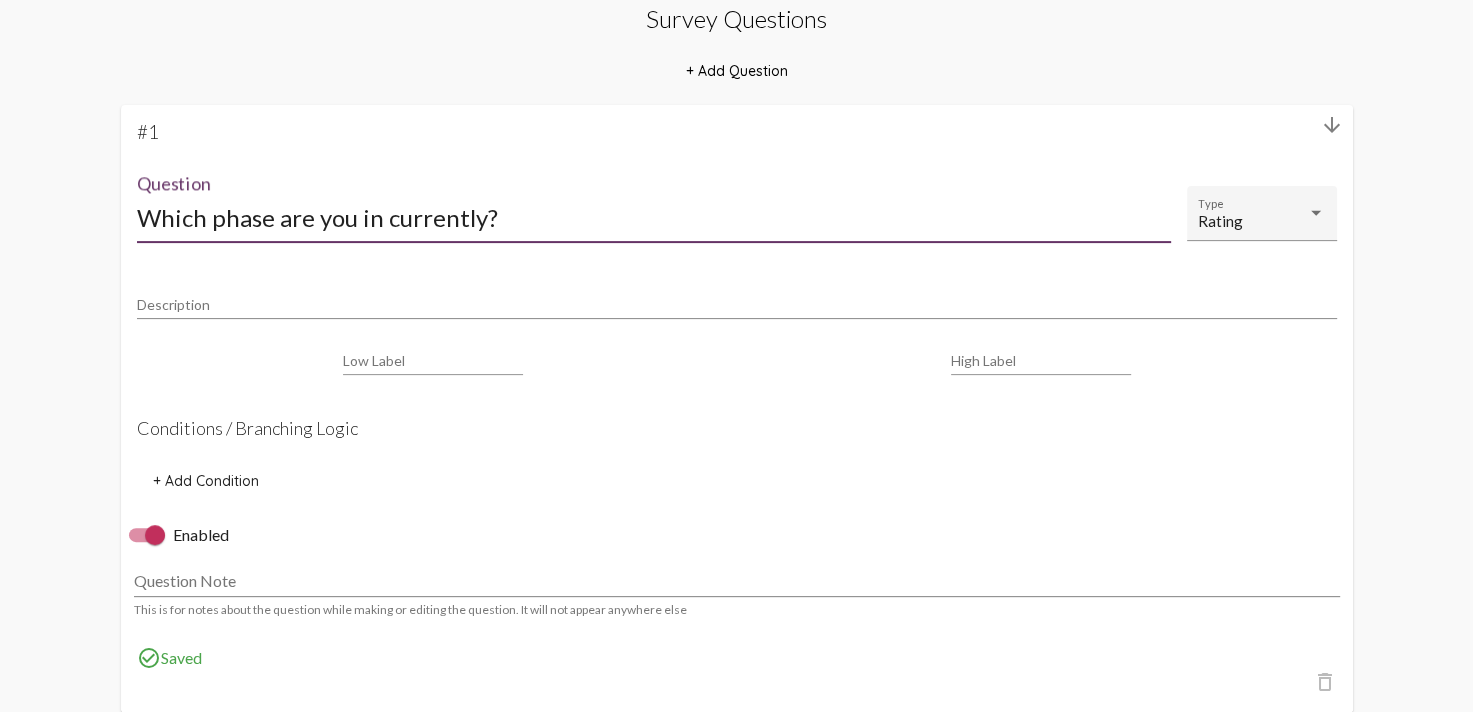 click on "Which phase are you in currently?" at bounding box center [654, 217] 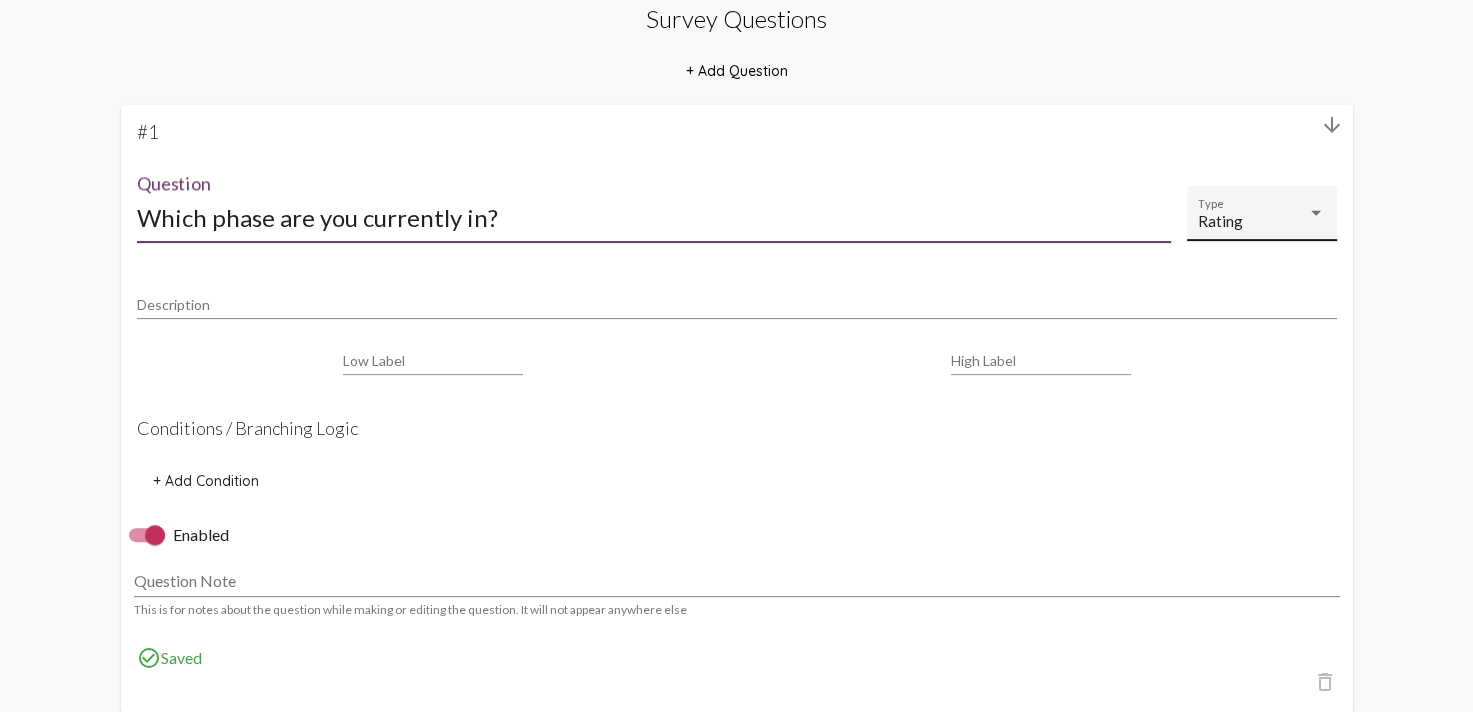 type on "Which phase are you currently in?" 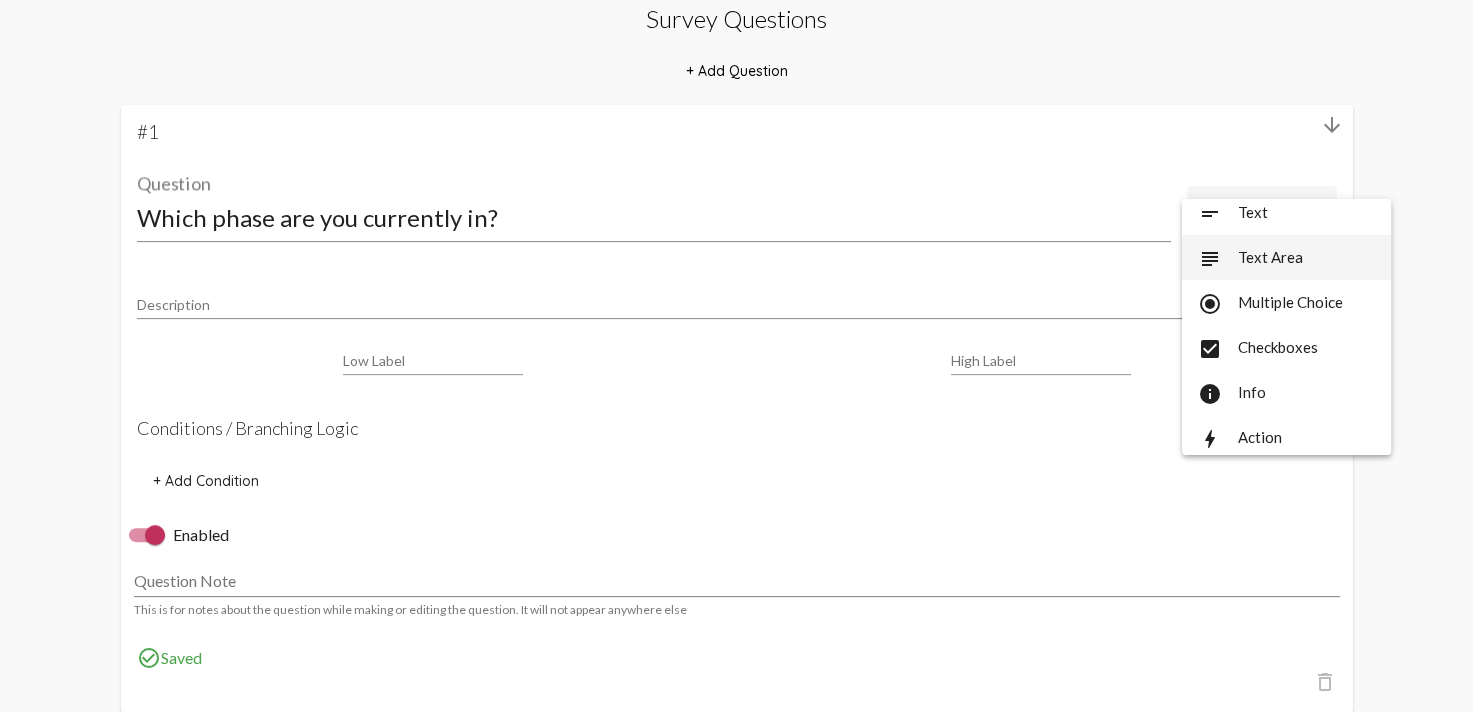 scroll, scrollTop: 104, scrollLeft: 0, axis: vertical 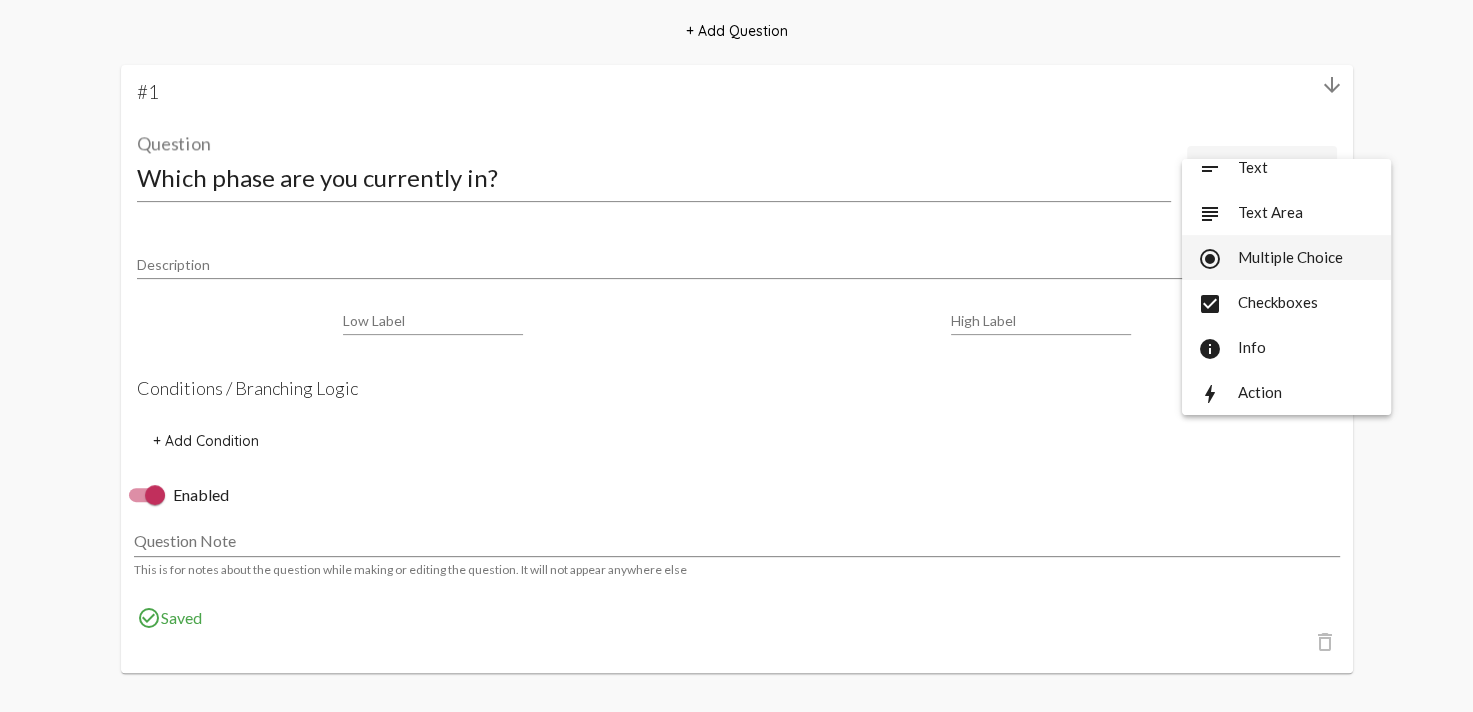 click on "radio_button_checked Multiple Choice" at bounding box center [1286, 257] 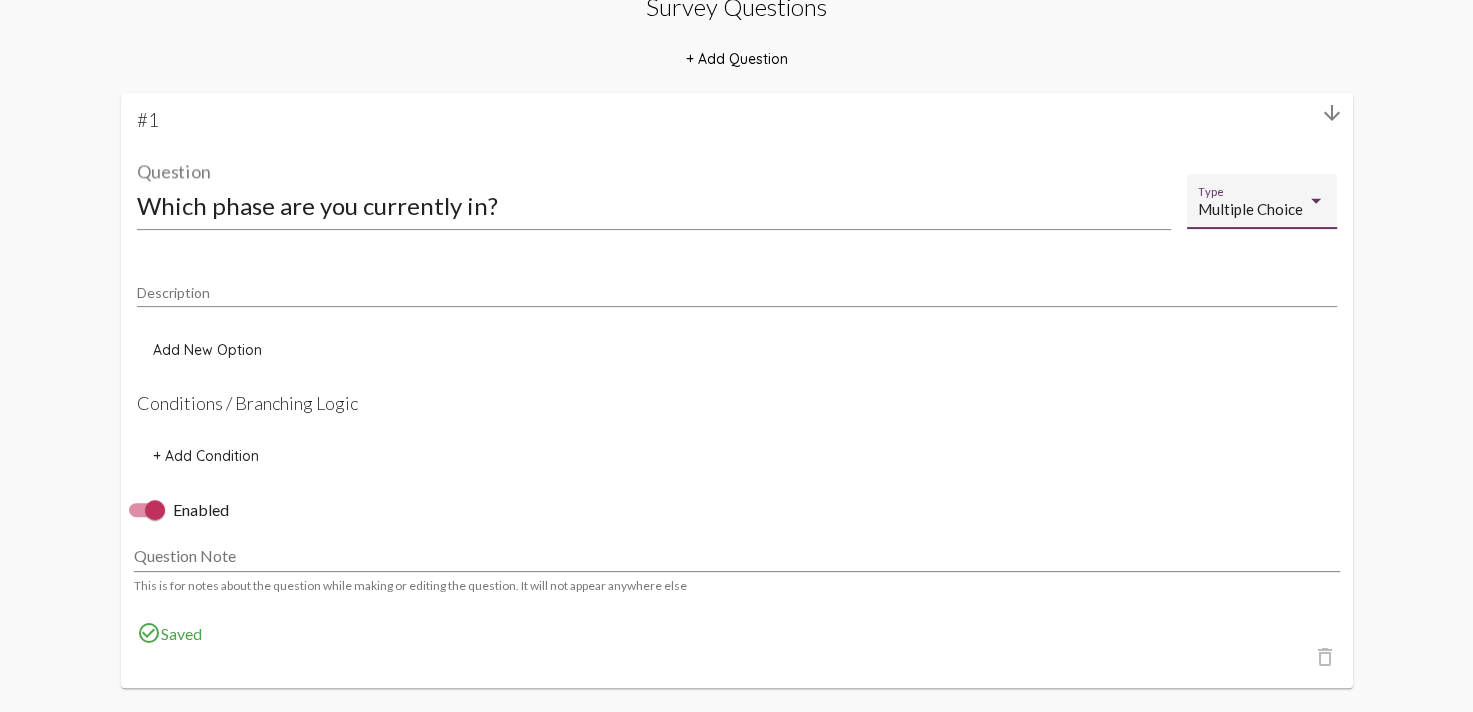 scroll, scrollTop: 548, scrollLeft: 0, axis: vertical 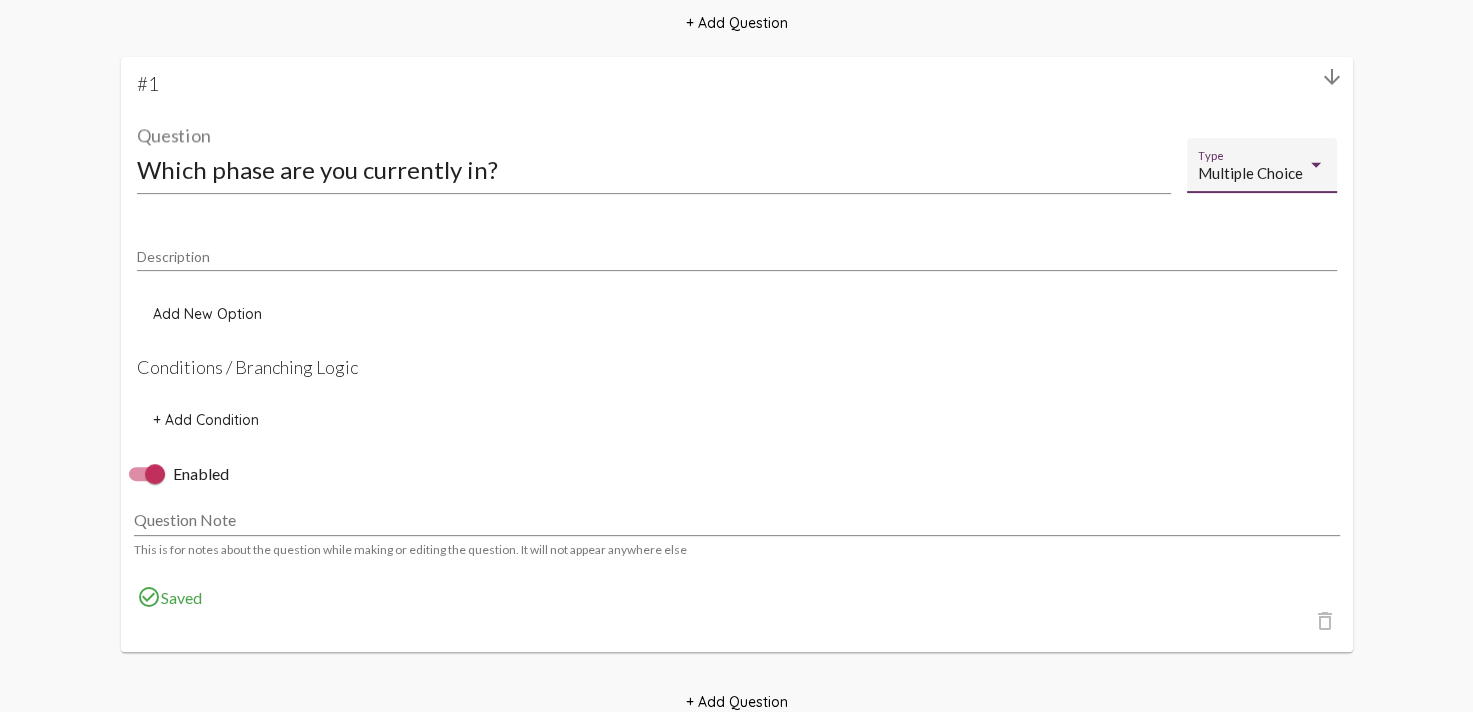 click on "Multiple Choice" at bounding box center (1250, 173) 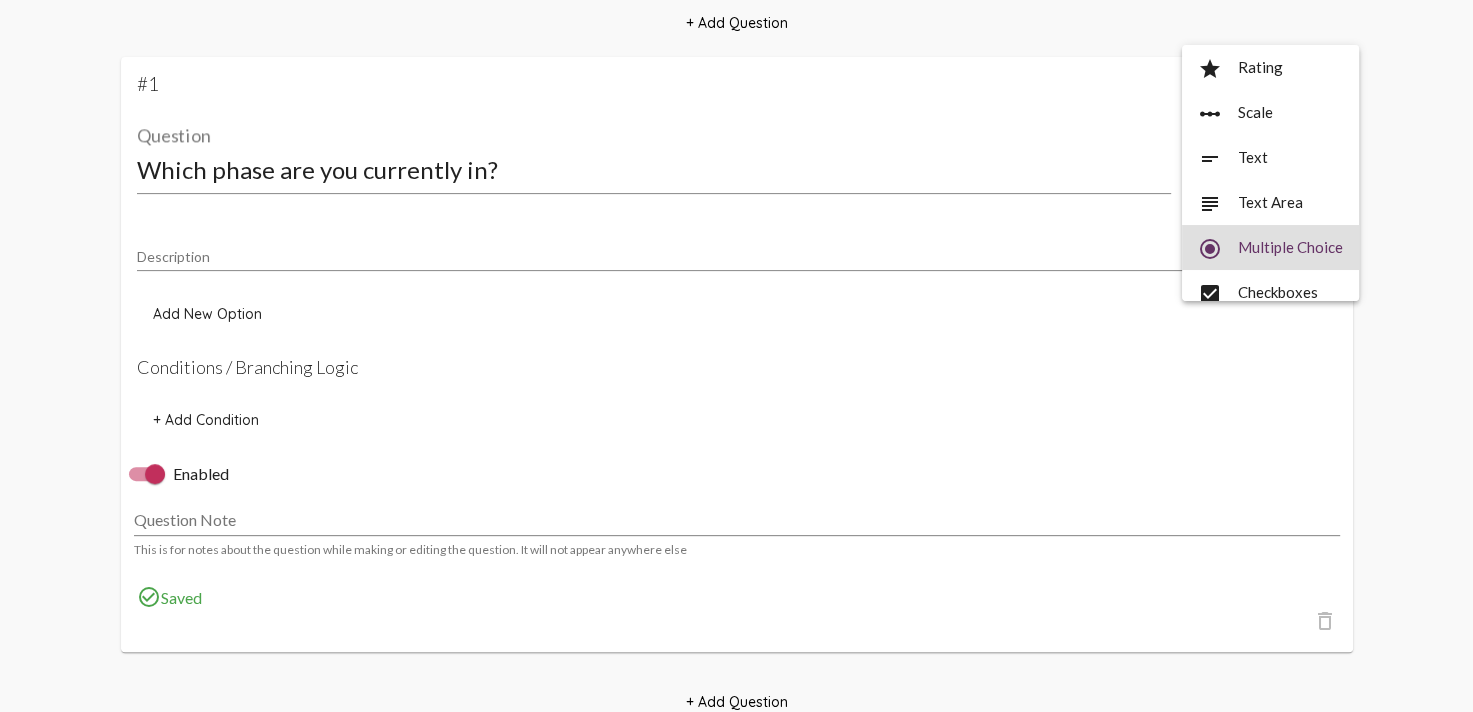 scroll, scrollTop: 74, scrollLeft: 0, axis: vertical 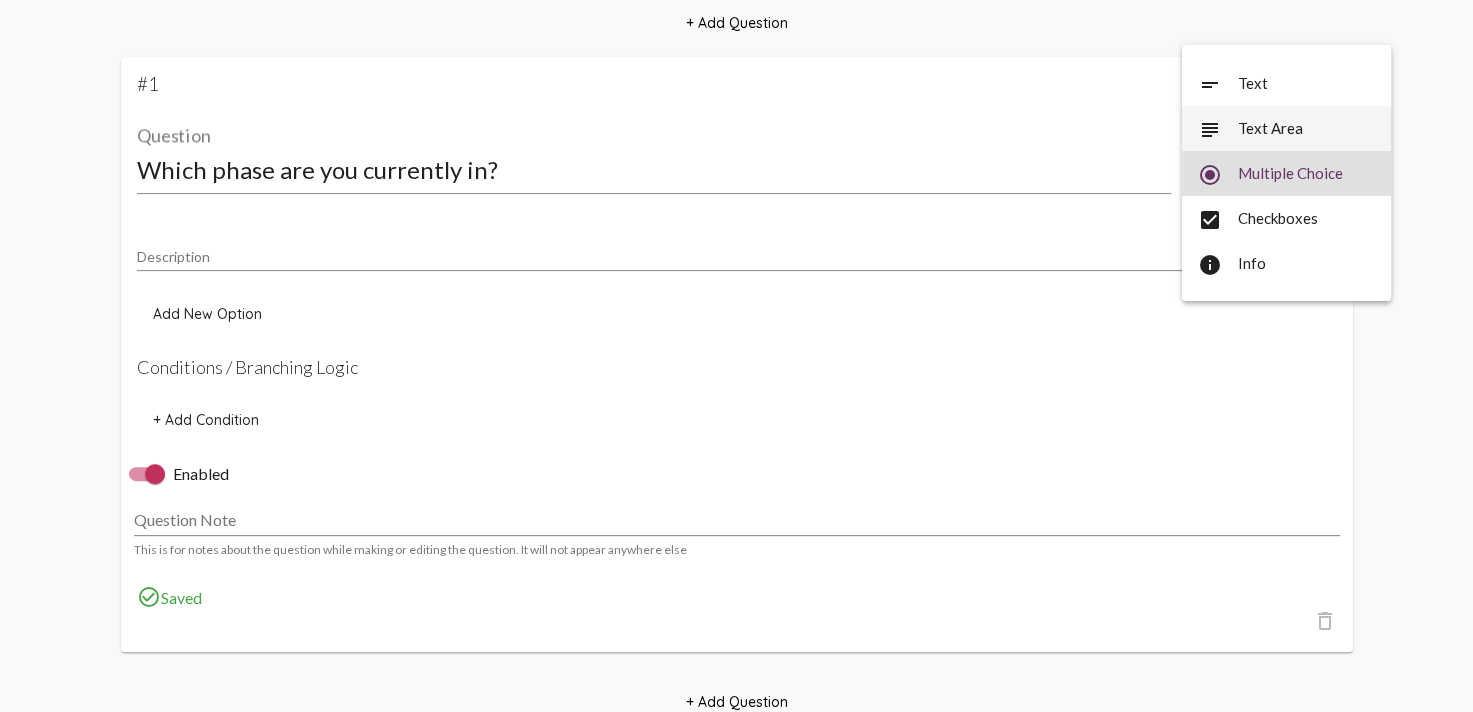 click on "subject Text Area" at bounding box center (1286, 128) 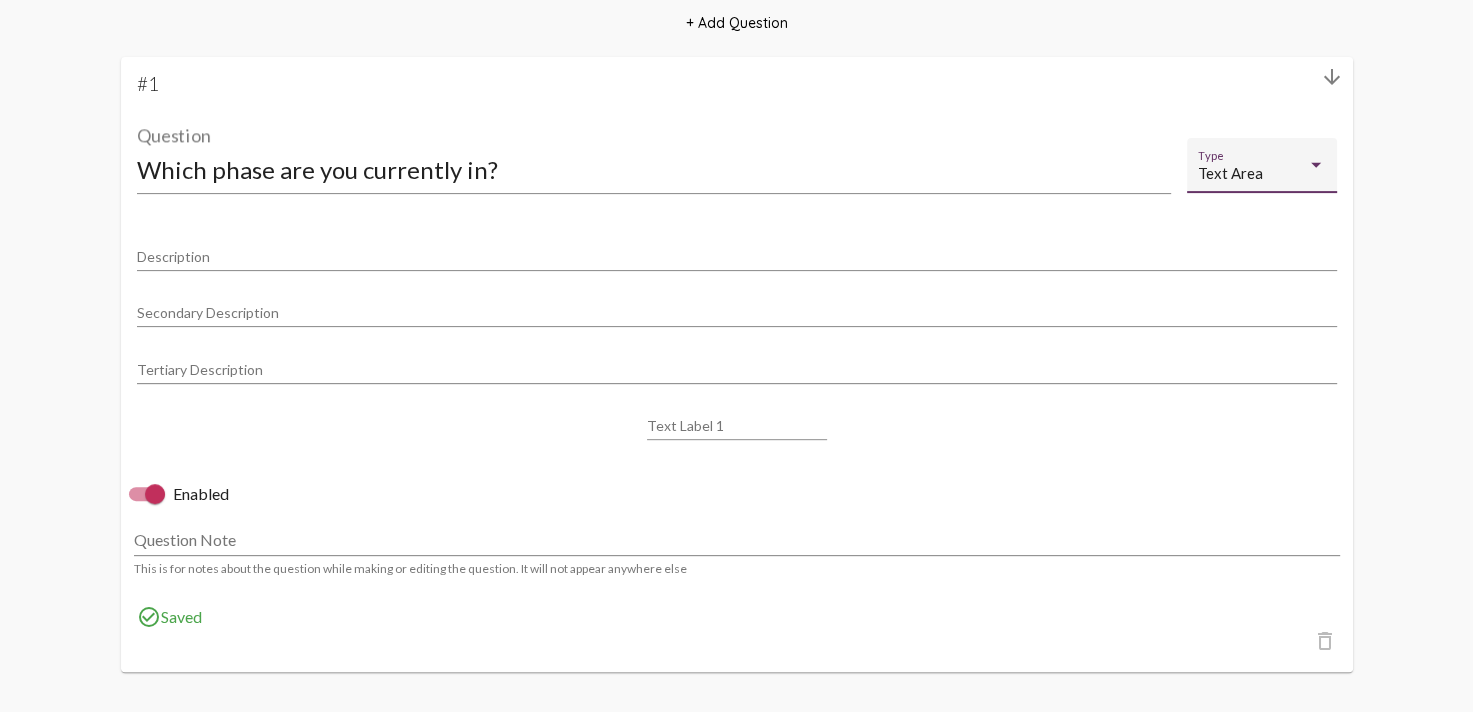 click on "Text Area" at bounding box center (1253, 173) 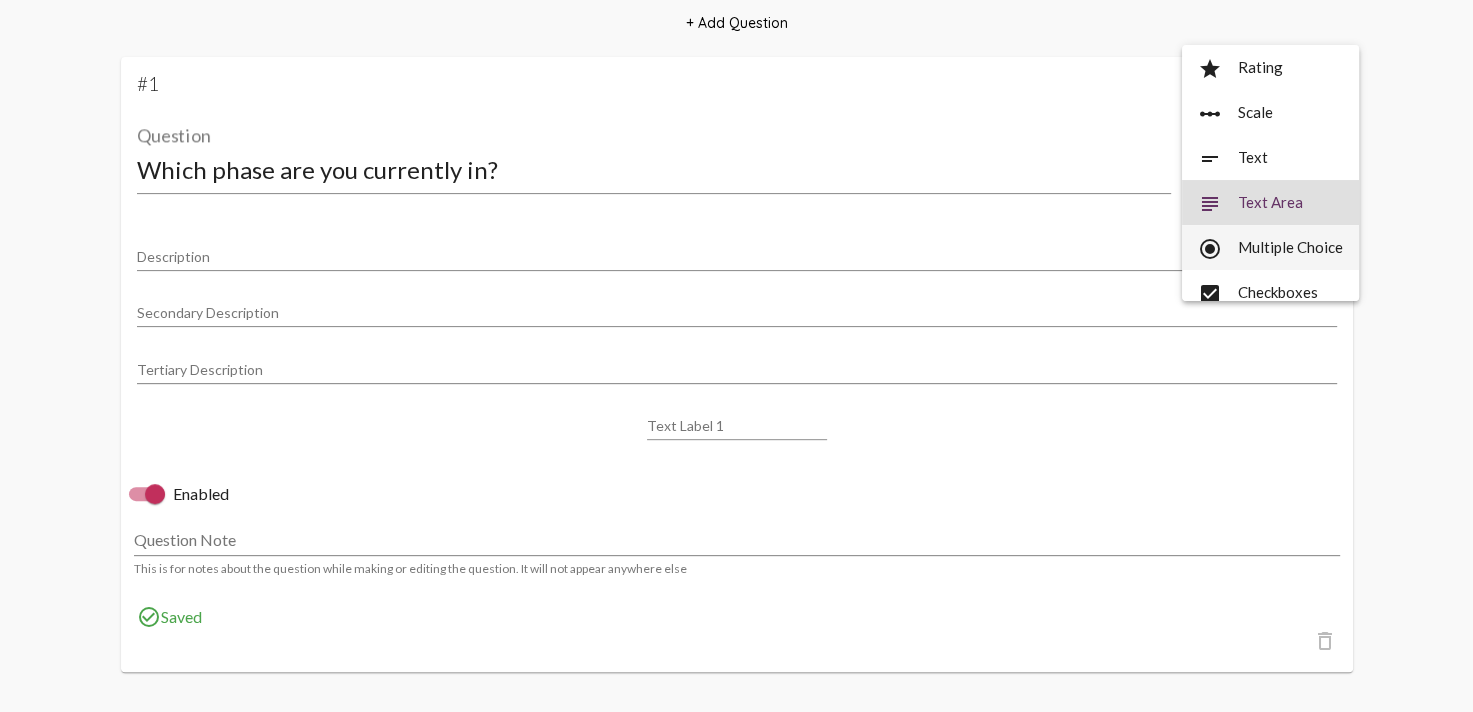 scroll, scrollTop: 29, scrollLeft: 0, axis: vertical 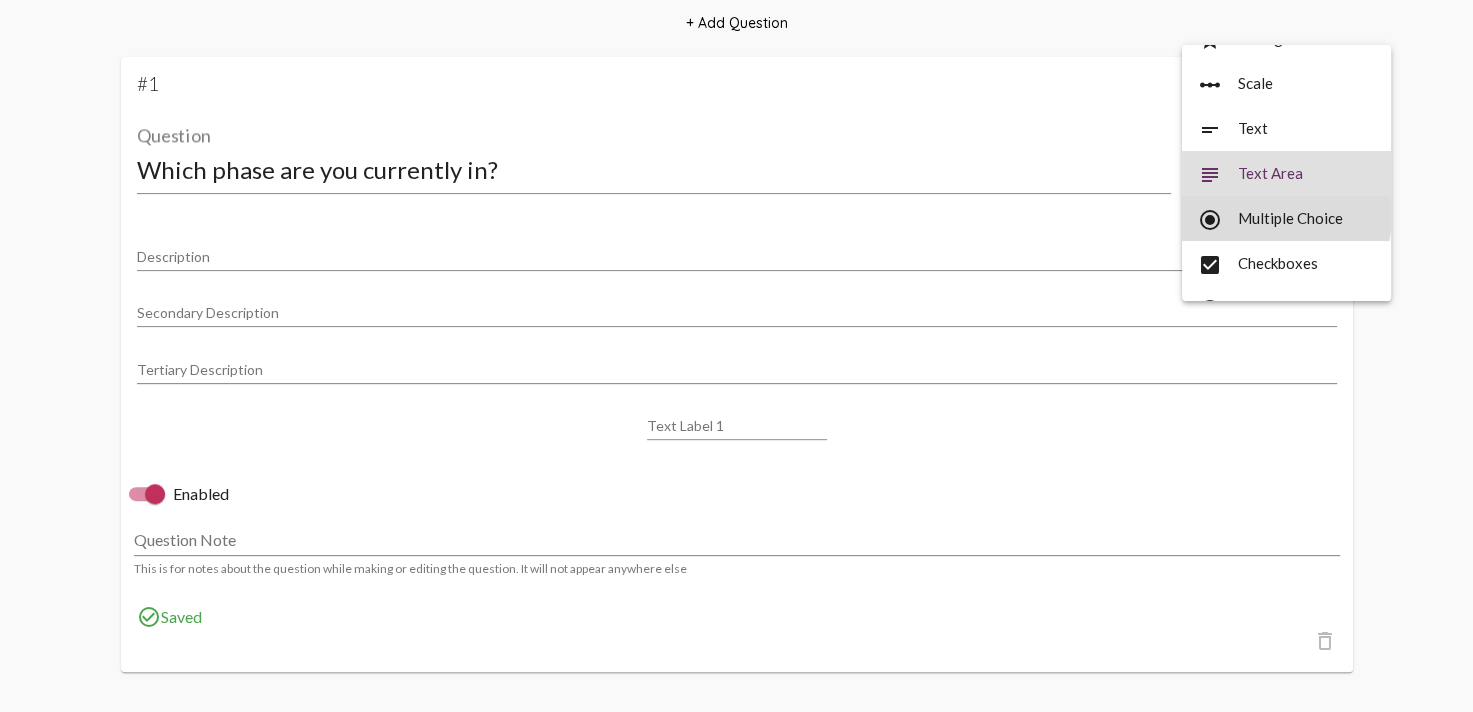 click on "radio_button_checked Multiple Choice" at bounding box center (1286, 218) 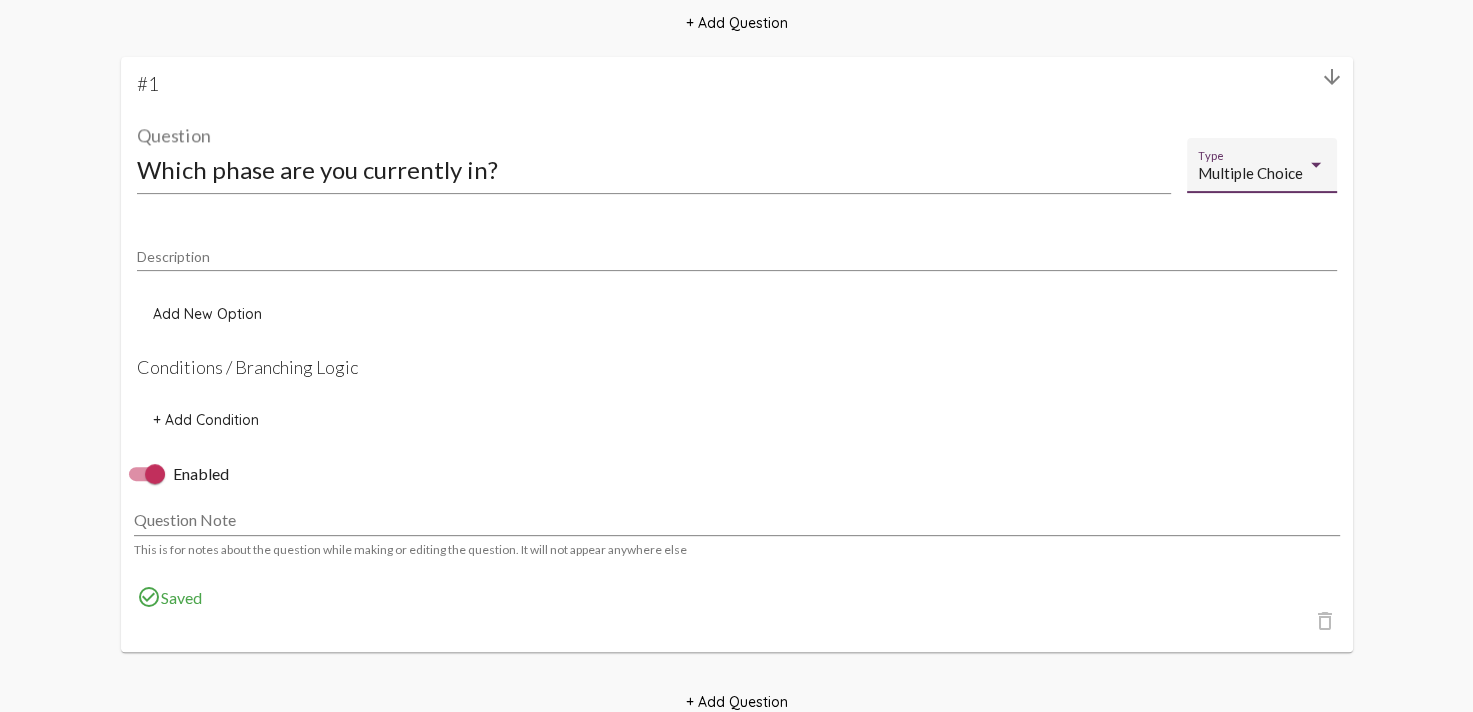 click on "Description" at bounding box center (737, 257) 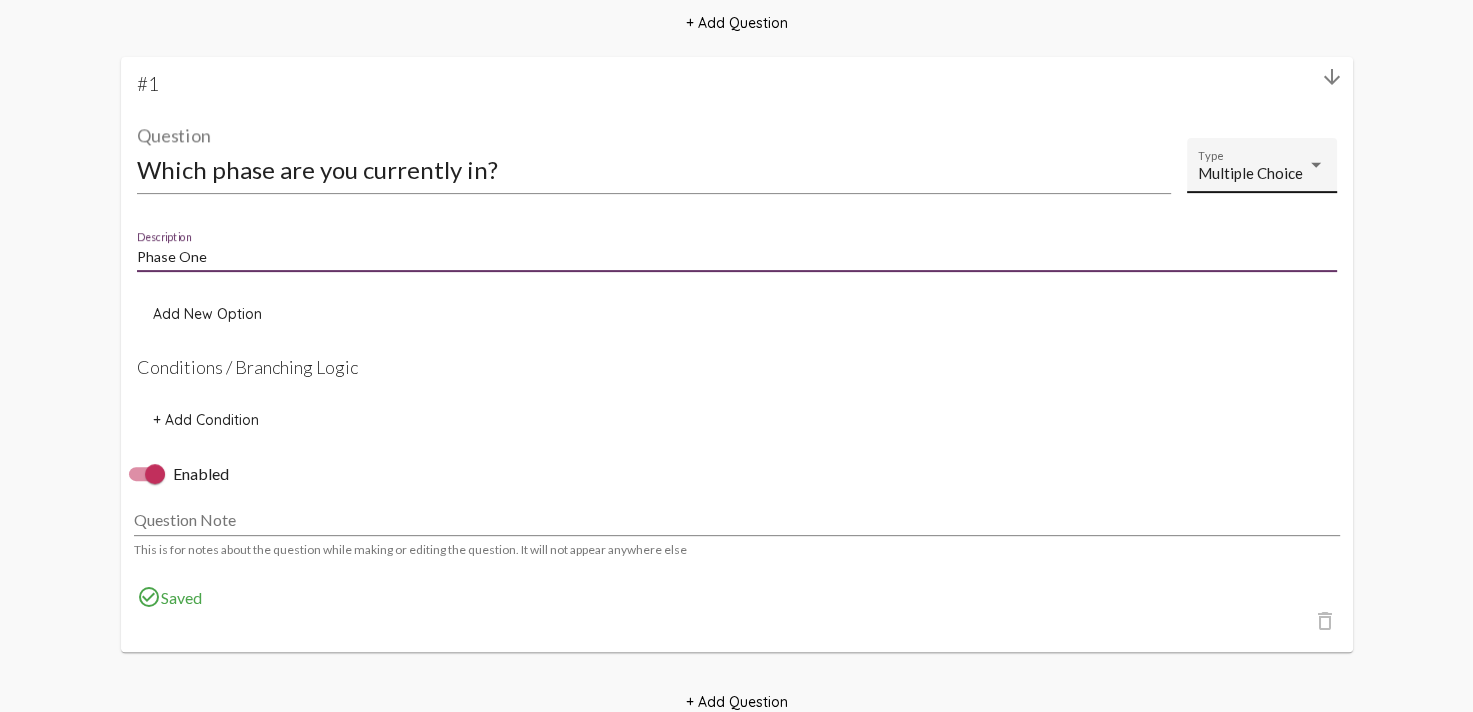 type on "Phase One" 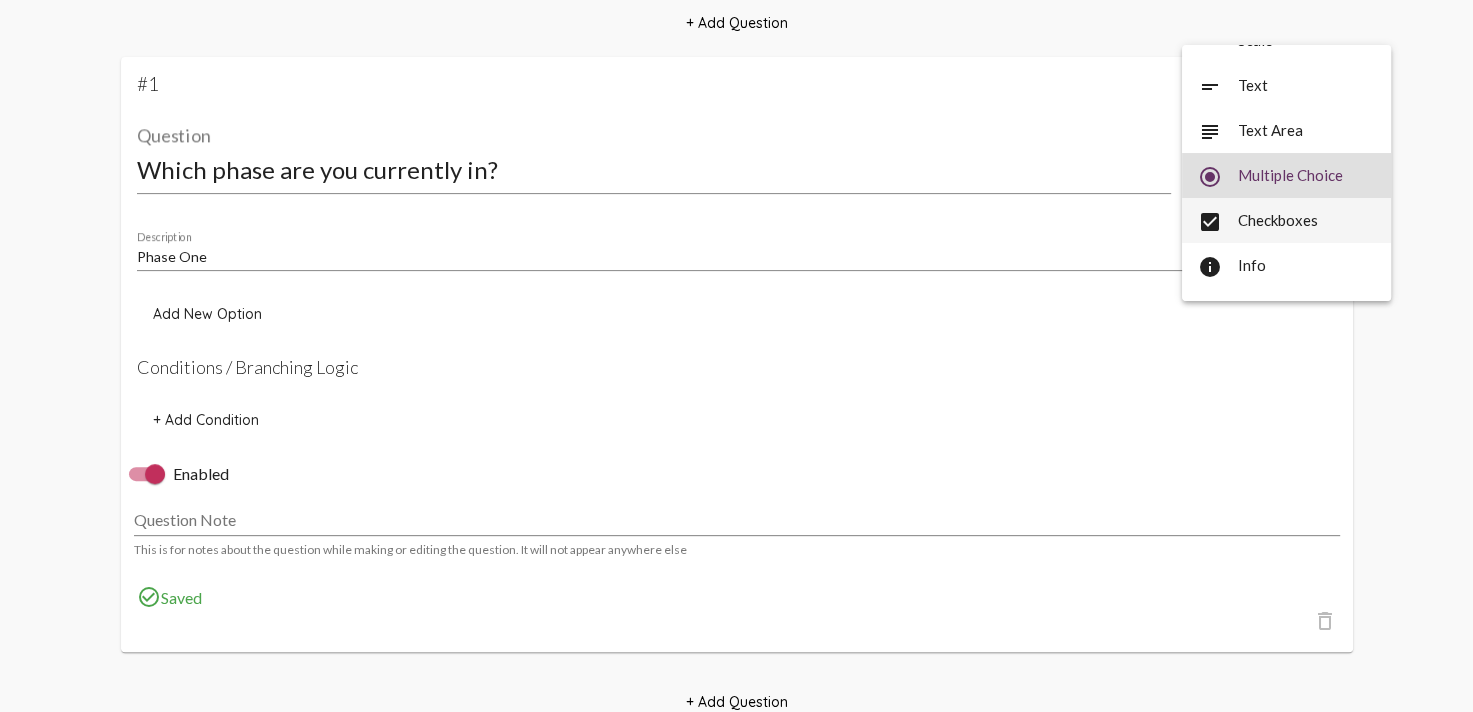 scroll, scrollTop: 104, scrollLeft: 0, axis: vertical 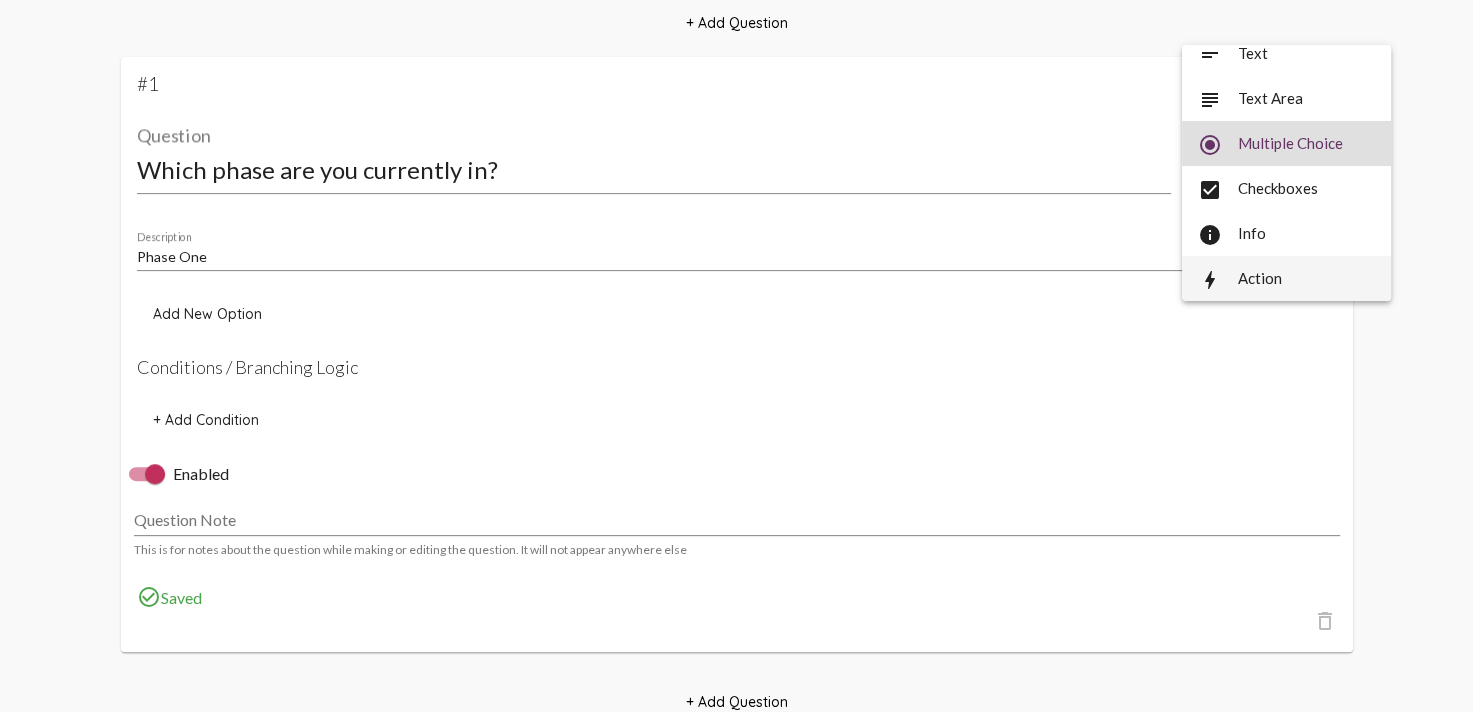 click on "bolt Action" at bounding box center (1286, 278) 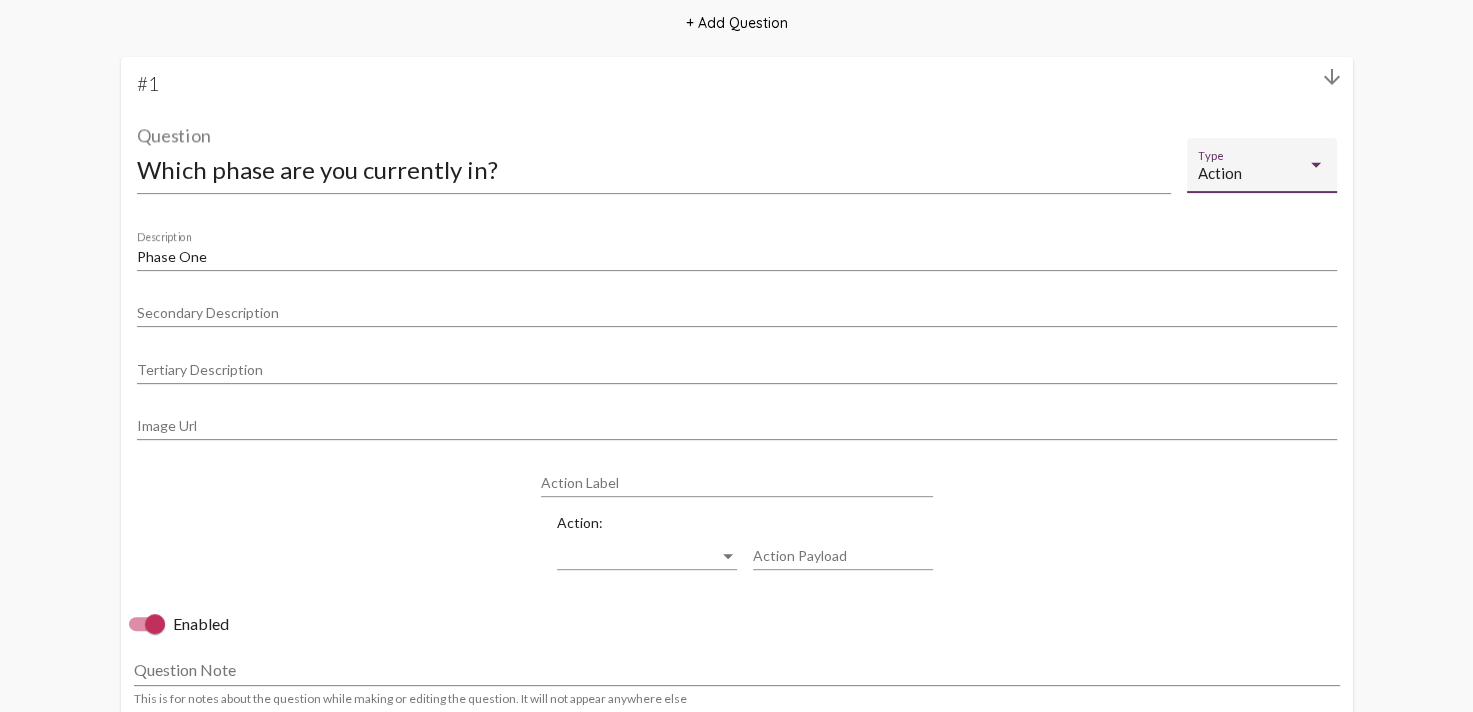 click on "Action" at bounding box center (1220, 173) 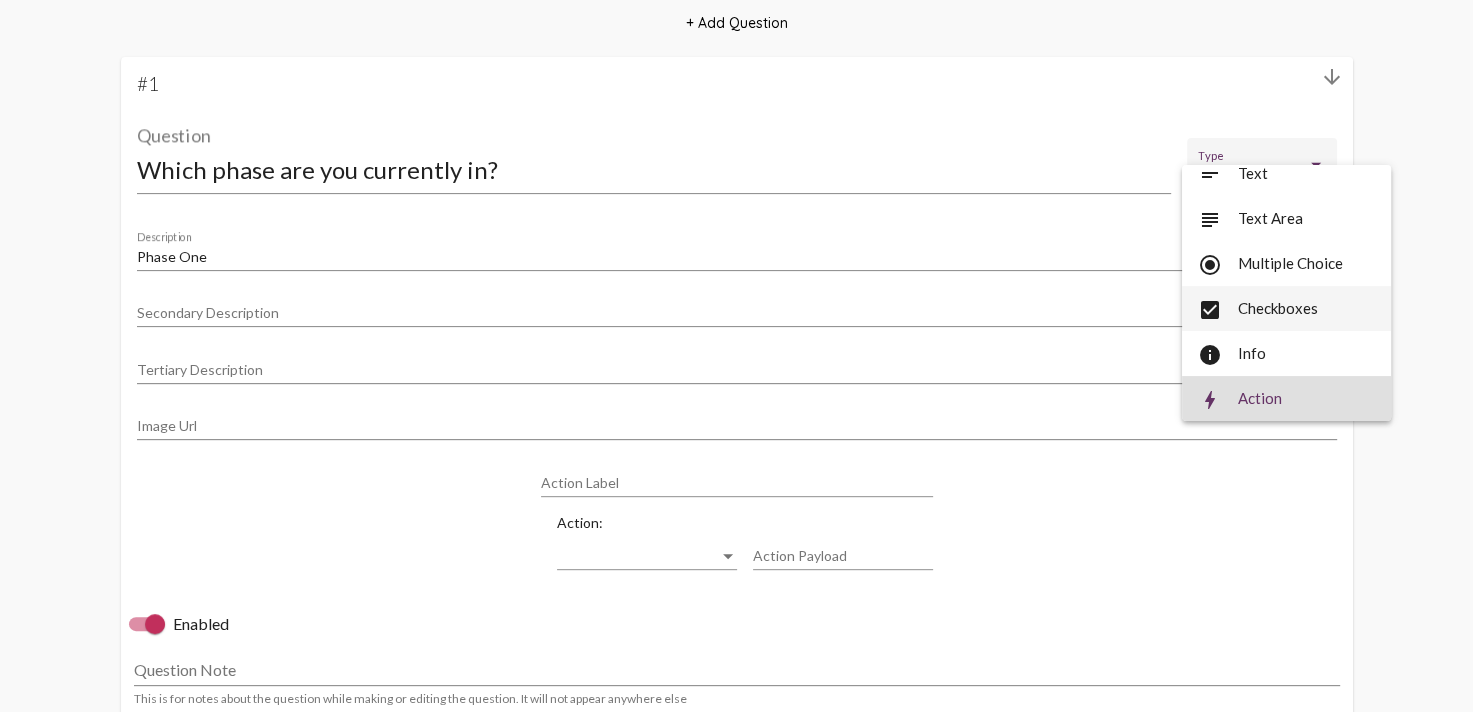 scroll, scrollTop: 0, scrollLeft: 0, axis: both 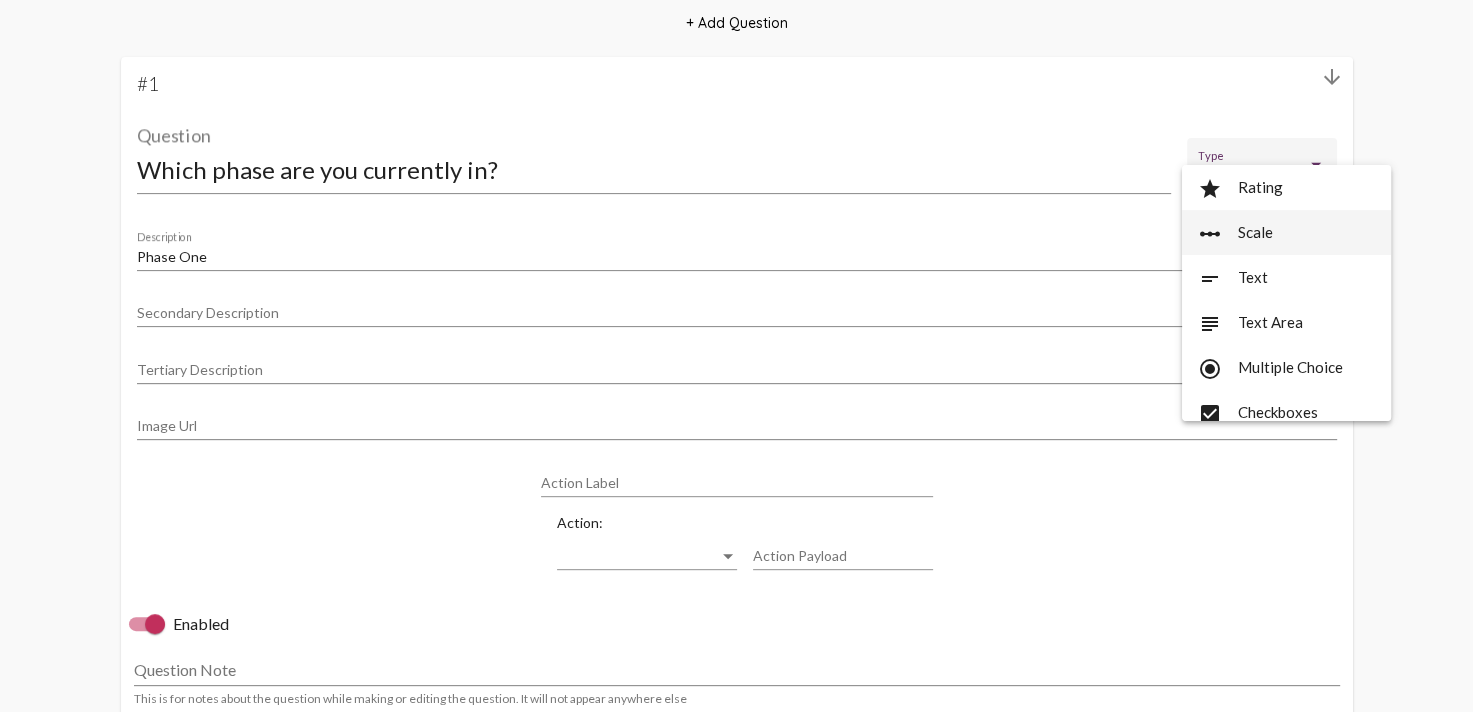 click on "linear_scale Scale" at bounding box center [1286, 232] 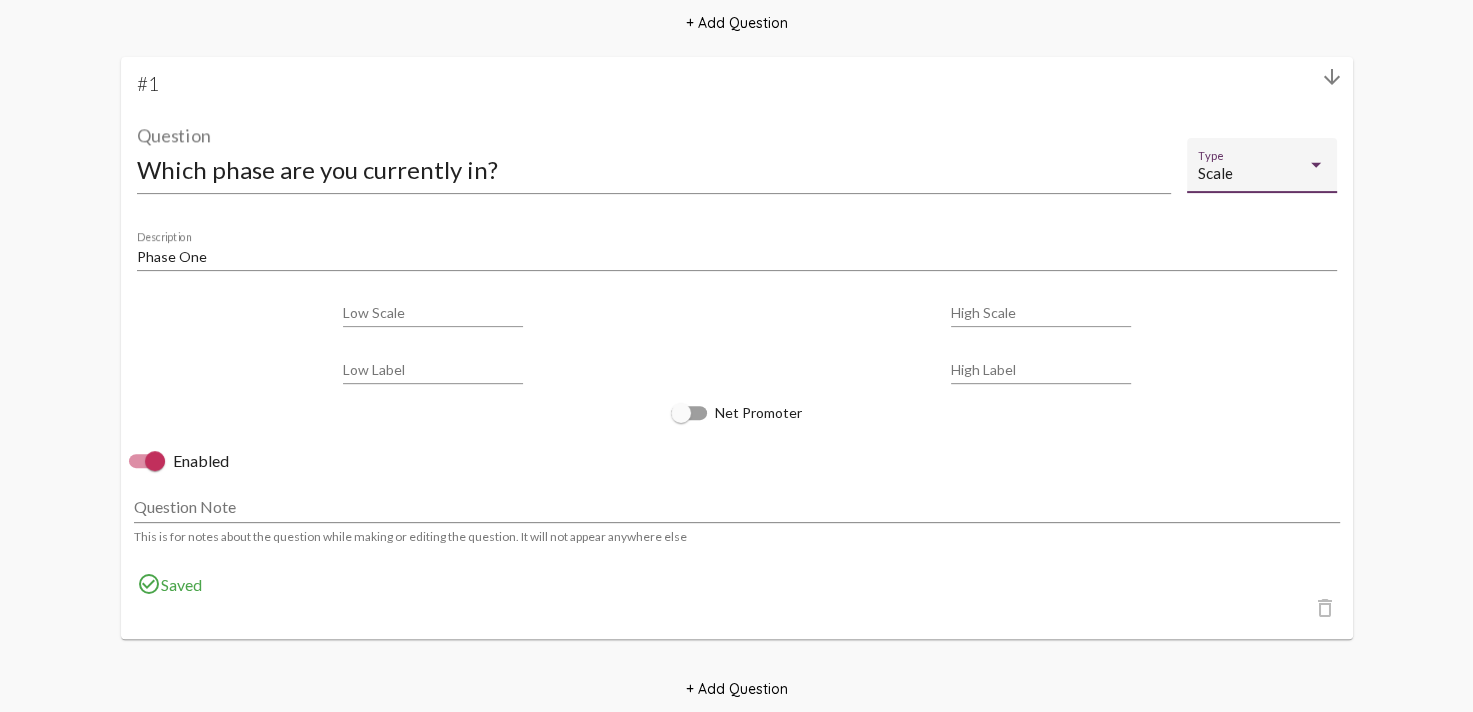 click on "Scale" at bounding box center [1253, 173] 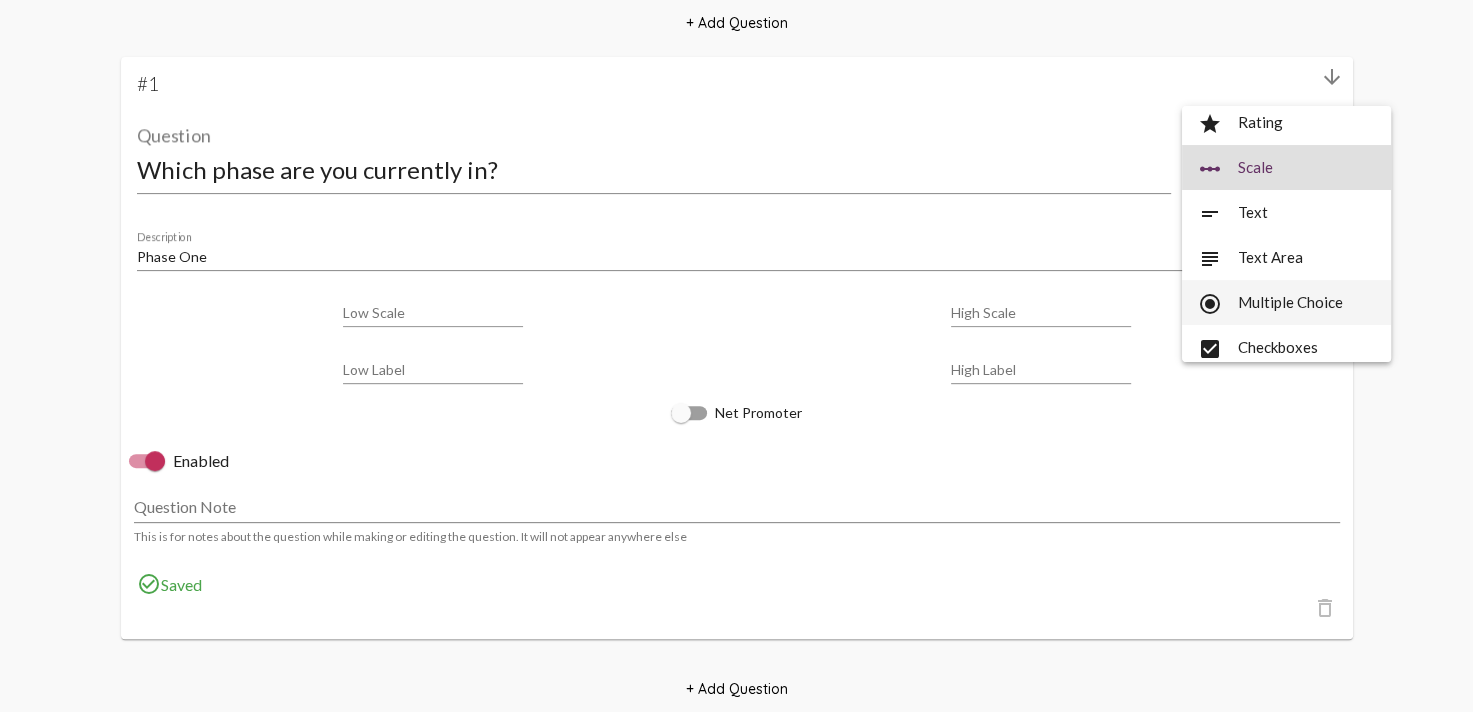 scroll, scrollTop: 7, scrollLeft: 0, axis: vertical 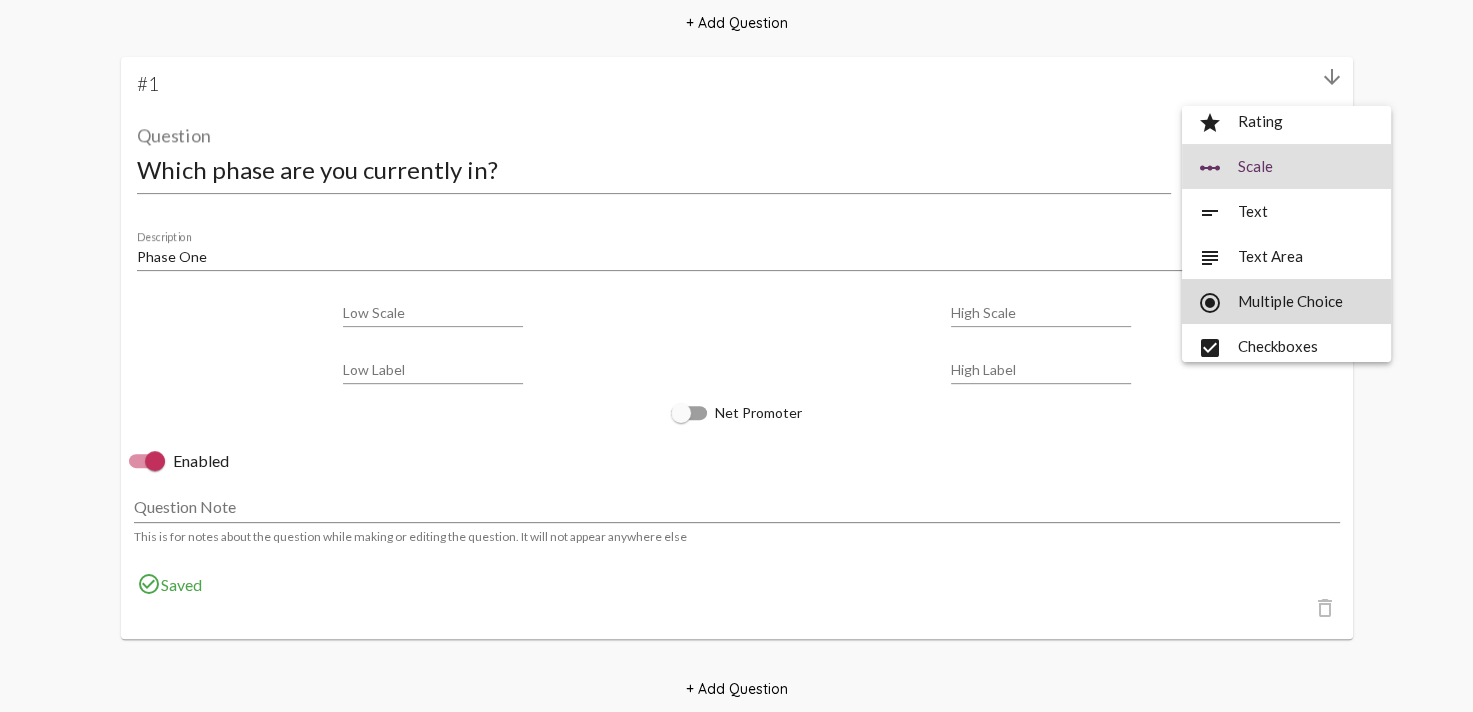 click on "radio_button_checked Multiple Choice" at bounding box center [1286, 301] 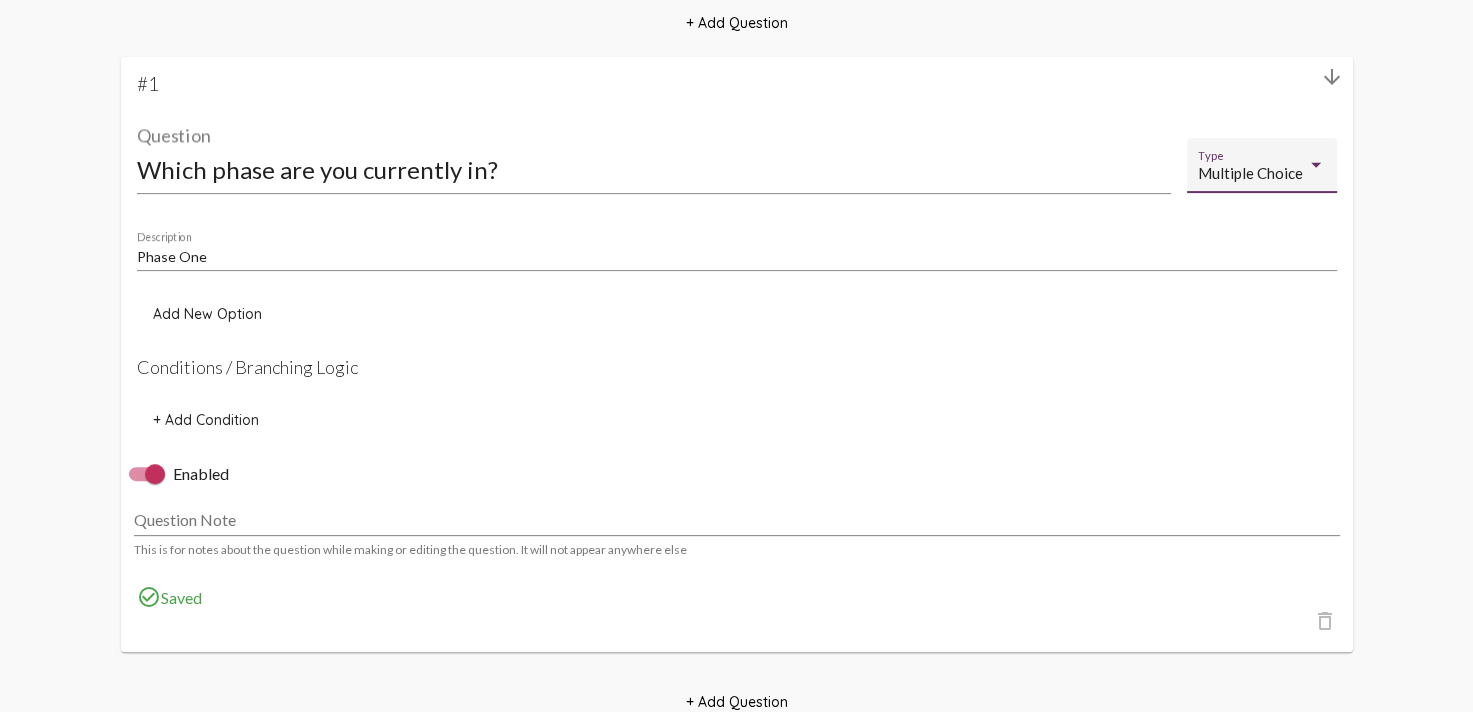 click on "Add New Option" 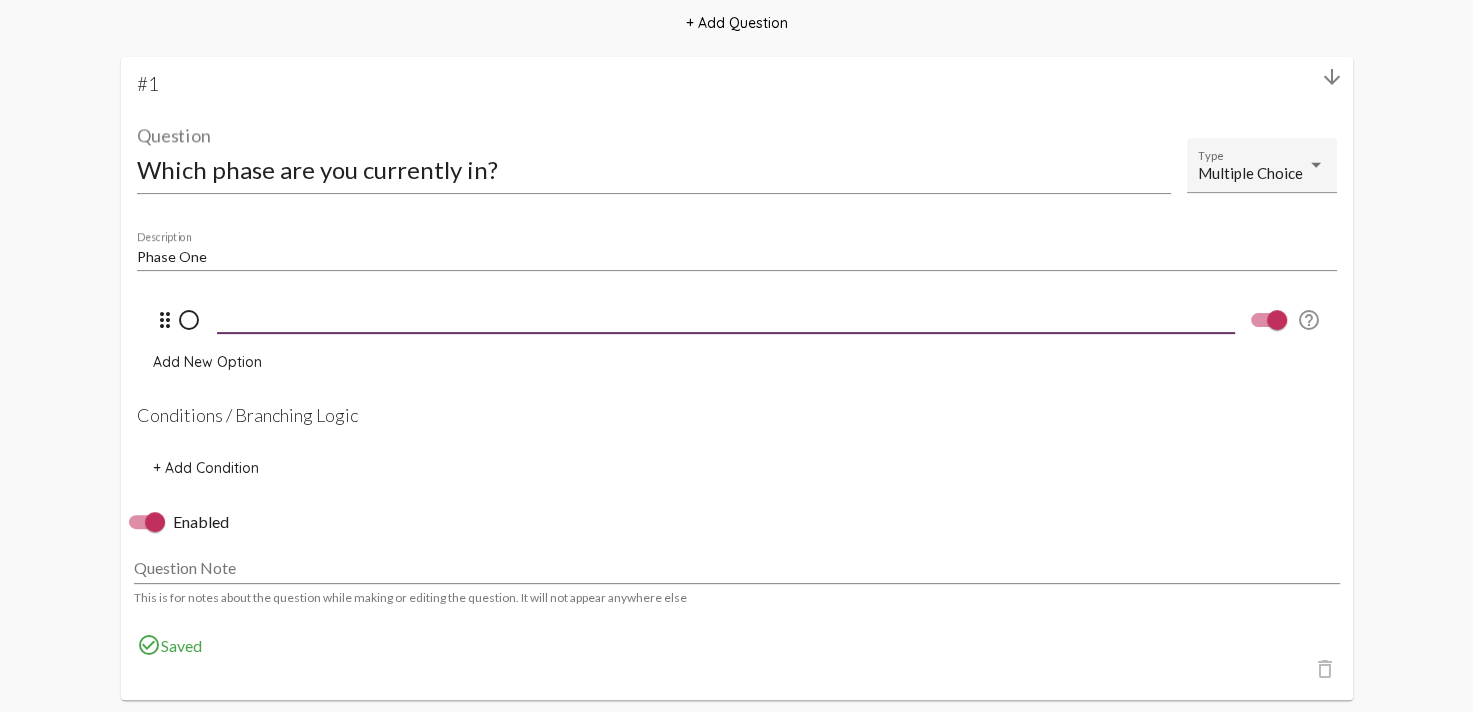click at bounding box center (726, 317) 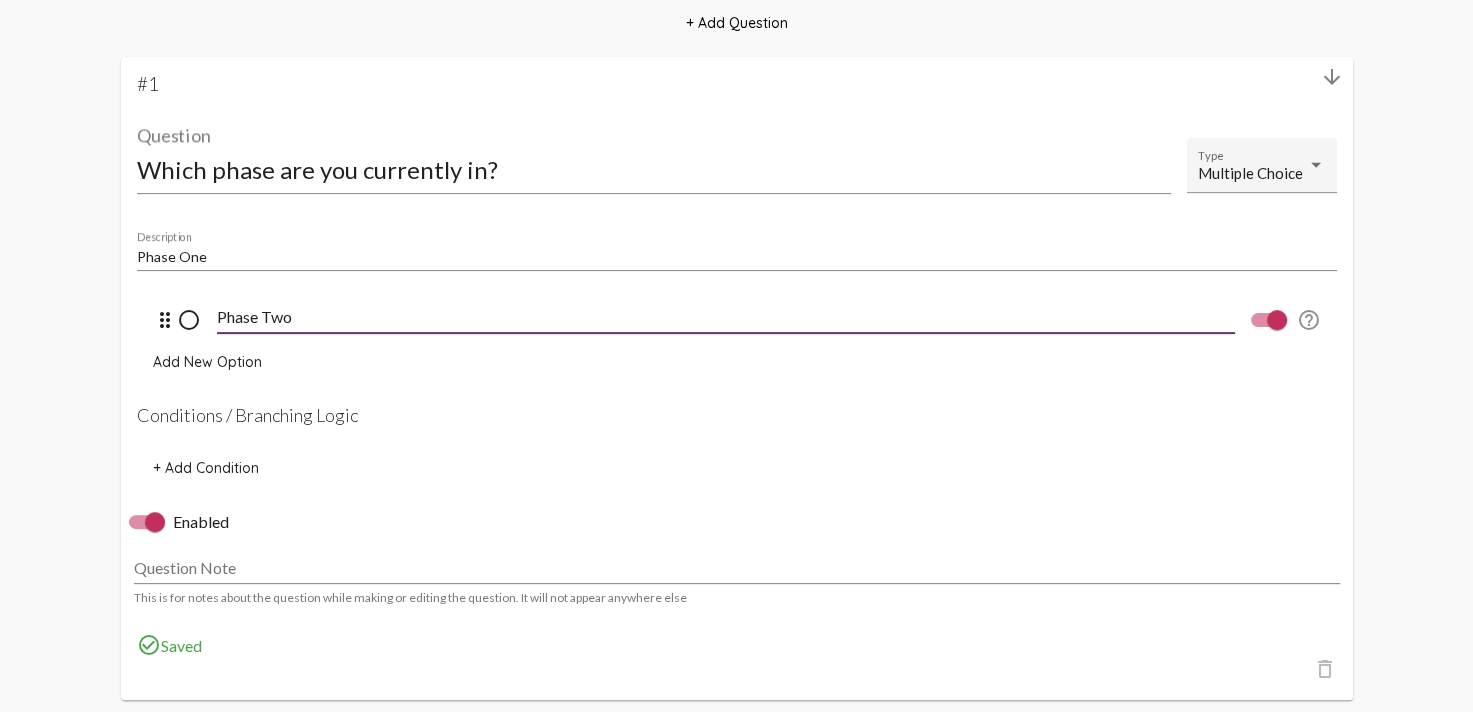 type on "Phase Two" 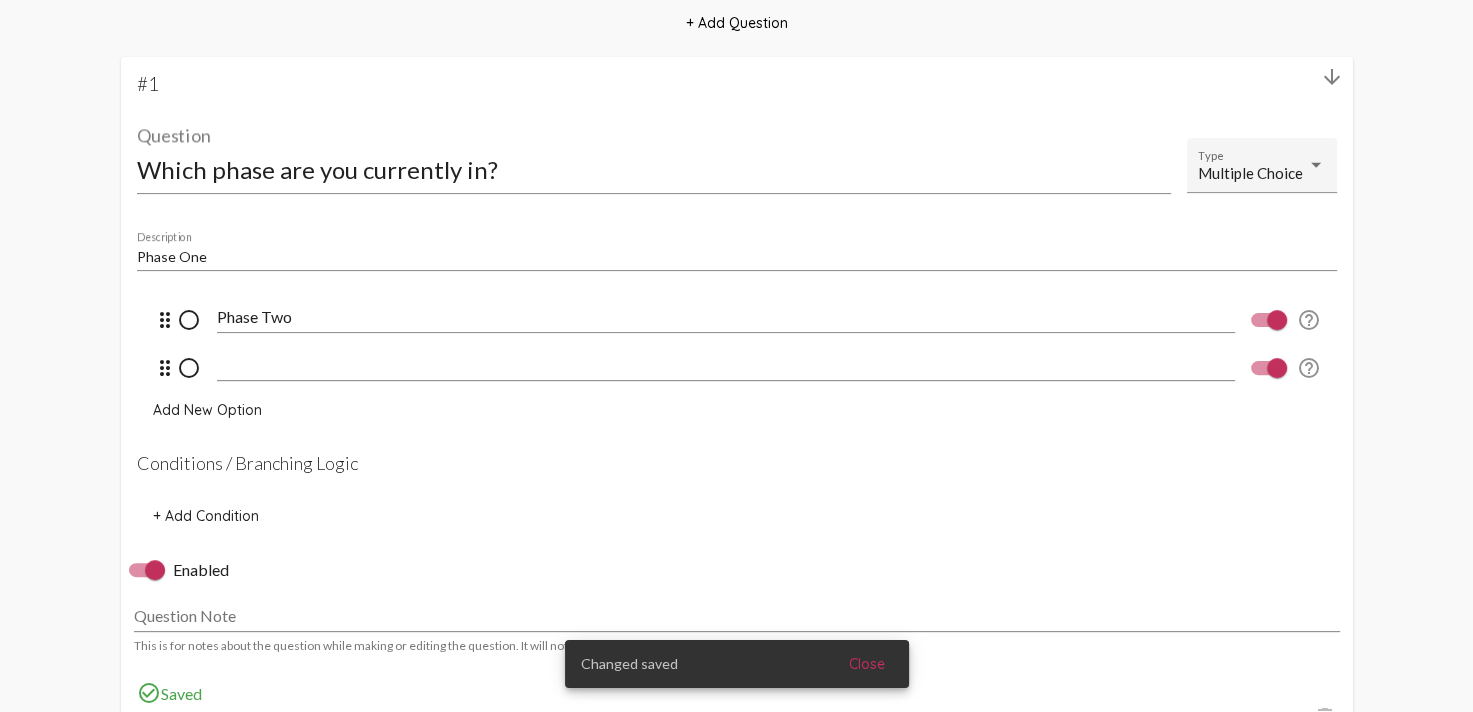 click at bounding box center (726, 365) 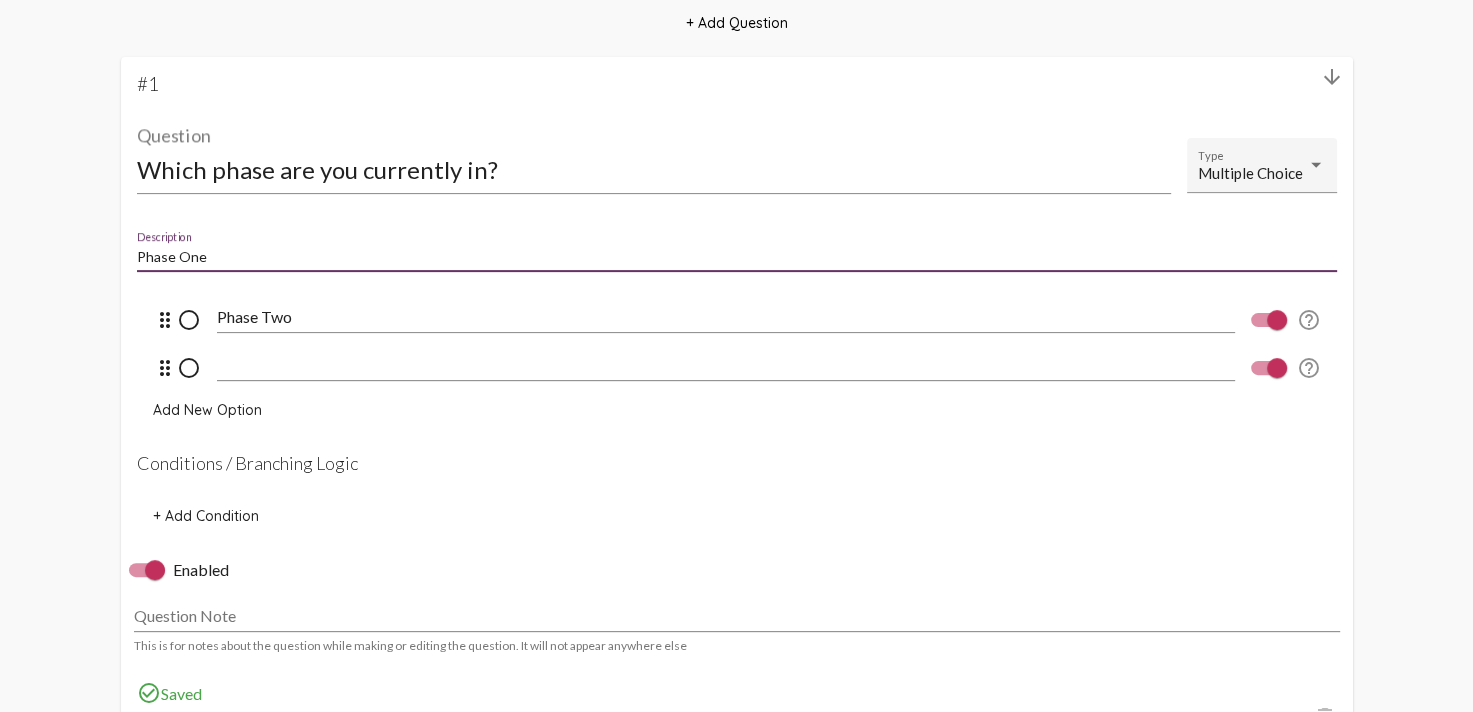 click on "Phase One" at bounding box center (737, 257) 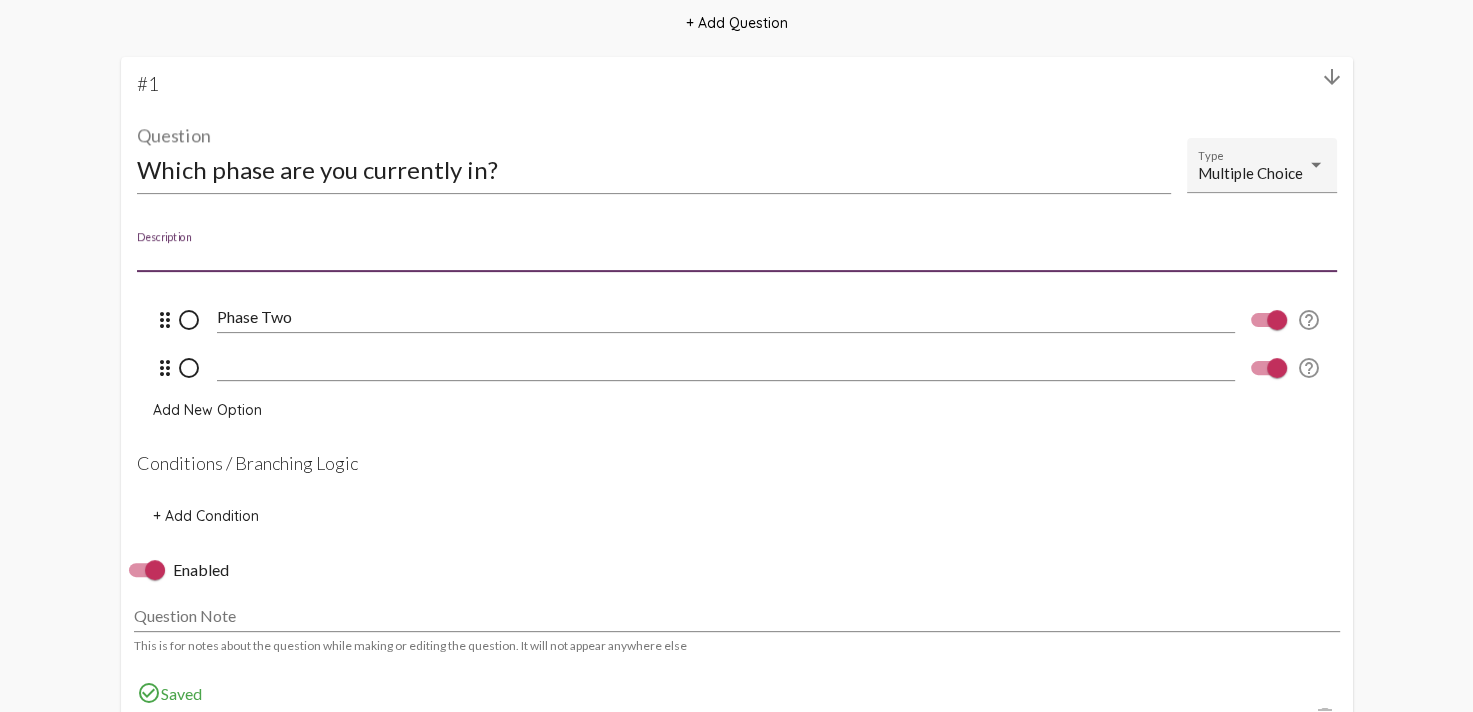 type 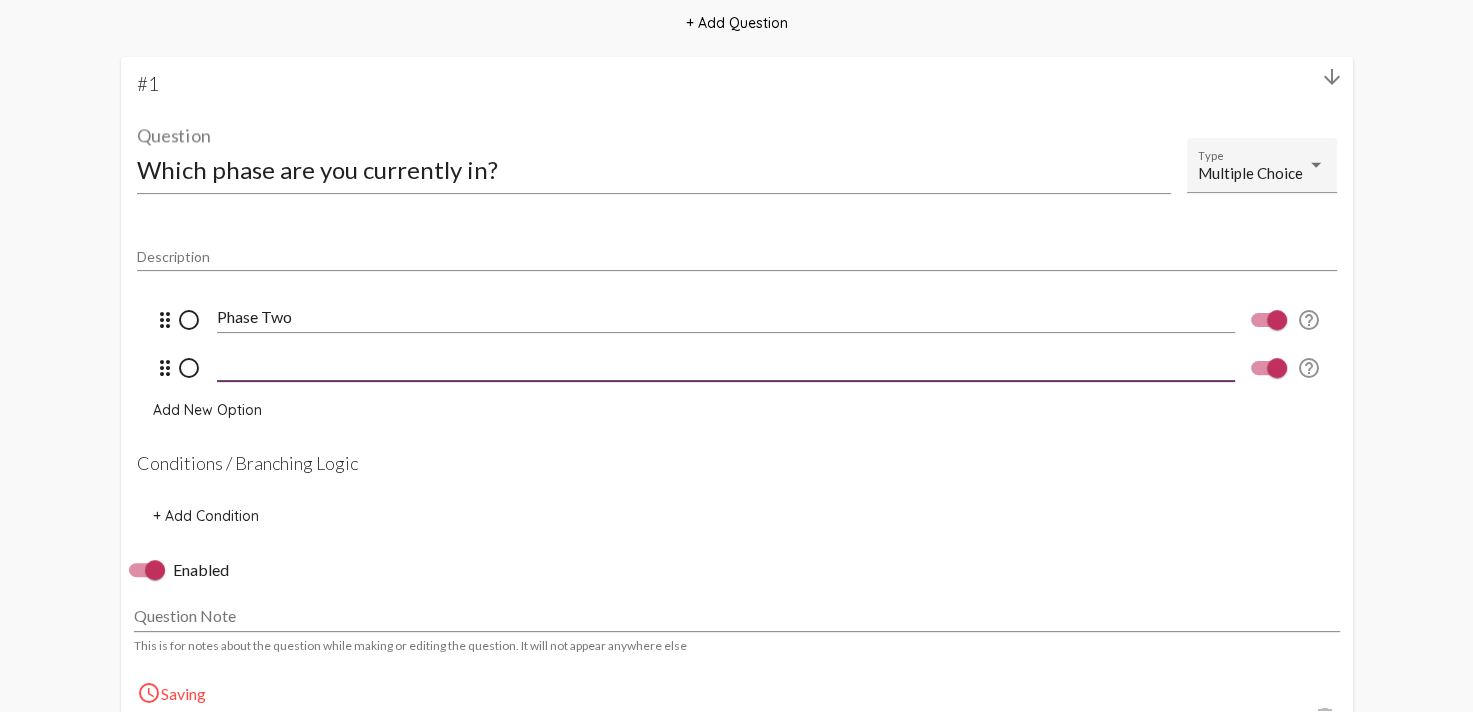 click at bounding box center [726, 365] 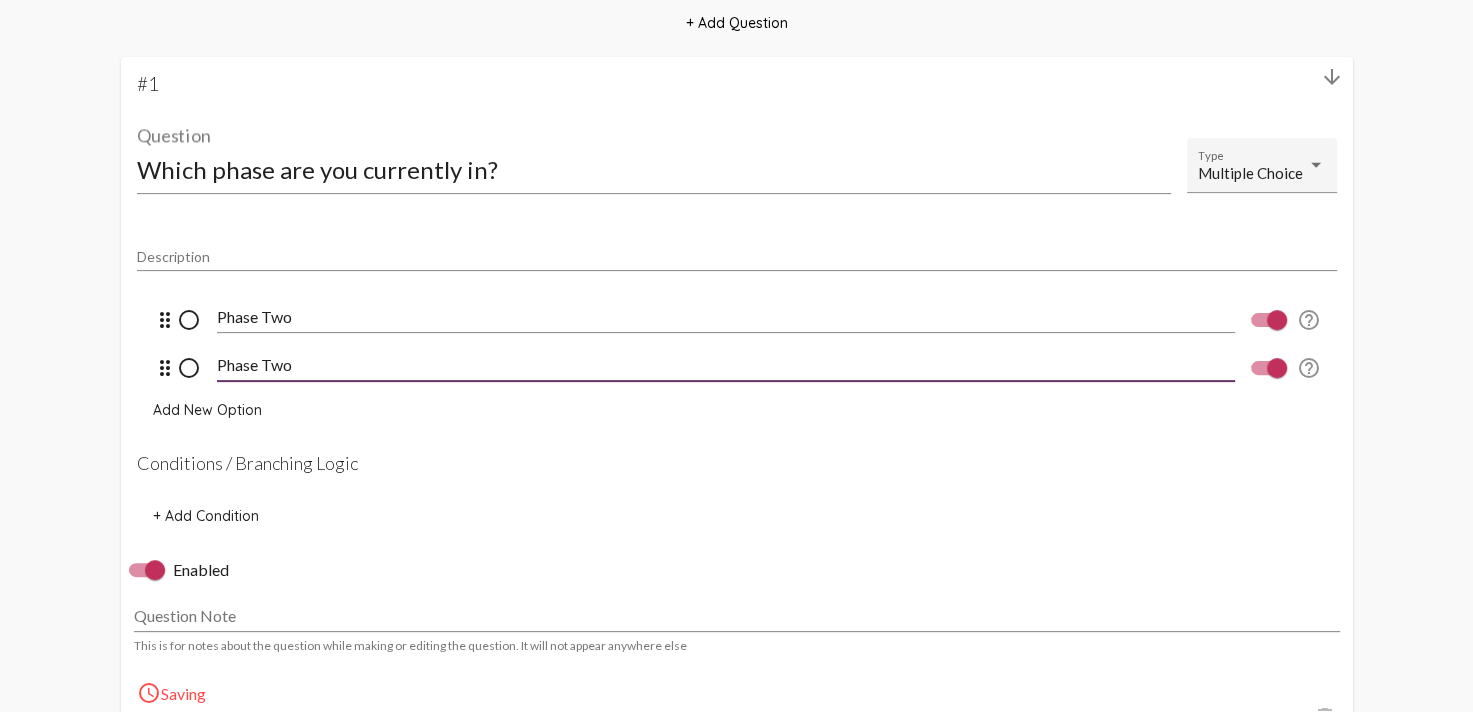 type on "Phase Two" 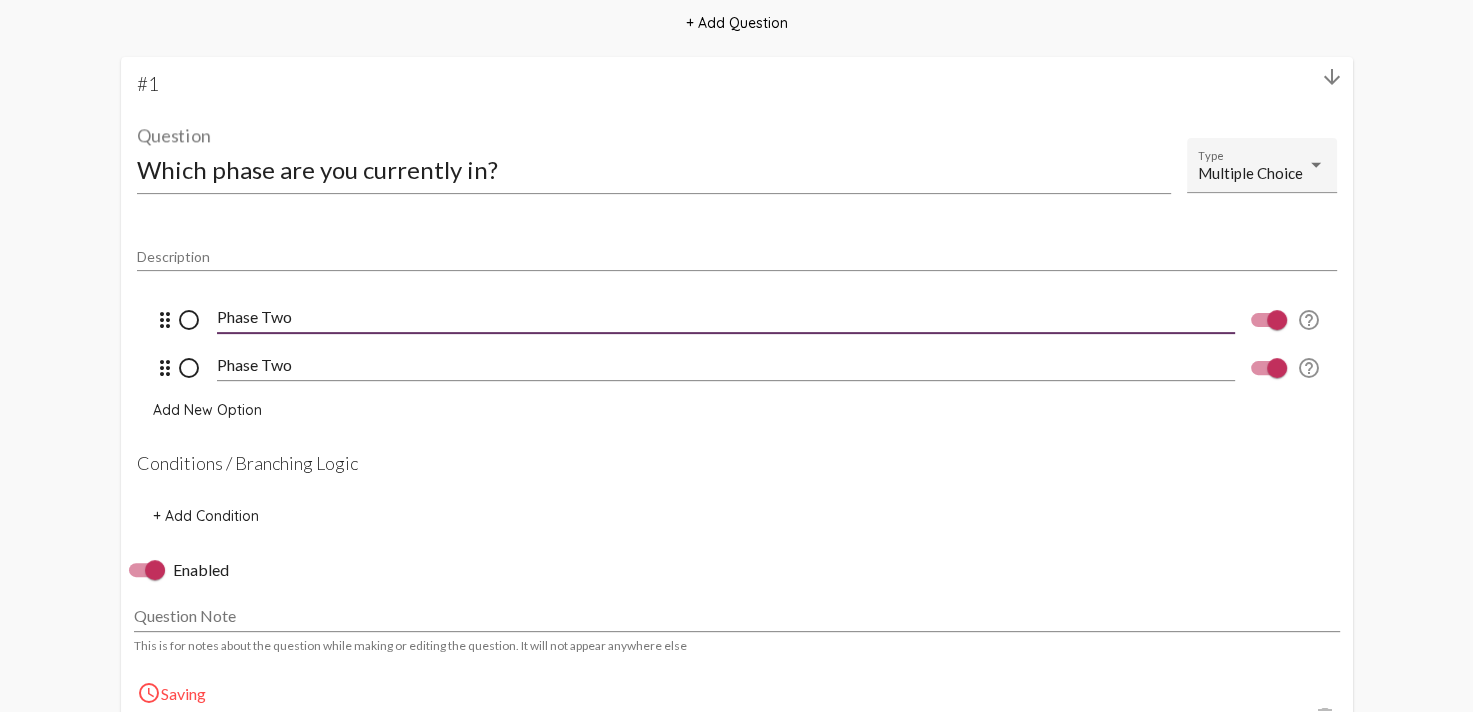 click on "Phase Two" at bounding box center (726, 317) 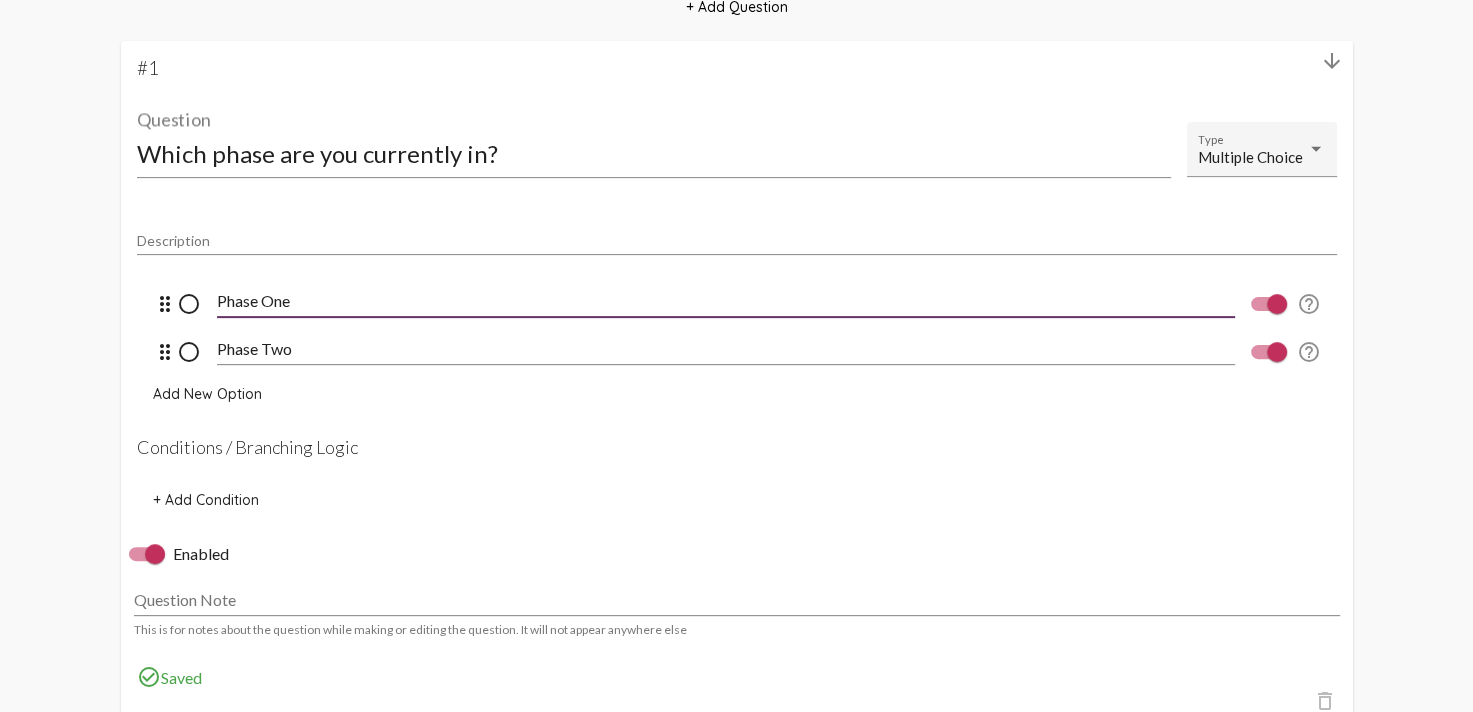 scroll, scrollTop: 563, scrollLeft: 0, axis: vertical 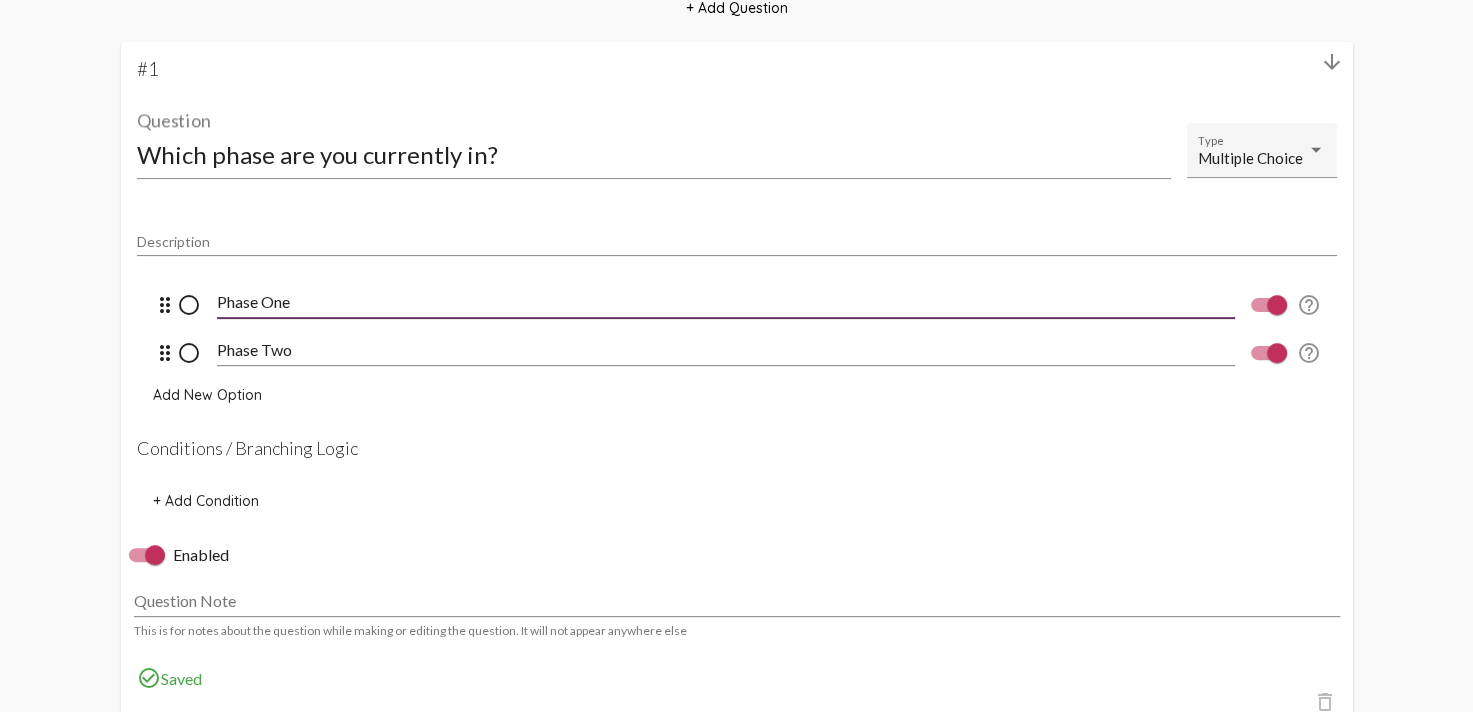 type on "Phase One" 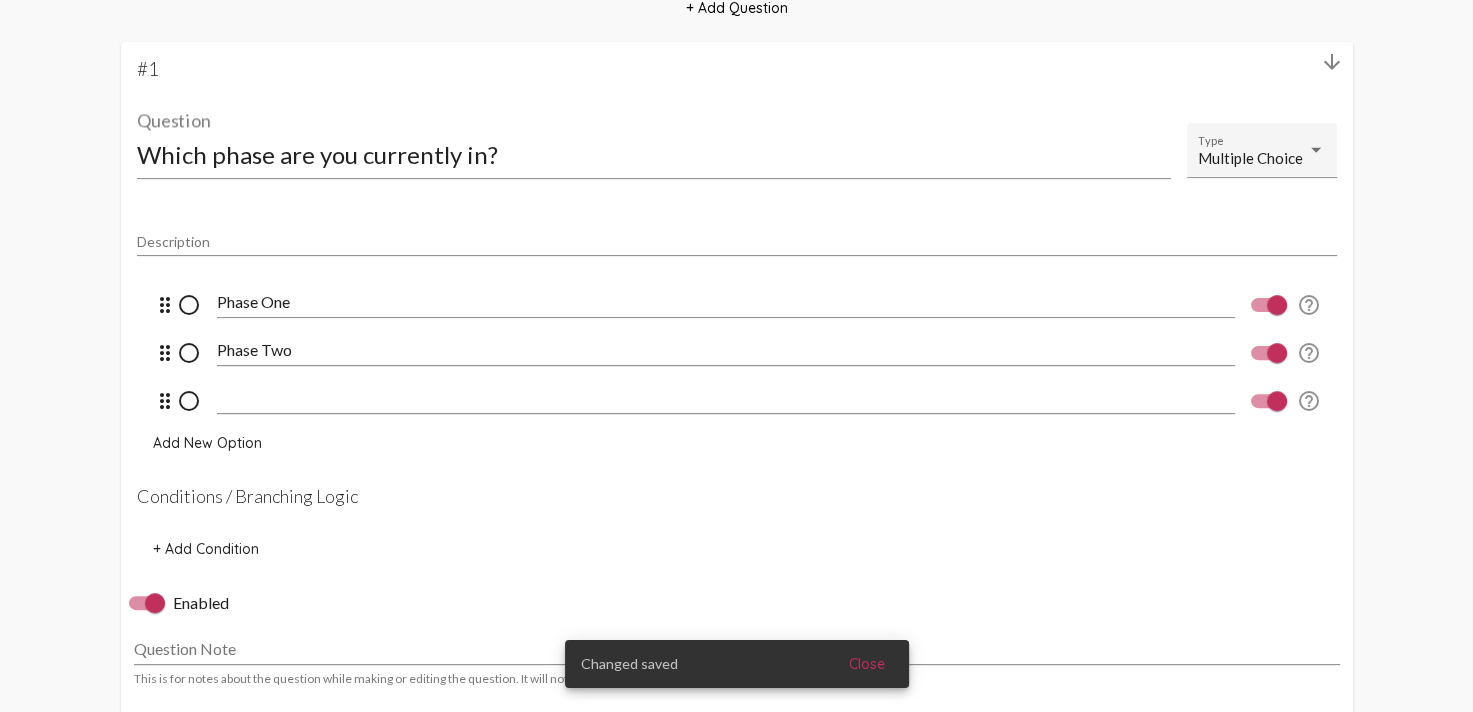 click at bounding box center (726, 398) 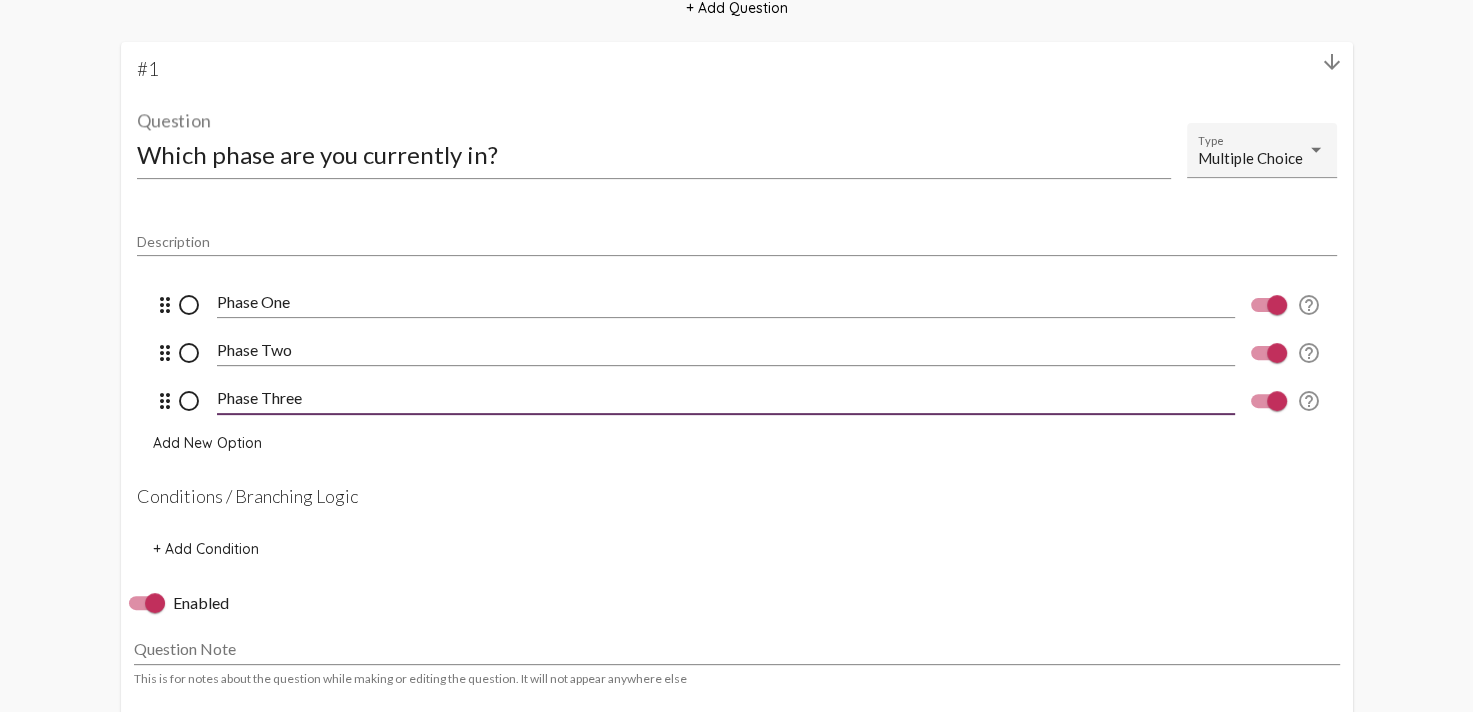 type on "Phase Three" 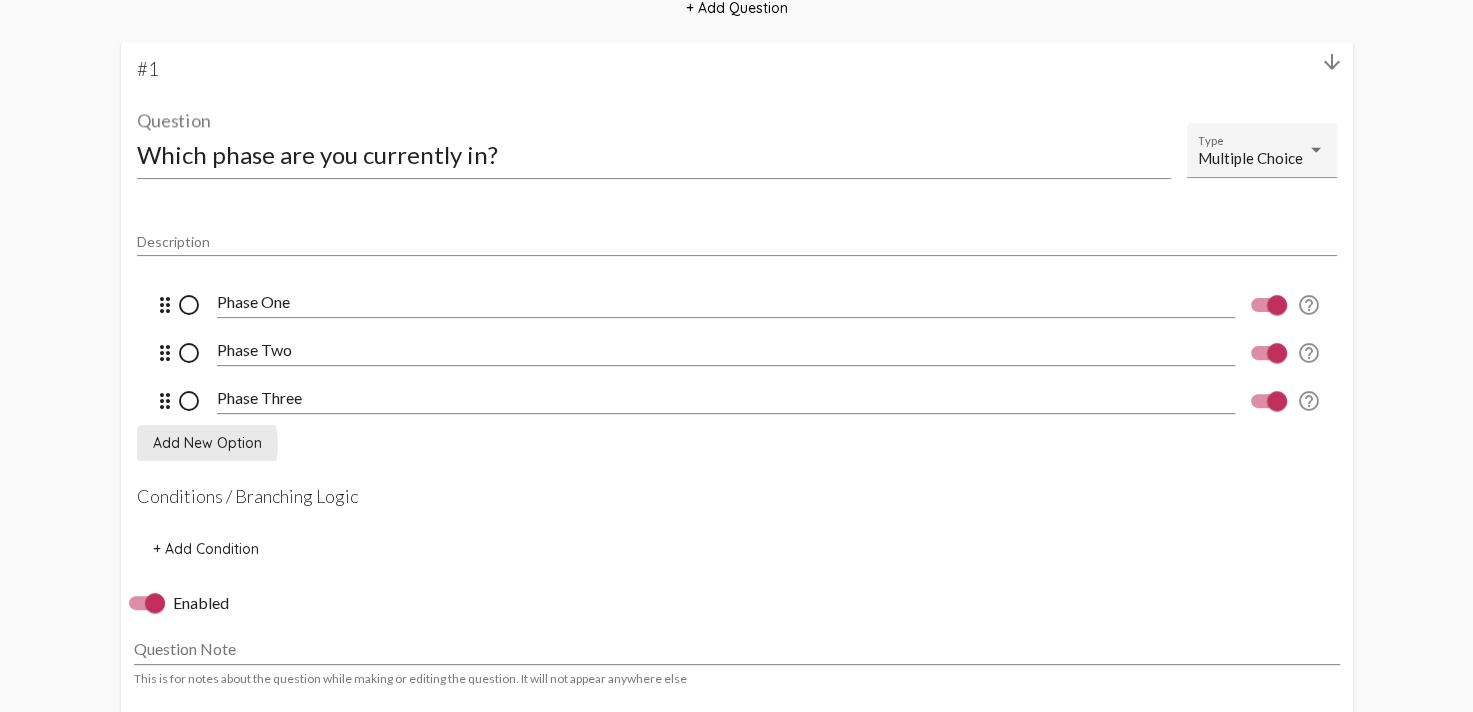 click on "Add New Option" 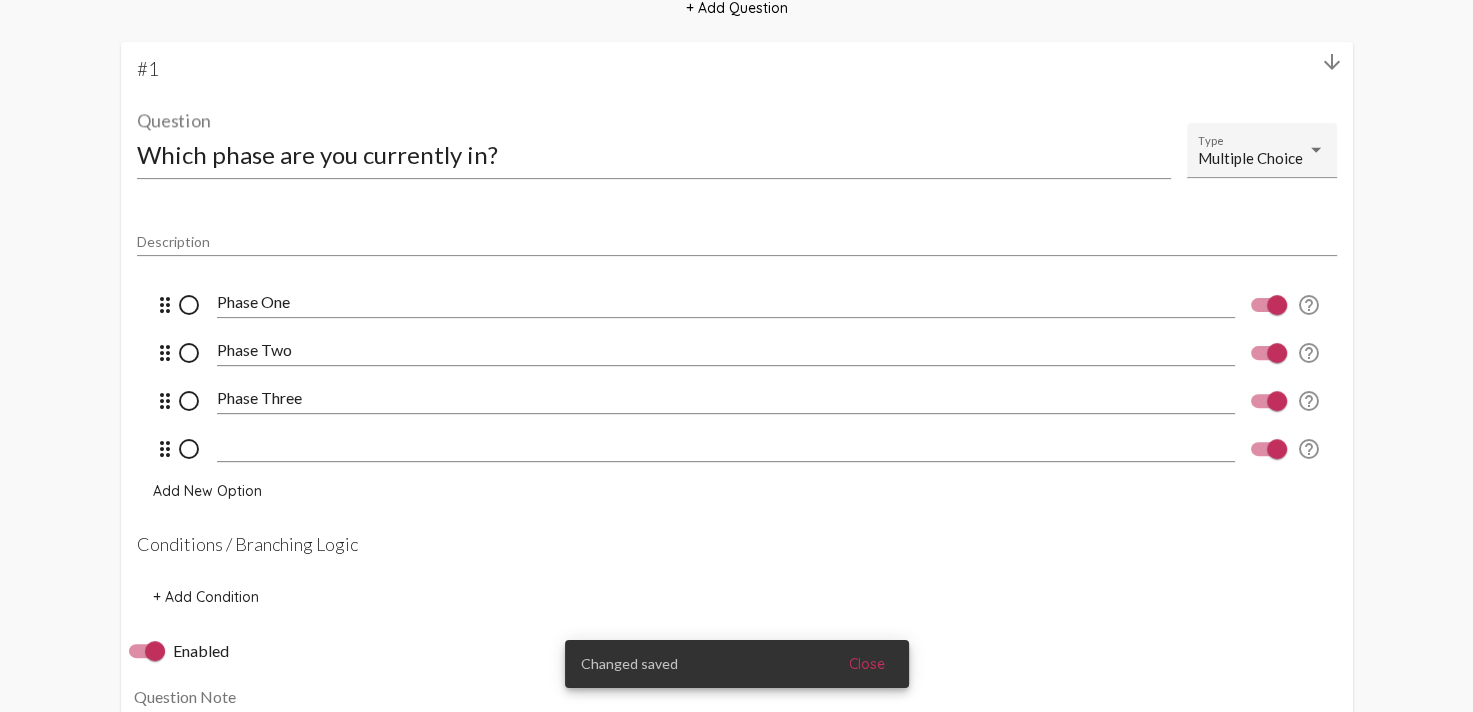 click at bounding box center (726, 446) 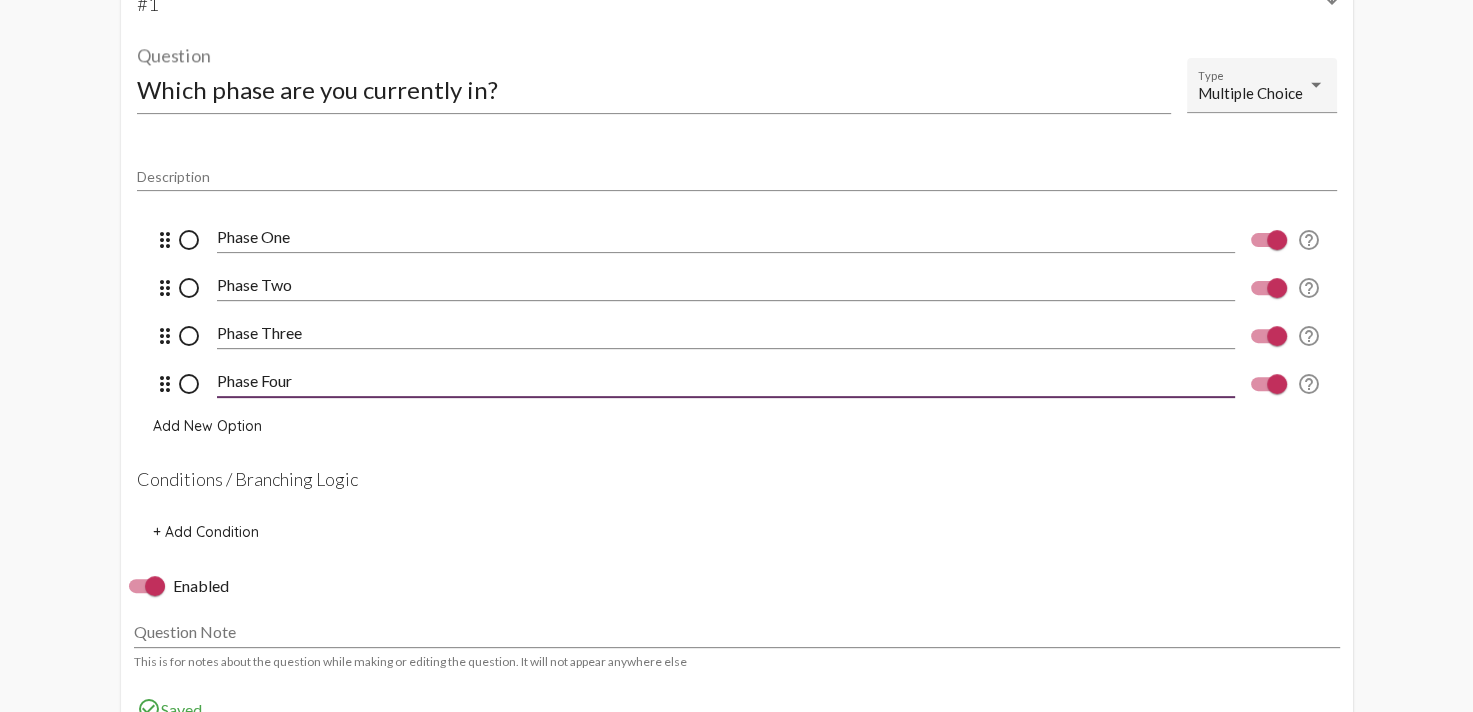 scroll, scrollTop: 663, scrollLeft: 0, axis: vertical 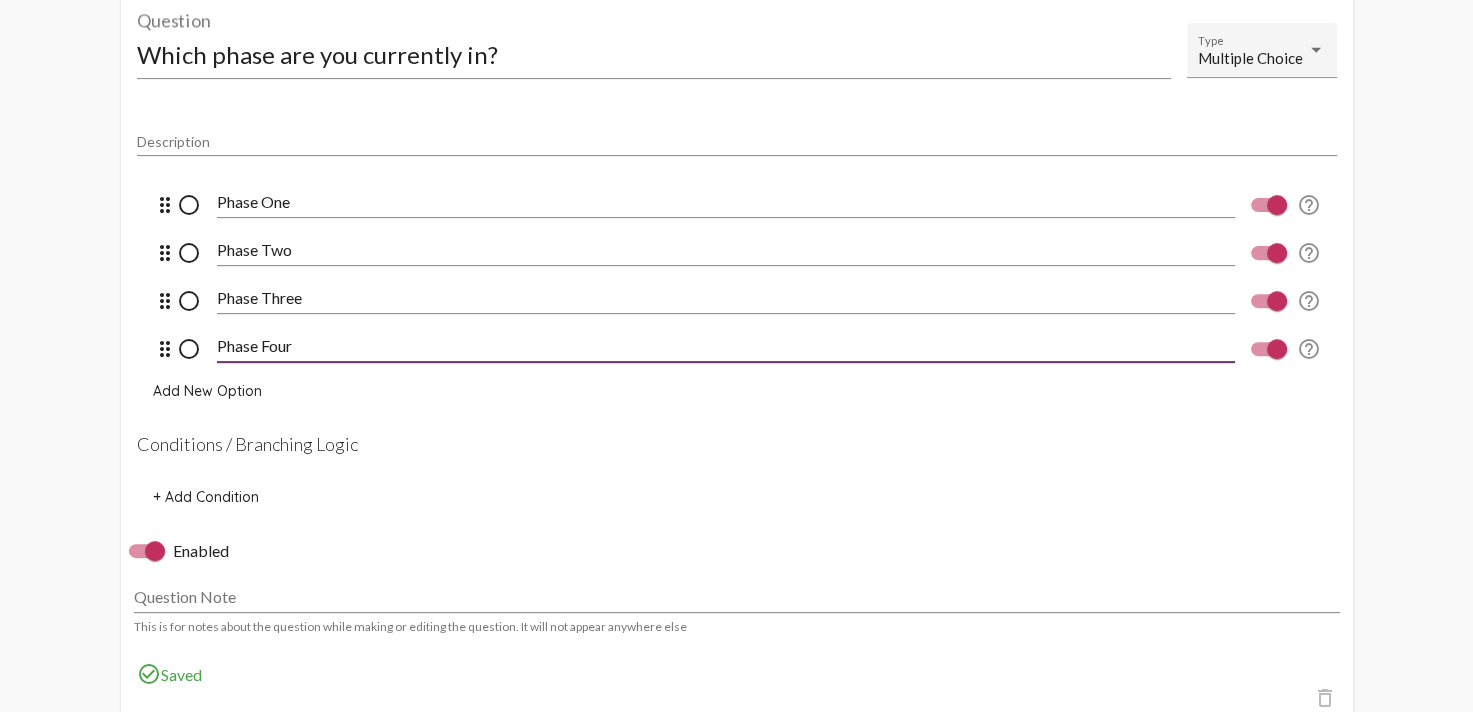 type on "Phase Four" 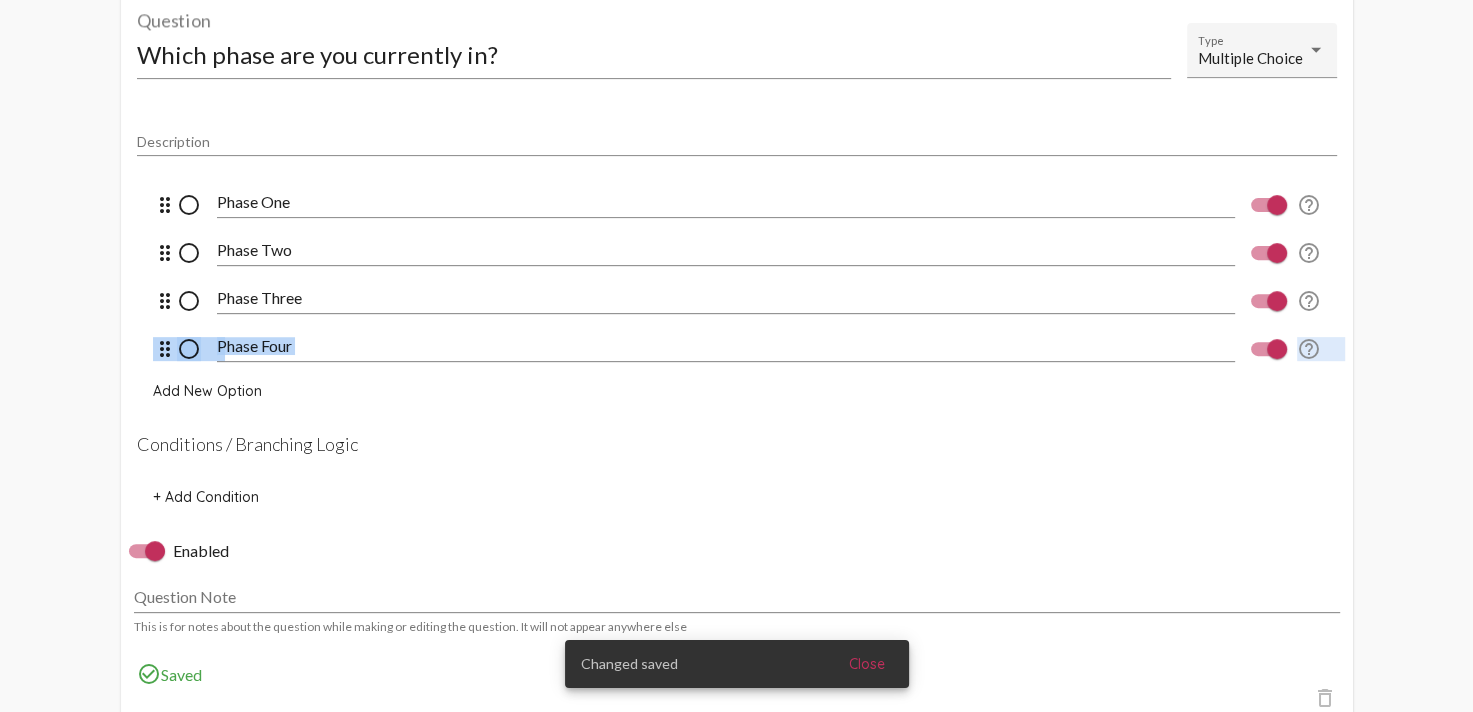 click on "Edit Survey Resident - Dove's Nest Survey Name This survey is for This survey is for Charlotte Rescue Mission, we value your privacy, your identity will remain anonymous., we value your privacy, your identity will remain anonymous. Disclaimer Survey Note This is for notes about the survey while making or editing the survey. It will not appear anywhere else Survey Questions + Add Question arrow_downward #1 Which phase are you currently in? Question Multiple Choice Type Description drag_indicator radio_button_unchecked  Phase One   help_outline drag_indicator radio_button_unchecked  Phase Two   help_outline drag_indicator radio_button_unchecked  Phase Three   help_outline drag_indicator radio_button_unchecked  Phase Four   help_outline Add New Option Conditions / Branching Logic + Add Condition   Enabled Question Note This is for notes about the question while making or editing the question. It will not appear anywhere else check_circle_outline  Saved delete_outline + Add Question arrow_upward #2 Question" 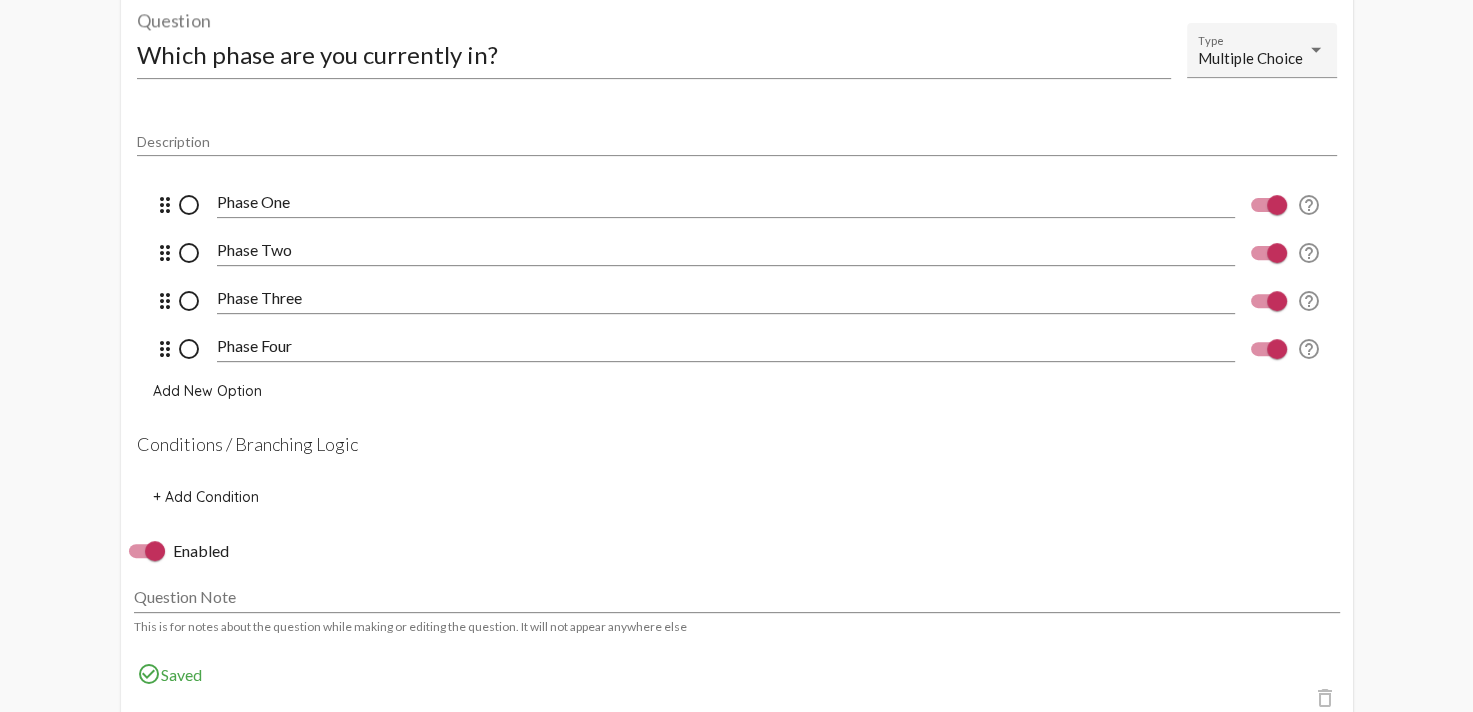 click on "+ Add Condition" 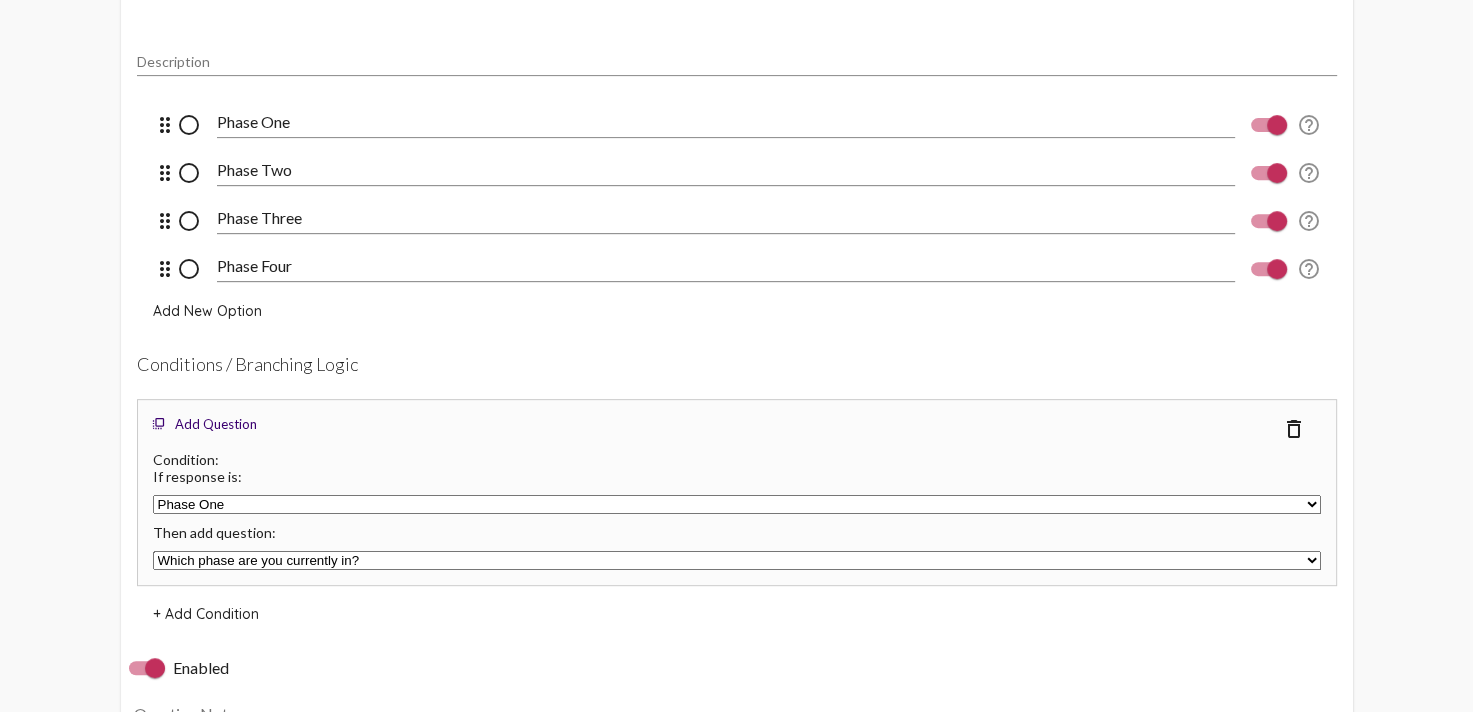 scroll, scrollTop: 863, scrollLeft: 0, axis: vertical 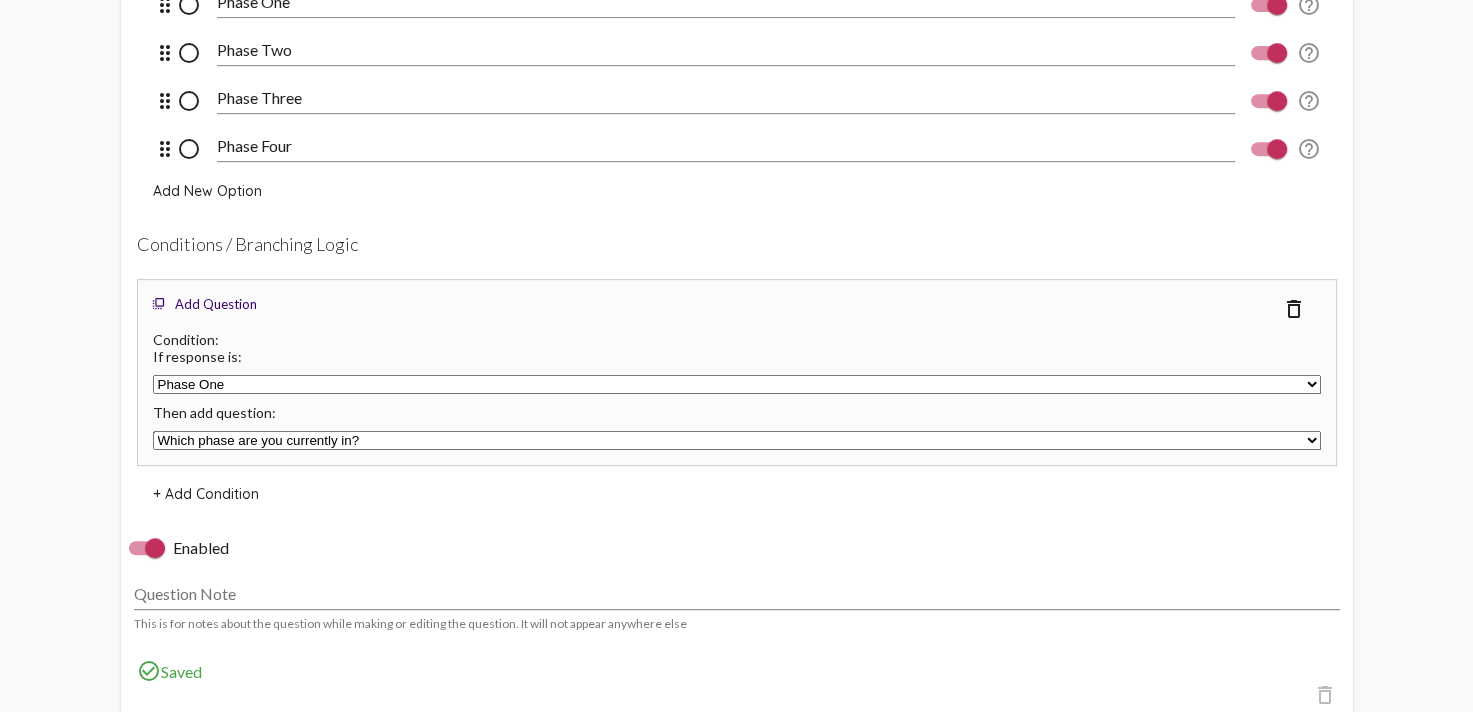 click on "Which phase are you currently in?   Rate the dignity and respect you receive from staff.   Rate the care and support you receive from your counselor.   What else would you like to share?    What is your race?   How old are you?   What is your gender?   Thank You!   Rate the spiritual/clinical balance of the program." 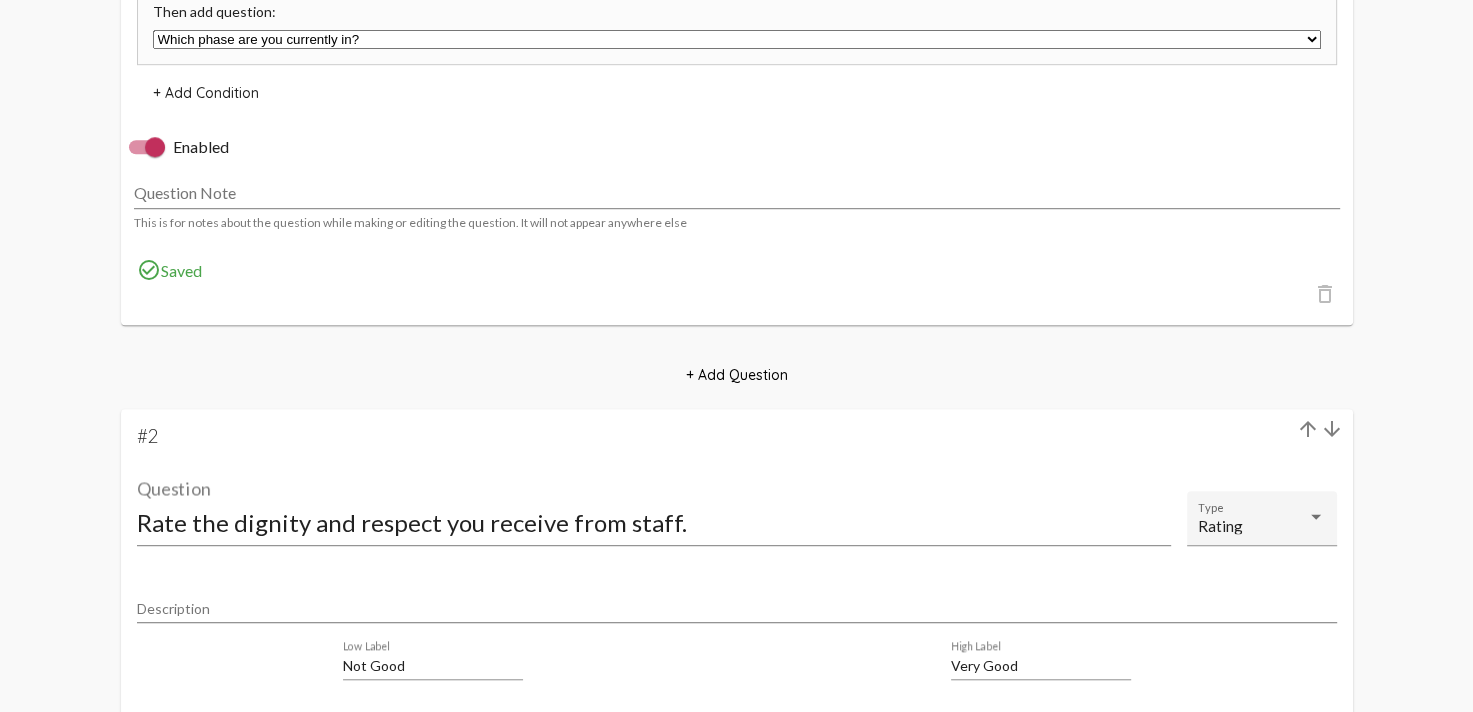 scroll, scrollTop: 1263, scrollLeft: 0, axis: vertical 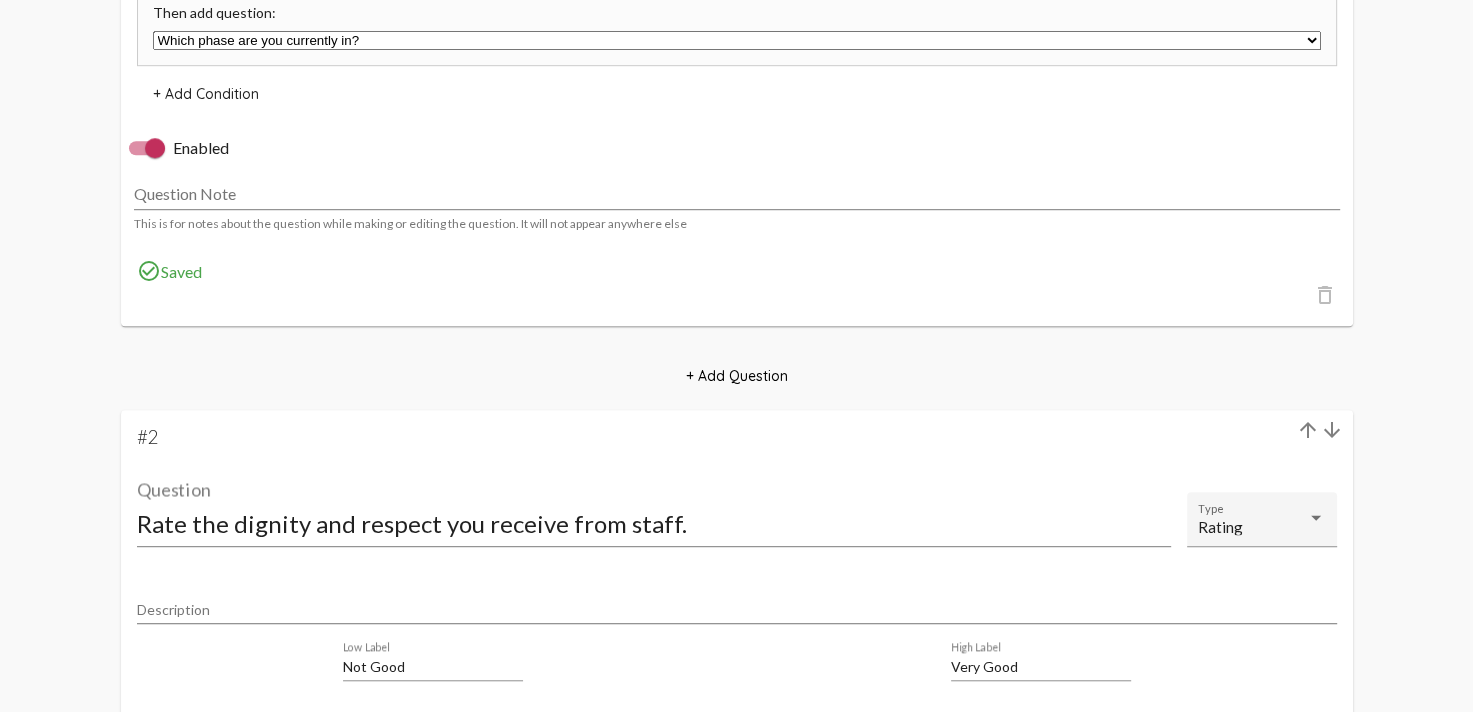 click on "+ Add Question" 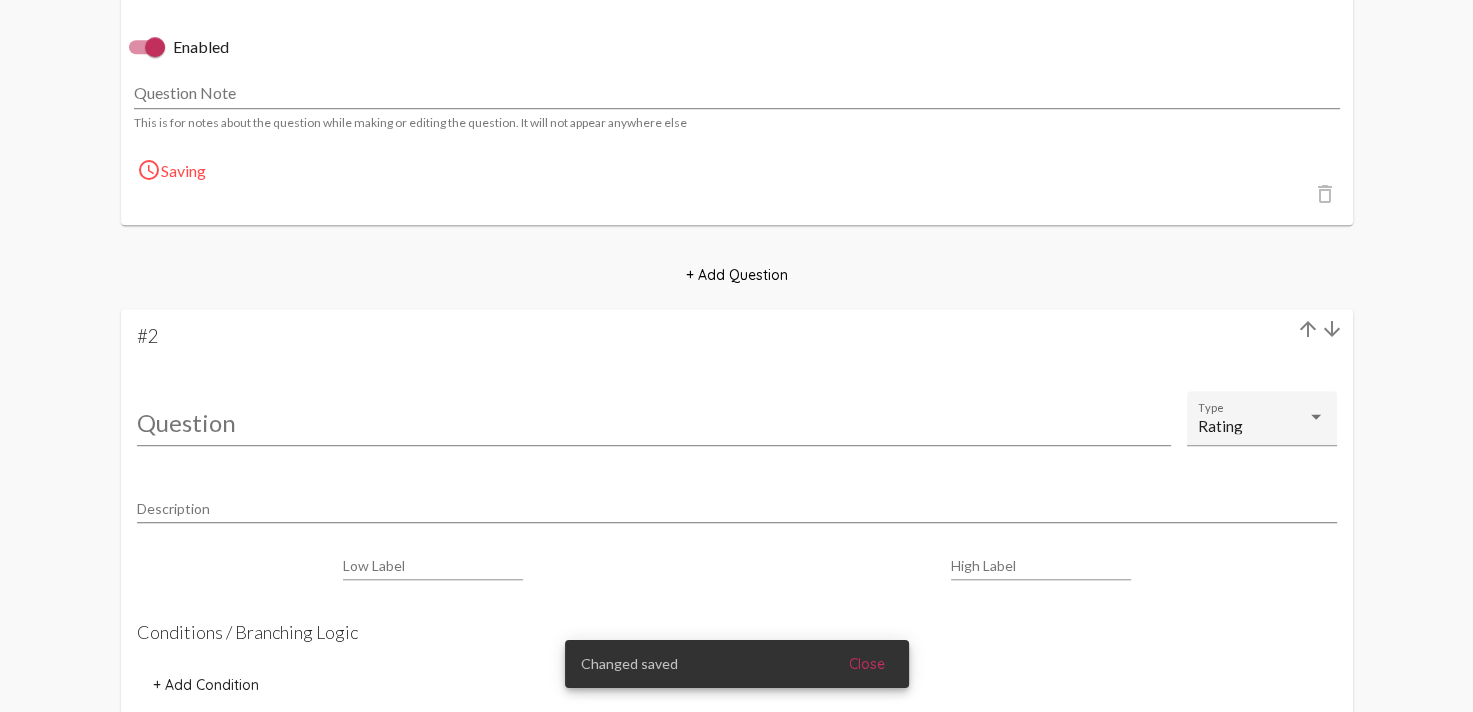 scroll, scrollTop: 1563, scrollLeft: 0, axis: vertical 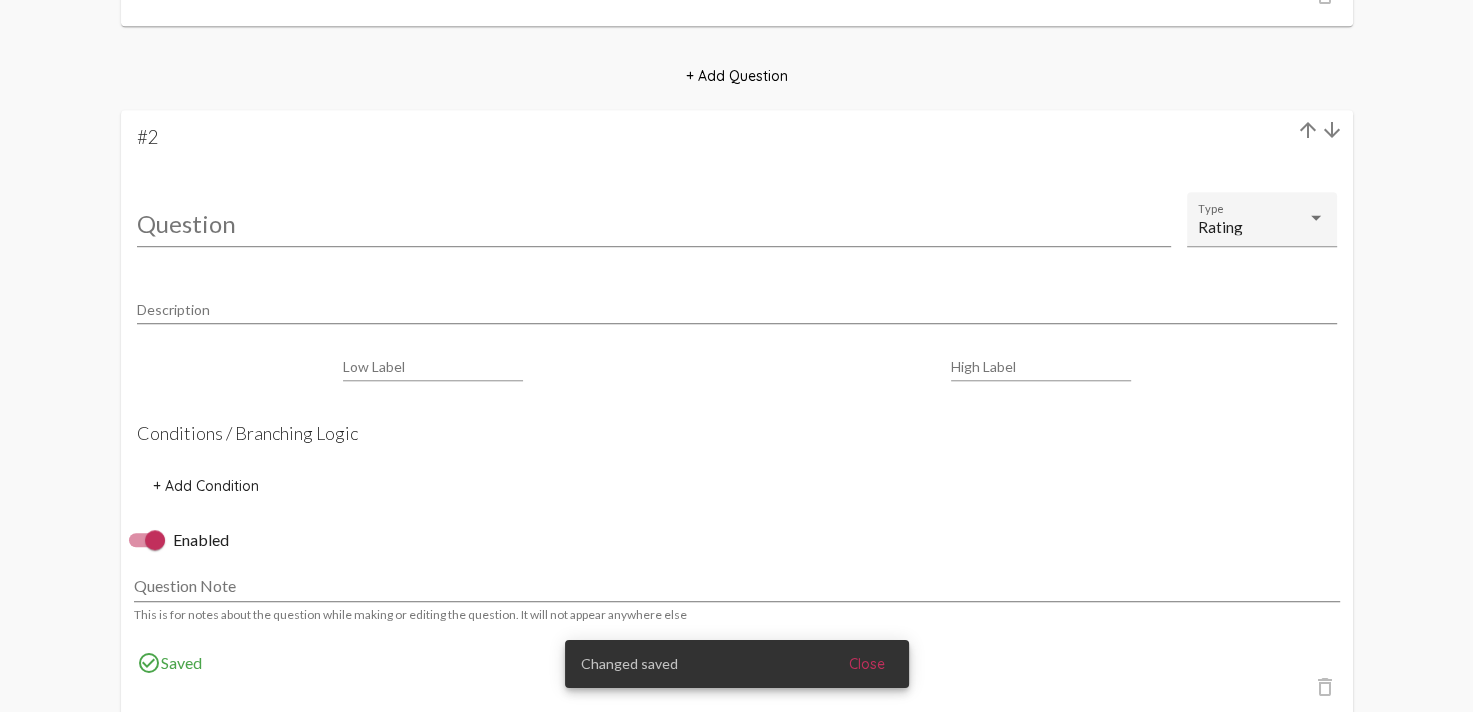 click on "Question" at bounding box center (654, 223) 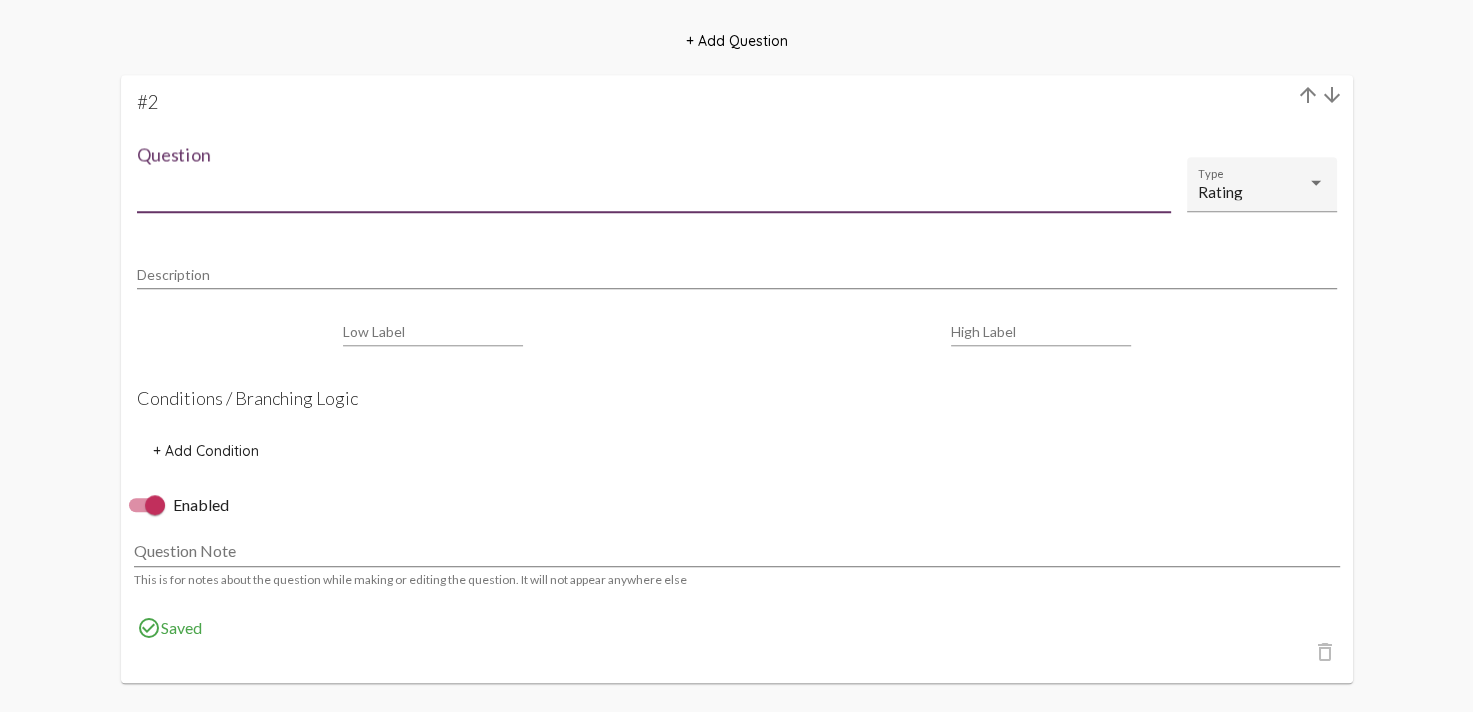 scroll, scrollTop: 1563, scrollLeft: 0, axis: vertical 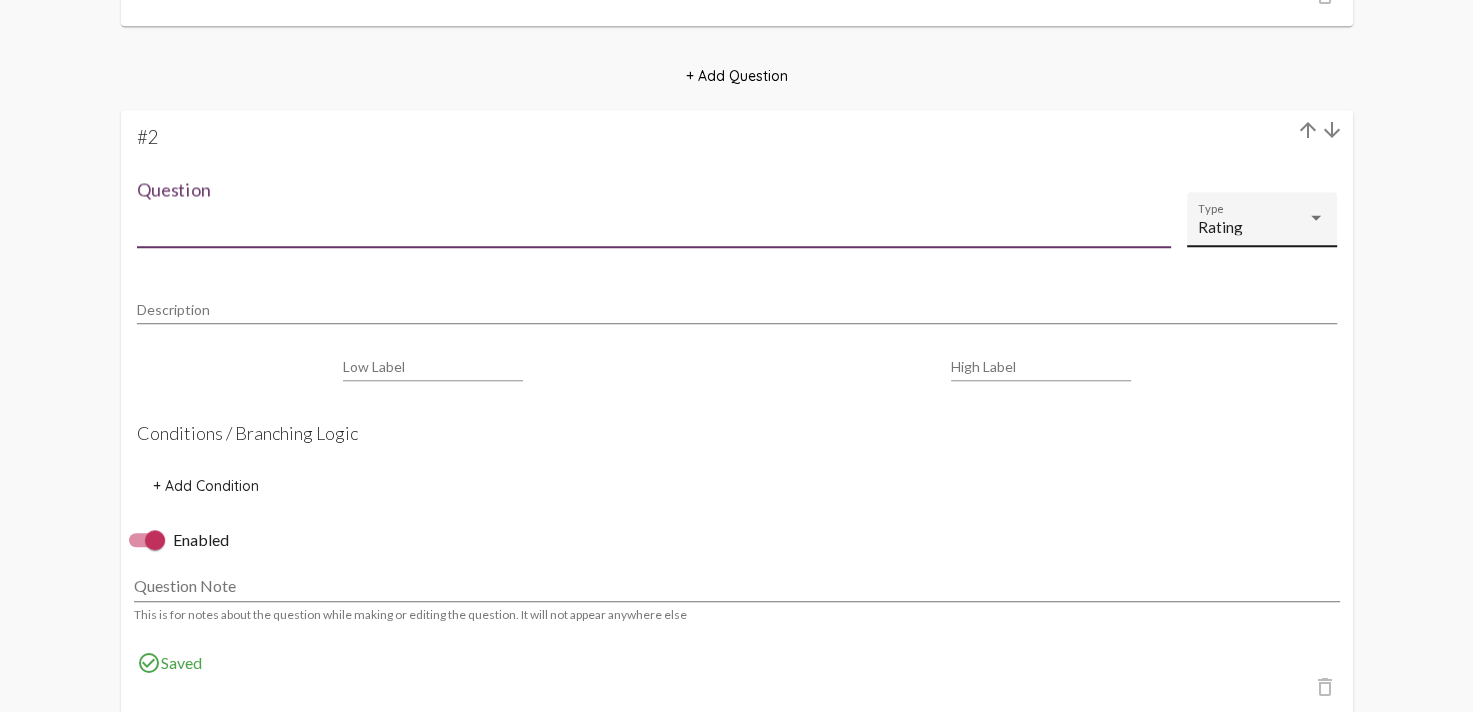 click on "Rating" at bounding box center (1253, 227) 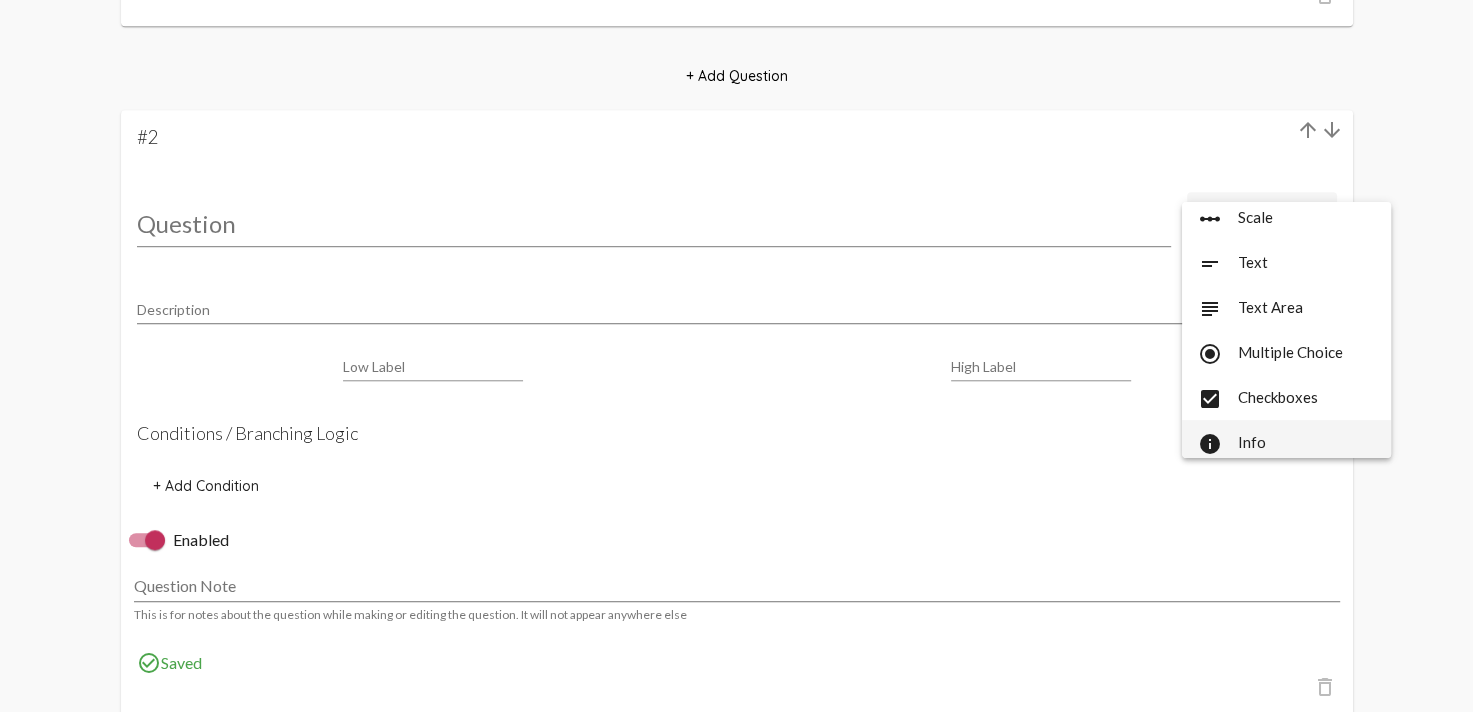 scroll, scrollTop: 104, scrollLeft: 0, axis: vertical 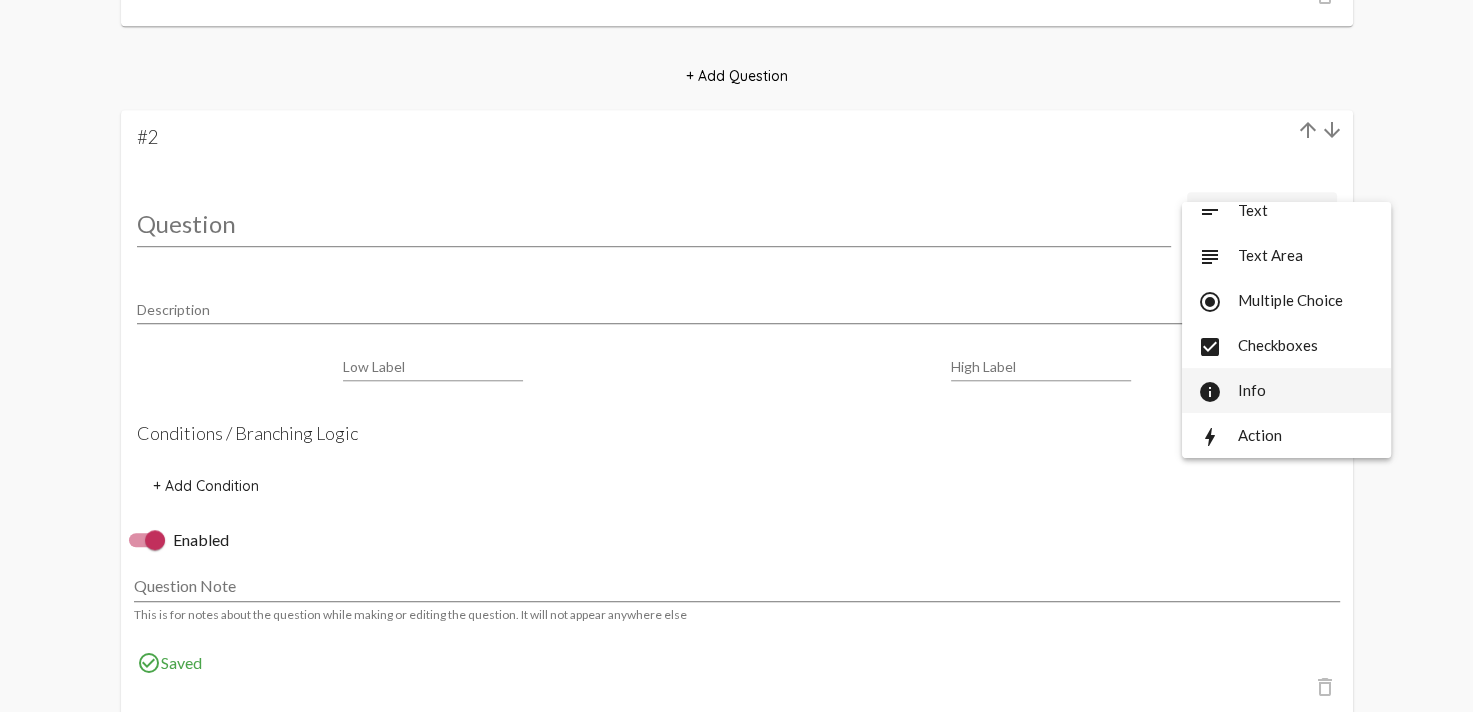 click on "info Info" at bounding box center [1286, 390] 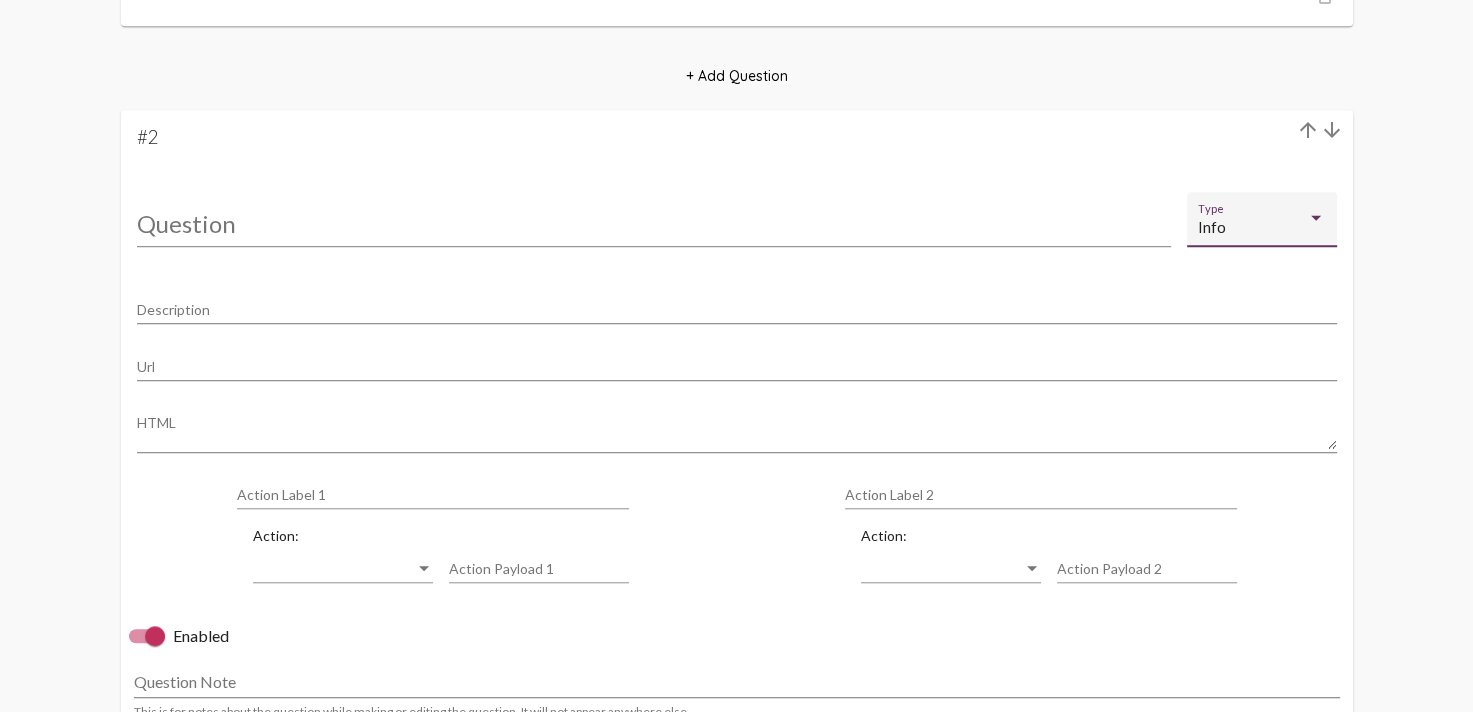 click on "Info Type" 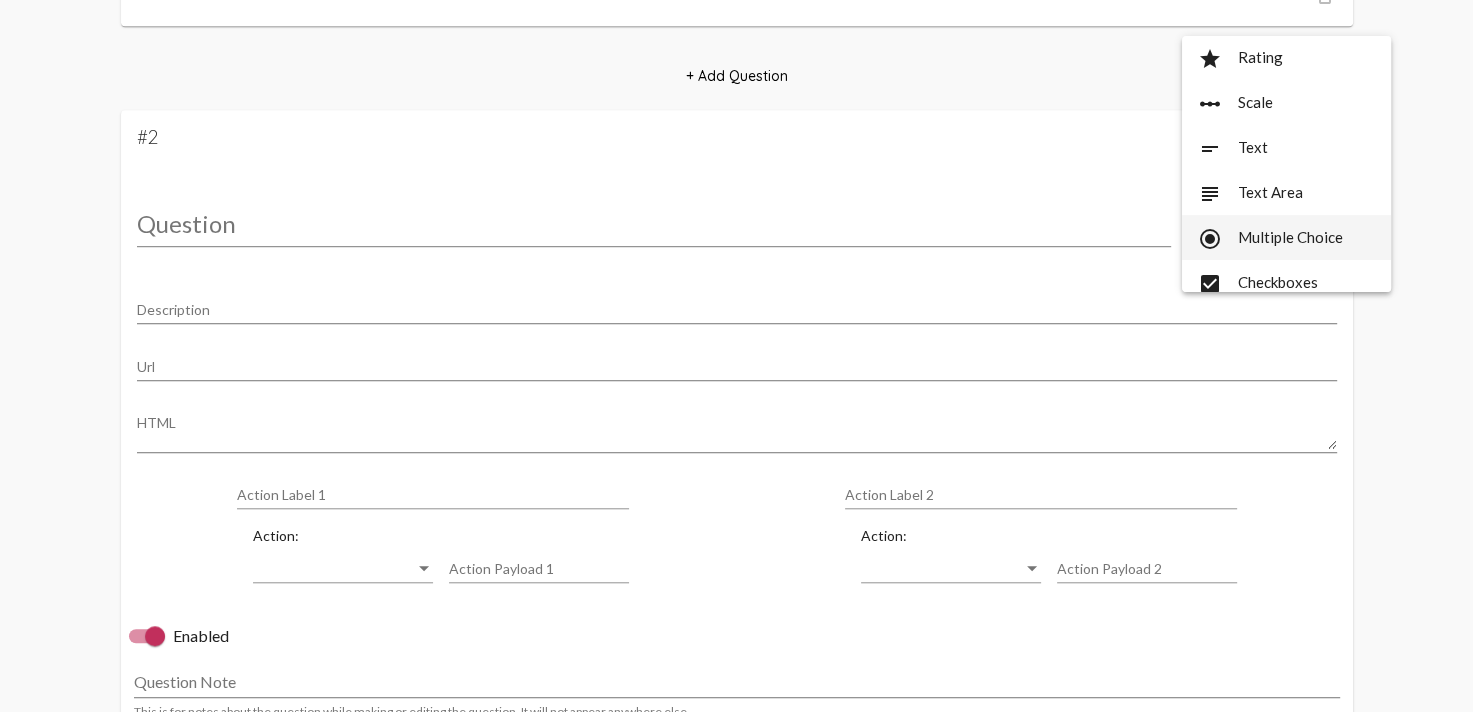 scroll, scrollTop: 0, scrollLeft: 0, axis: both 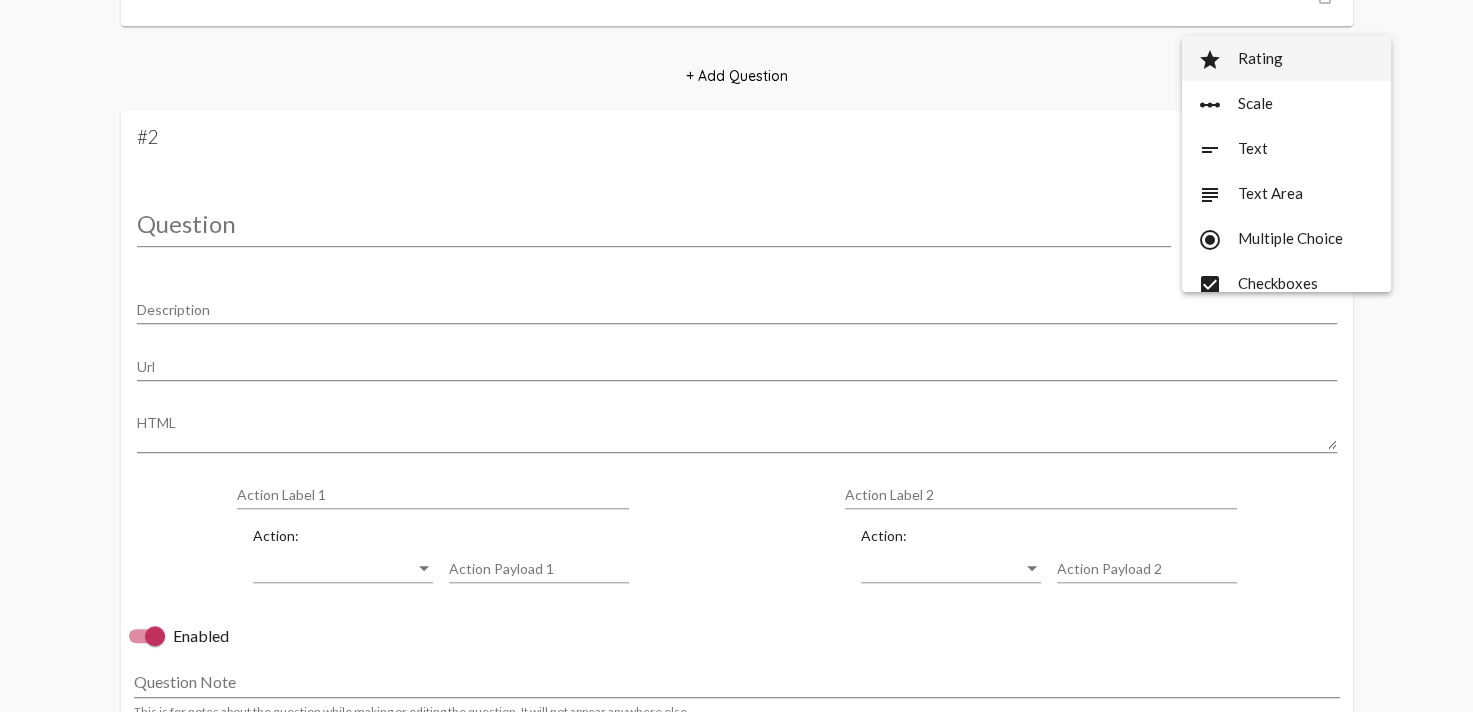 click on "star Rating" at bounding box center [1286, 58] 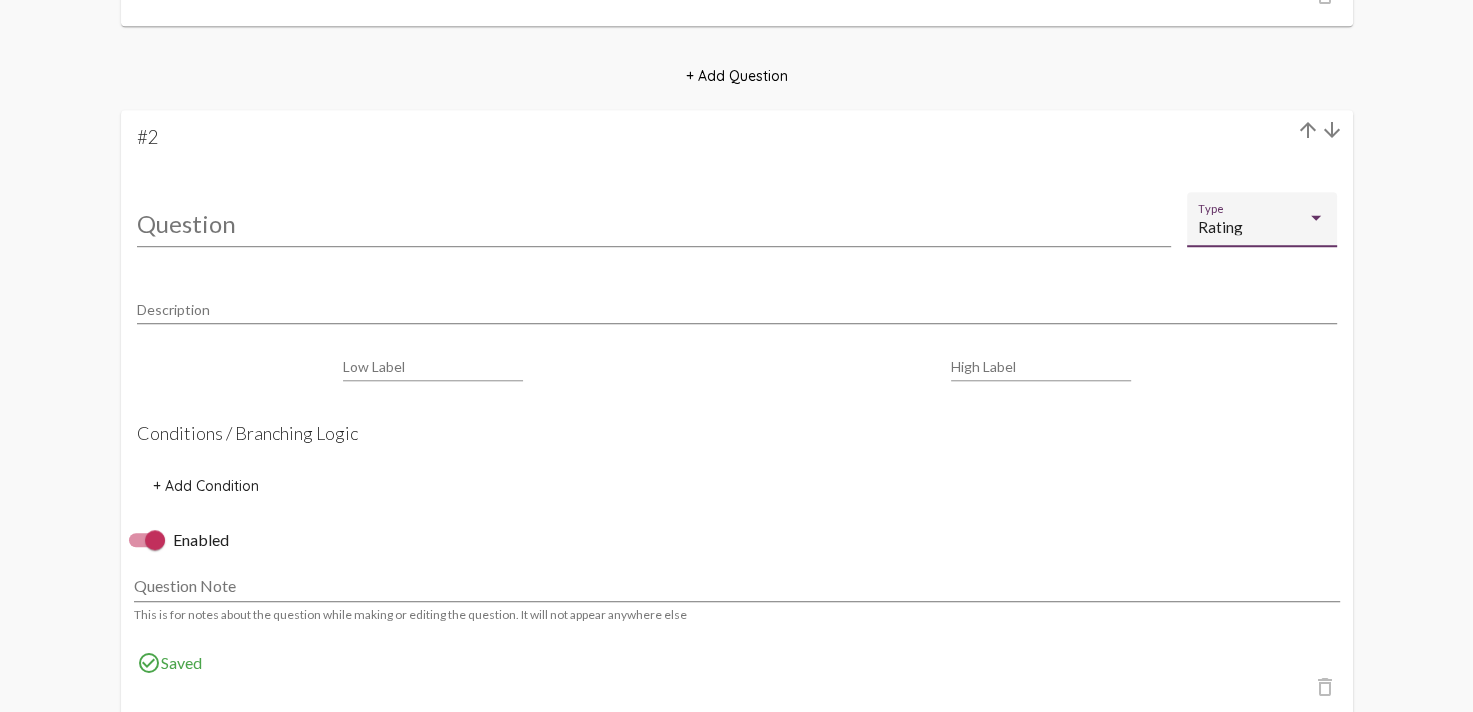 click on "Rating" at bounding box center (1253, 227) 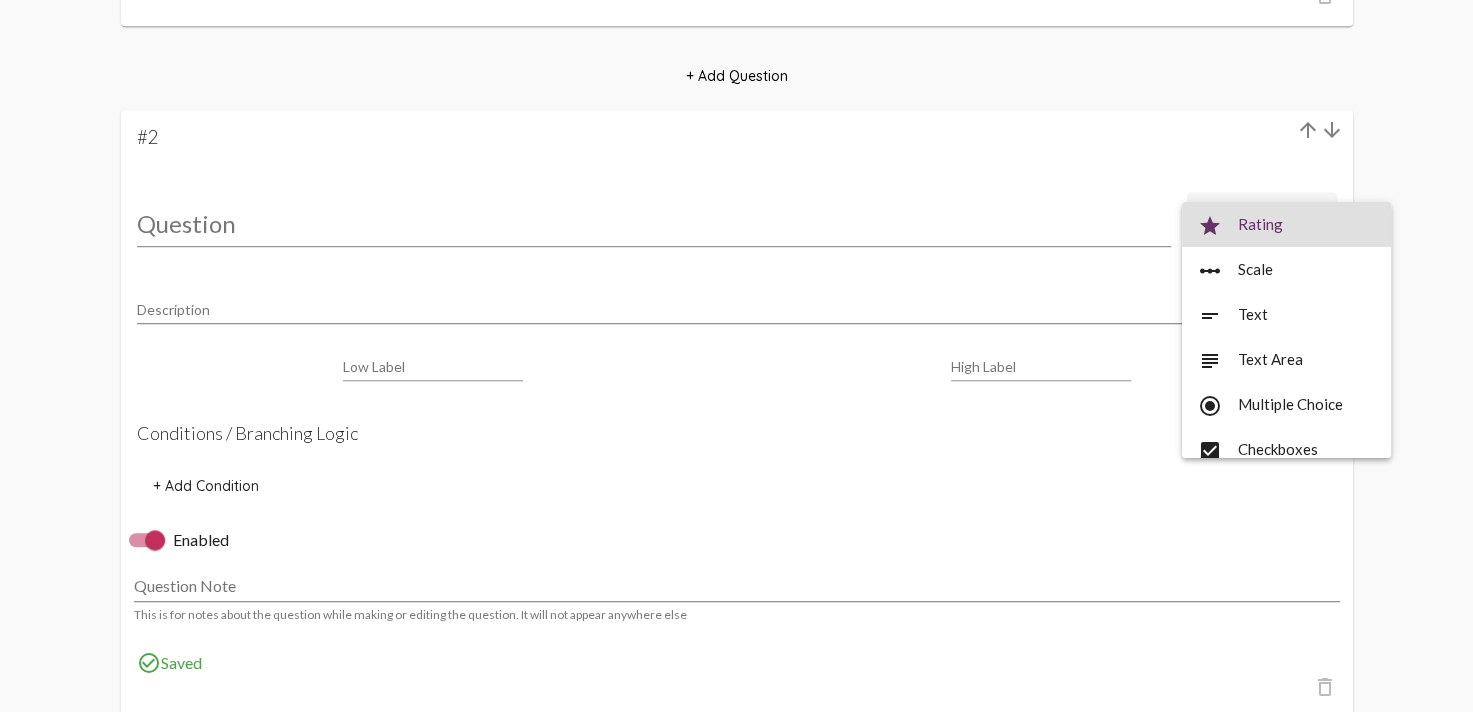 click on "star Rating" at bounding box center [1286, 224] 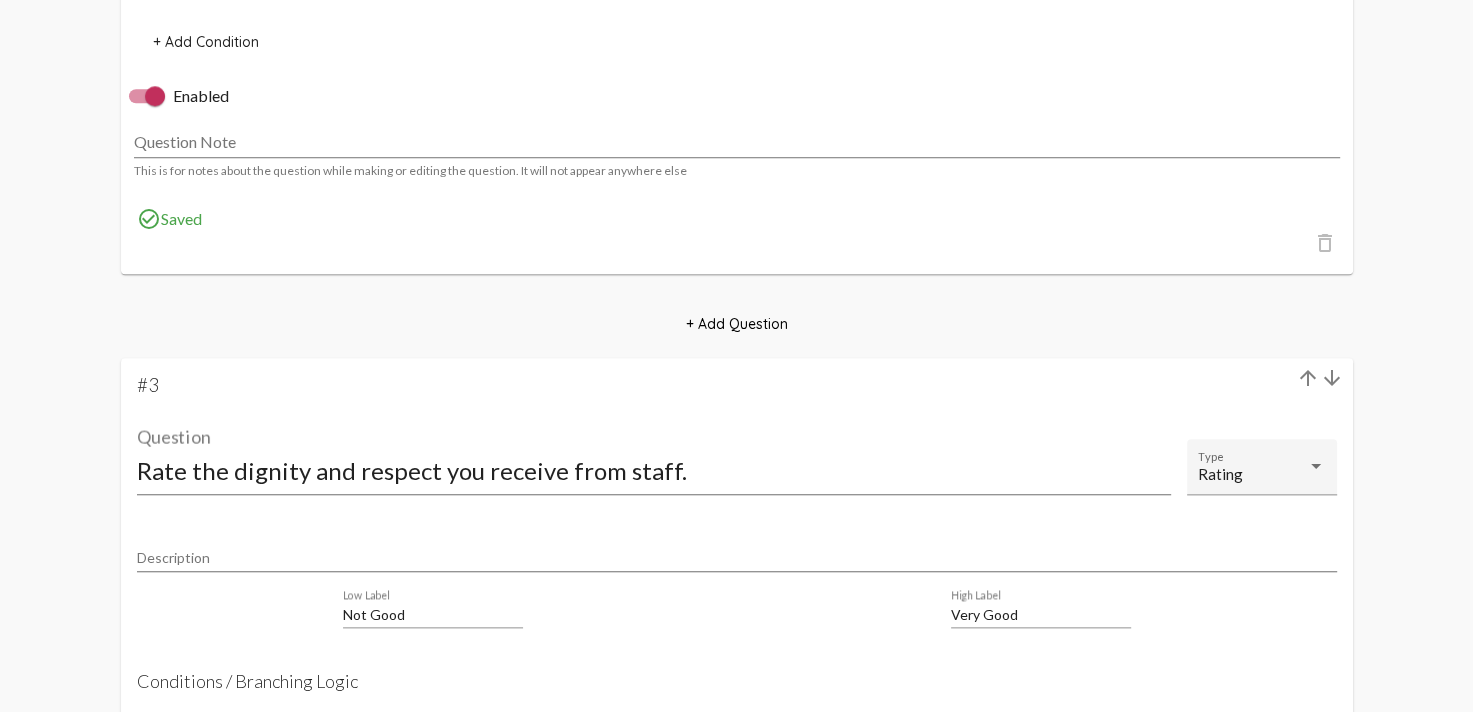 scroll, scrollTop: 2163, scrollLeft: 0, axis: vertical 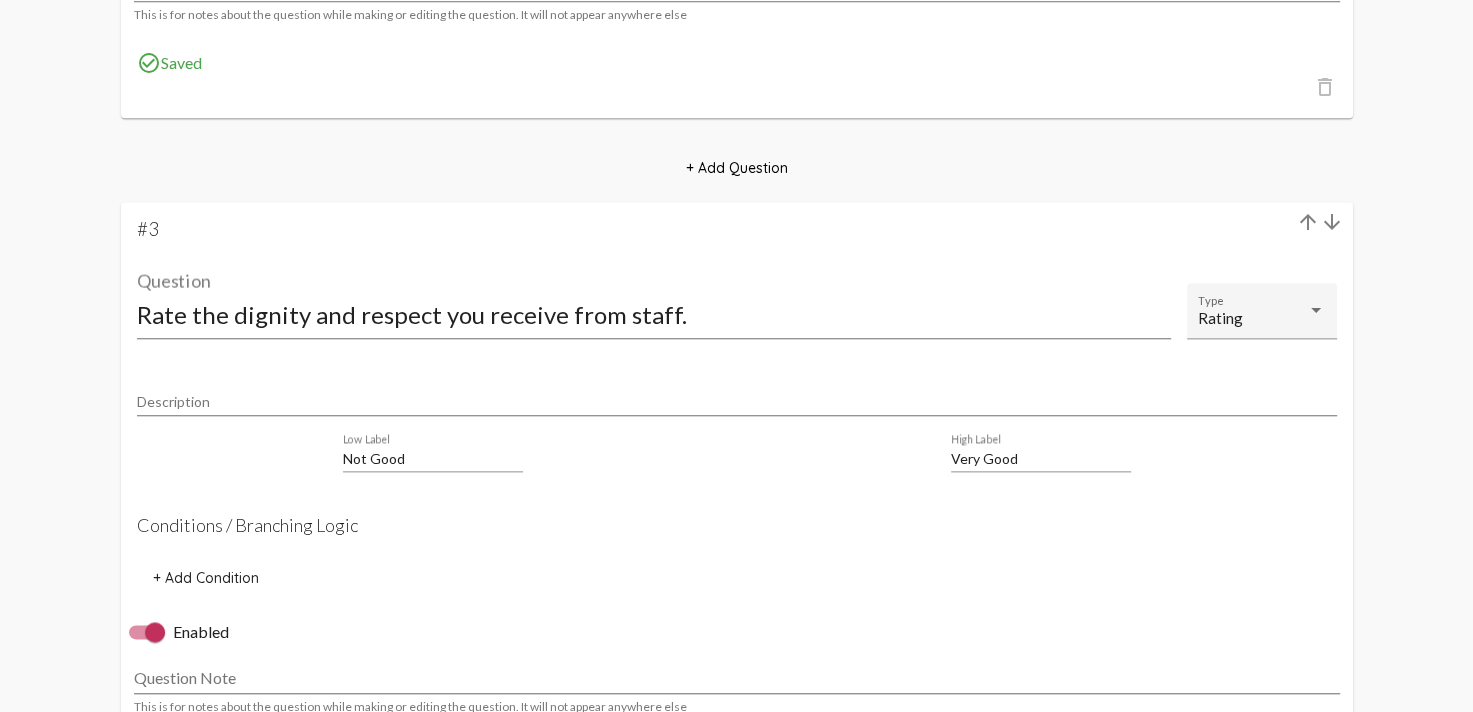 click on "+ Add Condition" 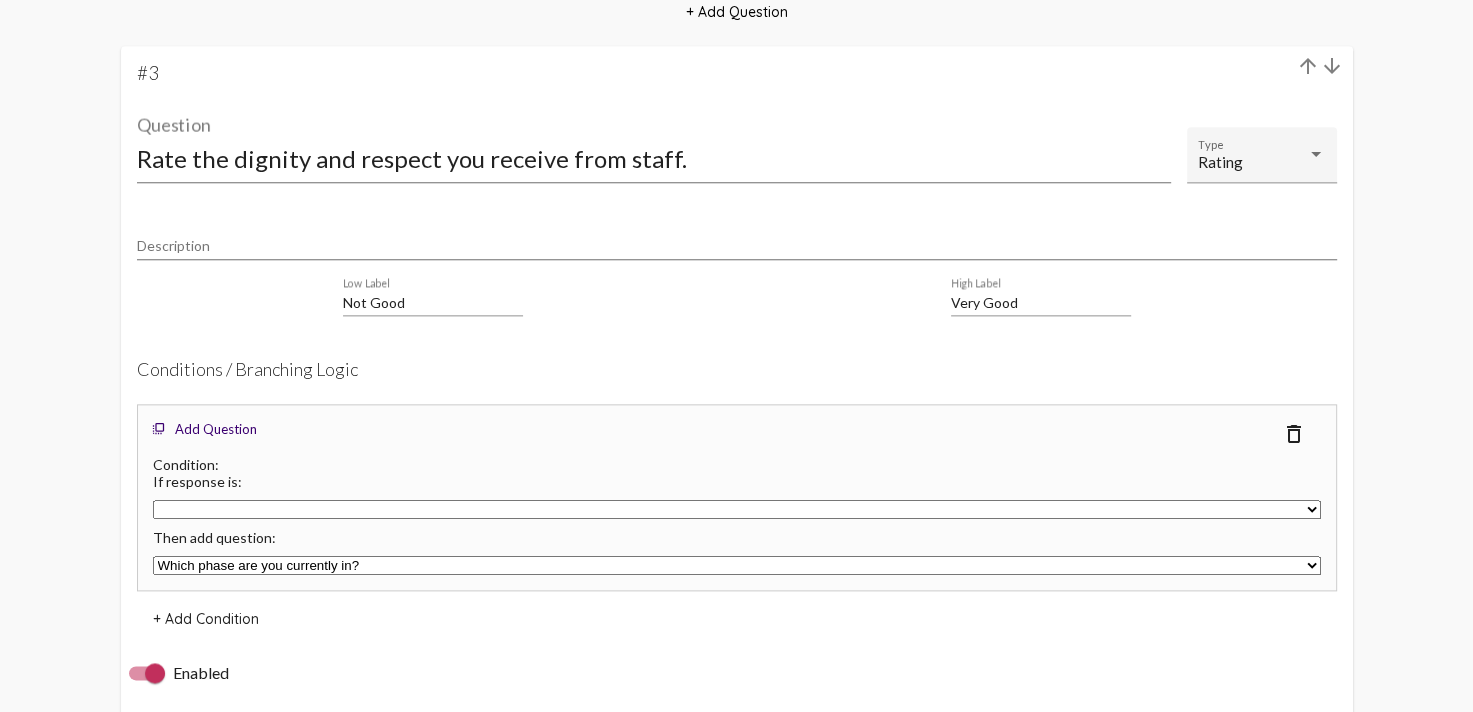 scroll, scrollTop: 2363, scrollLeft: 0, axis: vertical 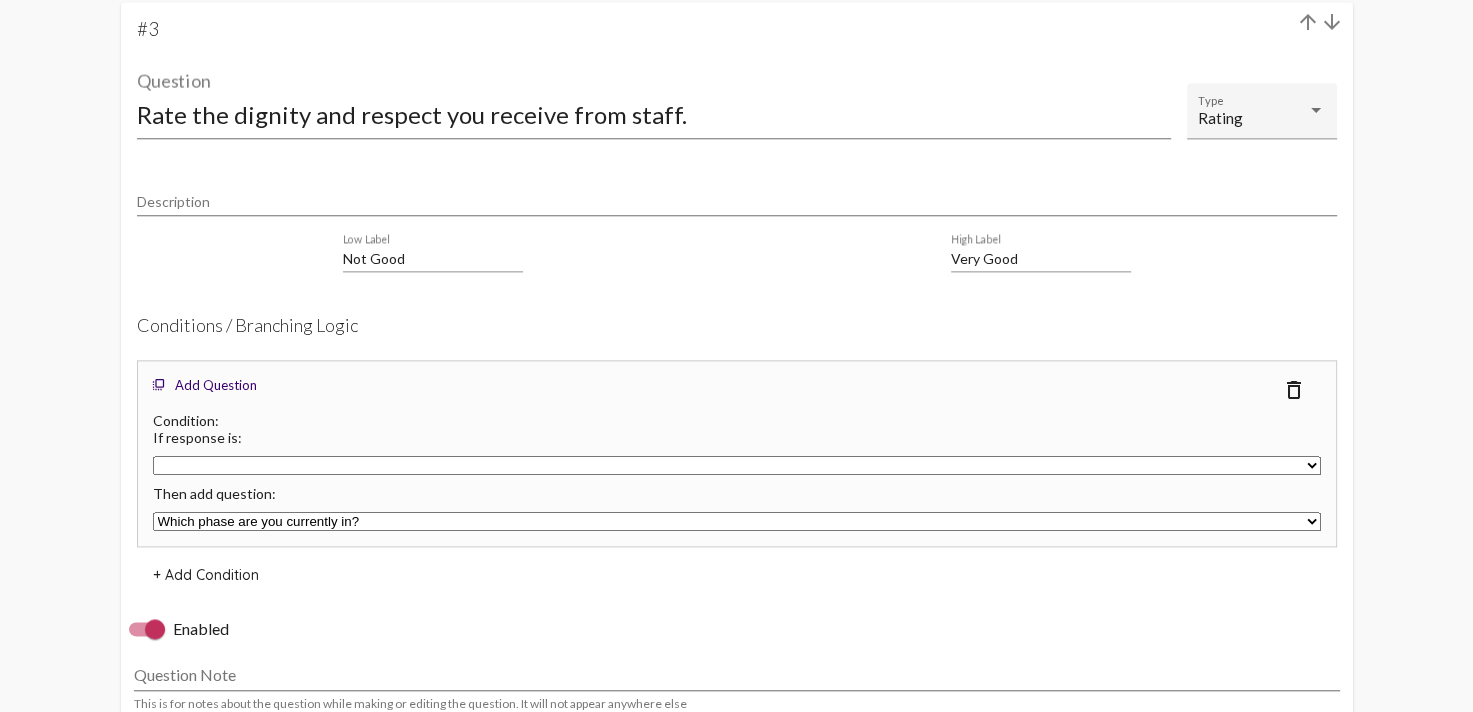 click on "One star   Two stars or below   Three stars or below   Four stars or below   One star or above   Two stars or above   Three stars or above   Four stars or above   Five stars" 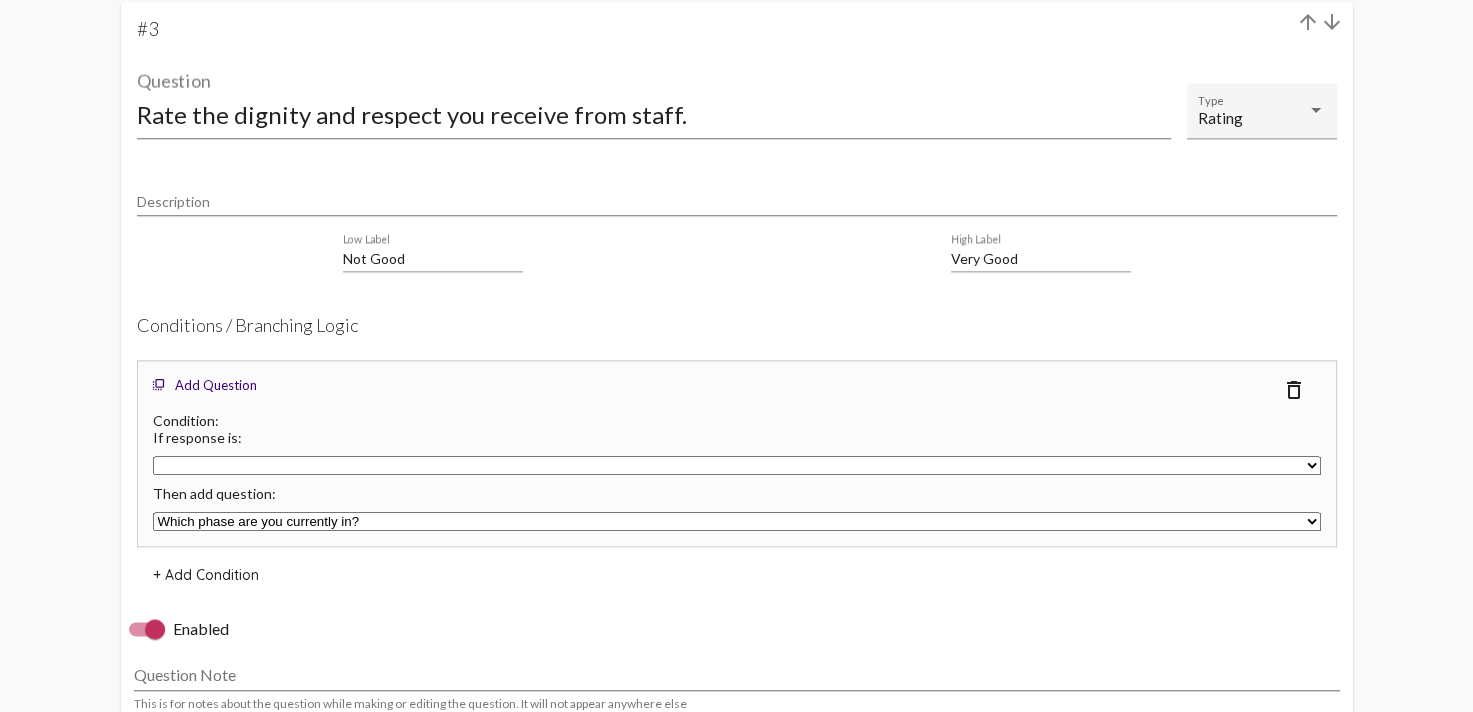 drag, startPoint x: 24, startPoint y: 474, endPoint x: 56, endPoint y: 456, distance: 36.71512 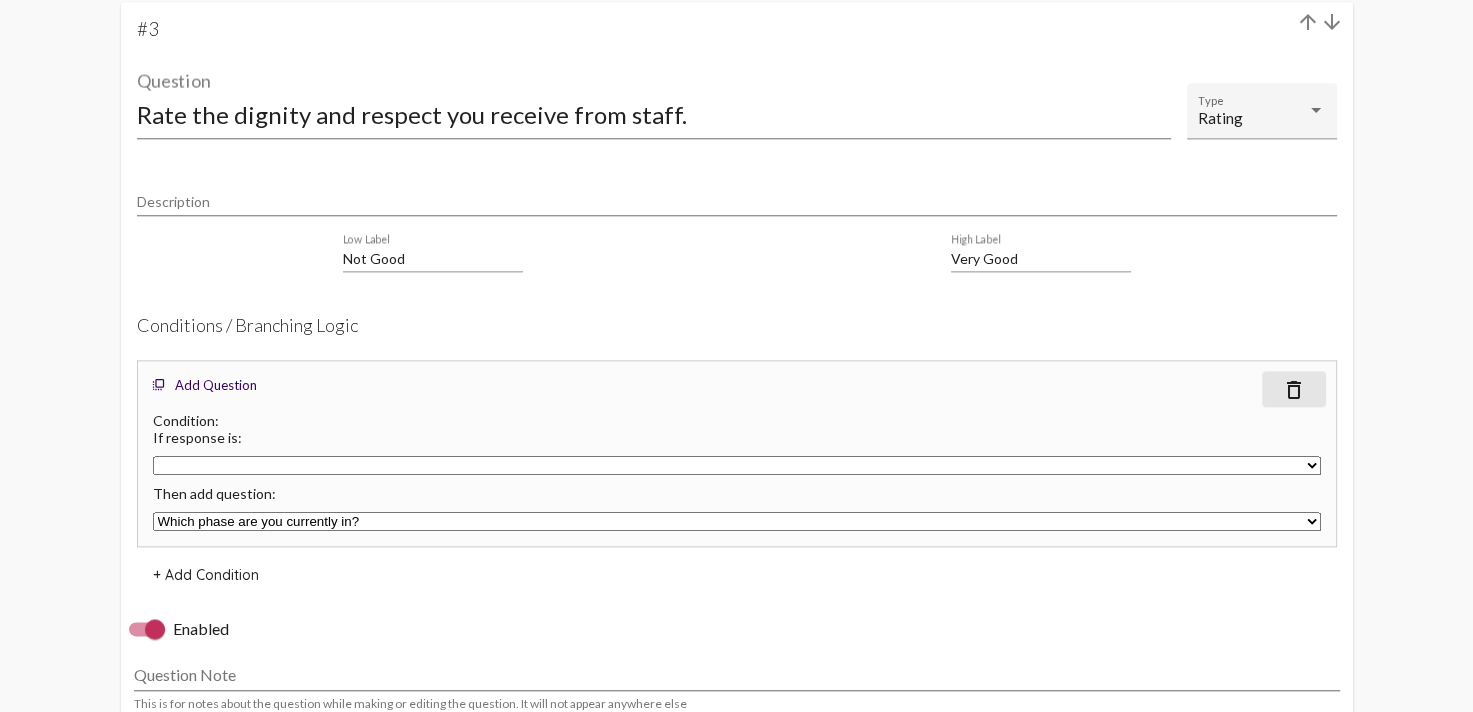 click on "delete_outline" 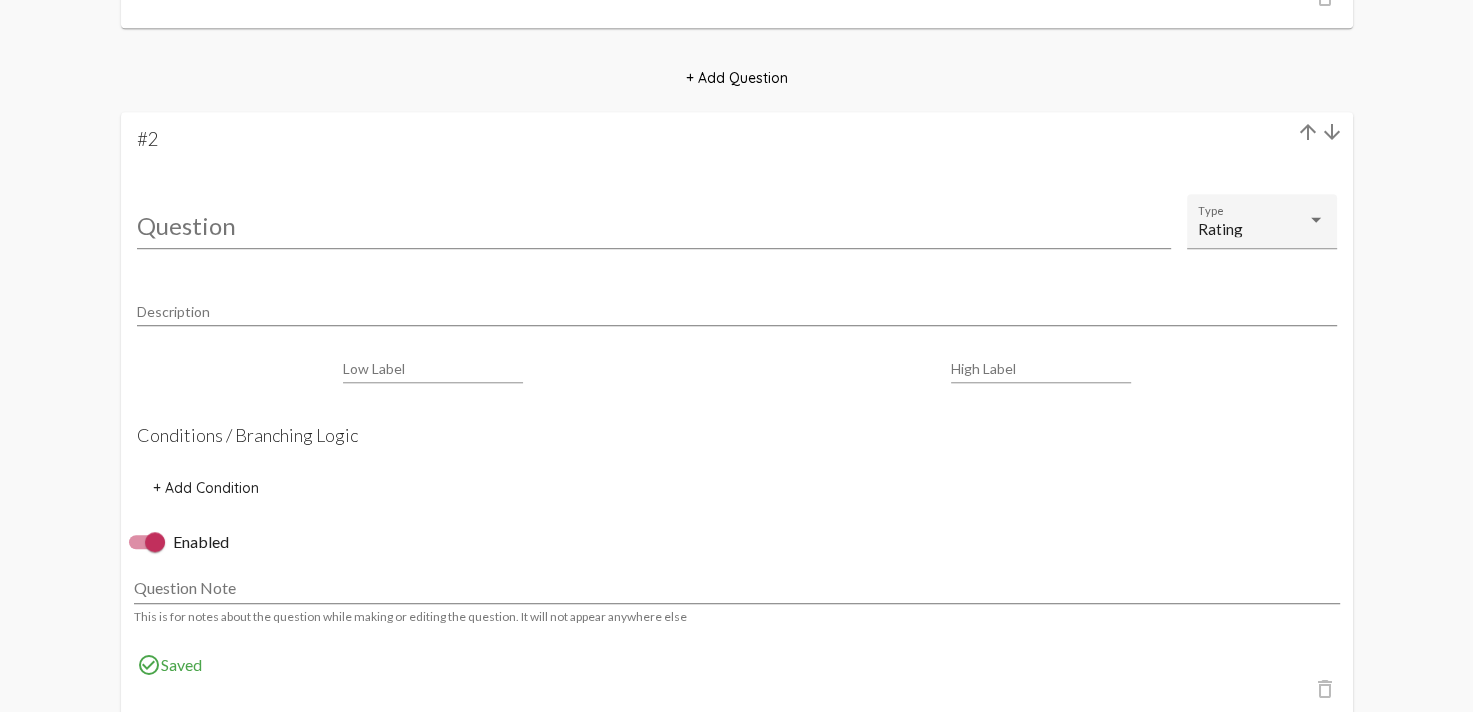 scroll, scrollTop: 1563, scrollLeft: 0, axis: vertical 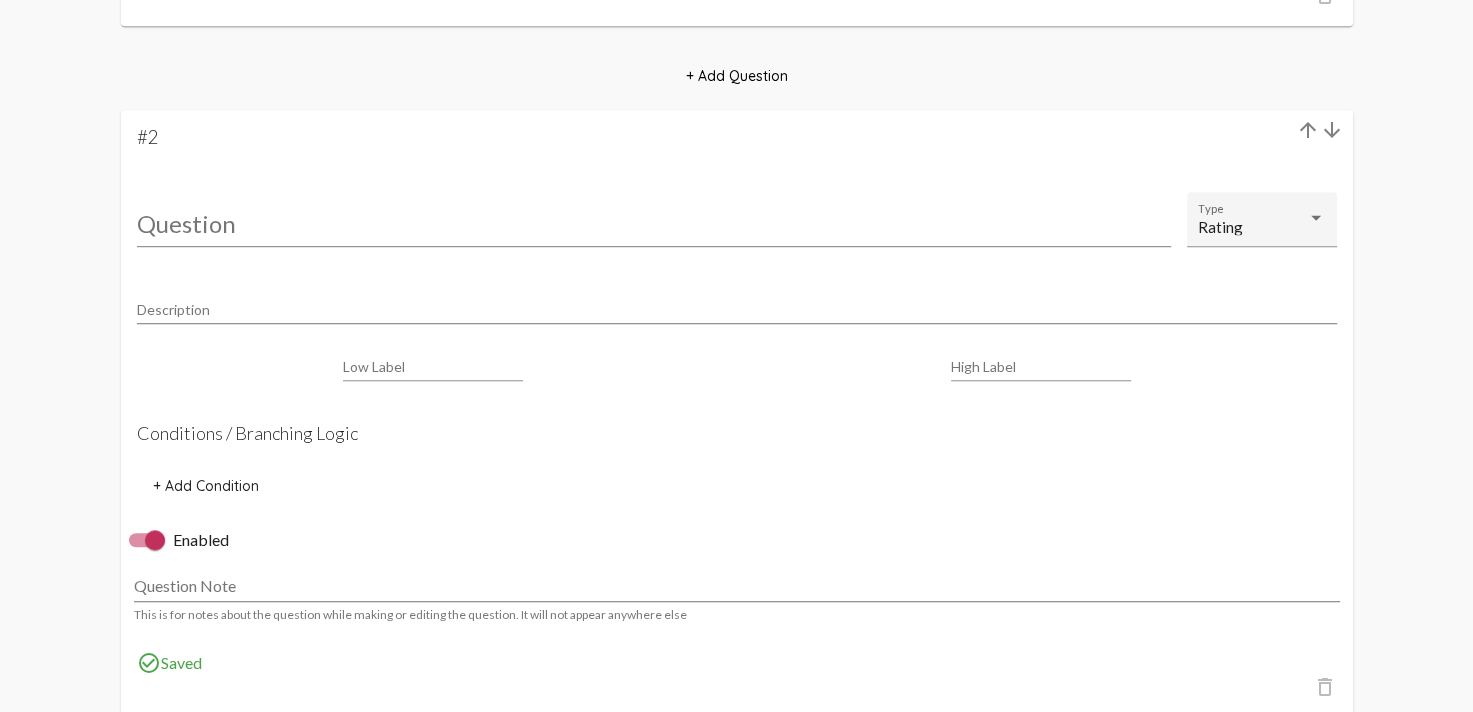 click on "Question" at bounding box center [654, 223] 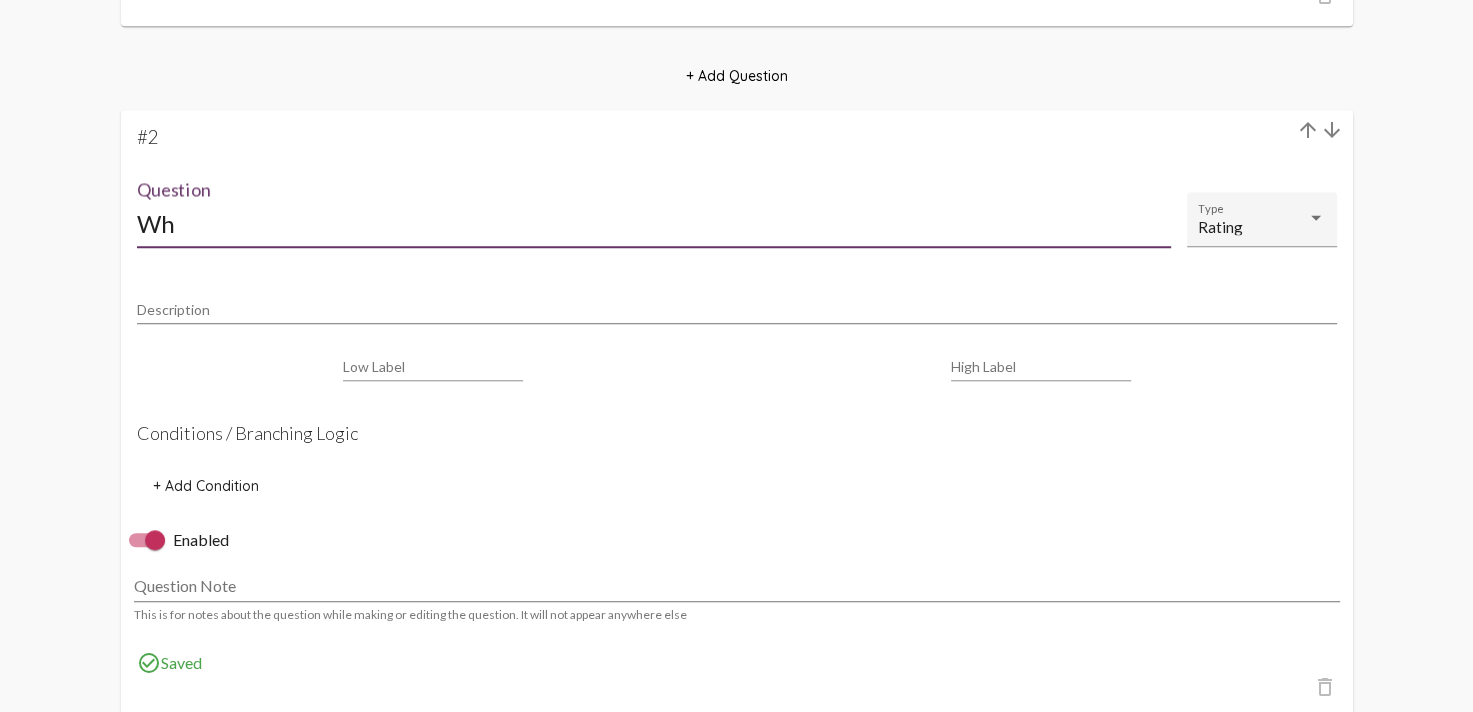 type on "W" 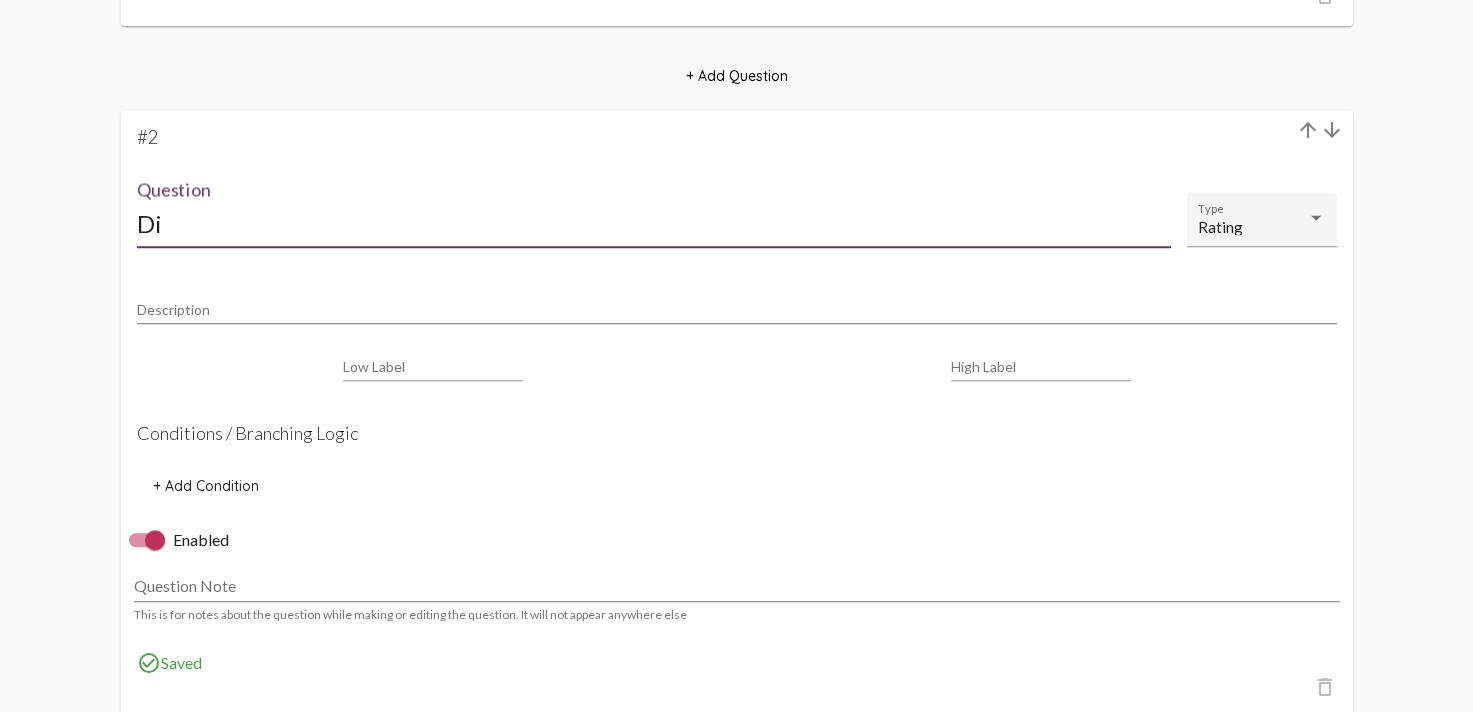 type on "D" 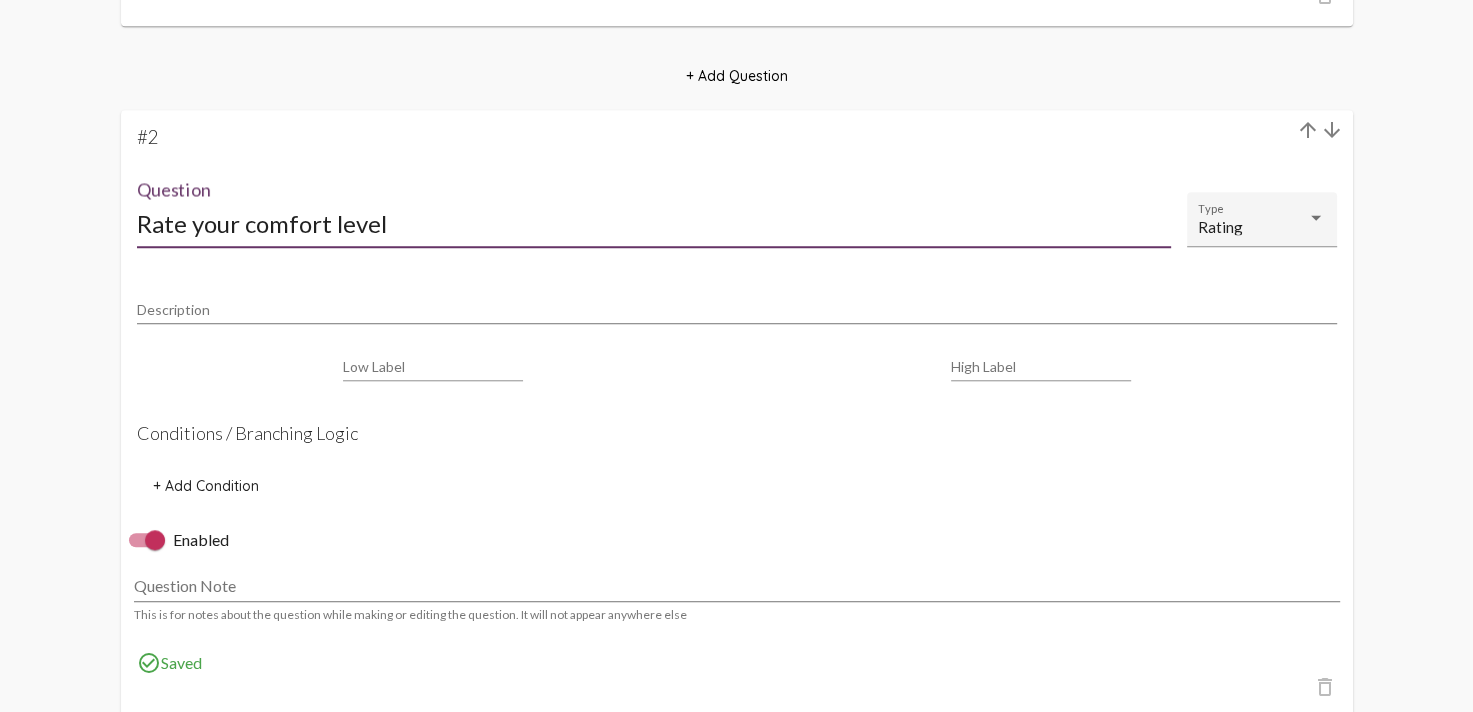 click on "Rate your comfort level" at bounding box center (654, 223) 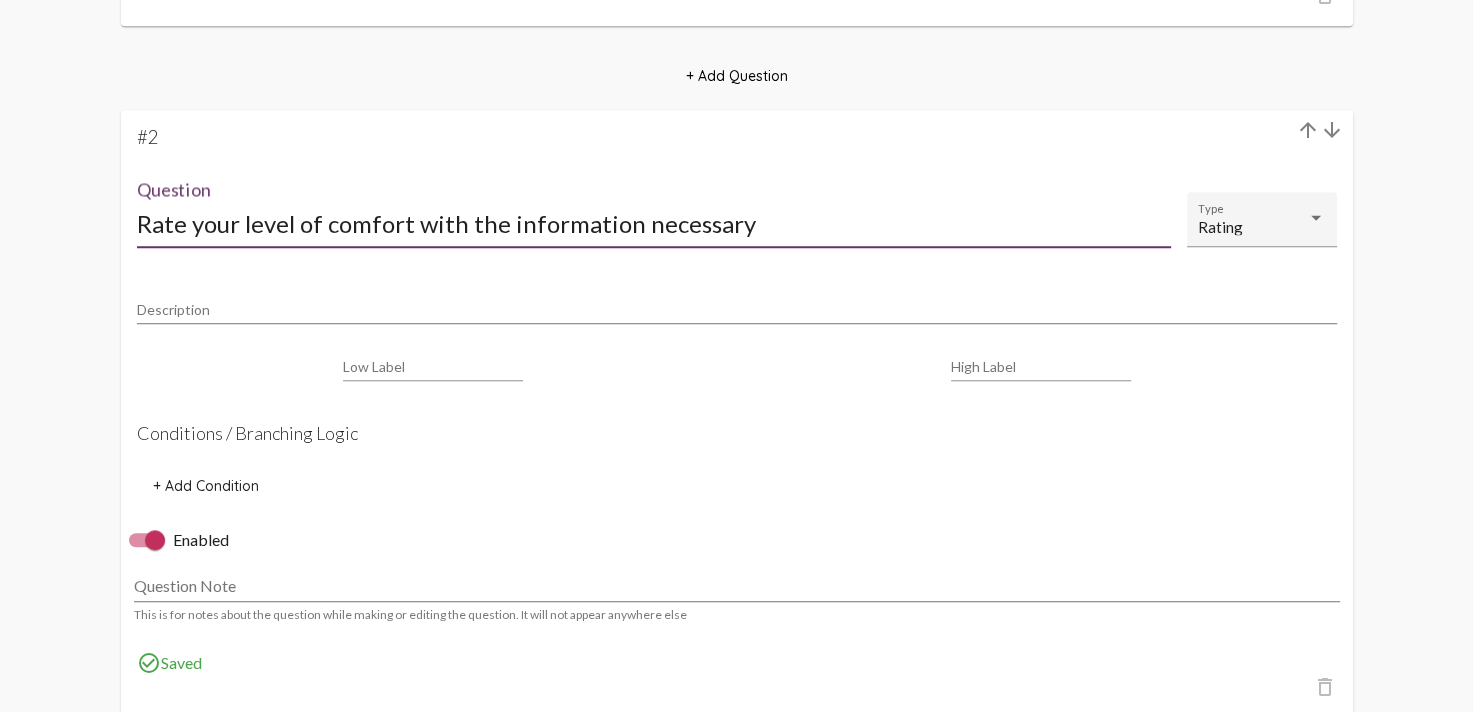 click on "Rate your level of comfort with the information necessary" at bounding box center (654, 223) 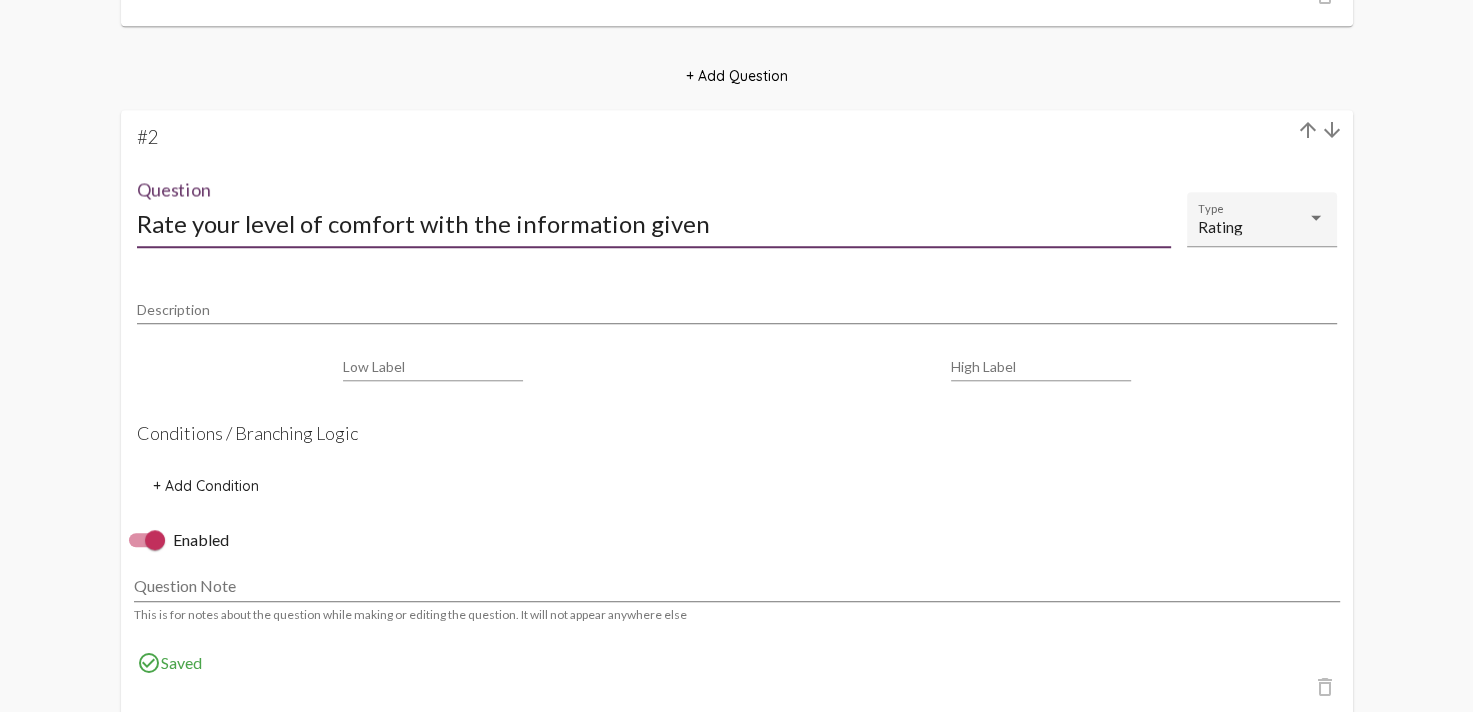 click on "Rate your level of comfort with the information given" at bounding box center (654, 223) 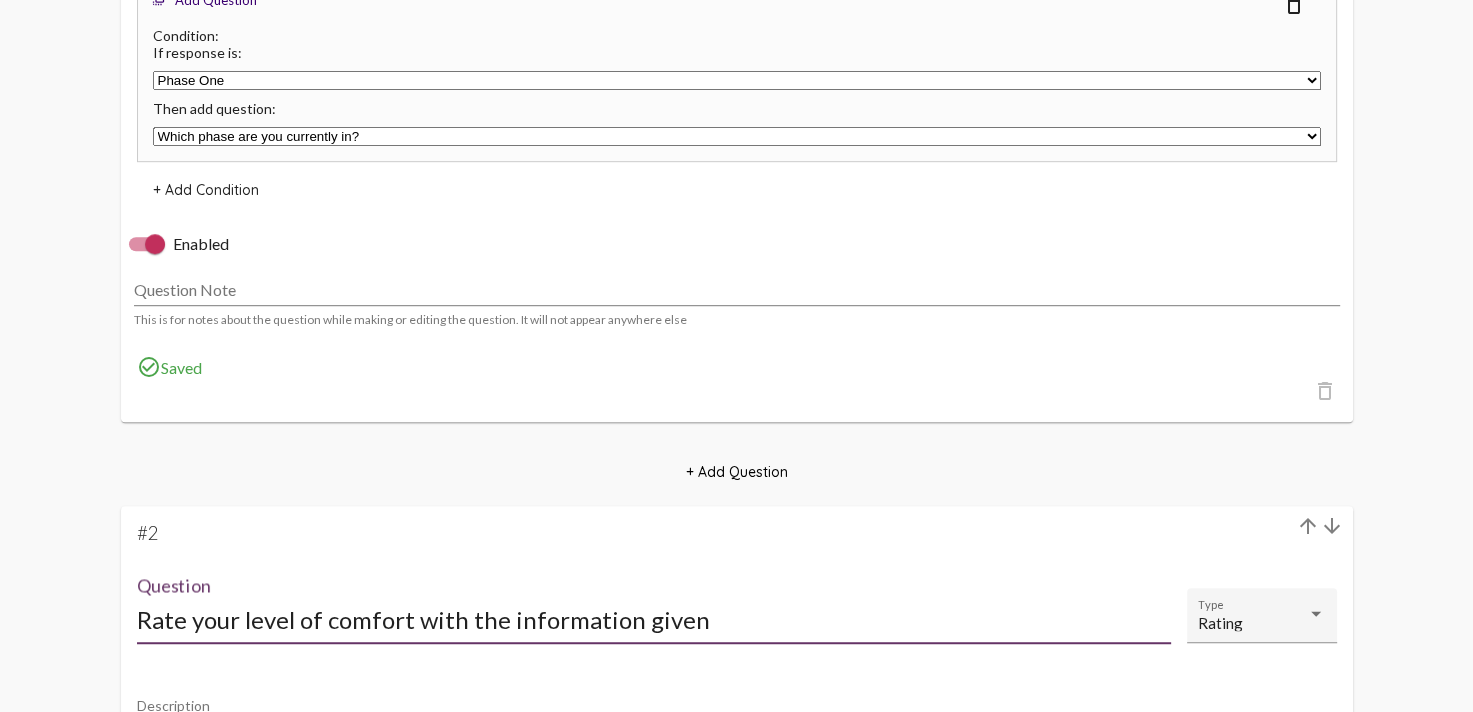 scroll, scrollTop: 1350, scrollLeft: 0, axis: vertical 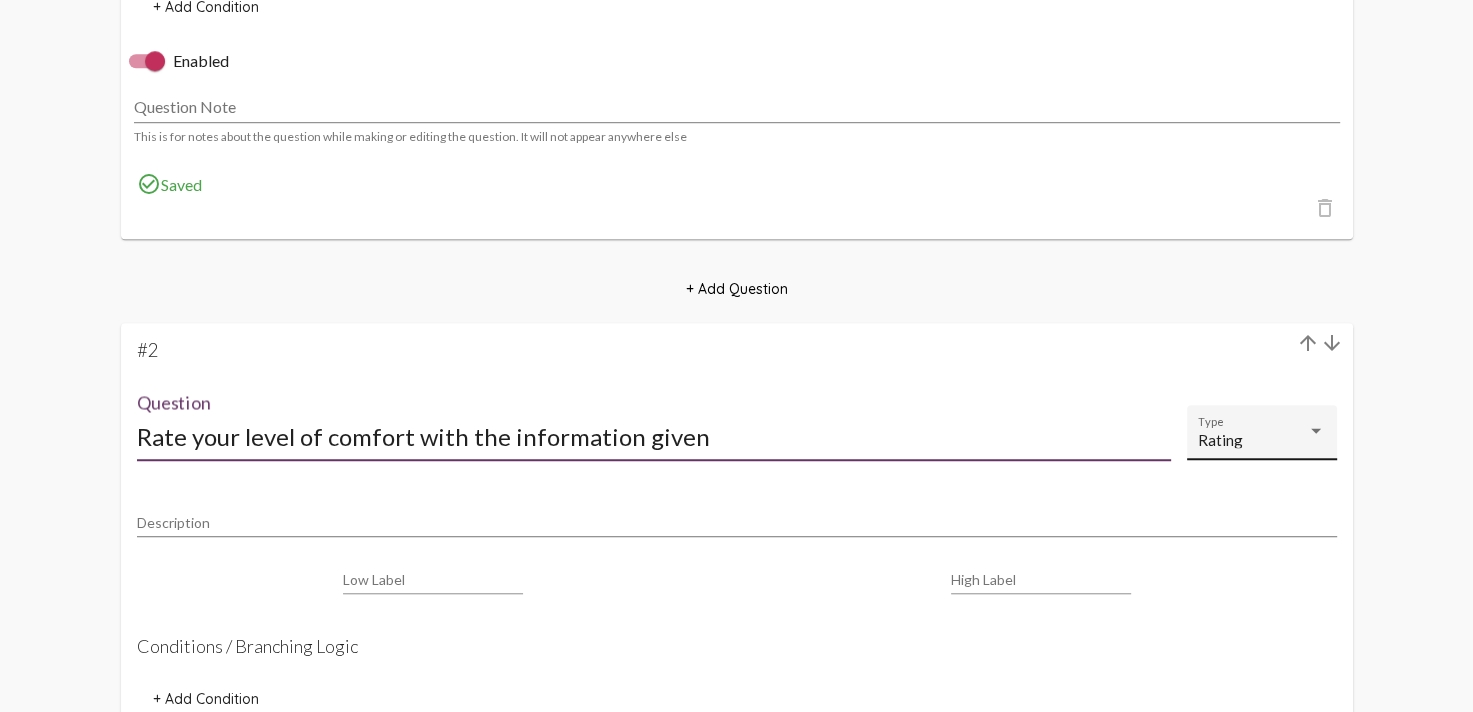 type on "Rate your level of comfort with the information given" 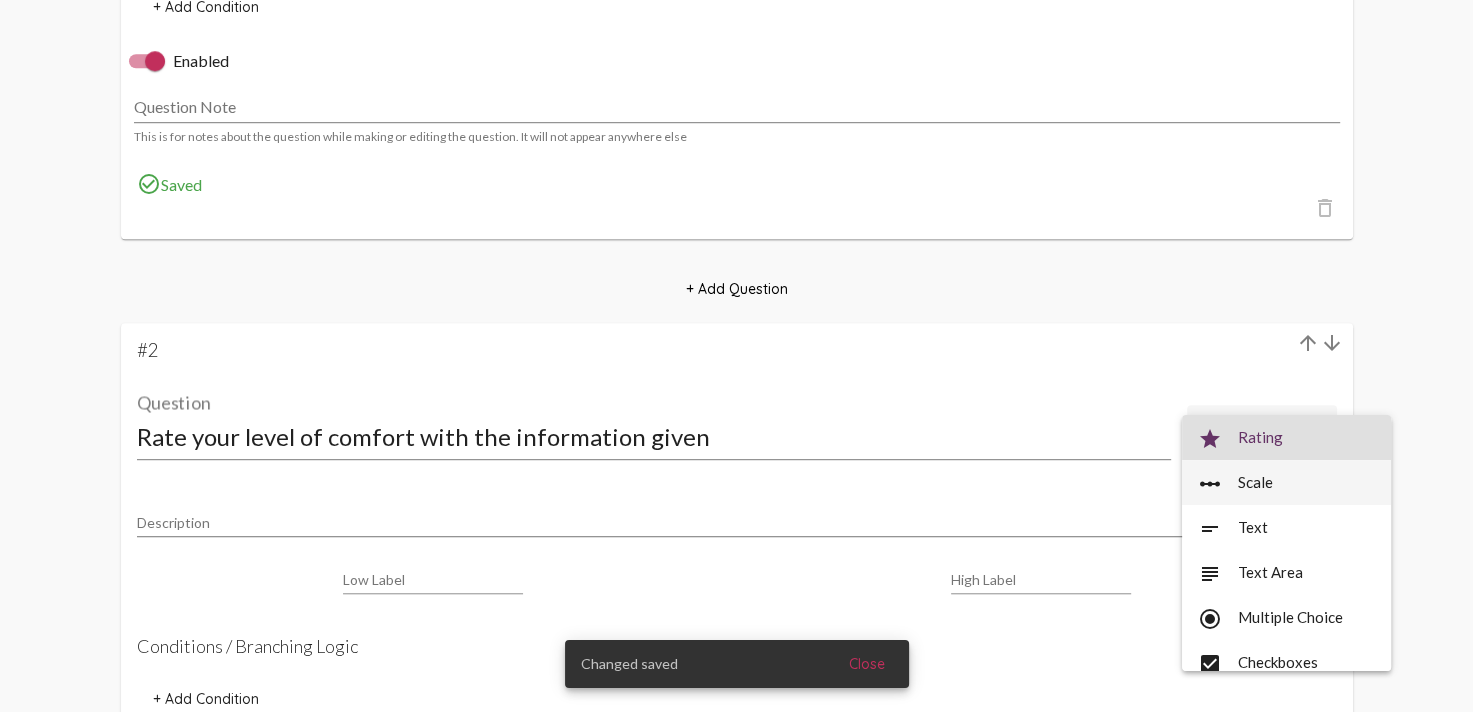click on "linear_scale Scale" at bounding box center [1286, 482] 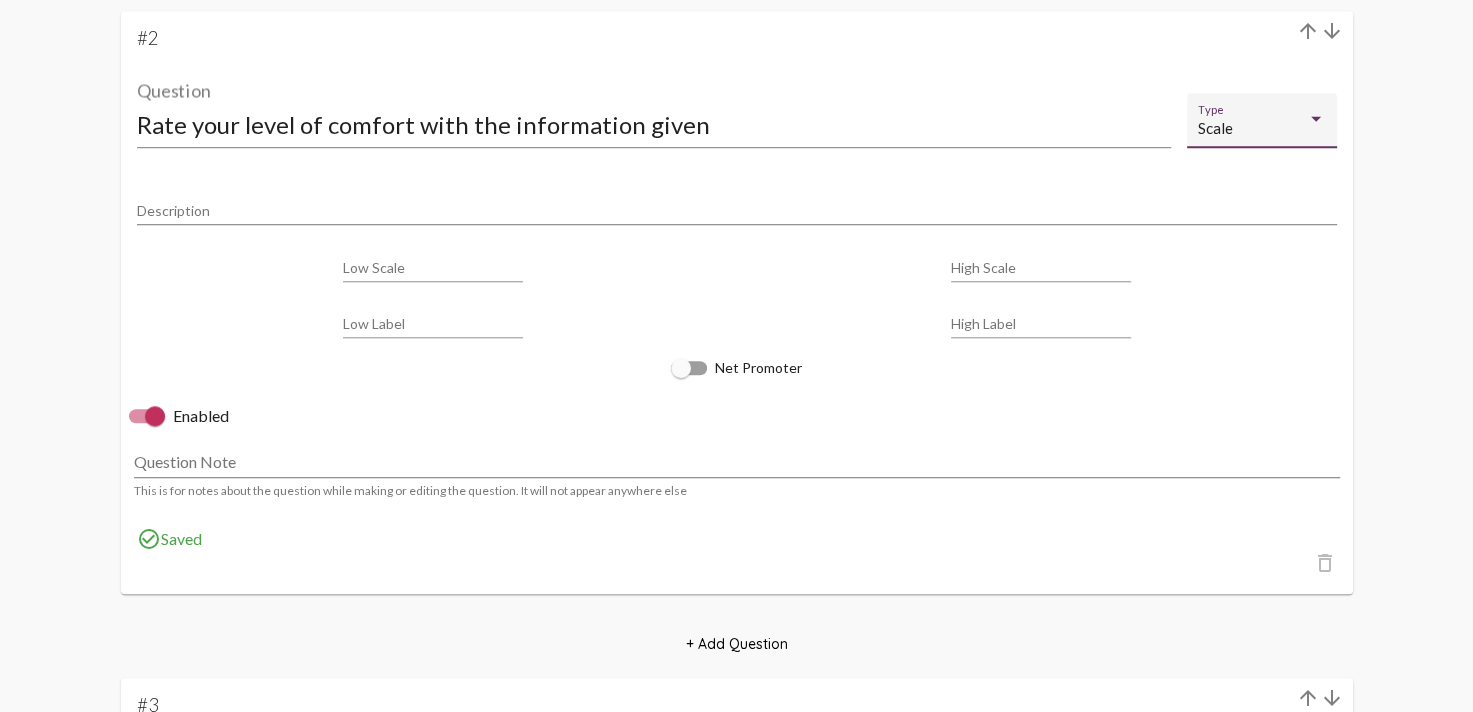 scroll, scrollTop: 1660, scrollLeft: 0, axis: vertical 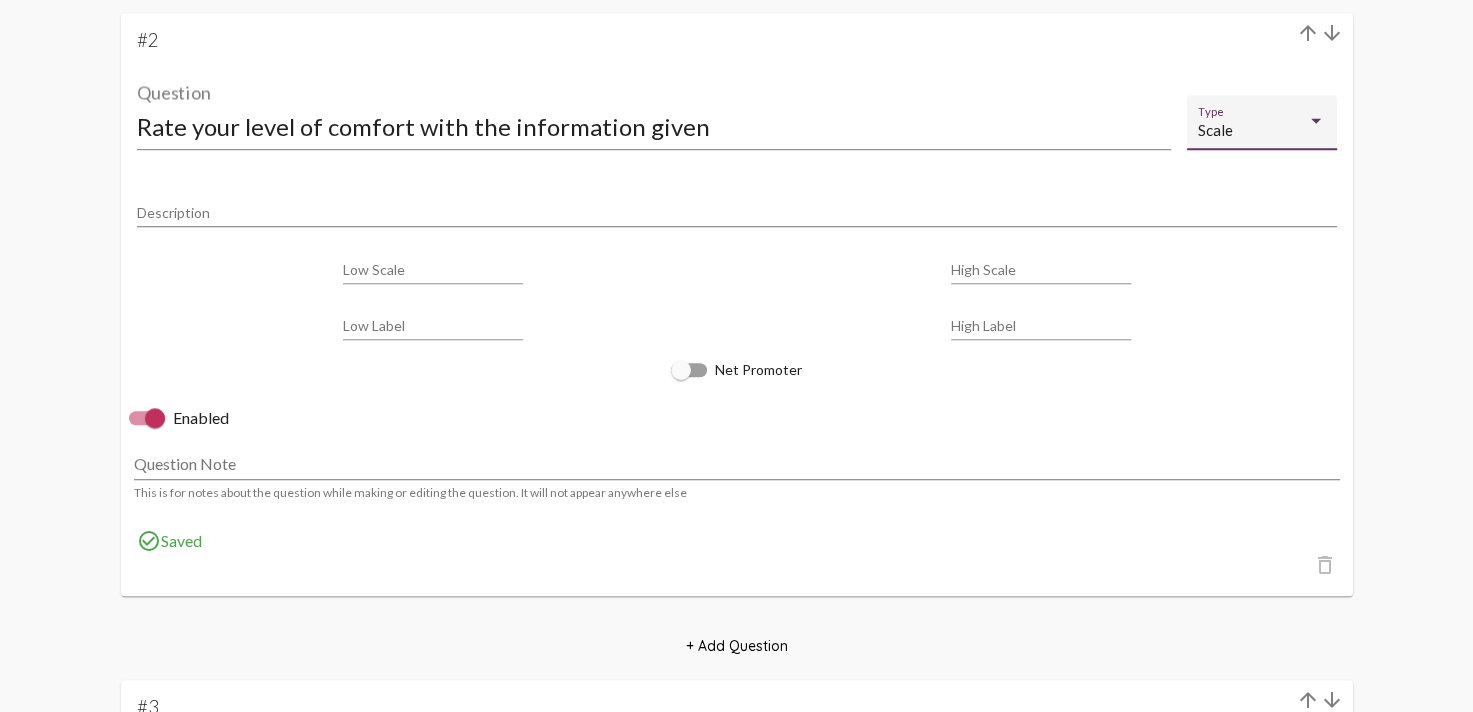 click on "Scale Type" 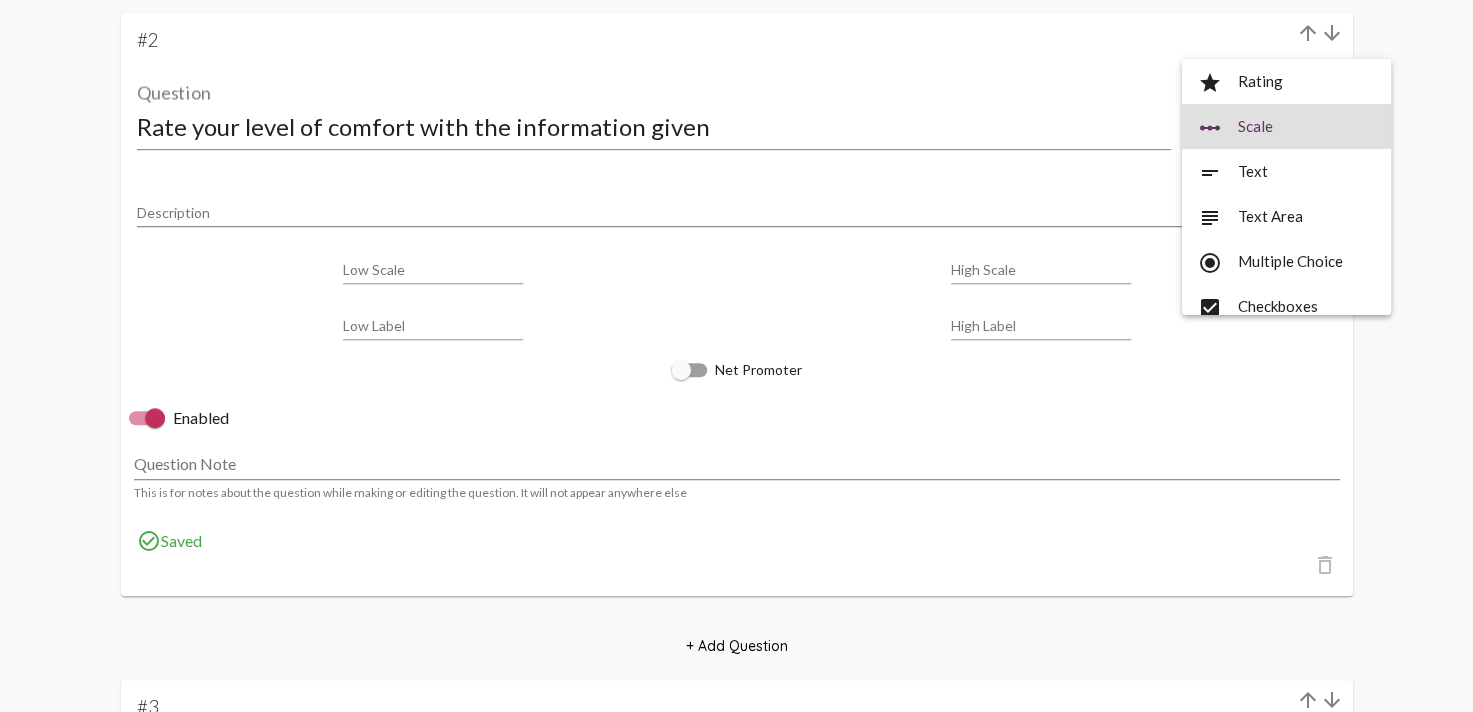 click on "linear_scale Scale" at bounding box center [1286, 126] 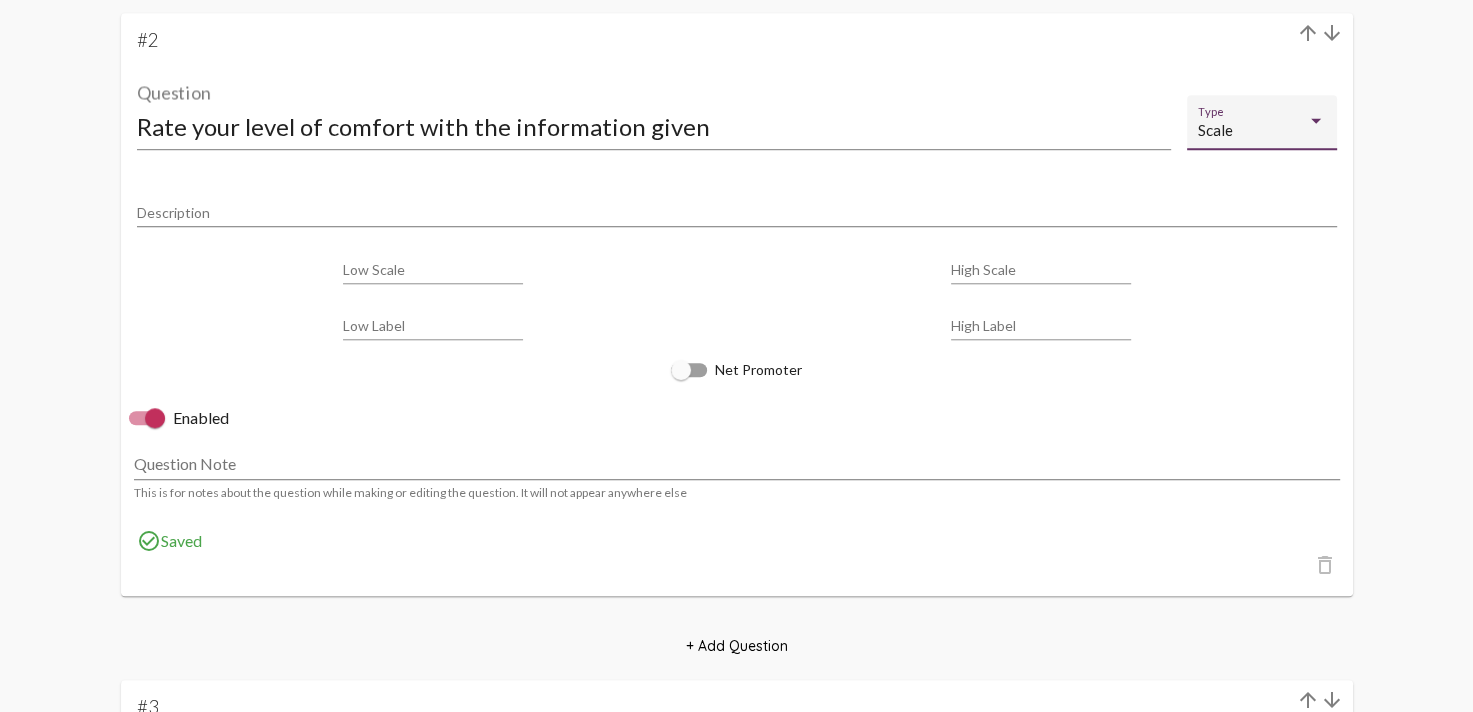 scroll, scrollTop: 1580, scrollLeft: 0, axis: vertical 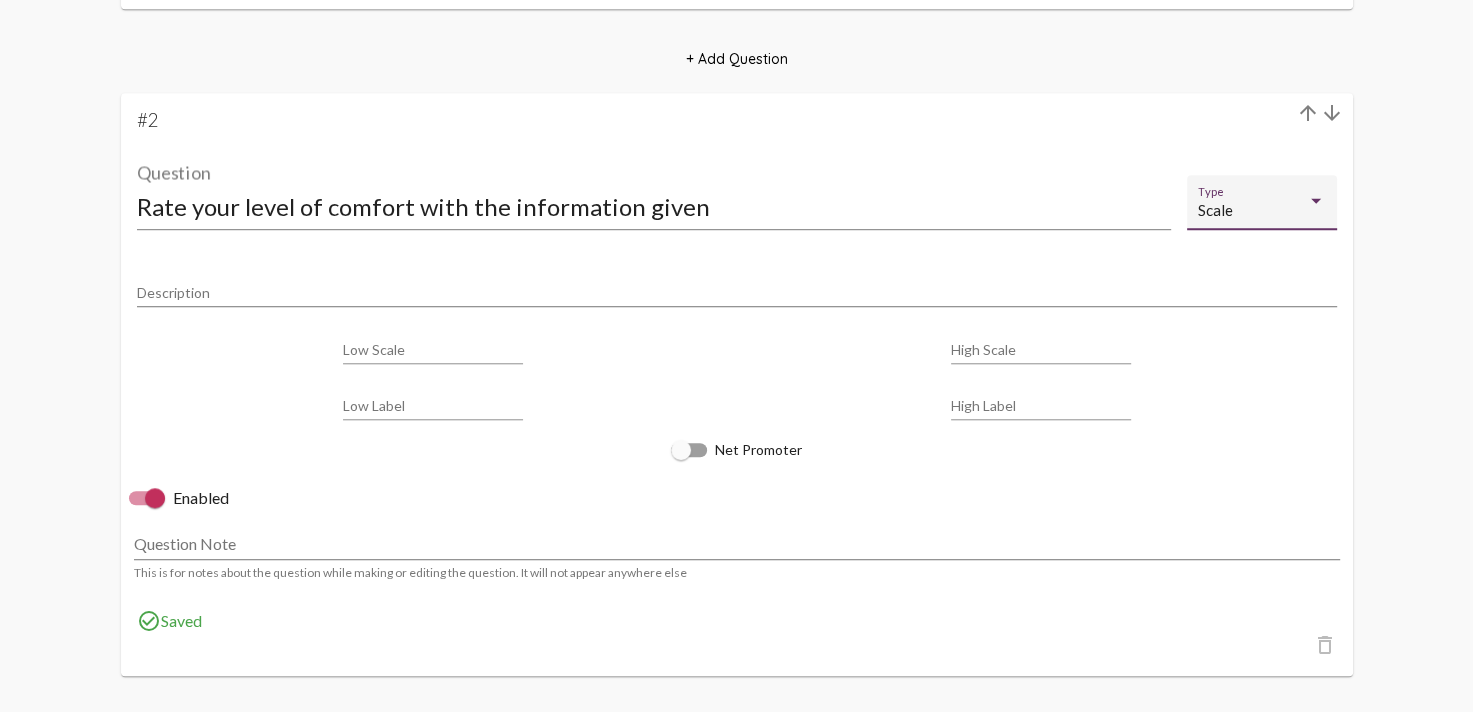 click on "Rate your level of comfort with the information given" at bounding box center [654, 206] 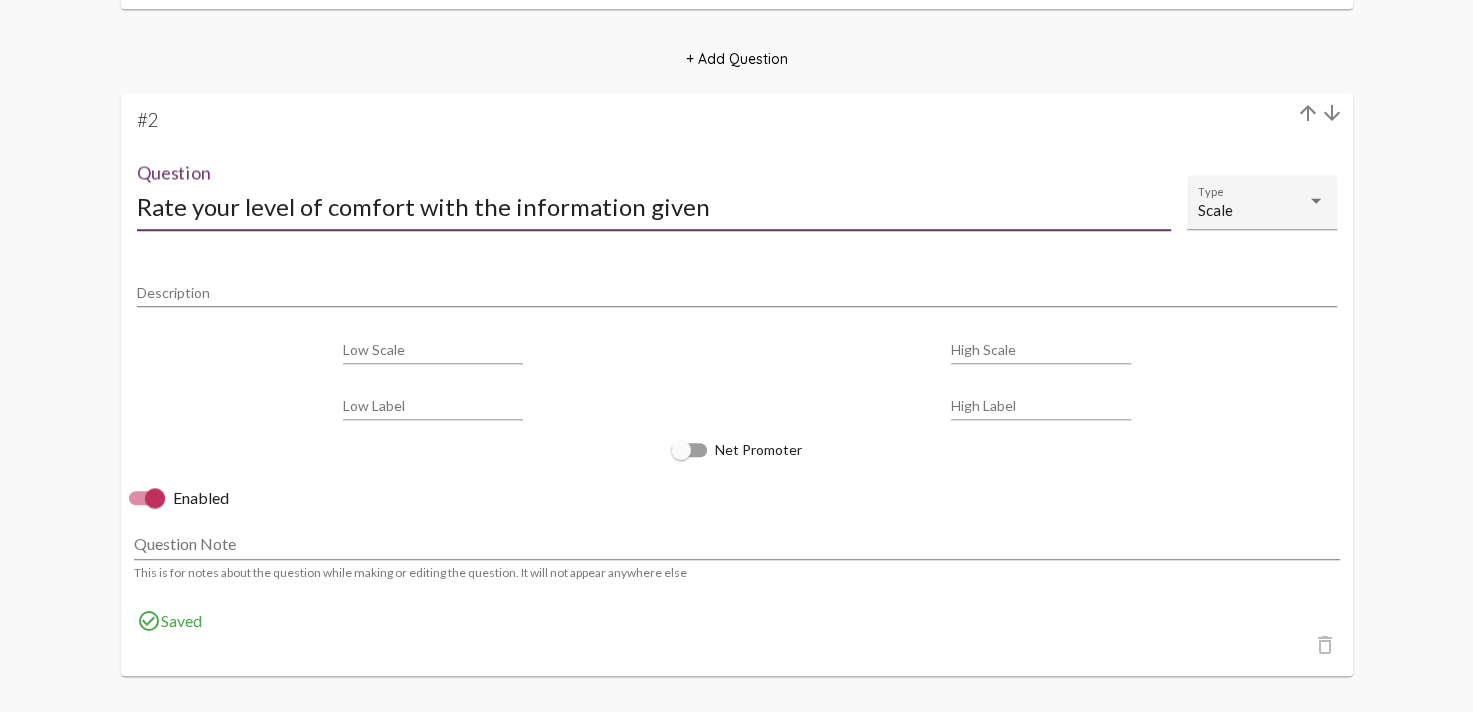 click on "Rate your level of comfort with the information given" at bounding box center (654, 206) 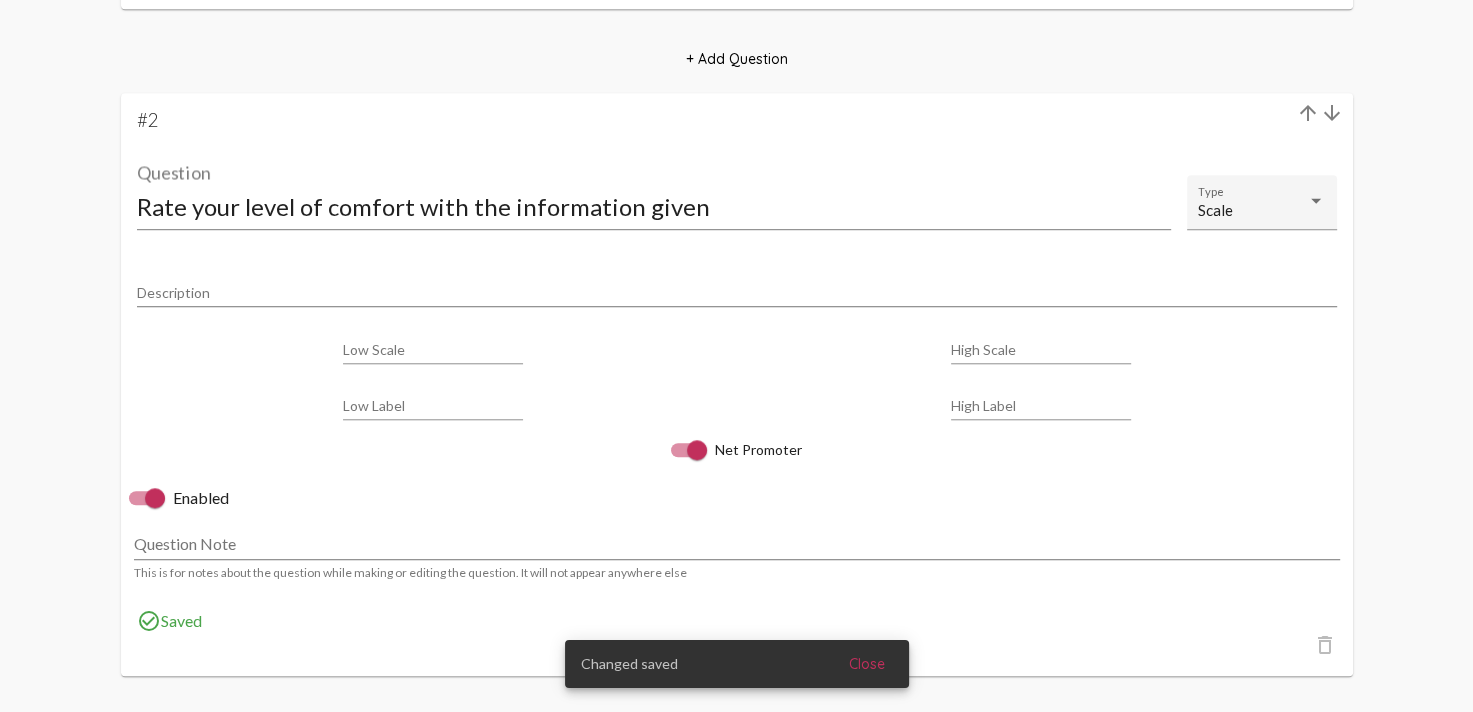 click at bounding box center (697, 450) 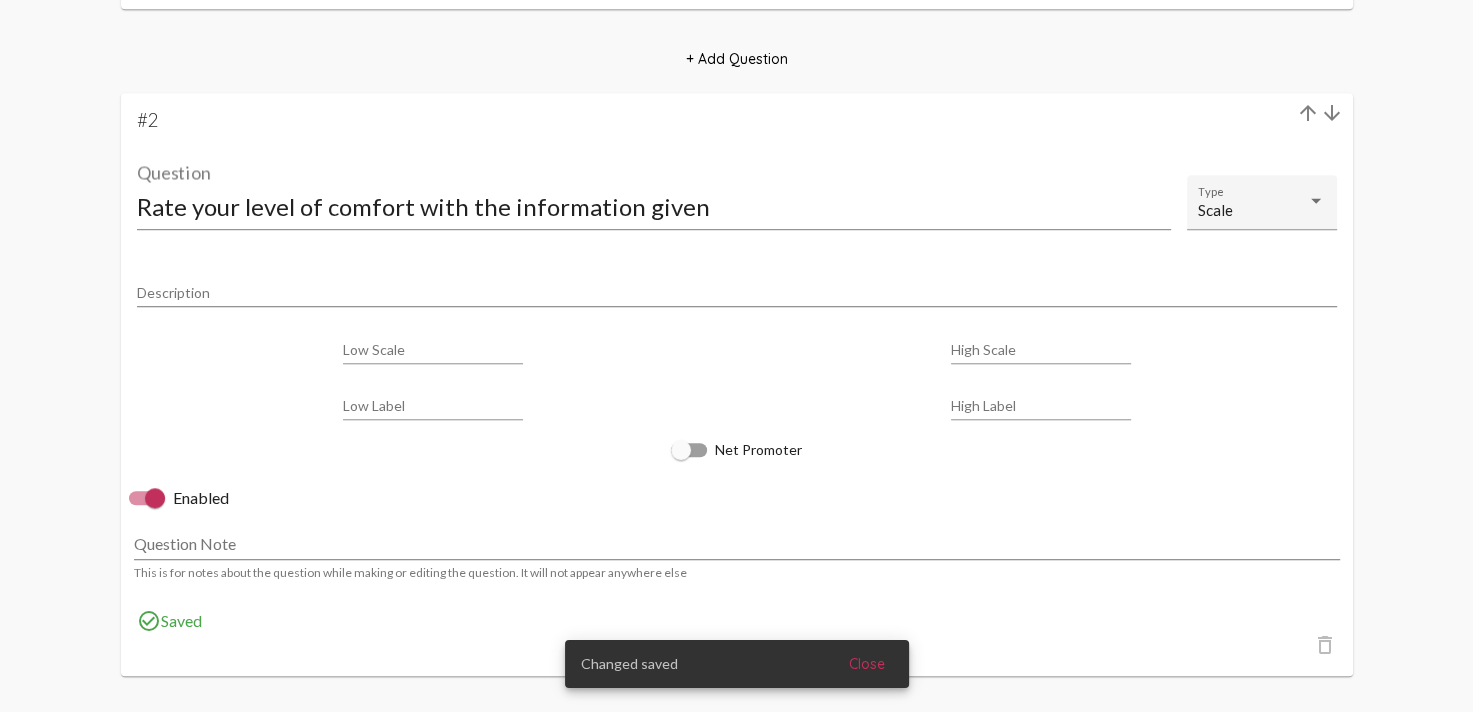click on "Low Scale" at bounding box center [433, 350] 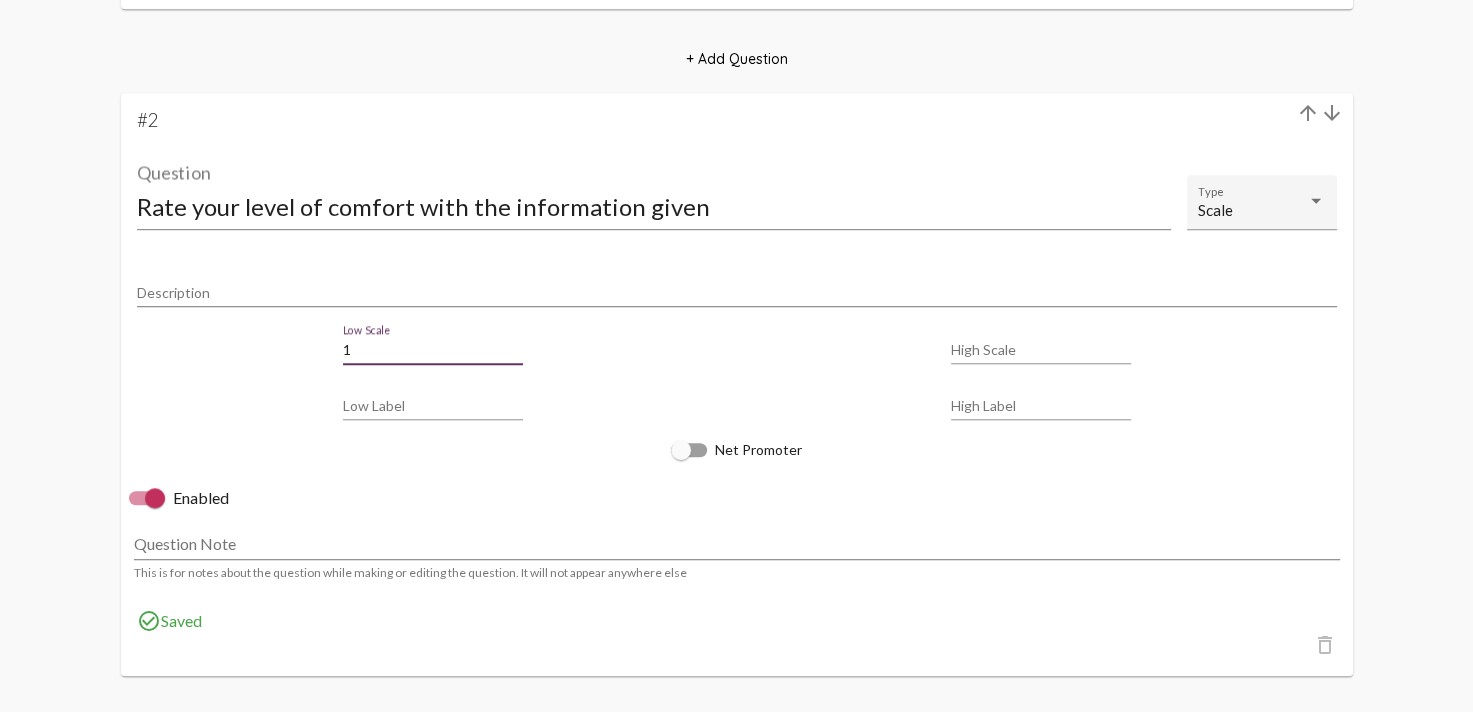 click on "1" at bounding box center (433, 350) 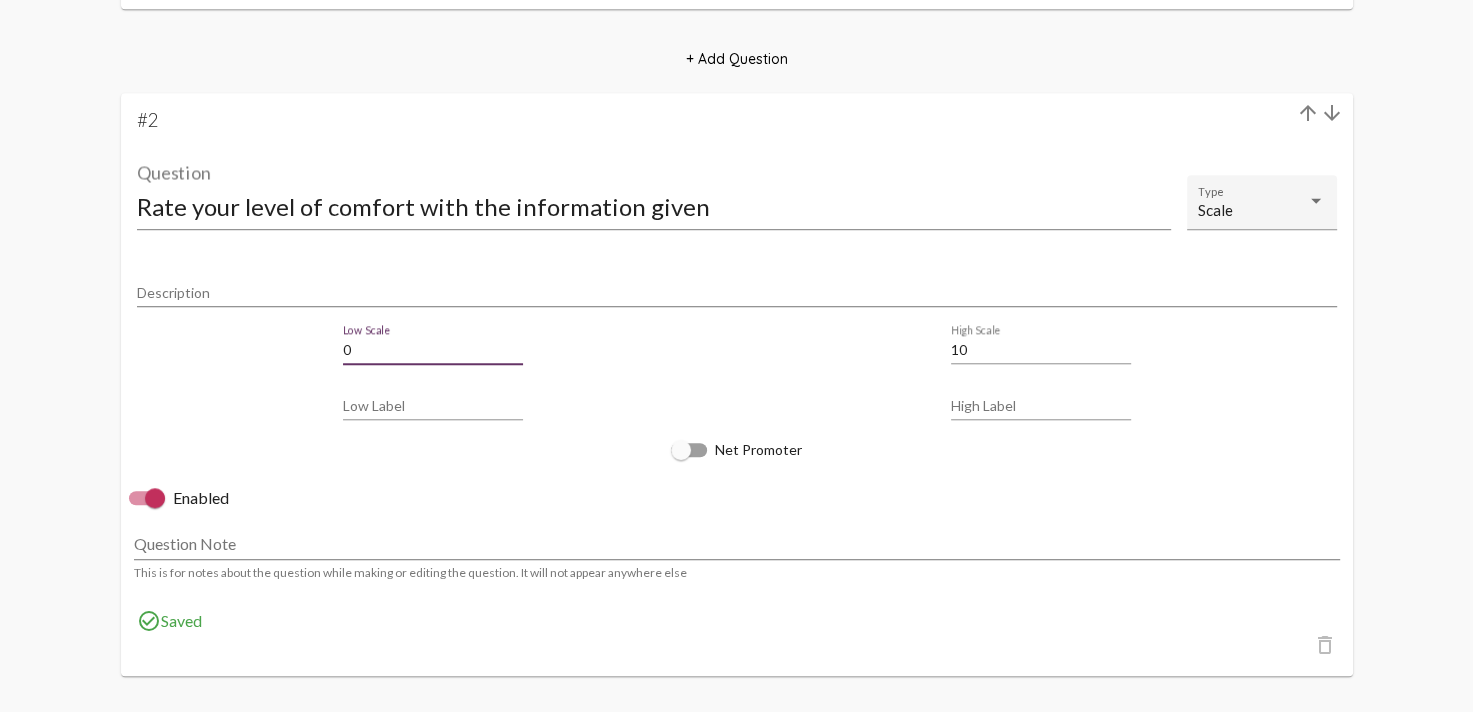 click on "Low Label" at bounding box center [433, 406] 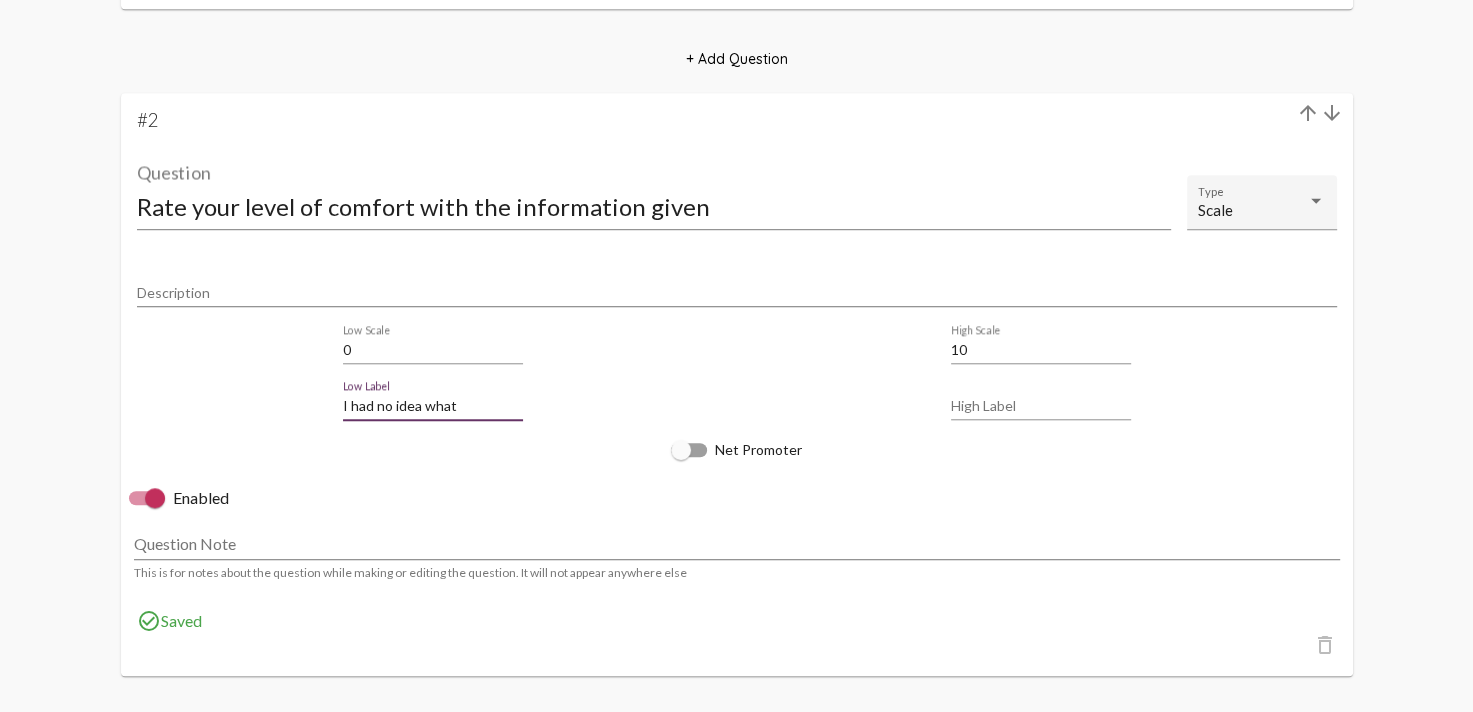 type on "I had no idea what" 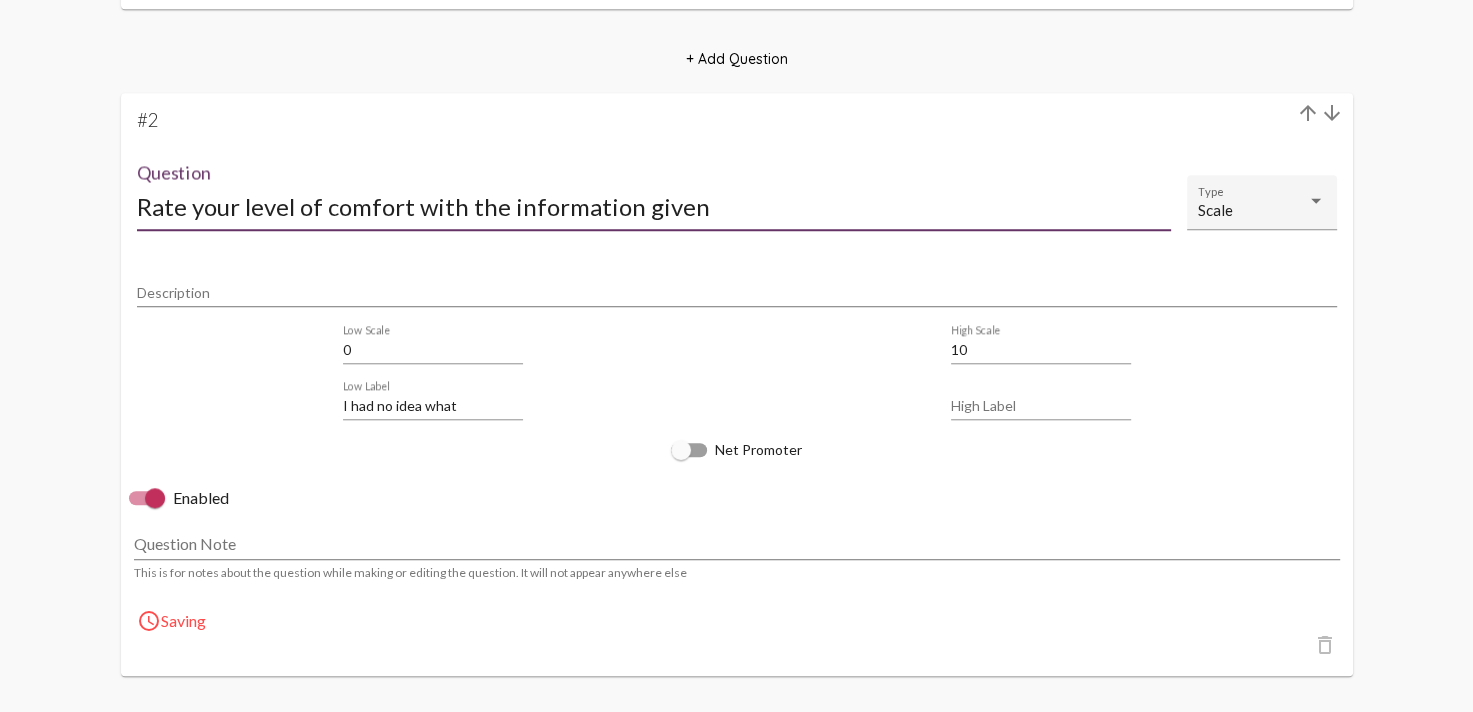 click on "Rate your level of comfort with the information given" at bounding box center (654, 206) 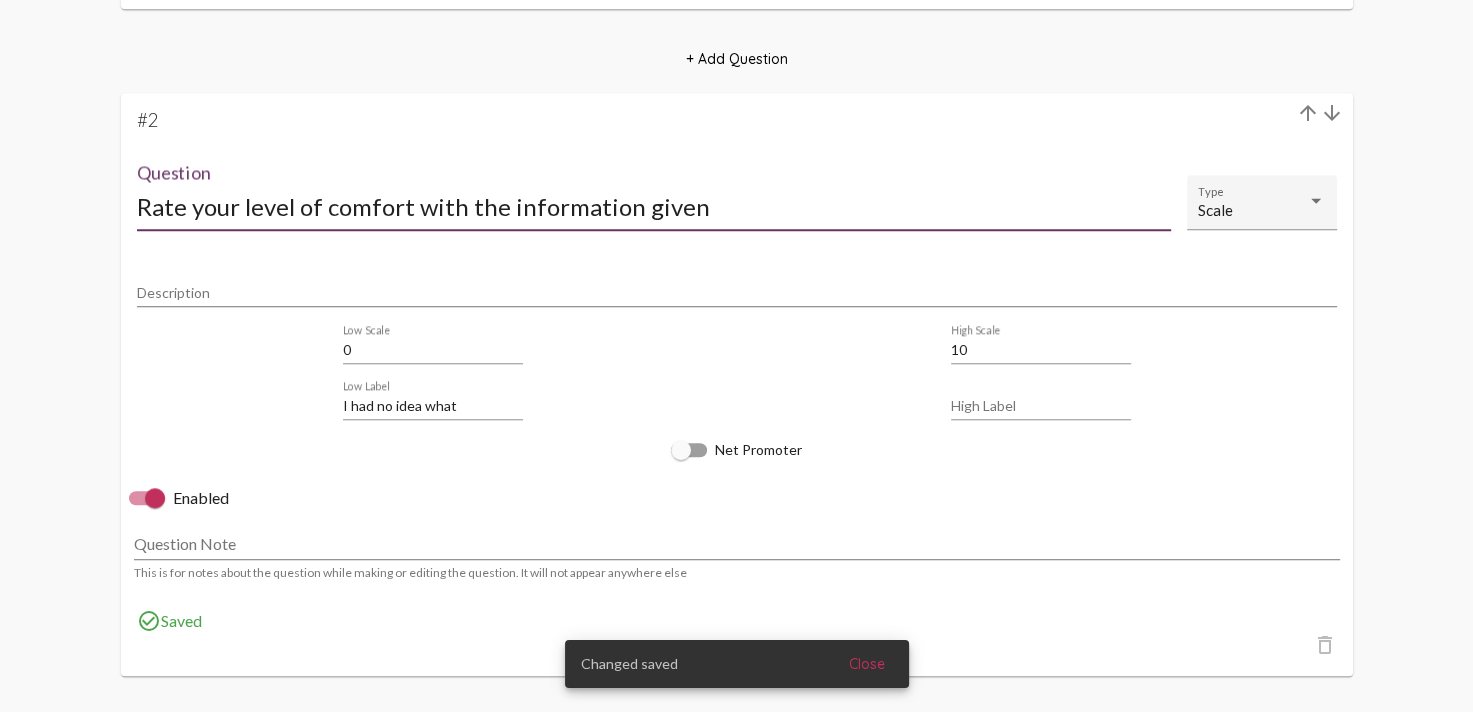 click on "Rate your level of comfort with the information given" at bounding box center [654, 206] 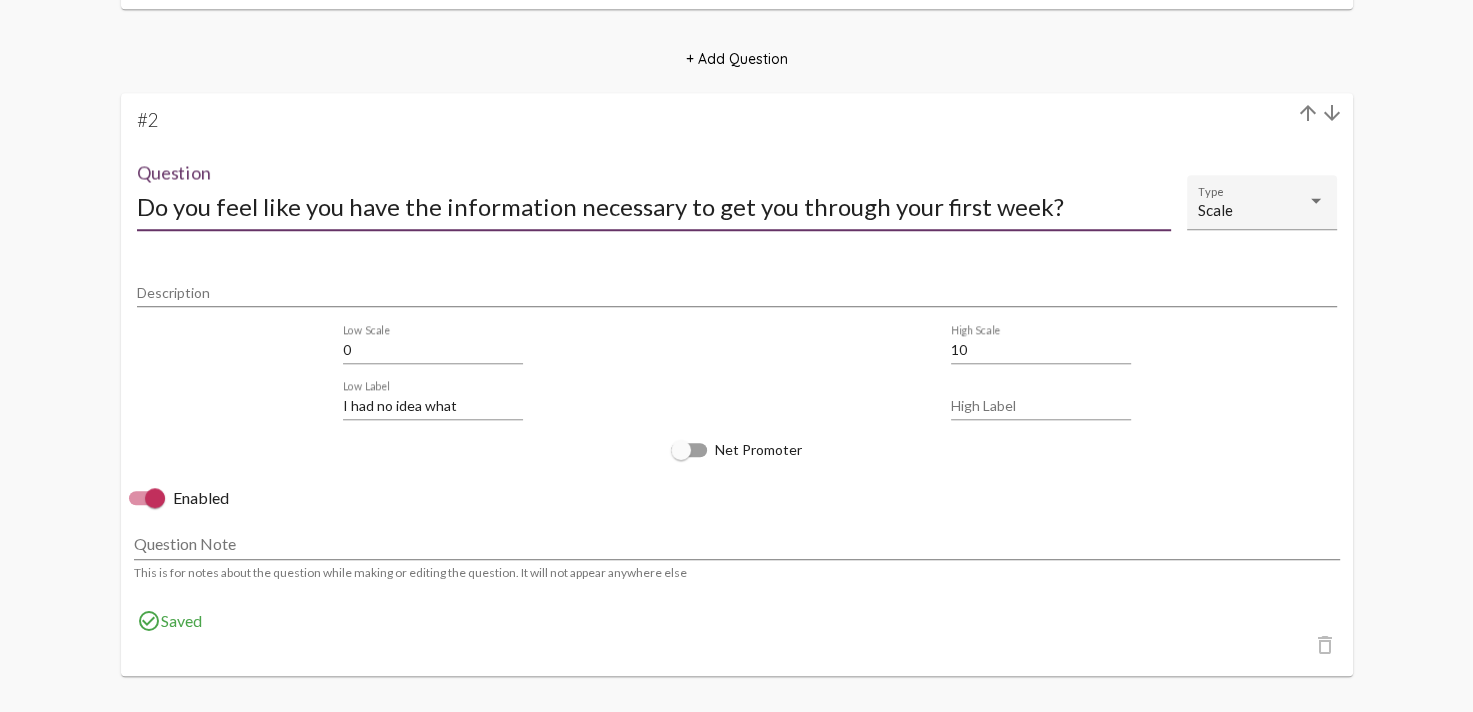 click on "Do you feel like you have the information necessary to get you through your first week?" at bounding box center [654, 206] 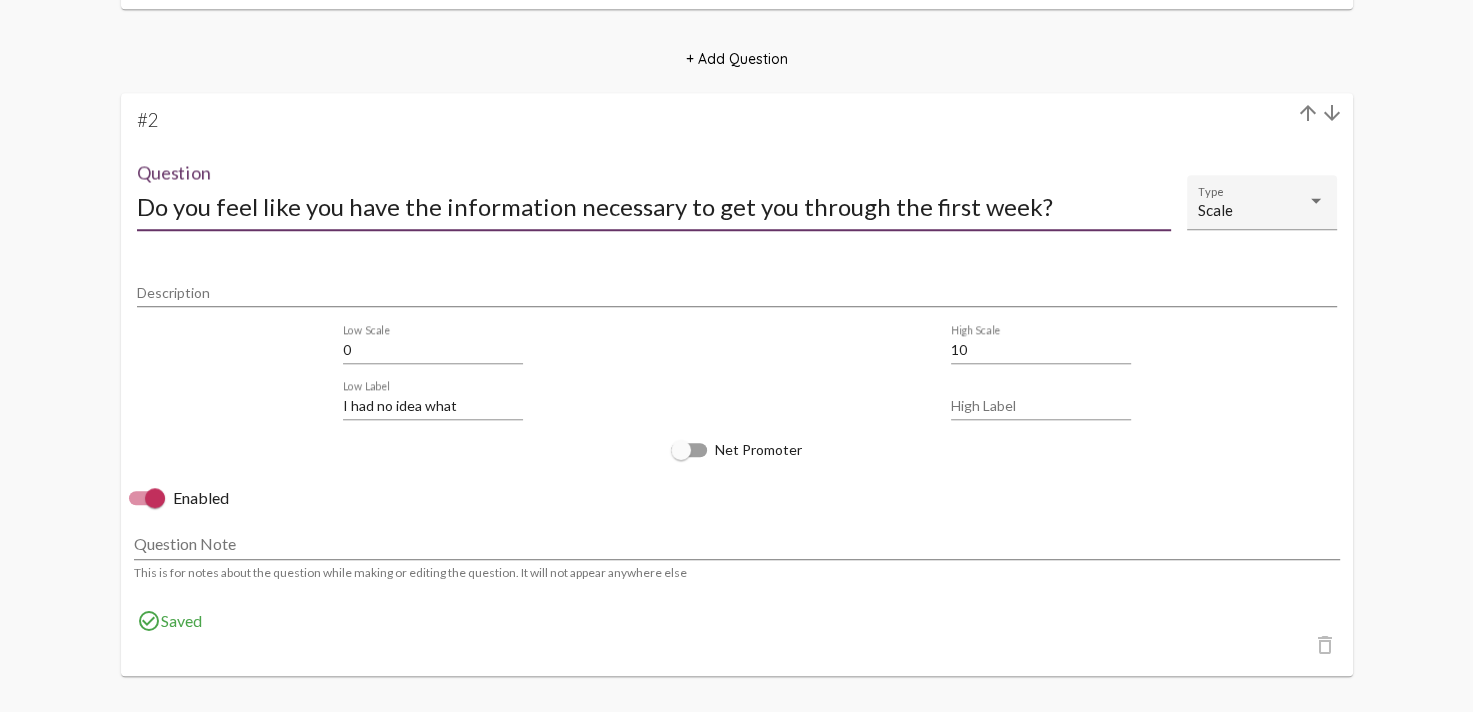click on "Do you feel like you have the information necessary to get you through the first week?" at bounding box center (654, 206) 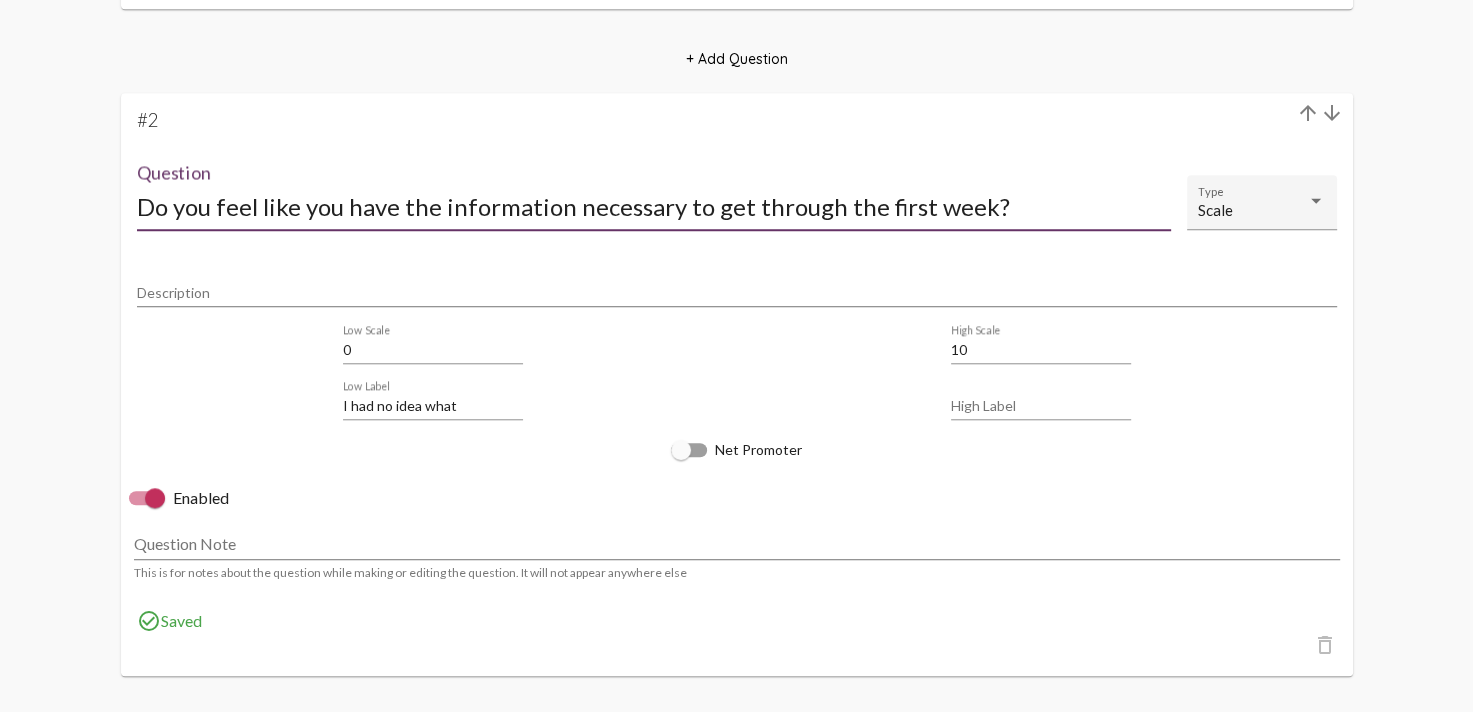 click on "Do you feel like you have the information necessary to get through the first week?" at bounding box center [654, 206] 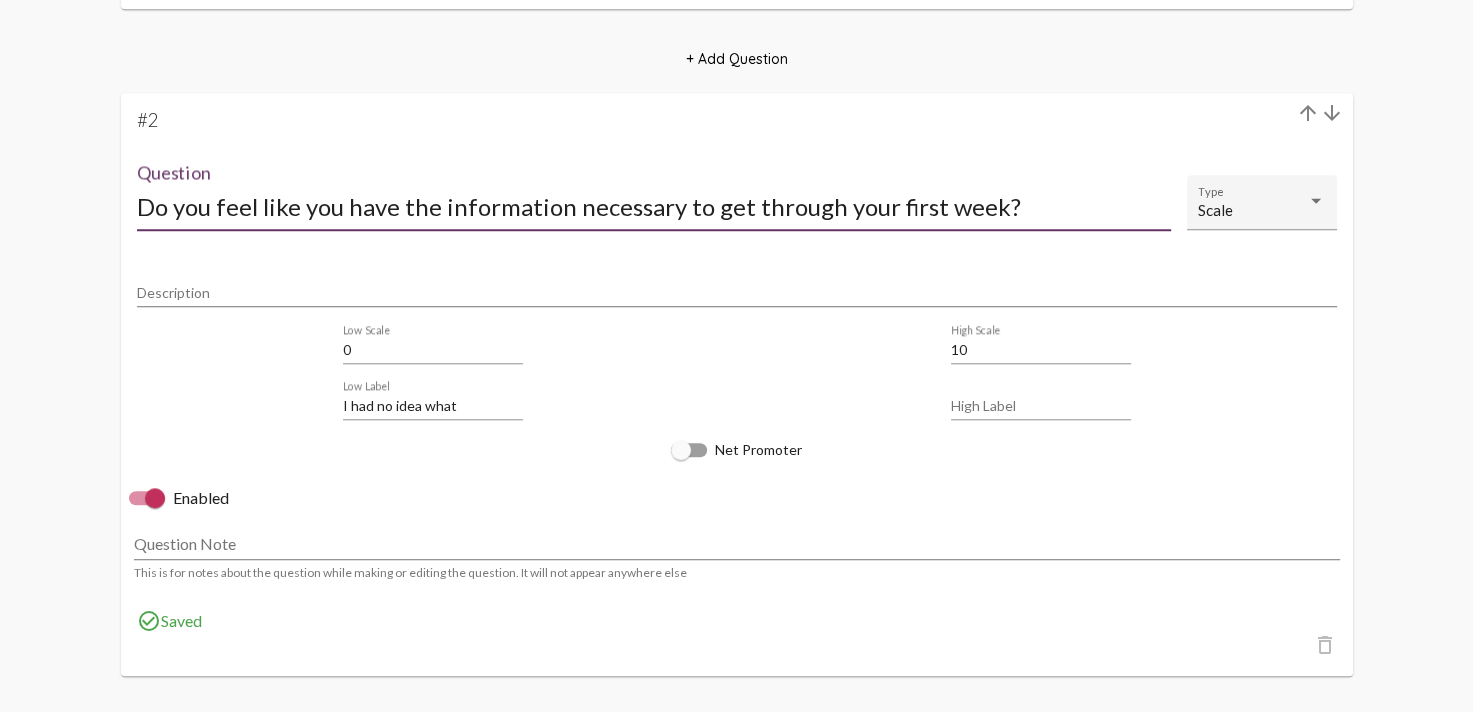 drag, startPoint x: 432, startPoint y: 205, endPoint x: 348, endPoint y: 209, distance: 84.095184 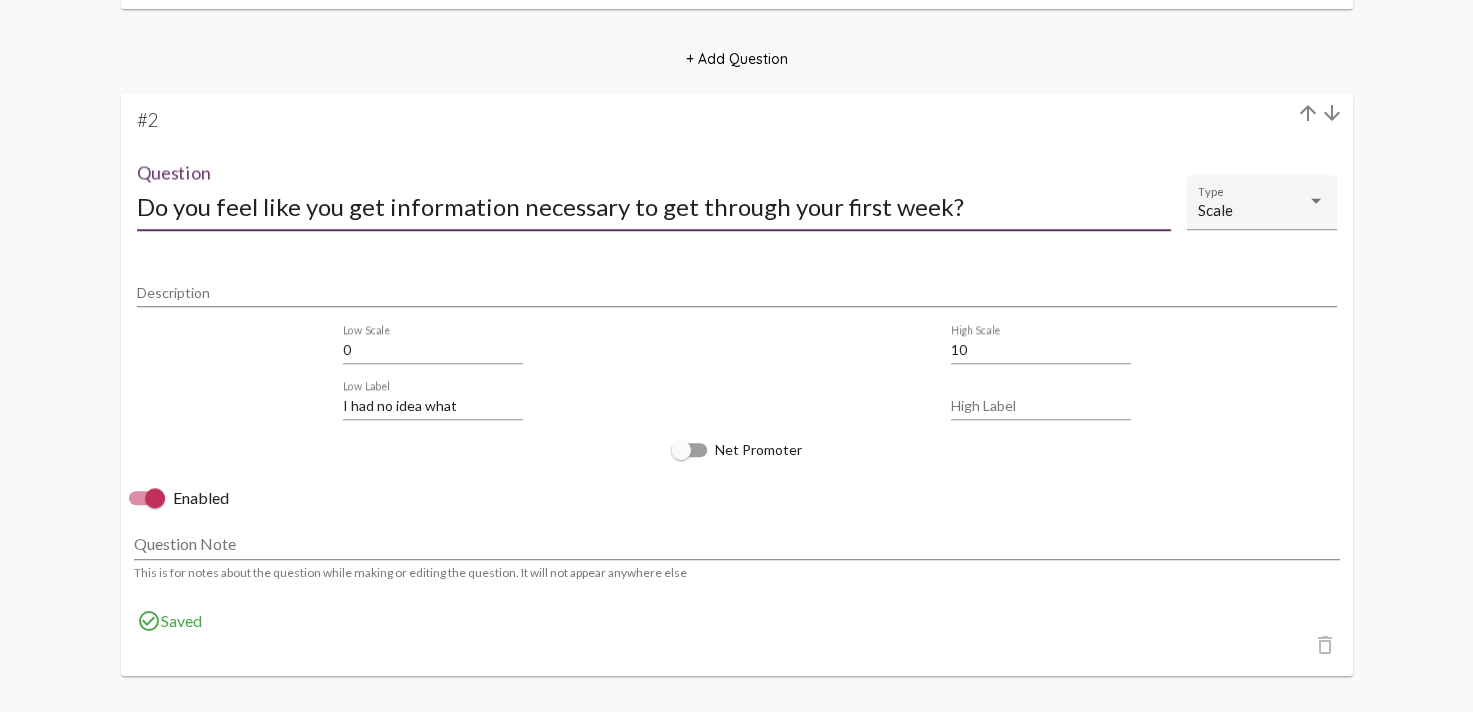 drag, startPoint x: 295, startPoint y: 206, endPoint x: 155, endPoint y: 210, distance: 140.05713 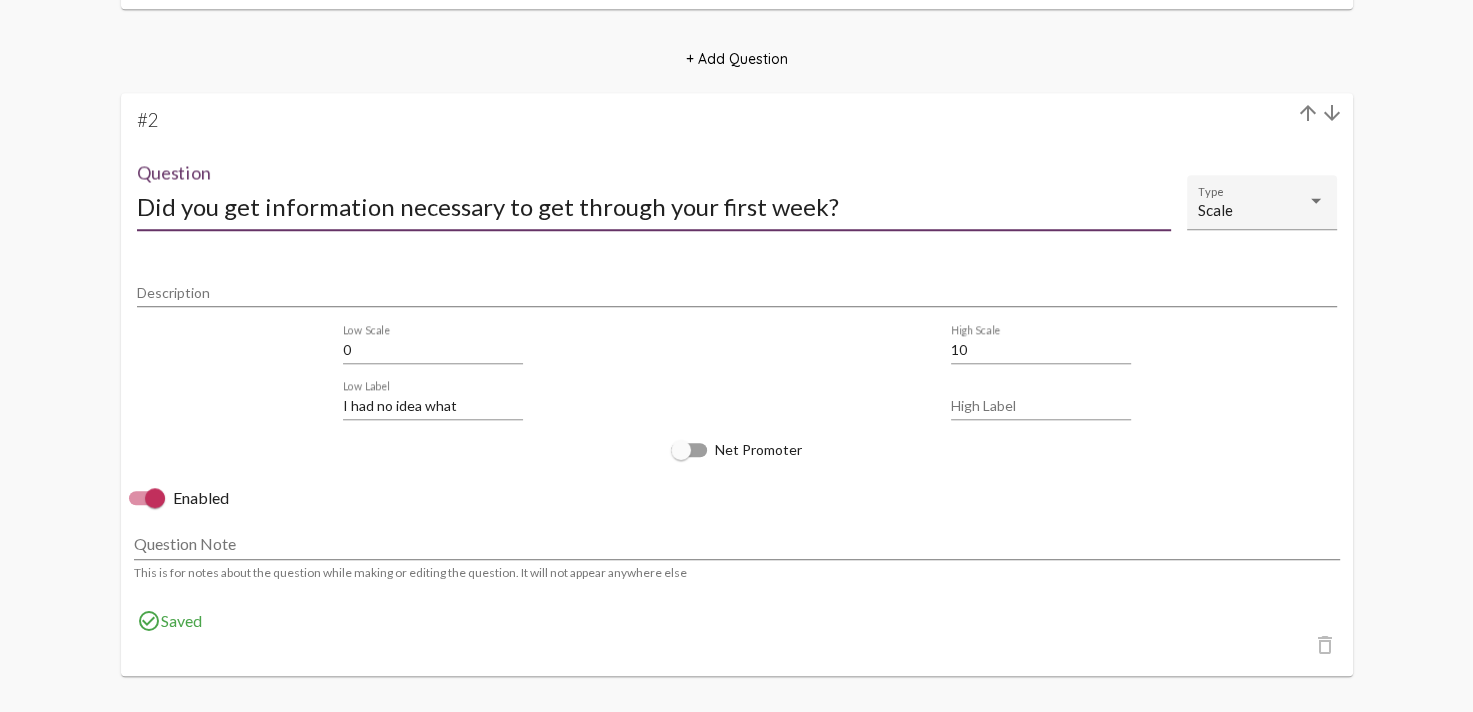 click on "Did you get information necessary to get through your first week?" at bounding box center (654, 206) 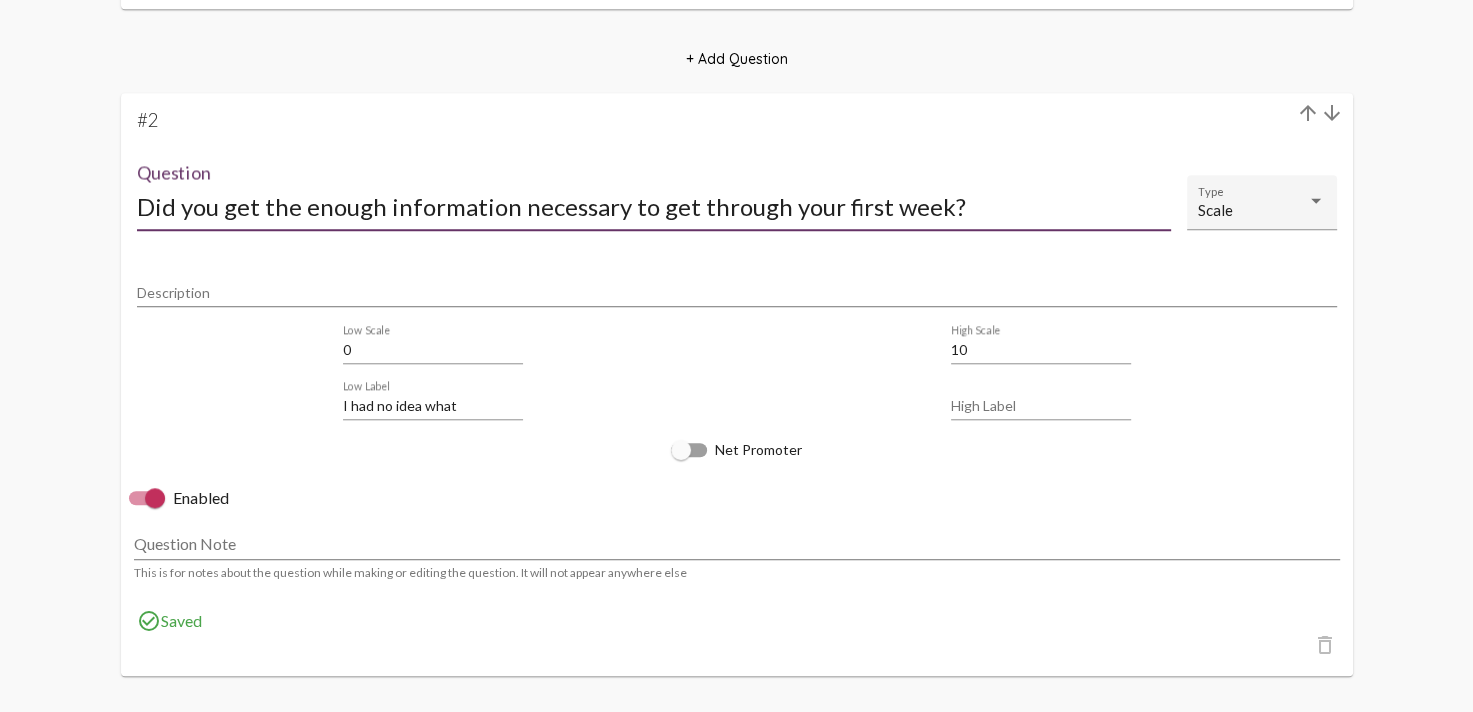 click on "Did you get the enough information necessary to get through your first week?" at bounding box center (654, 206) 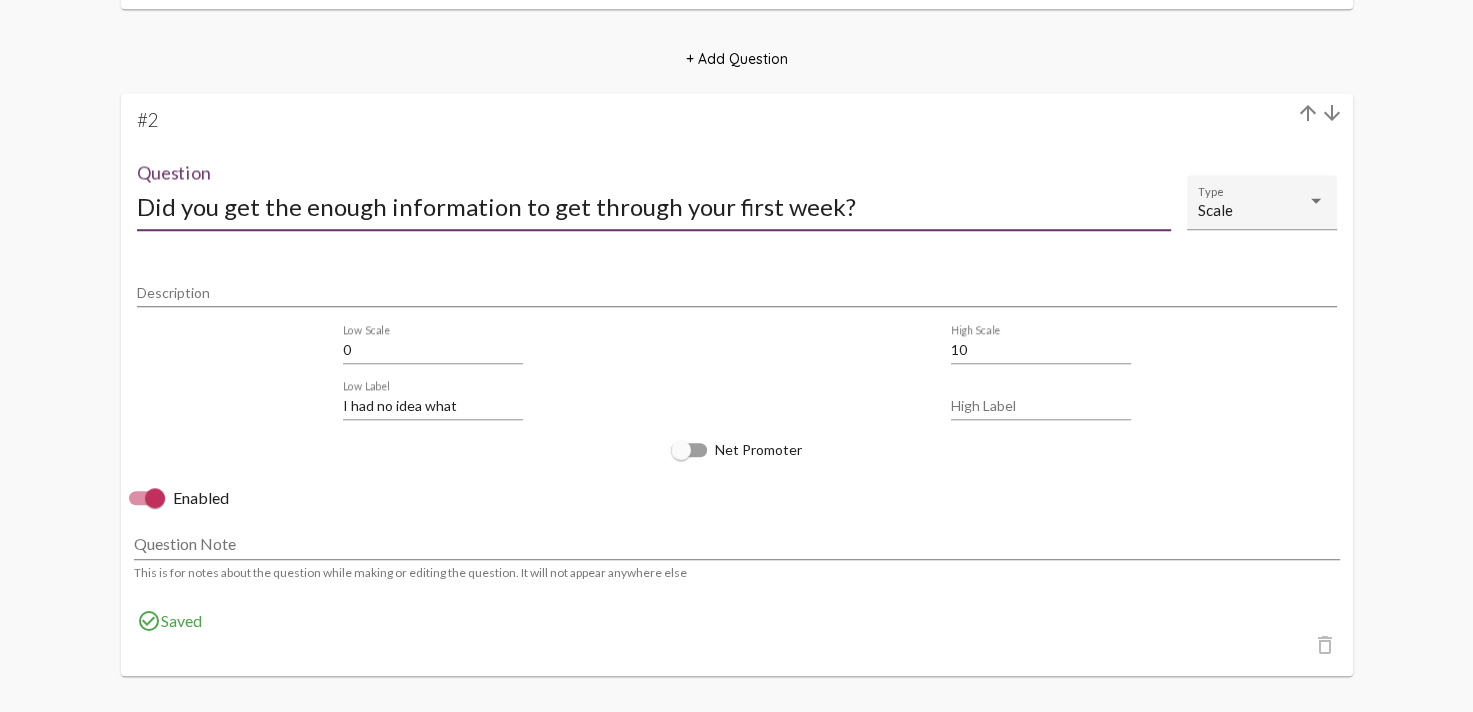 click on "Did you get the enough information to get through your first week?" at bounding box center (654, 206) 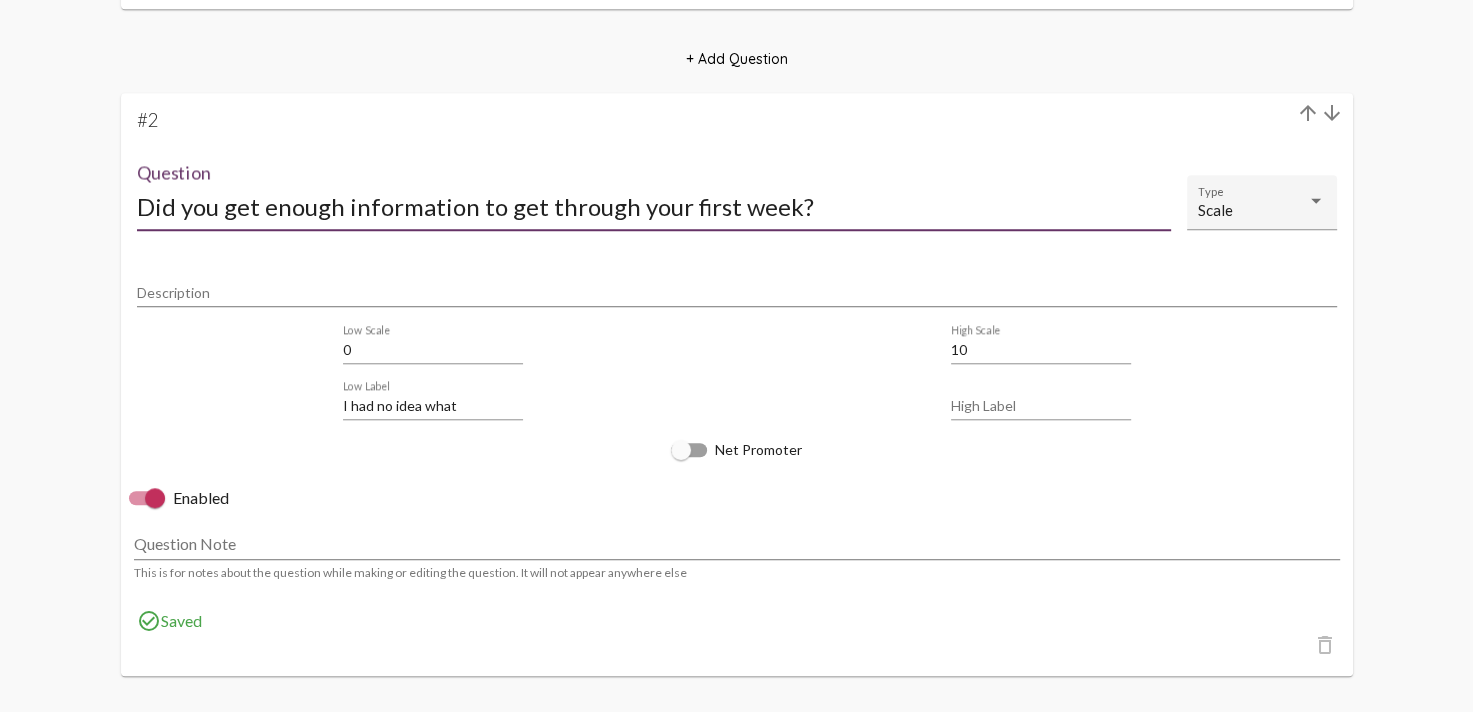 click on "Did you get enough information to get through your first week?" at bounding box center (654, 206) 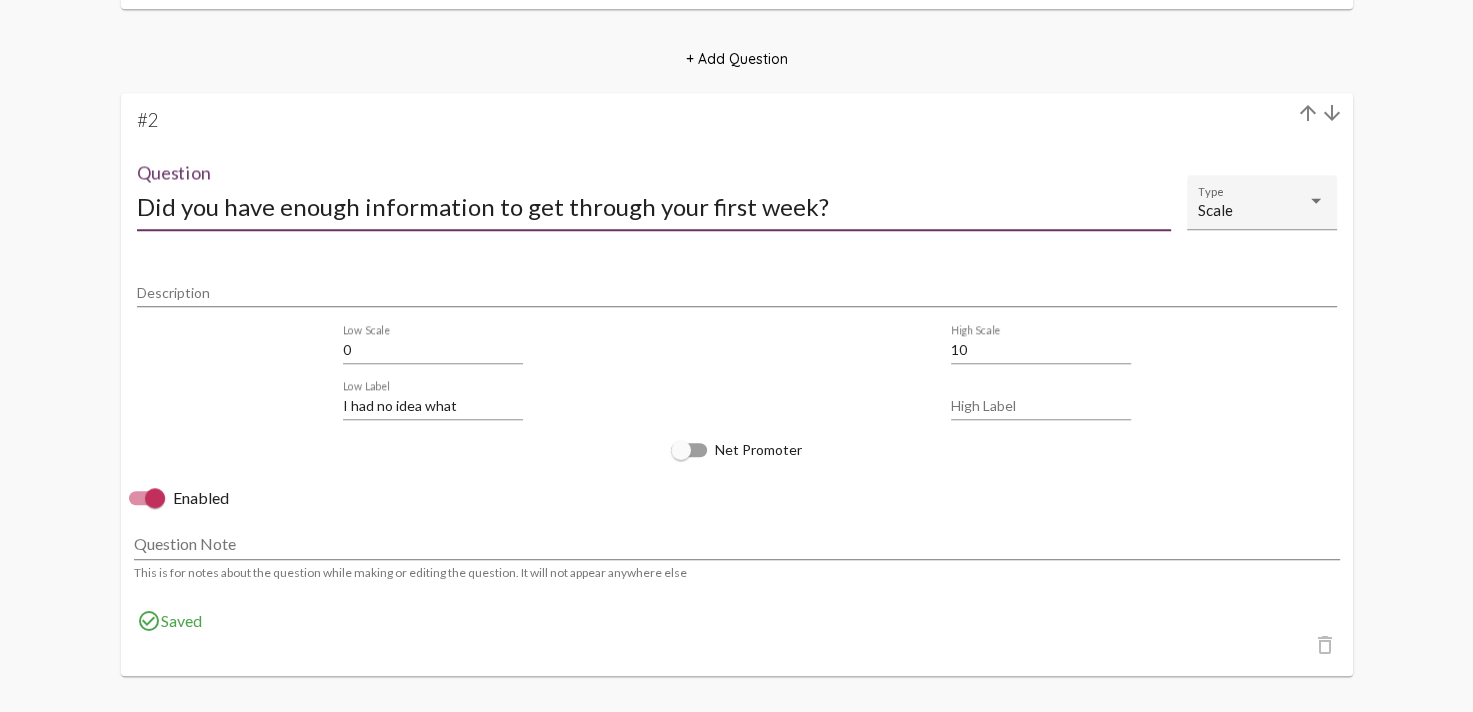 click on "Did you have enough information to get through your first week?" at bounding box center [654, 206] 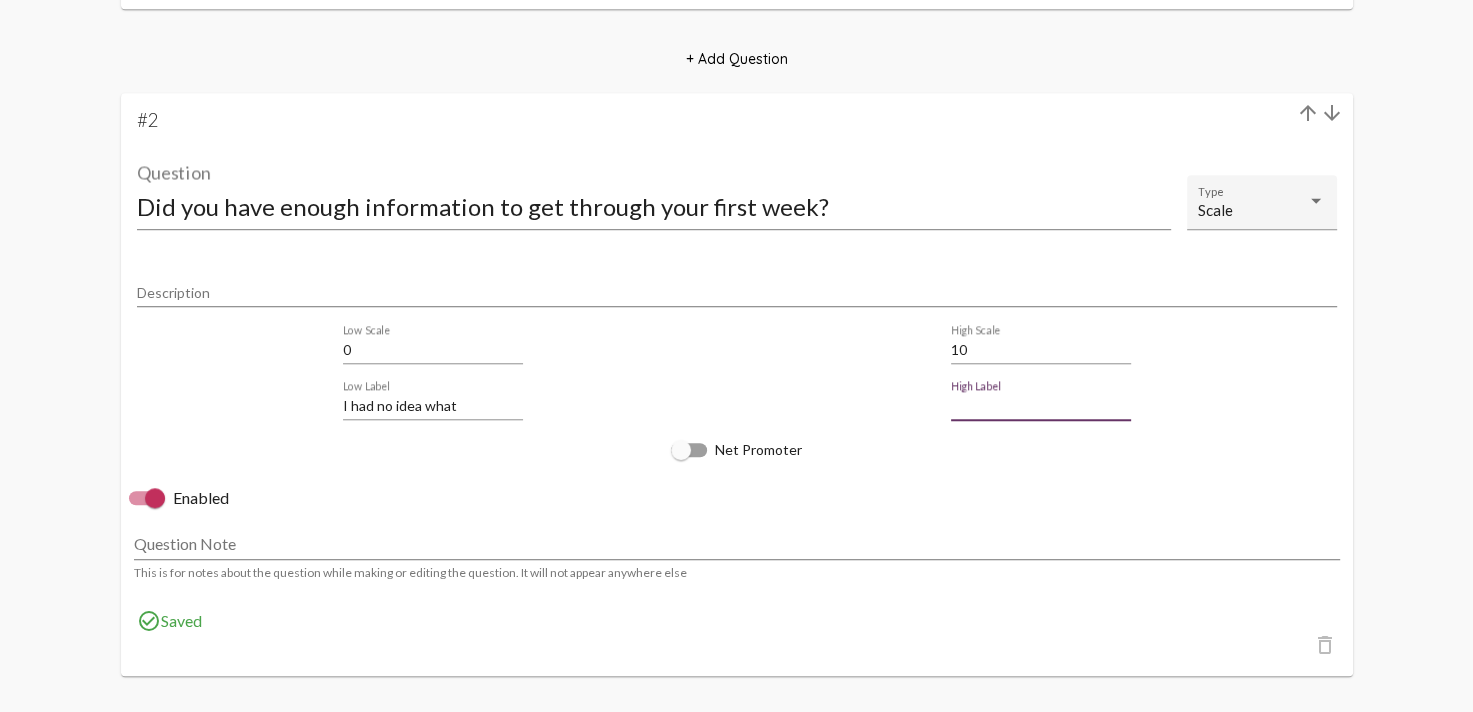 click on "High Label" at bounding box center (1041, 406) 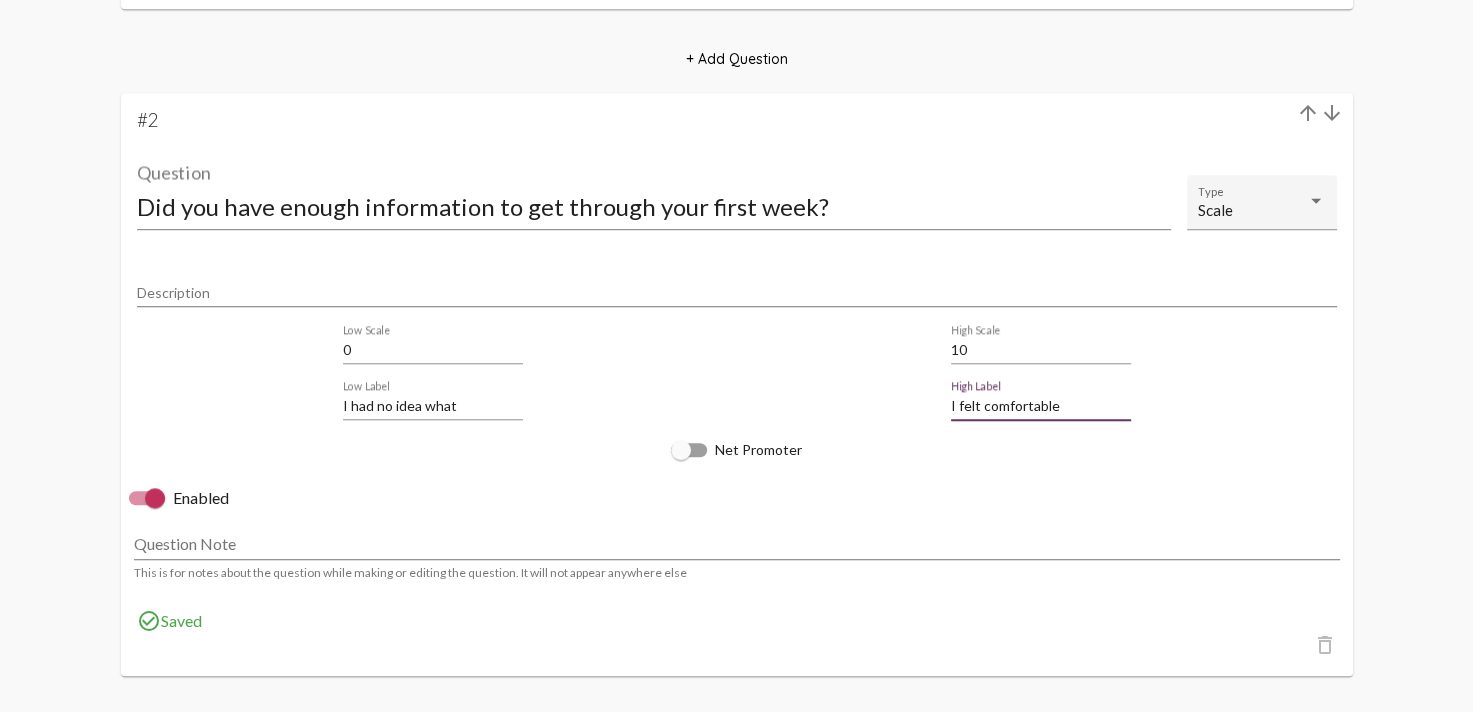 type on "I felt comfortable" 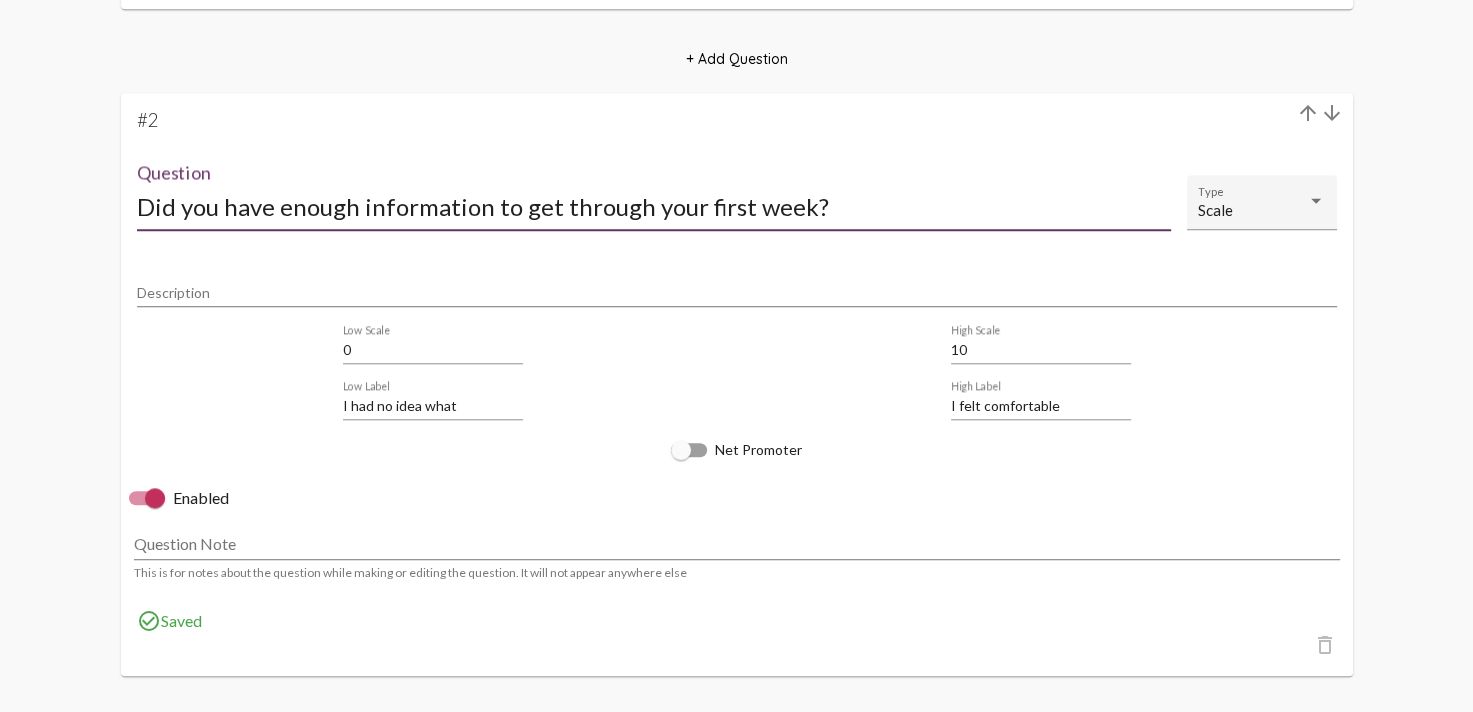 click on "Did you have enough information to get through your first week?" at bounding box center [654, 206] 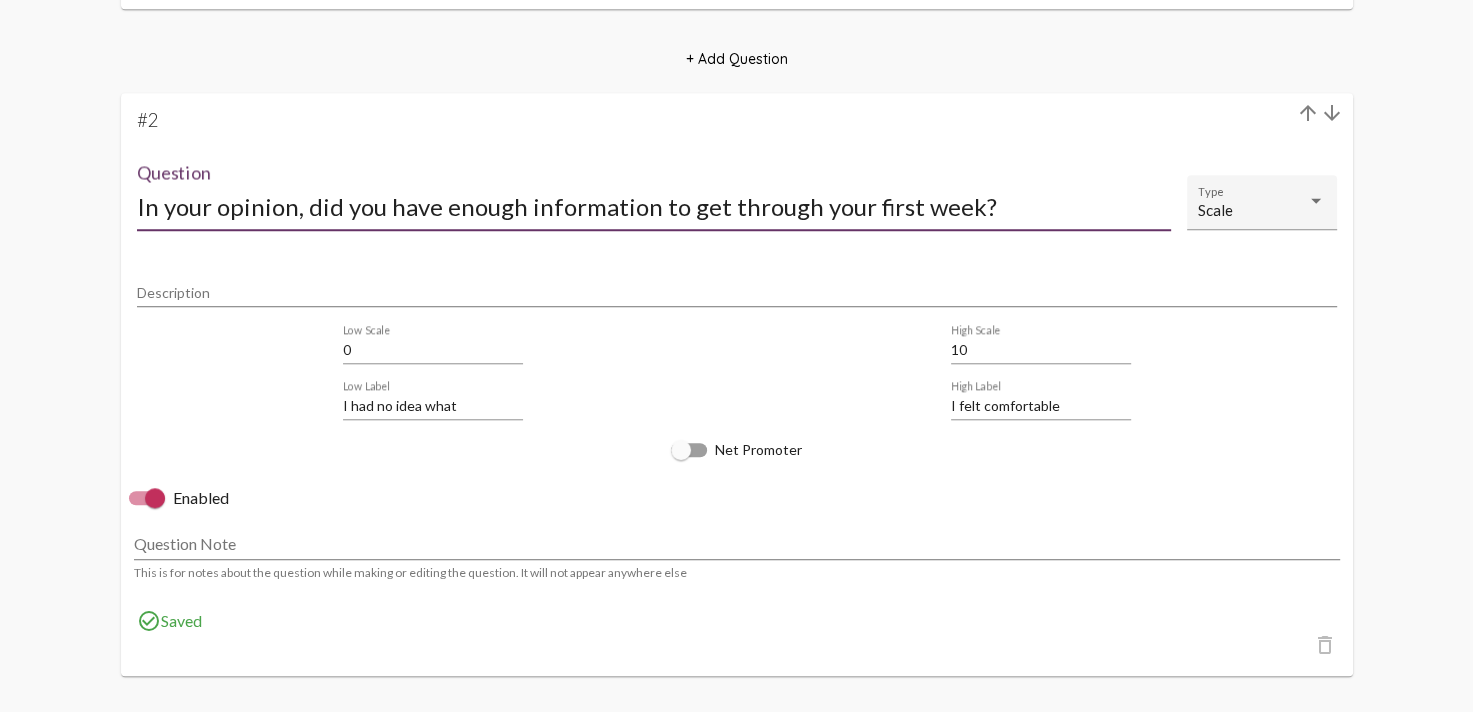 click on "In your opinion, did you have enough information to get through your first week?" at bounding box center (654, 206) 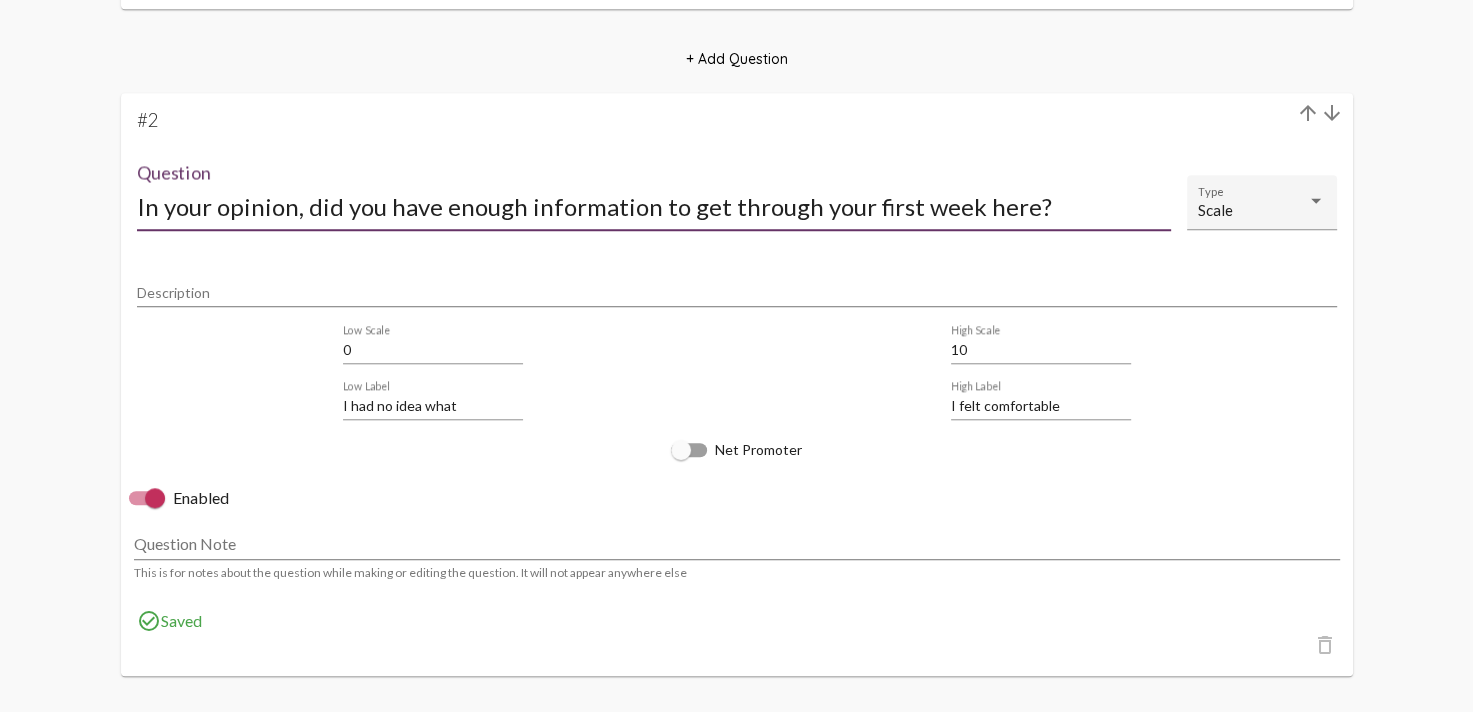 click on "In your opinion, did you have enough information to get through your first week here?" at bounding box center [654, 206] 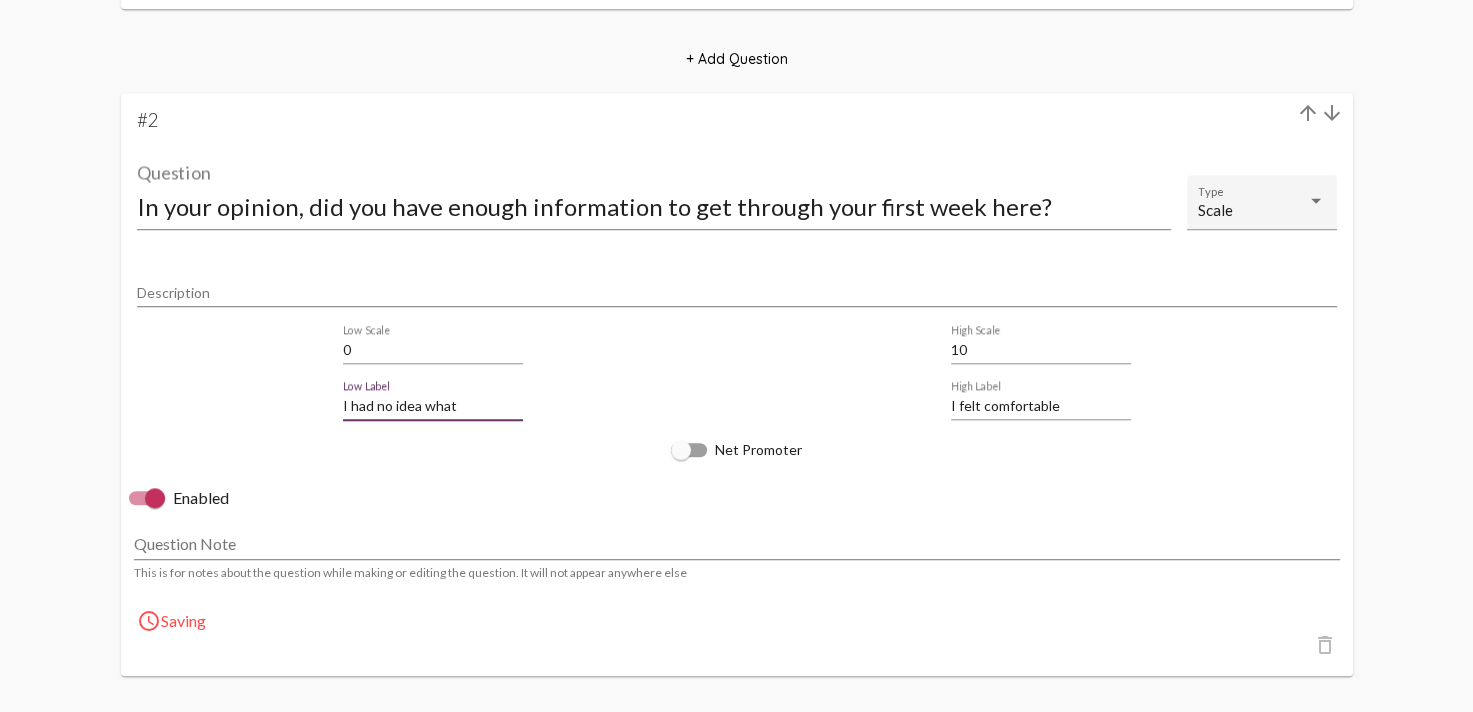 click on "I had no idea what" at bounding box center (433, 406) 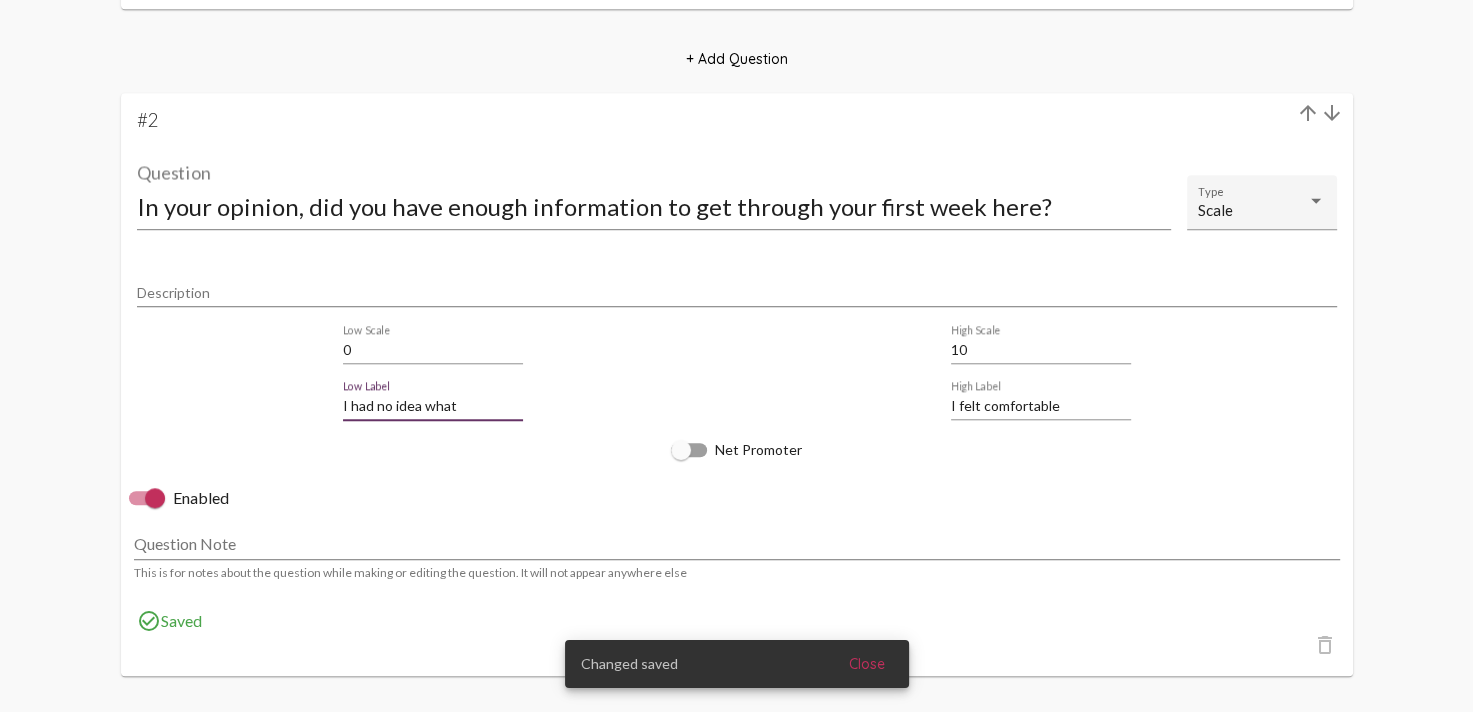 drag, startPoint x: 474, startPoint y: 405, endPoint x: 320, endPoint y: 403, distance: 154.01299 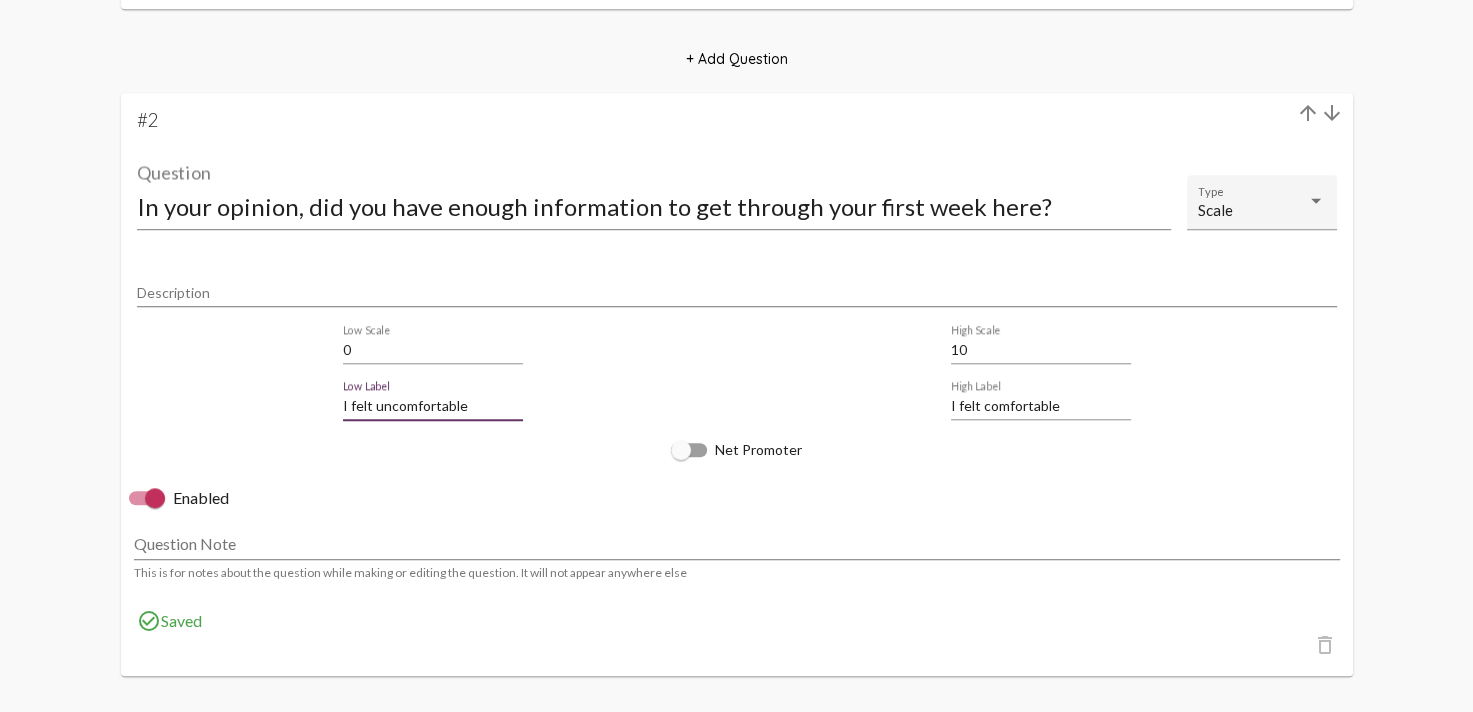 type on "I felt uncomfortable" 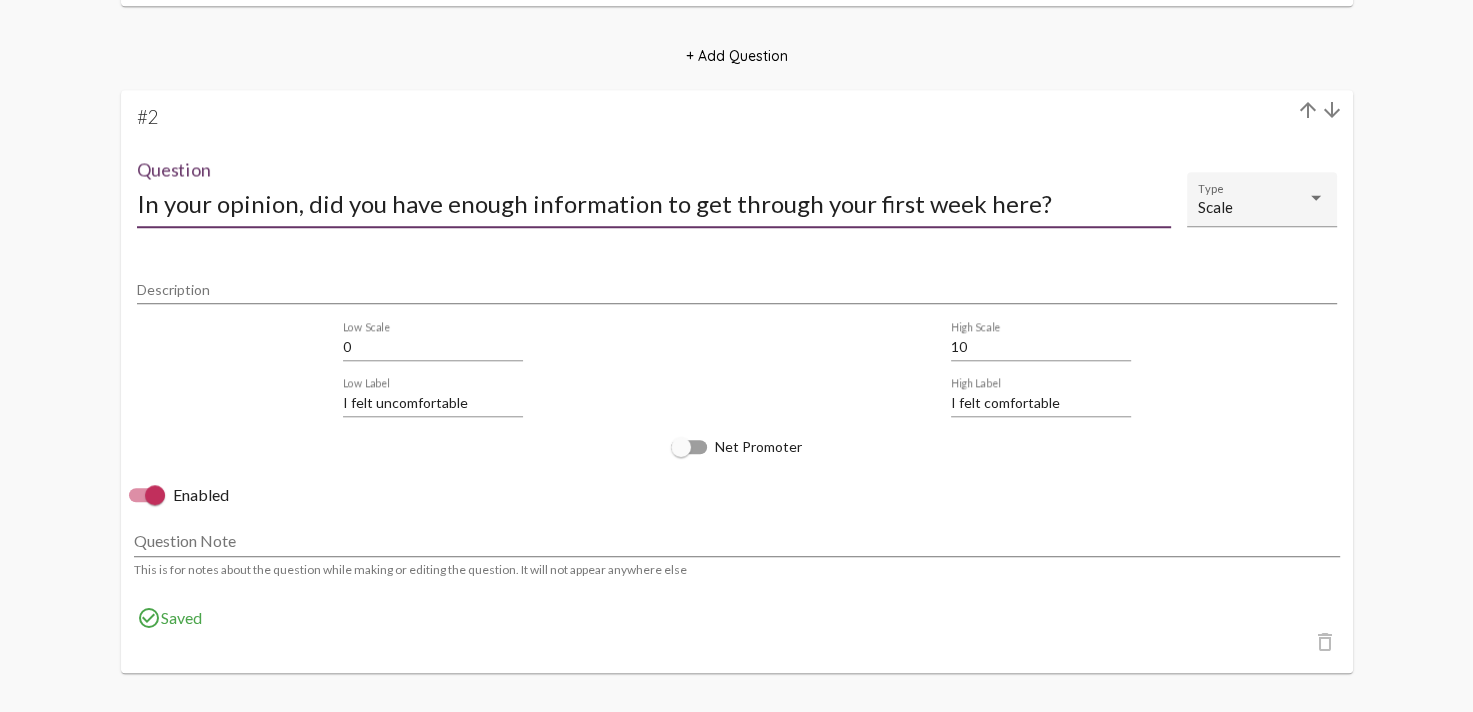 scroll, scrollTop: 1567, scrollLeft: 0, axis: vertical 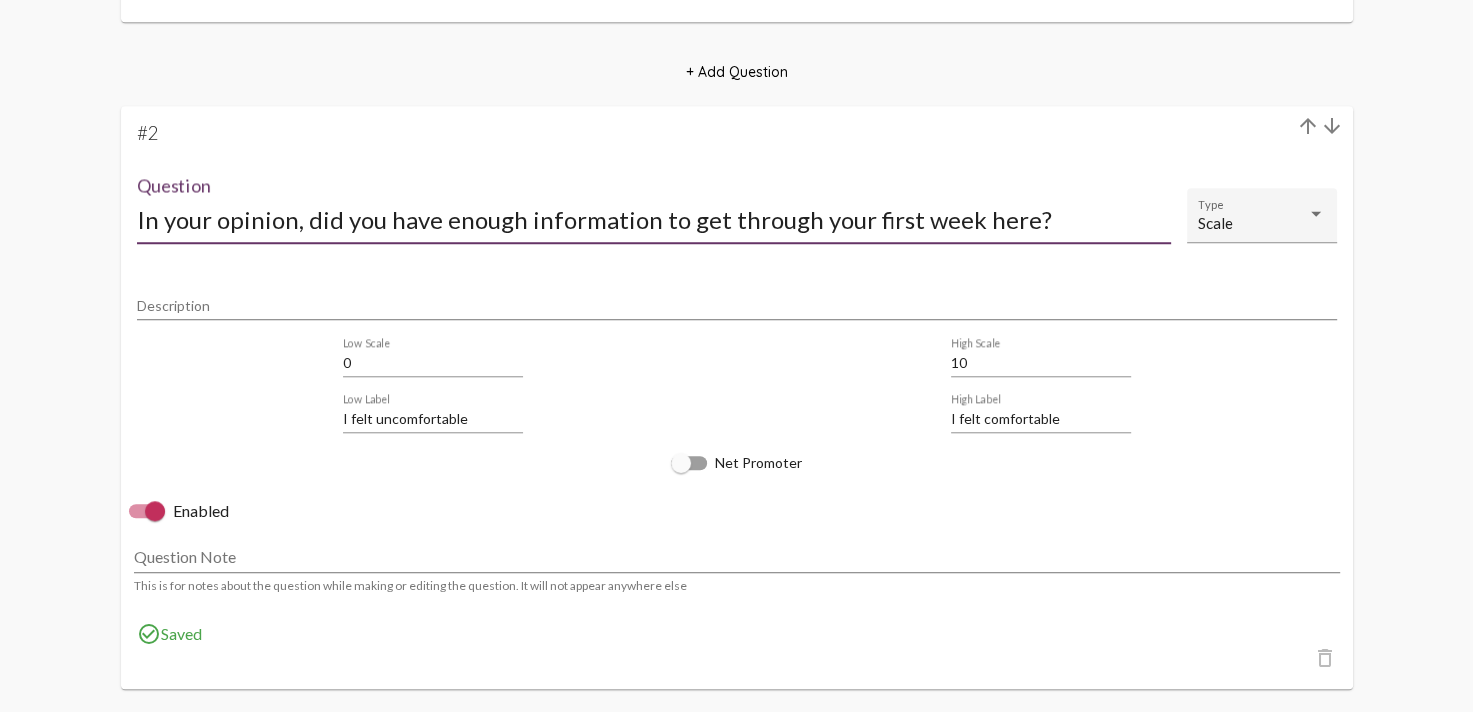 click on "In your opinion, did you have enough information to get through your first week here?" at bounding box center (654, 219) 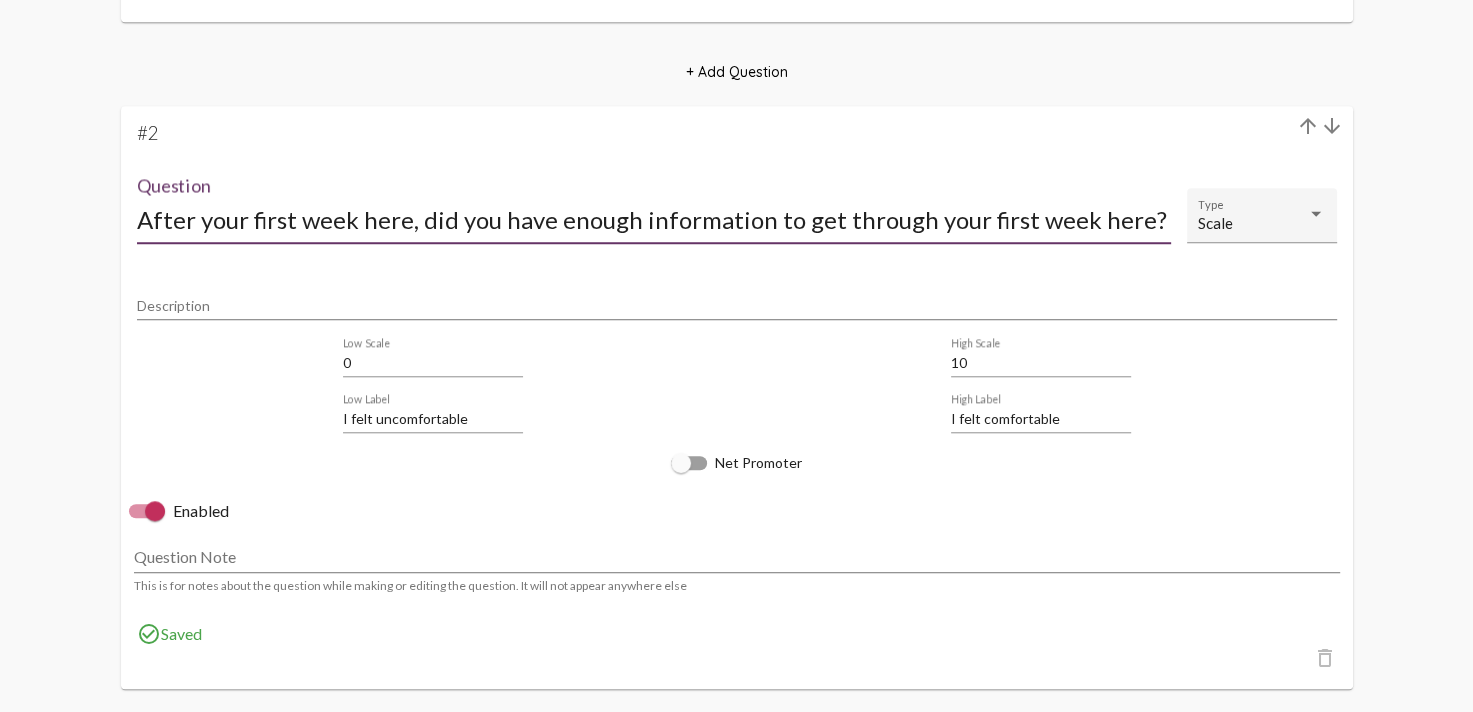 drag, startPoint x: 496, startPoint y: 218, endPoint x: 622, endPoint y: 214, distance: 126.06348 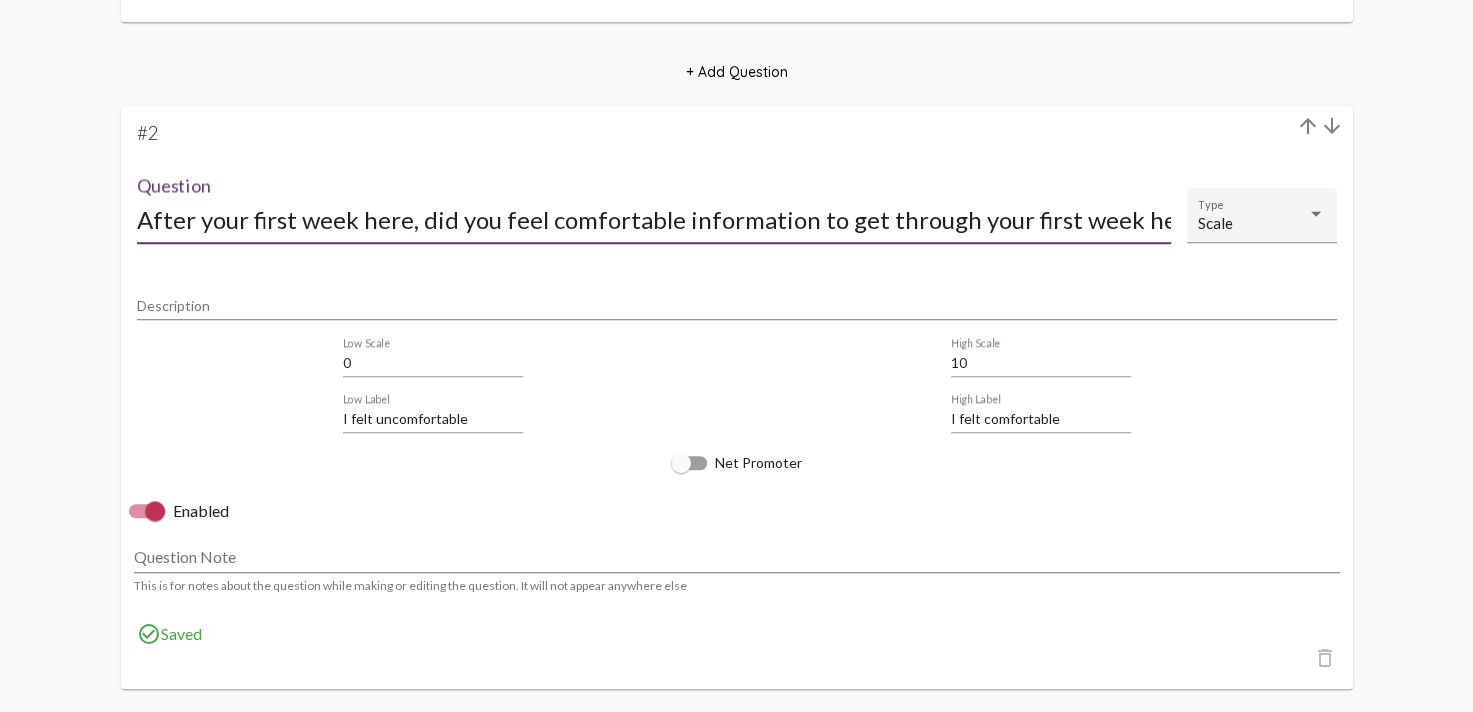 click on "After your first week here, did you feel comfortable information to get through your first week here?" at bounding box center [654, 219] 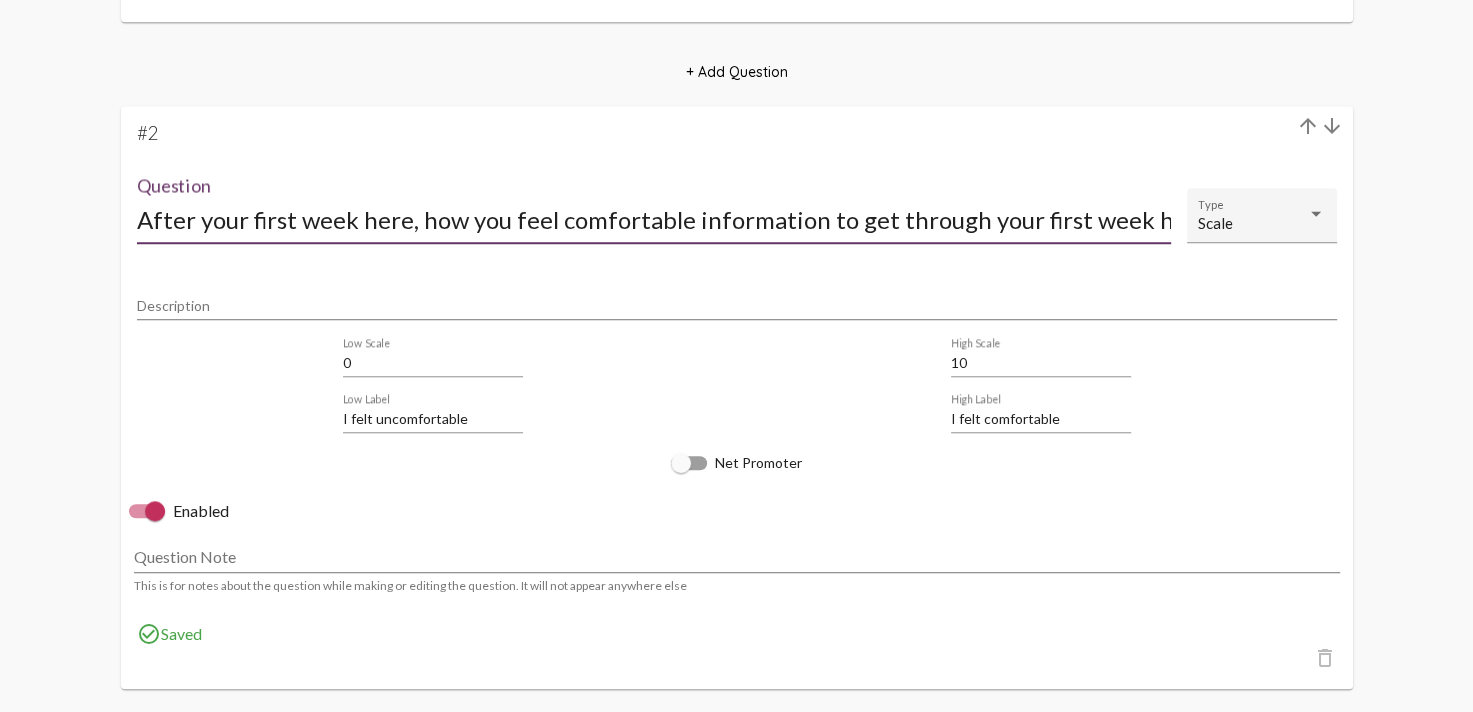 click on "After your first week here, how you feel comfortable information to get through your first week here?" at bounding box center (654, 219) 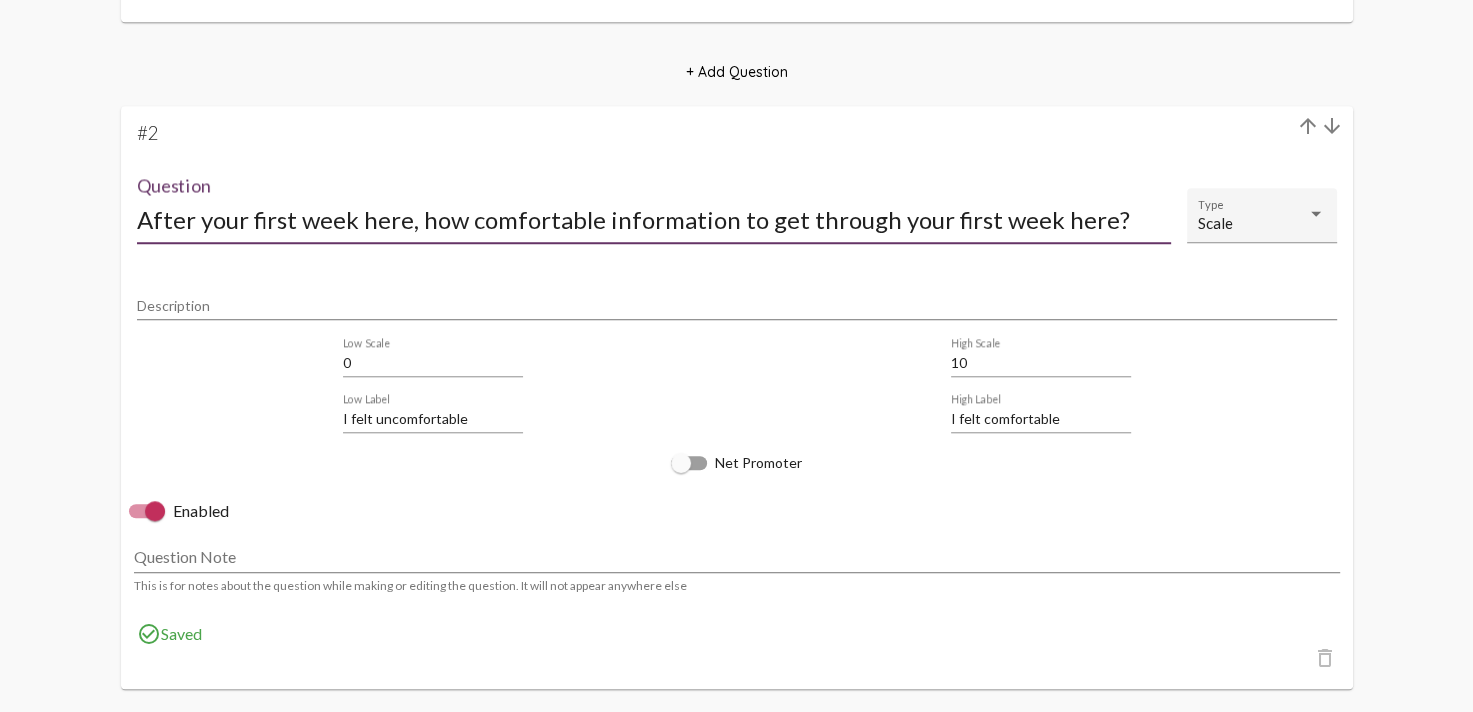 click on "After your first week here, how comfortable information to get through your first week here?" at bounding box center [654, 219] 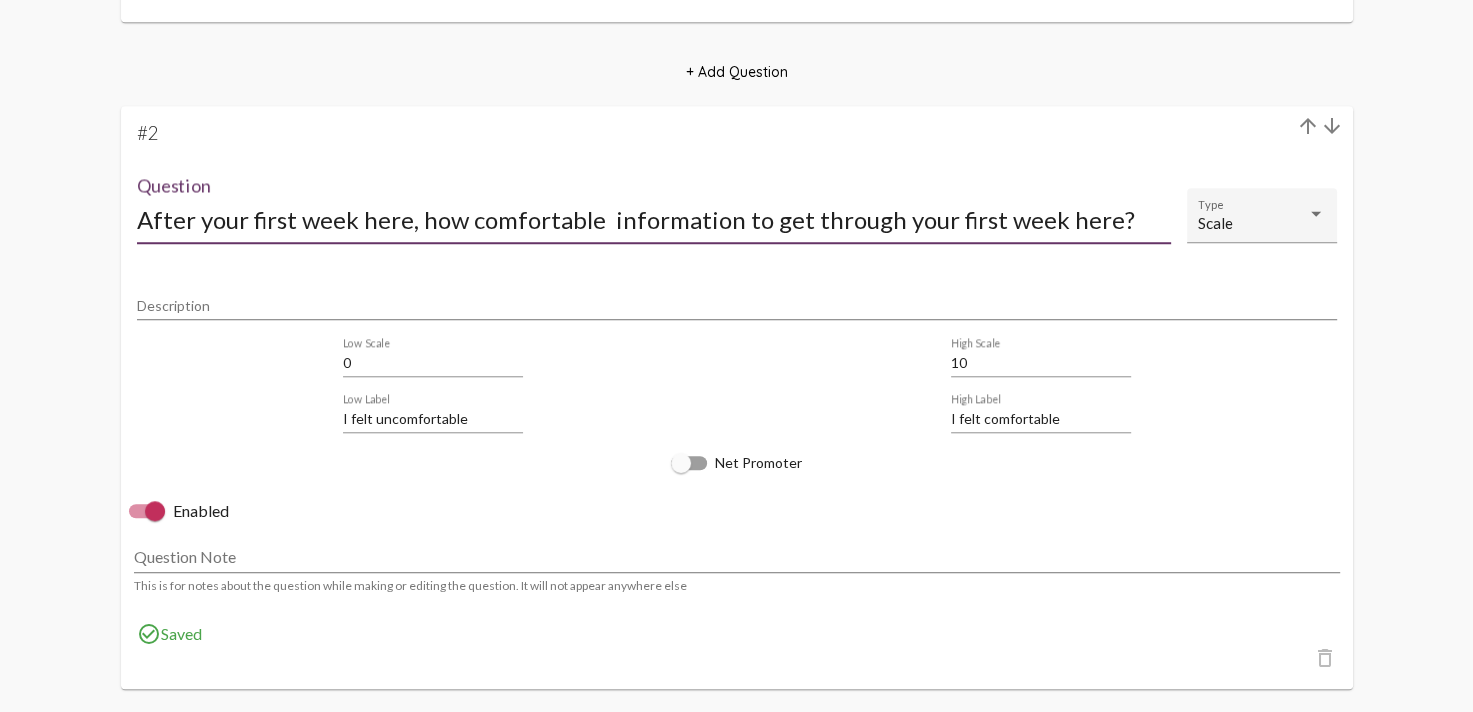 drag, startPoint x: 426, startPoint y: 216, endPoint x: 59, endPoint y: 195, distance: 367.6003 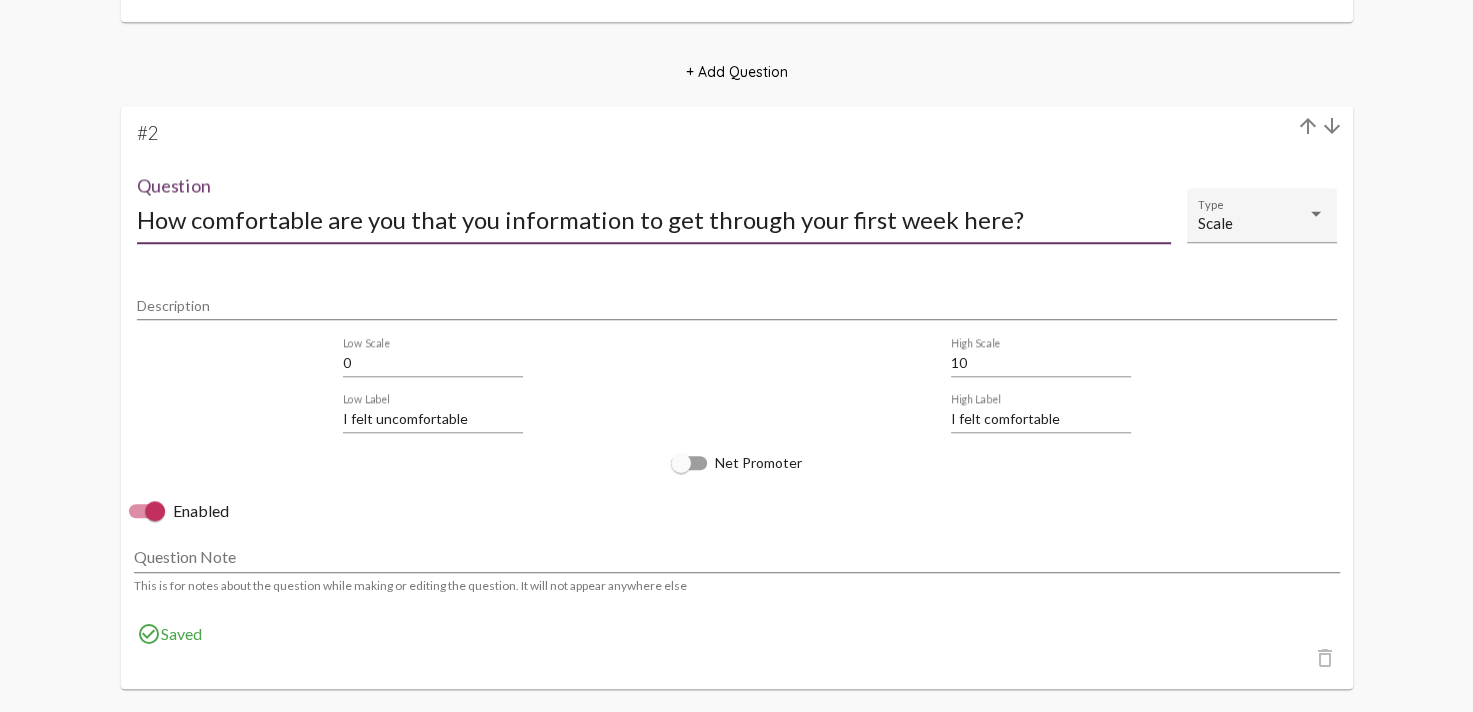 click on "How comfortable are you that you information to get through your first week here?" at bounding box center [654, 219] 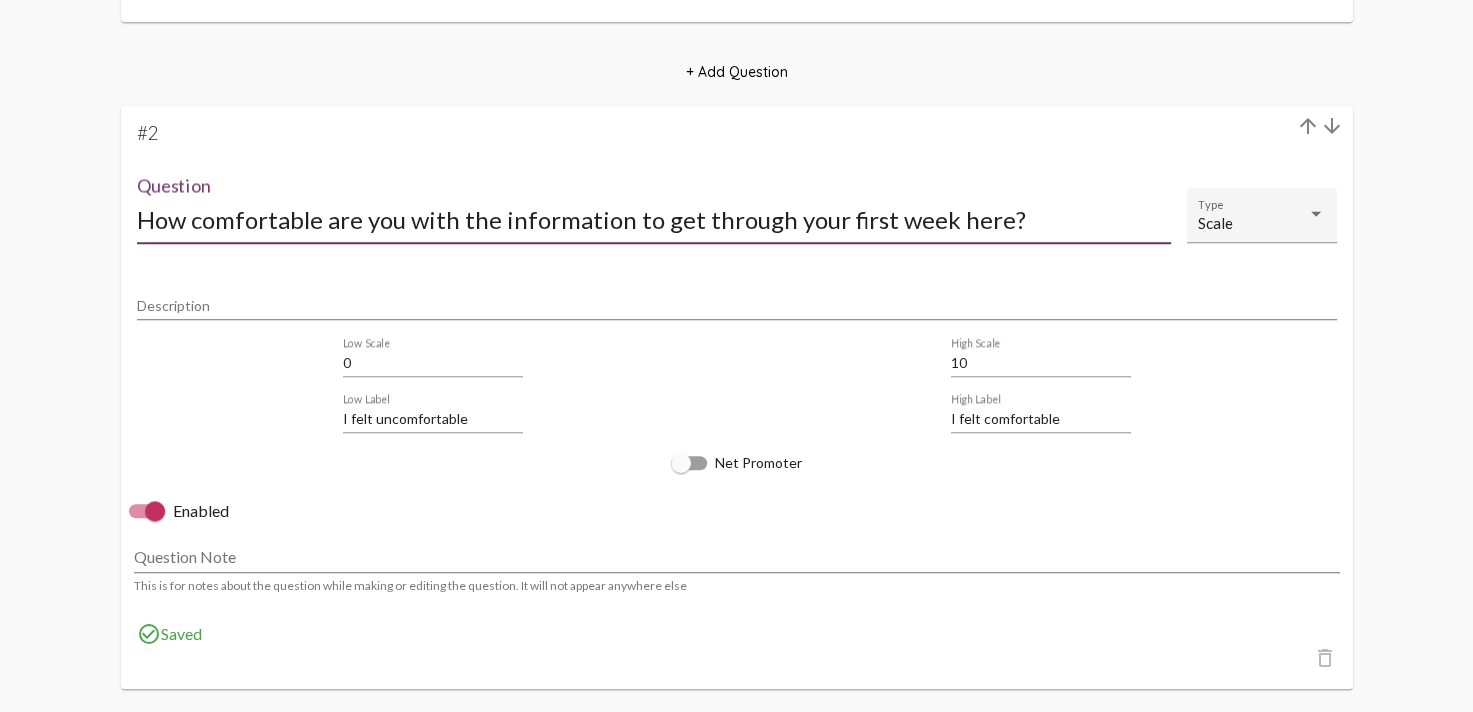 click on "How comfortable are you with the information to get through your first week here?" at bounding box center (654, 219) 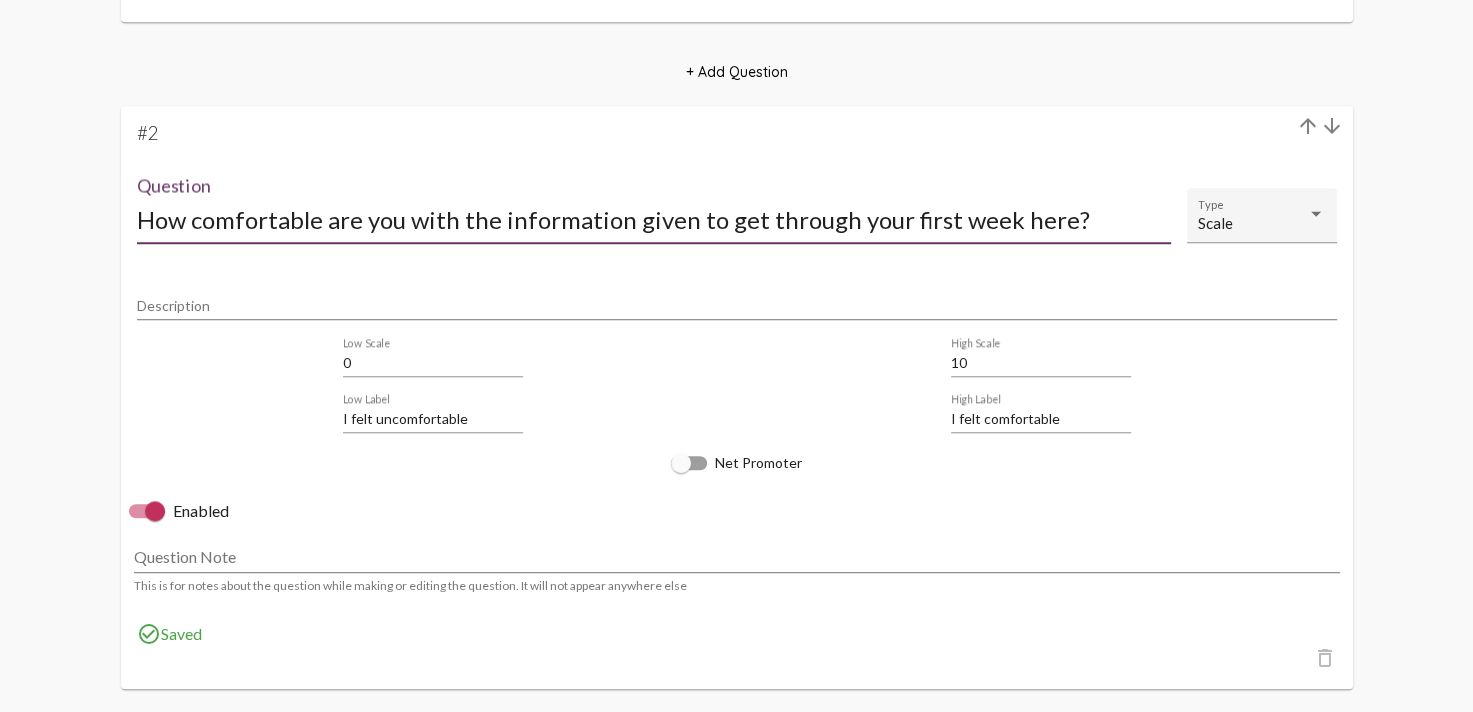 click on "How comfortable are you with the information given to get through your first week here?" at bounding box center [654, 219] 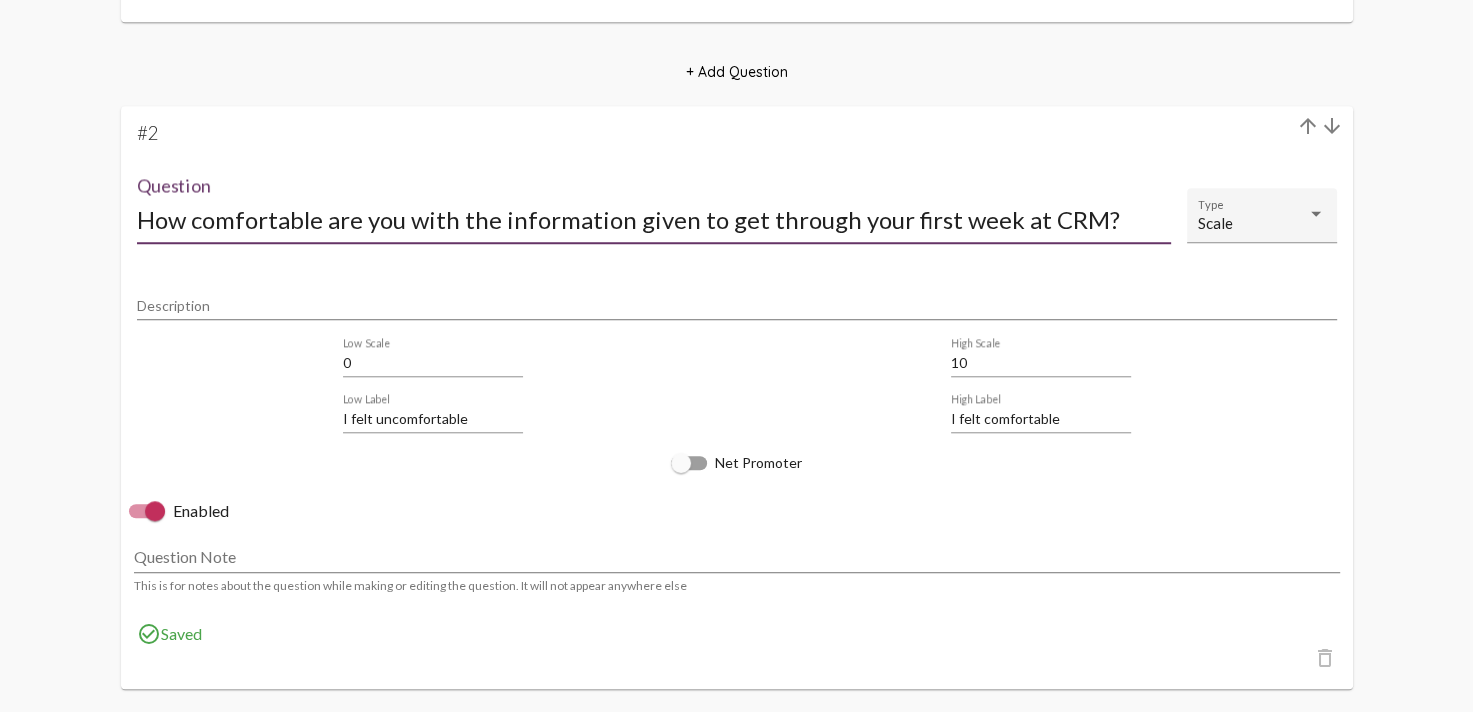 click on "How comfortable are you with the information given to get through your first week at CRM?" at bounding box center [654, 219] 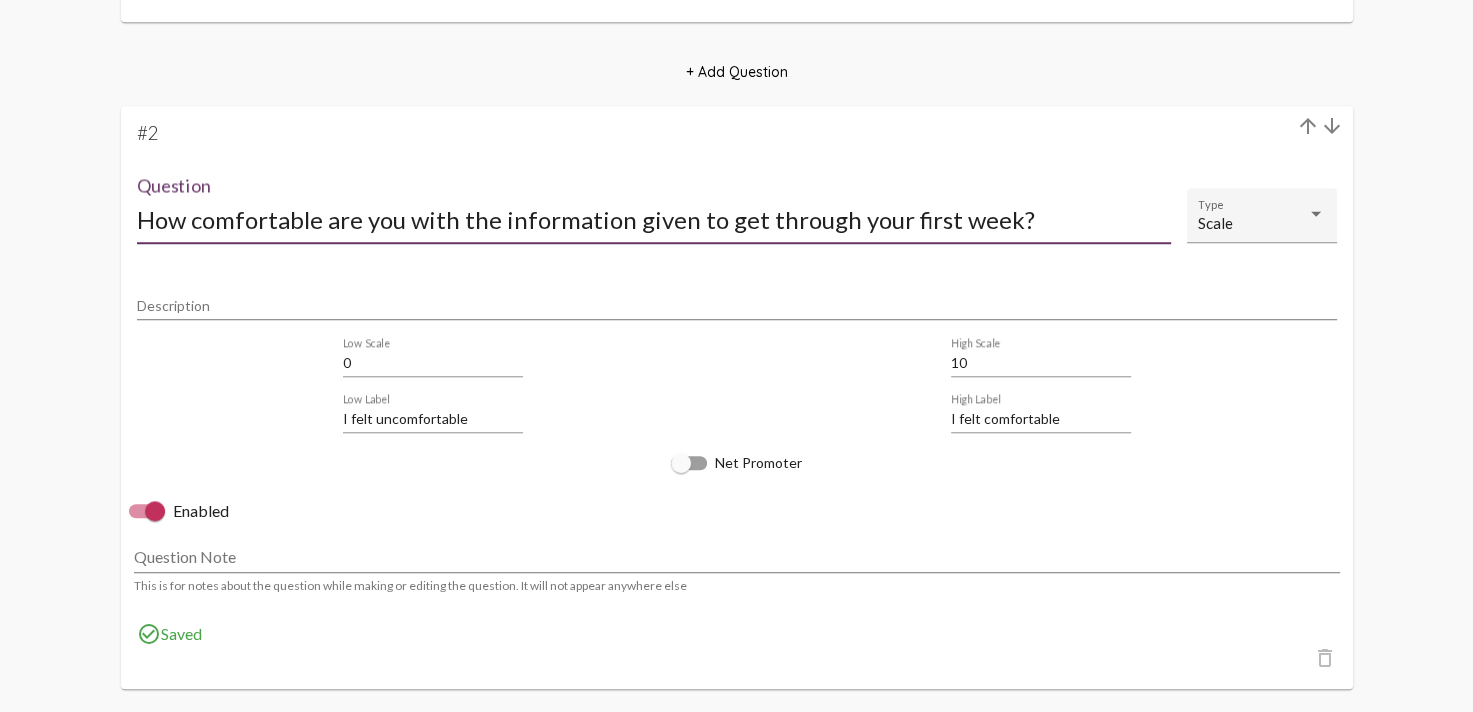 click on "How comfortable are you with the information given to get through your first week?" at bounding box center (654, 219) 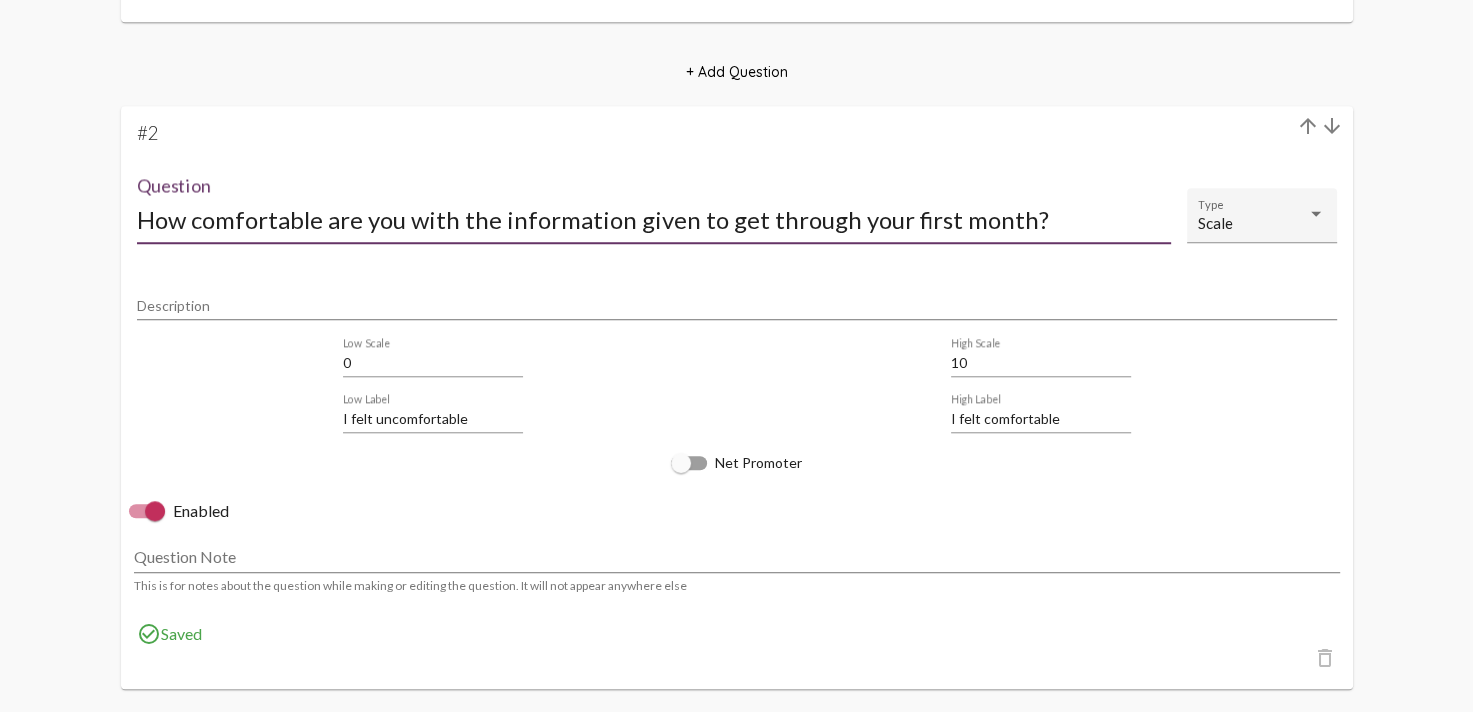 drag, startPoint x: 408, startPoint y: 215, endPoint x: 676, endPoint y: 212, distance: 268.01678 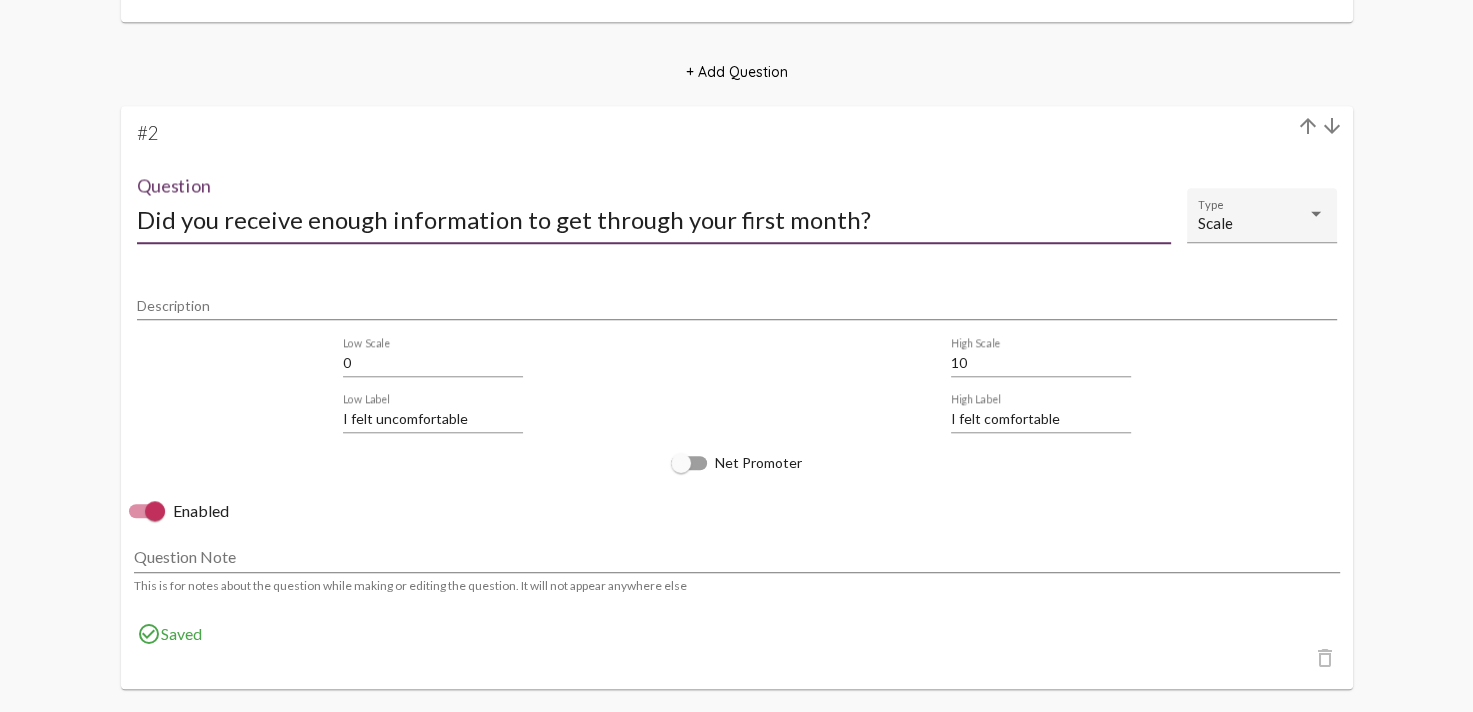 click on "Did you receive enough information to get through your first month?" at bounding box center (654, 219) 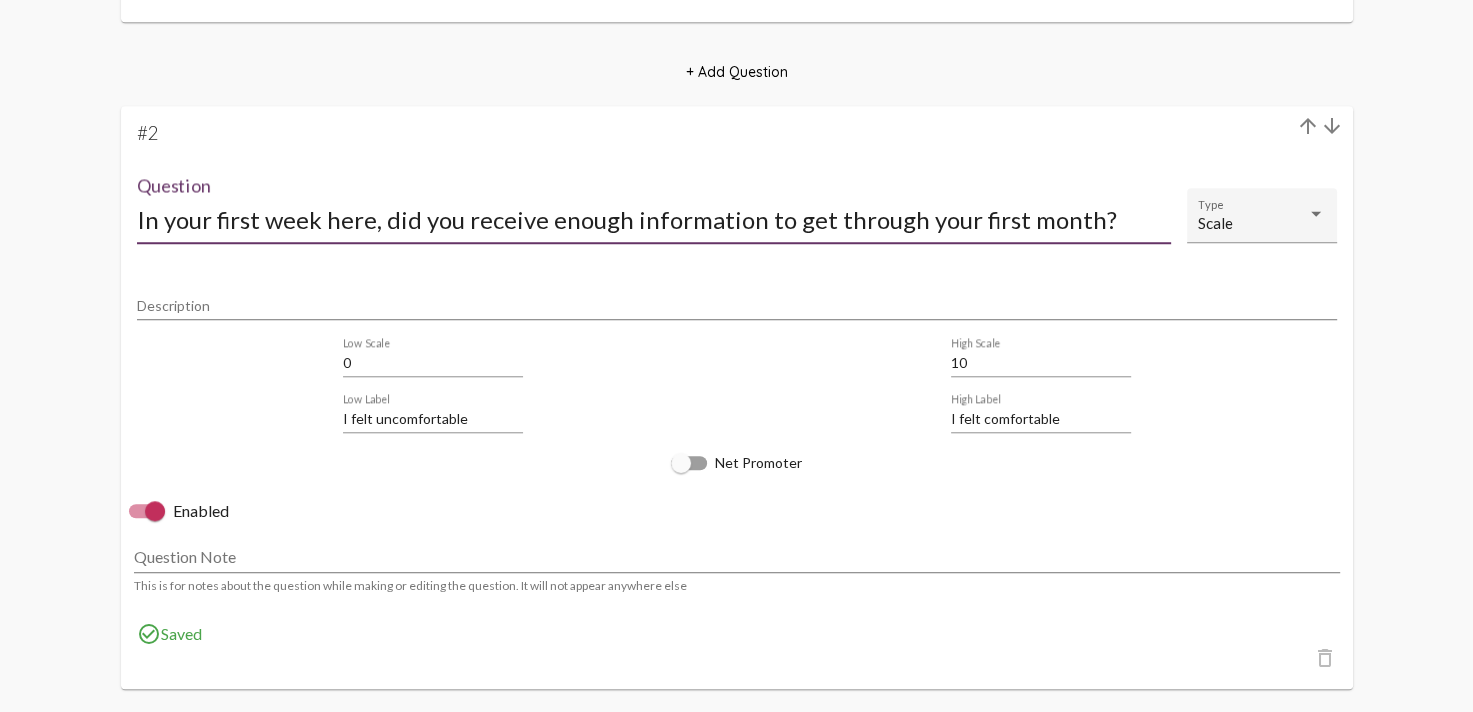 click on "In your first week here, did you receive enough information to get through your first month?" at bounding box center (654, 219) 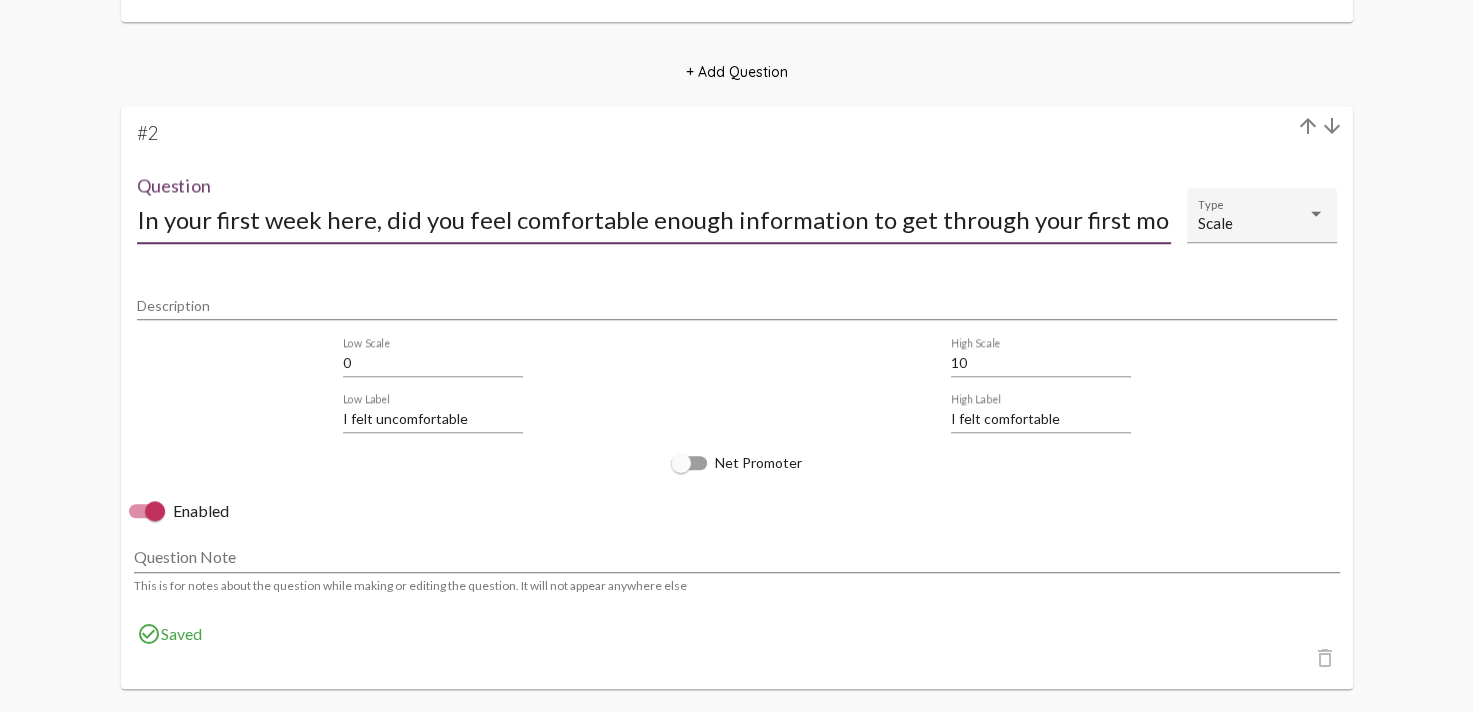 click on "In your first week here, did you feel comfortable enough information to get through your first month?" at bounding box center [654, 219] 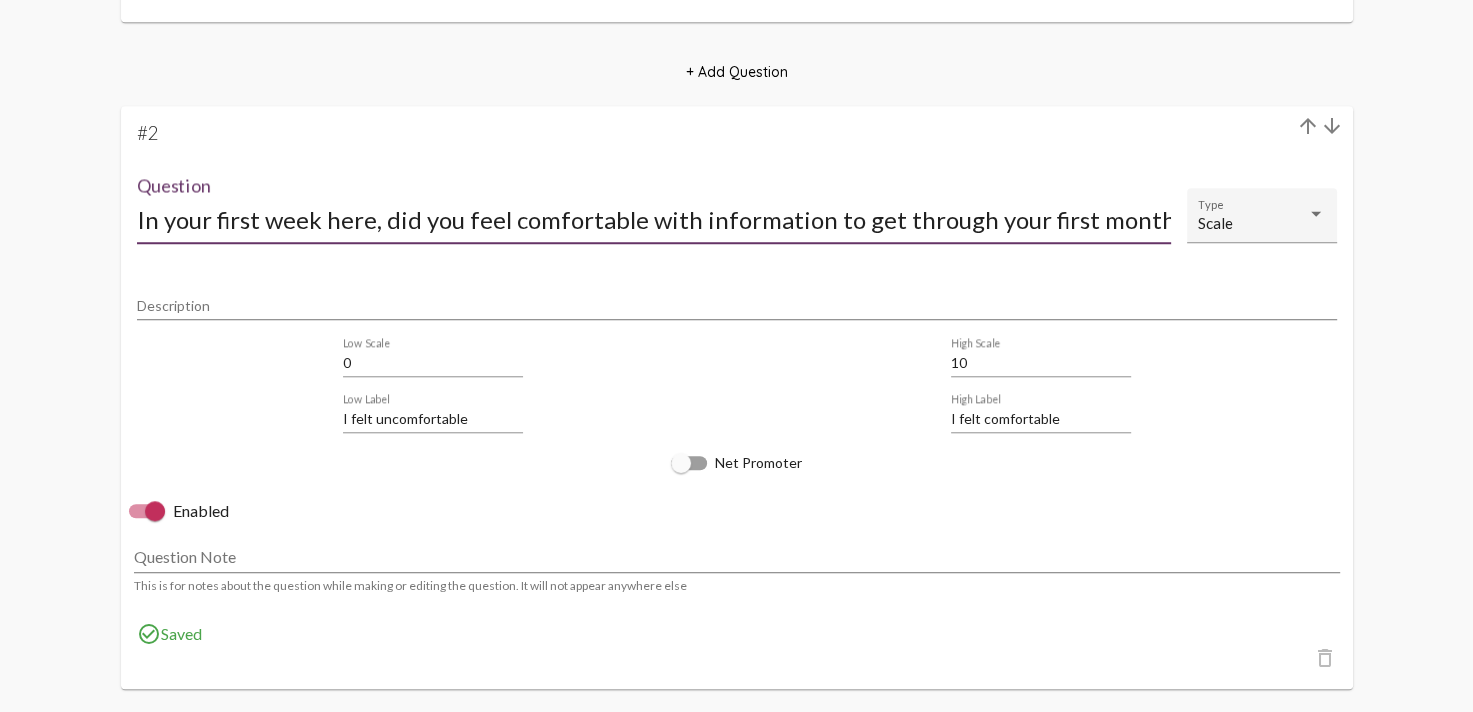 drag, startPoint x: 682, startPoint y: 221, endPoint x: 459, endPoint y: 220, distance: 223.00224 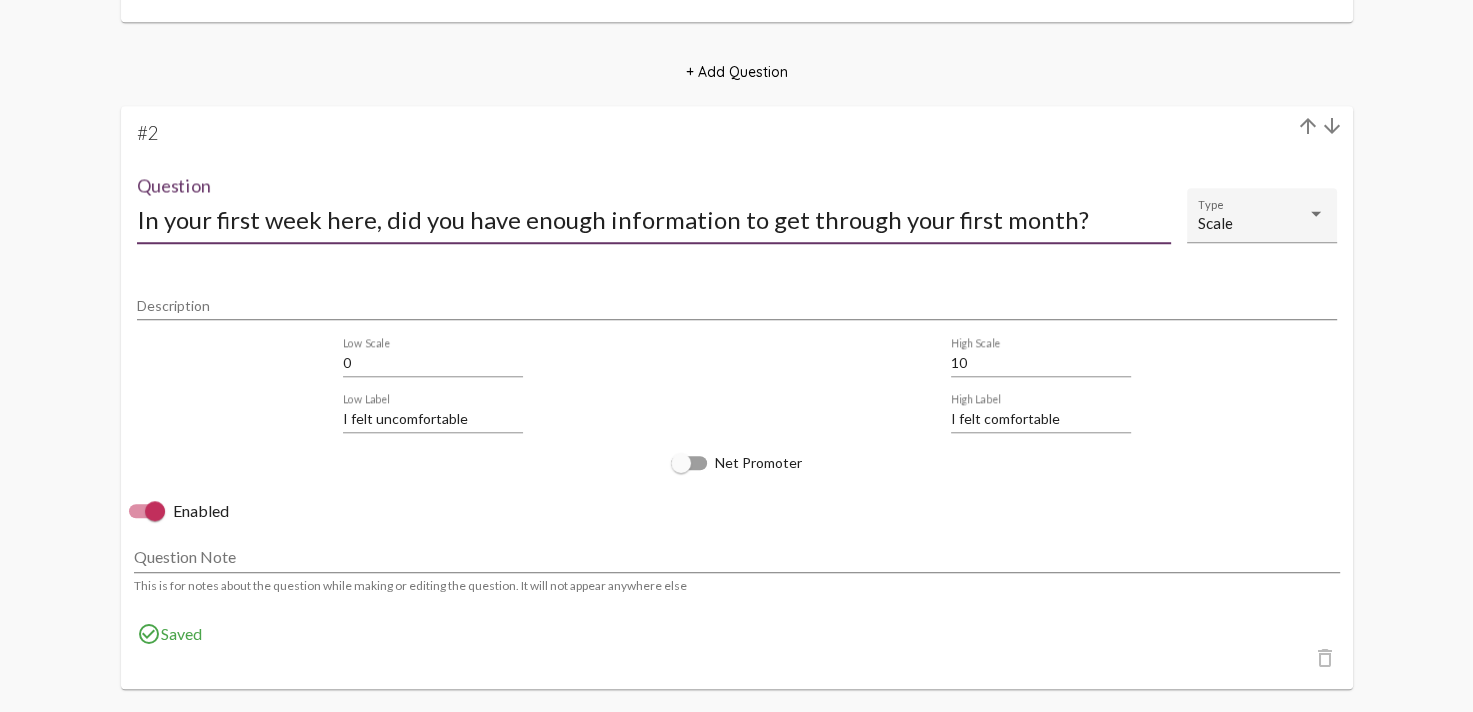 click on "In your first week here, did you have enough information to get through your first month?" at bounding box center (654, 219) 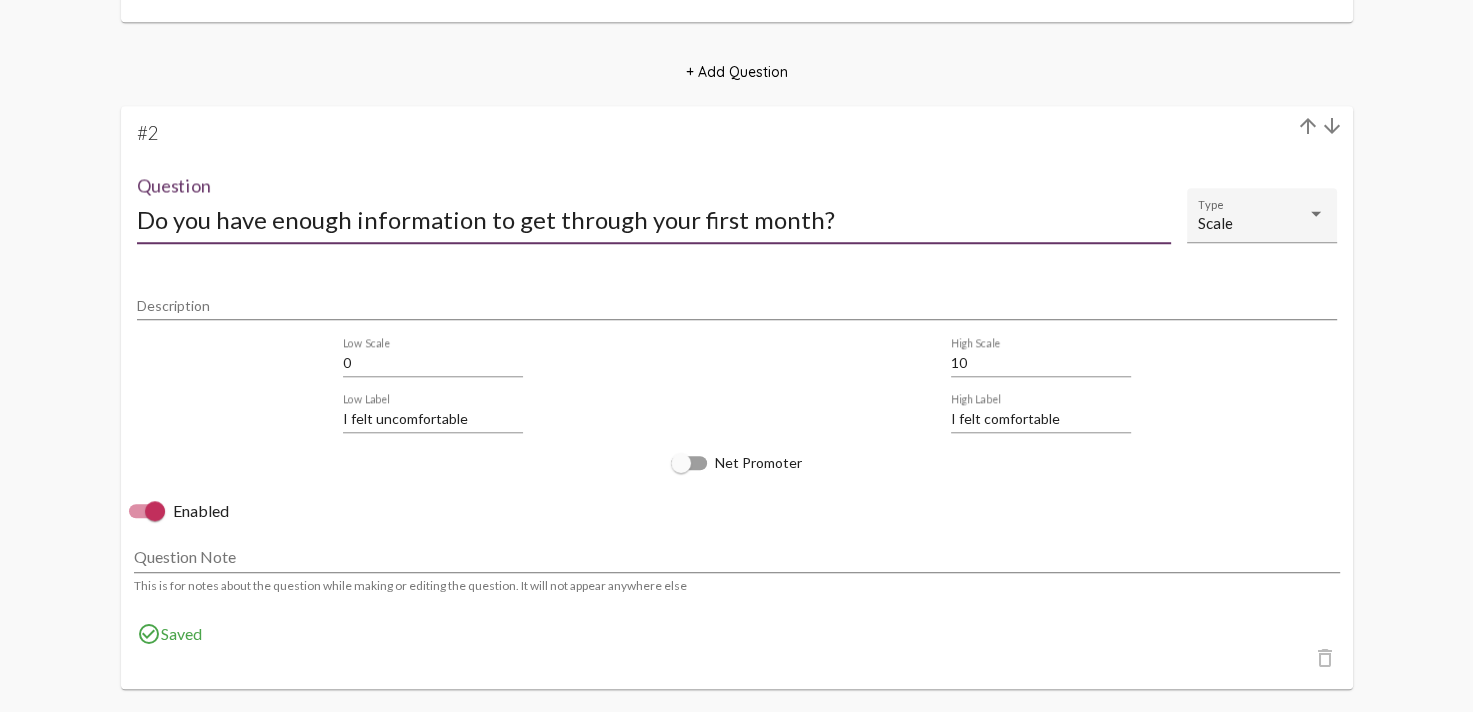 click on "Do you have enough information to get through your first month?" at bounding box center [654, 219] 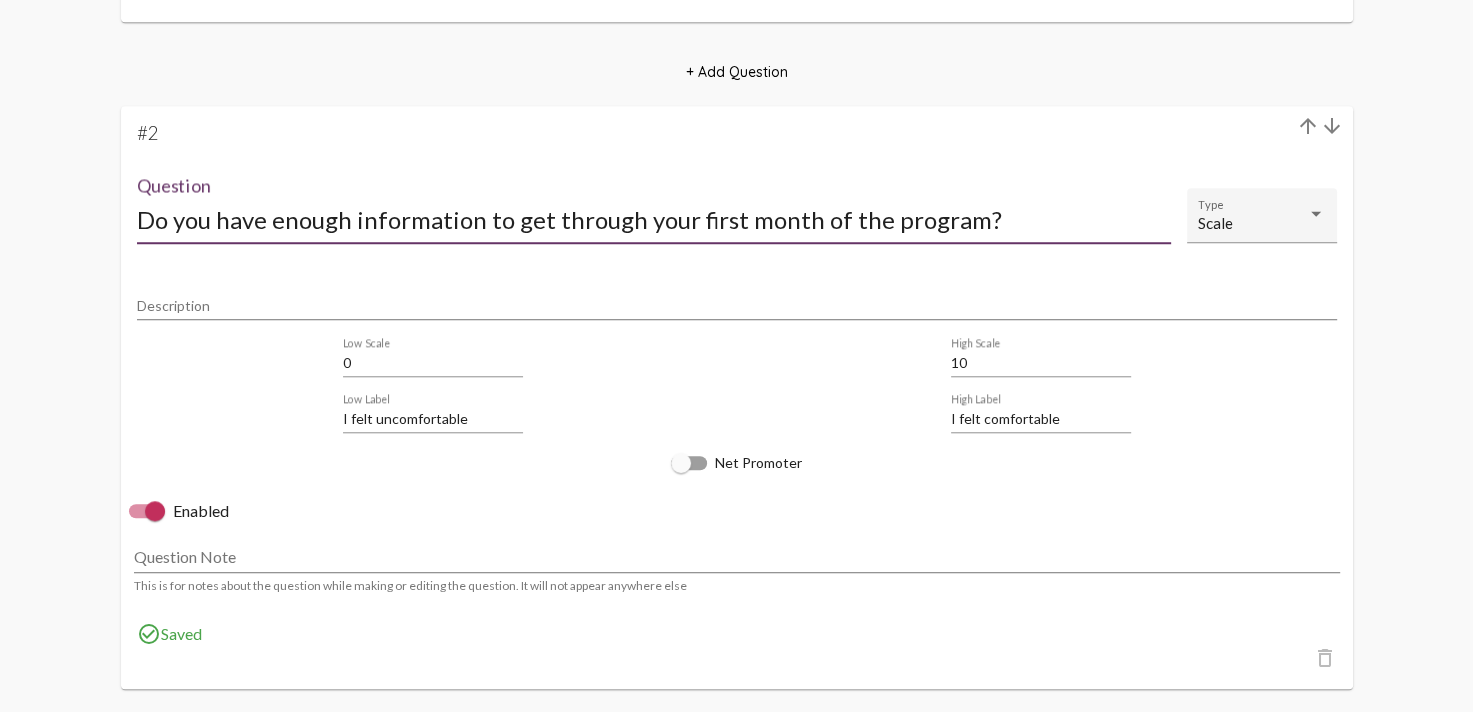 click on "Do you have enough information to get through your first month of the program?" at bounding box center (654, 219) 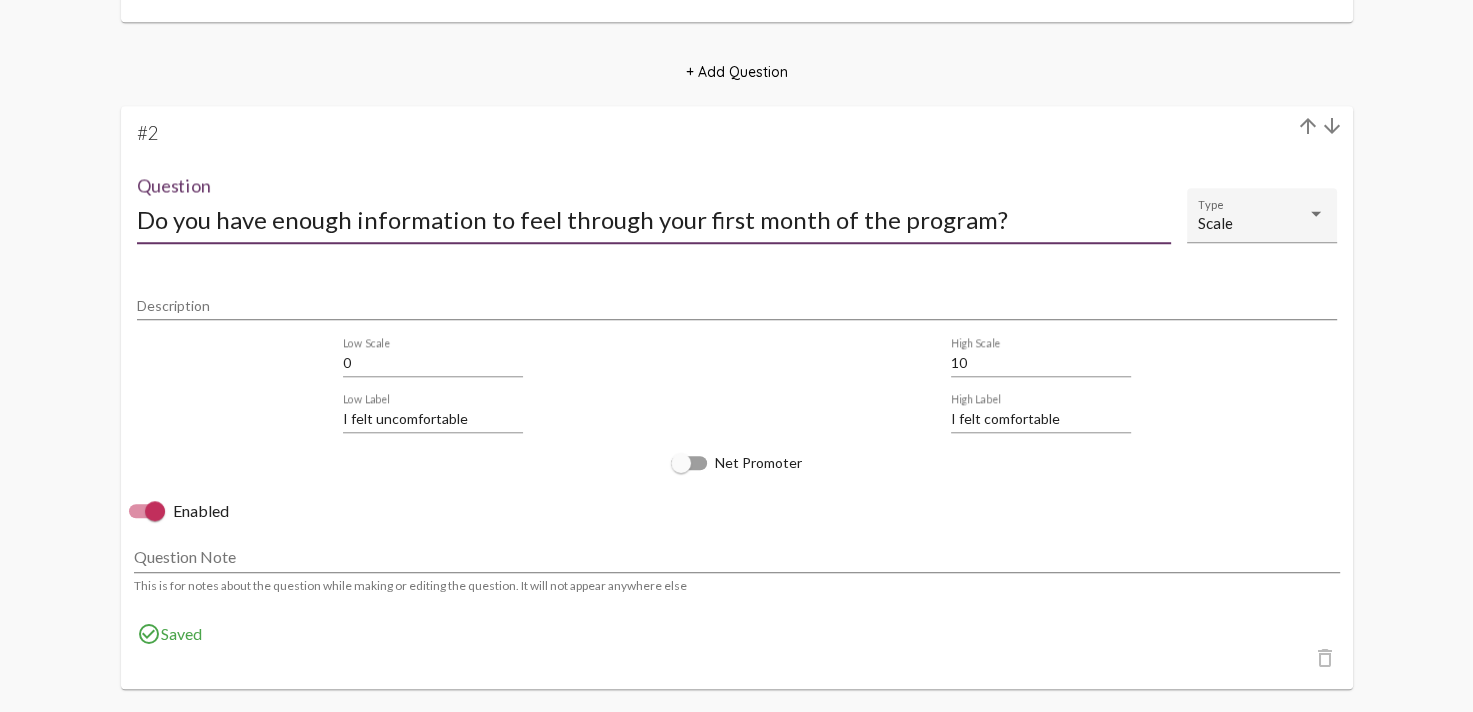 click on "Do you have enough information to feel through your first month of the program?" at bounding box center (654, 219) 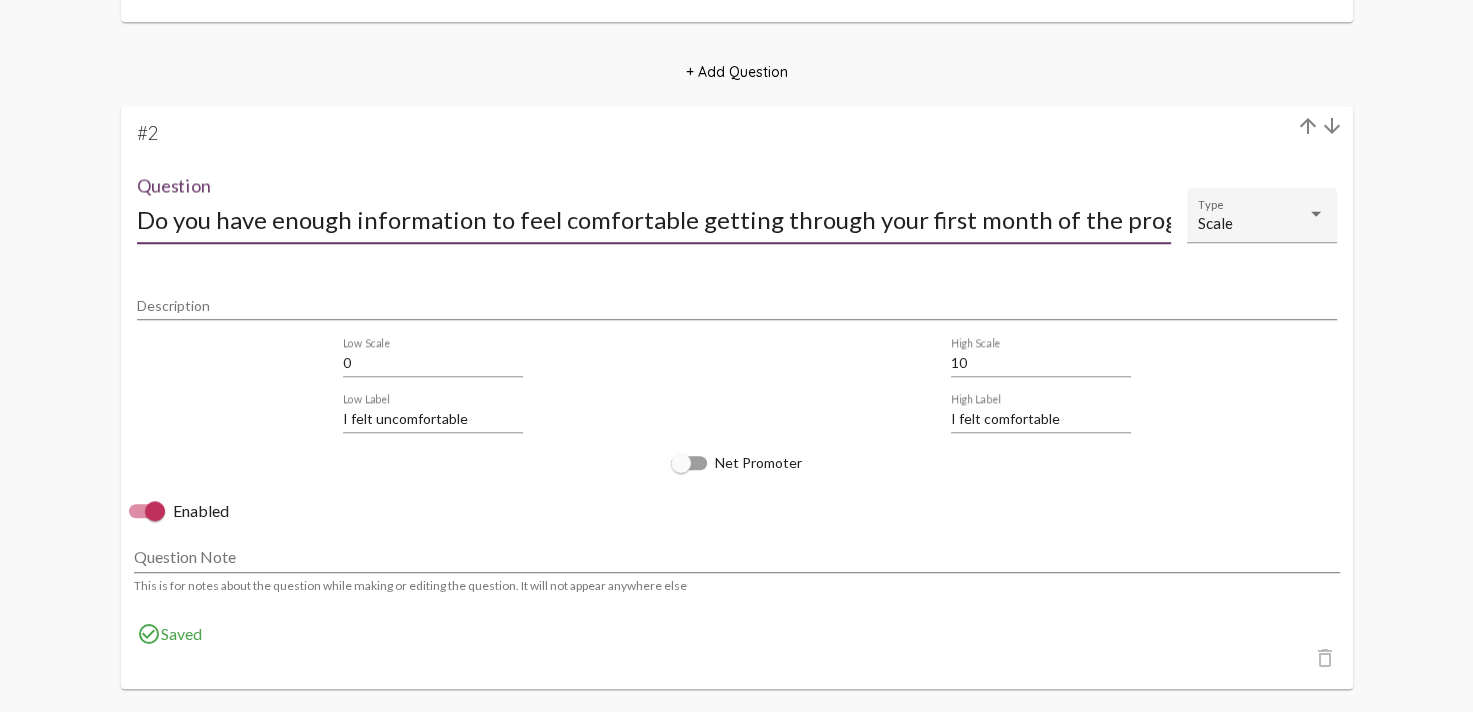 click on "Do you have enough information to feel comfortable getting through your first month of the program?" at bounding box center [654, 219] 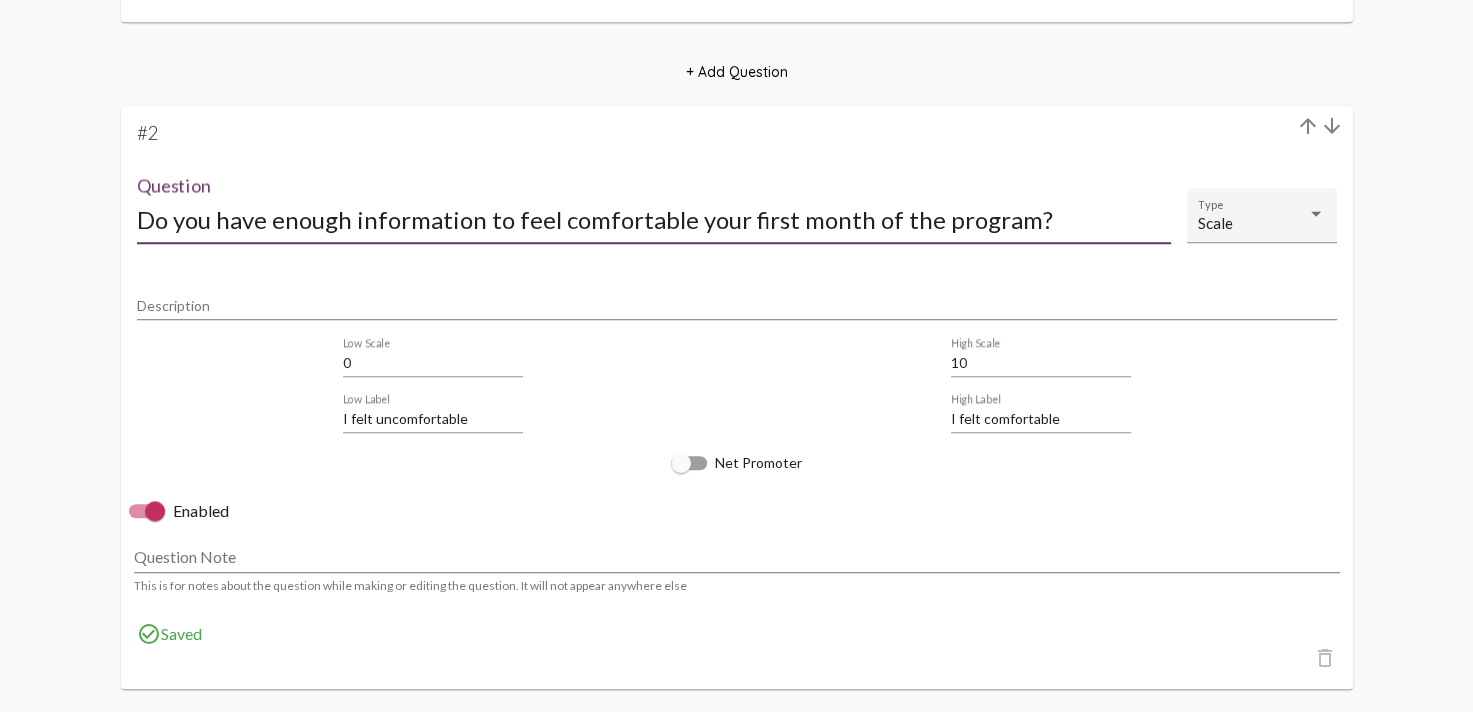 click on "Do you have enough information to feel comfortable your first month of the program?" at bounding box center [654, 219] 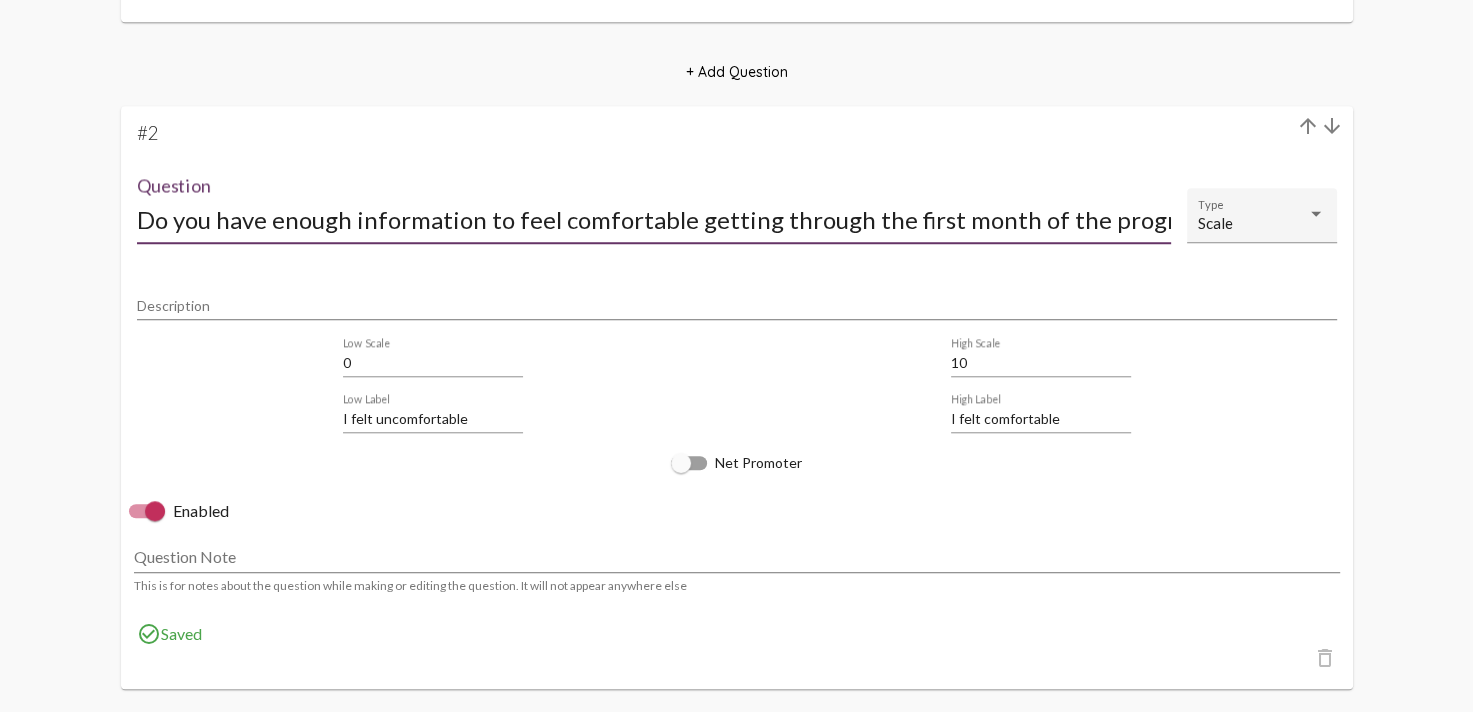click on "Do you have enough information to feel comfortable getting through the first month of the program?" at bounding box center [654, 219] 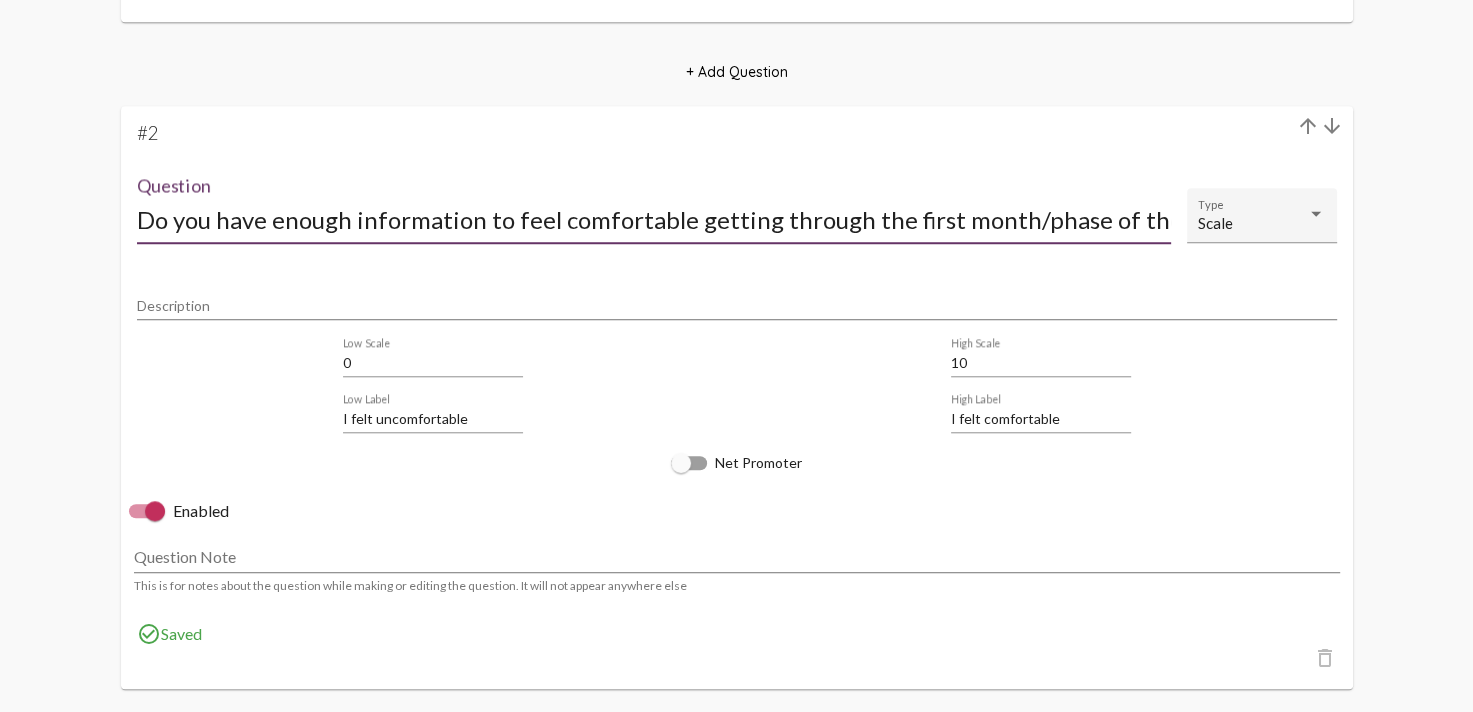 click on "Do you have enough information to feel comfortable getting through the first month/phase of the program?" at bounding box center [654, 219] 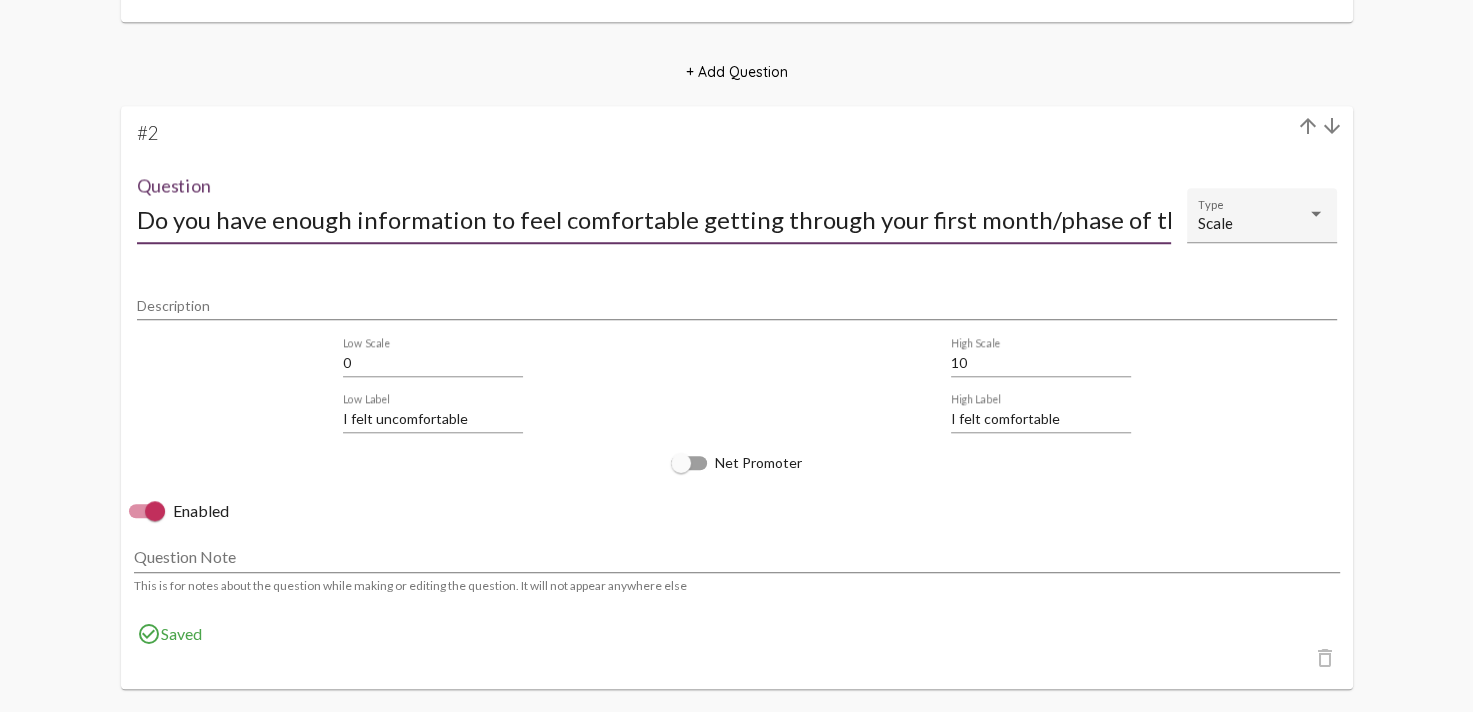 click on "Do you have enough information to feel comfortable getting through your first month/phase of the program?" at bounding box center [654, 219] 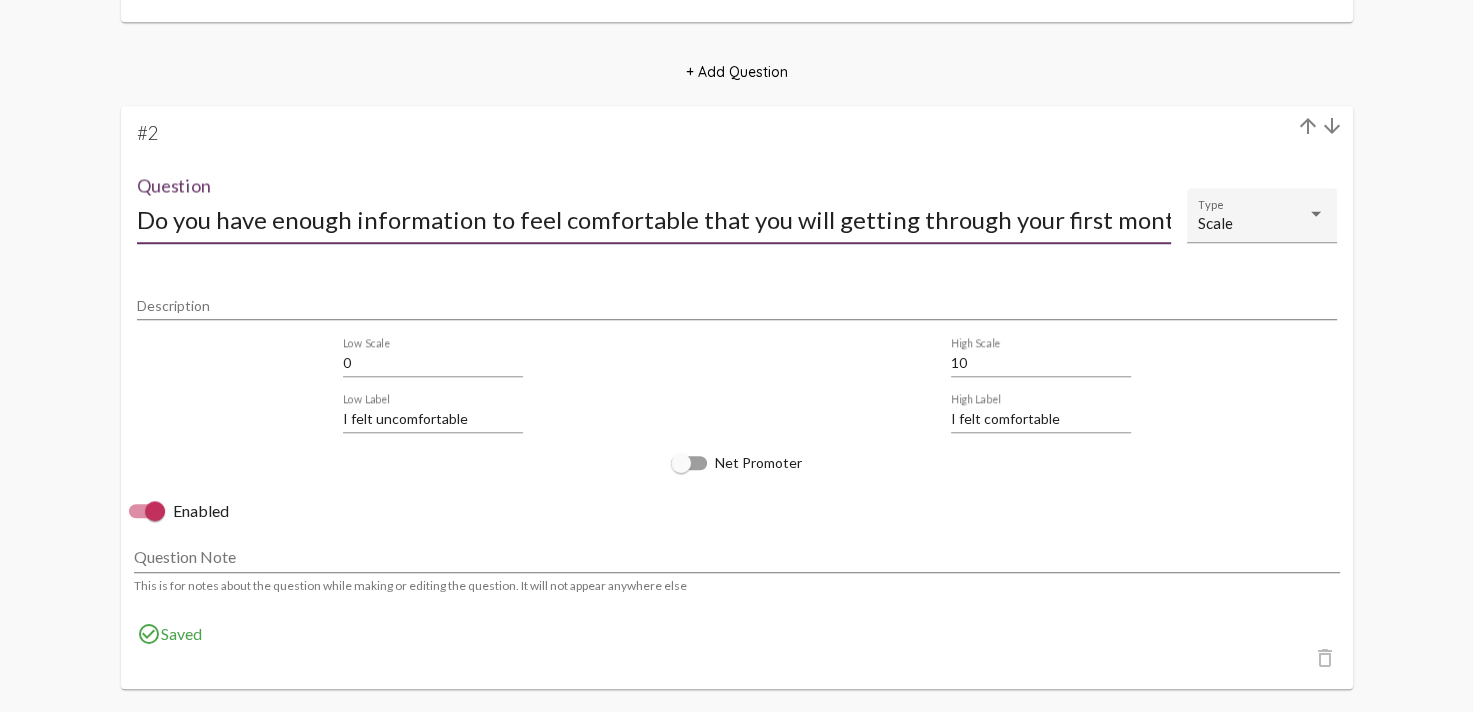 click on "Do you have enough information to feel comfortable that you will getting through your first month/phase of the program?" at bounding box center (654, 219) 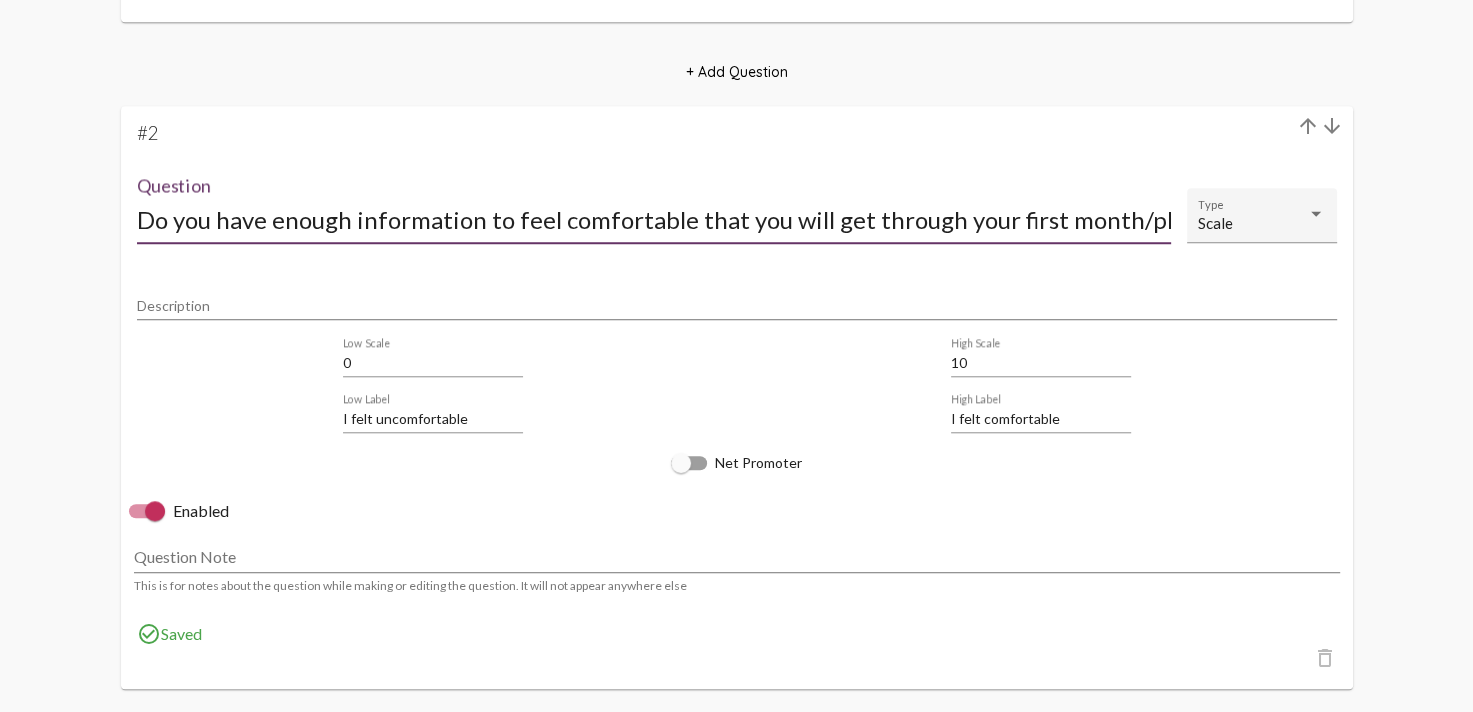 click on "Do you have enough information to feel comfortable that you will get through your first month/phase of the program?" at bounding box center [654, 219] 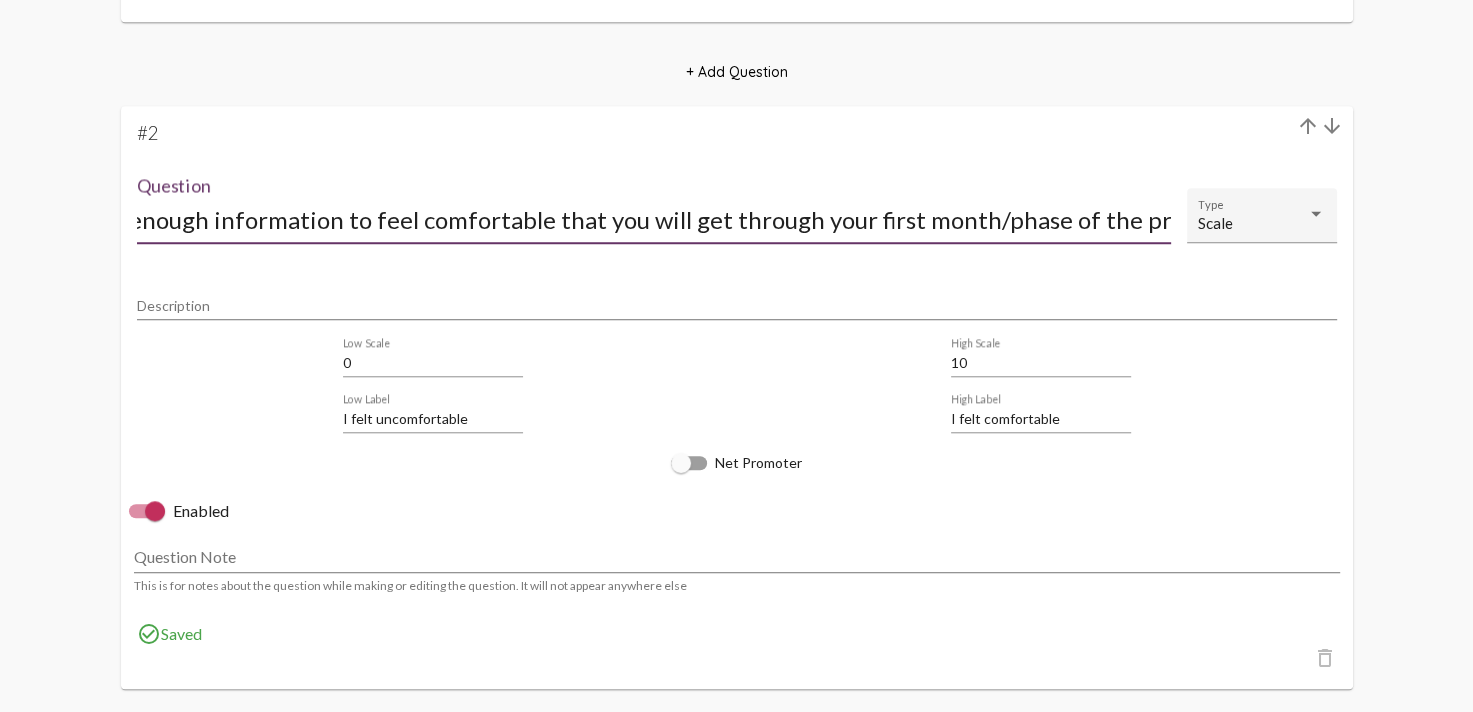 scroll, scrollTop: 0, scrollLeft: 183, axis: horizontal 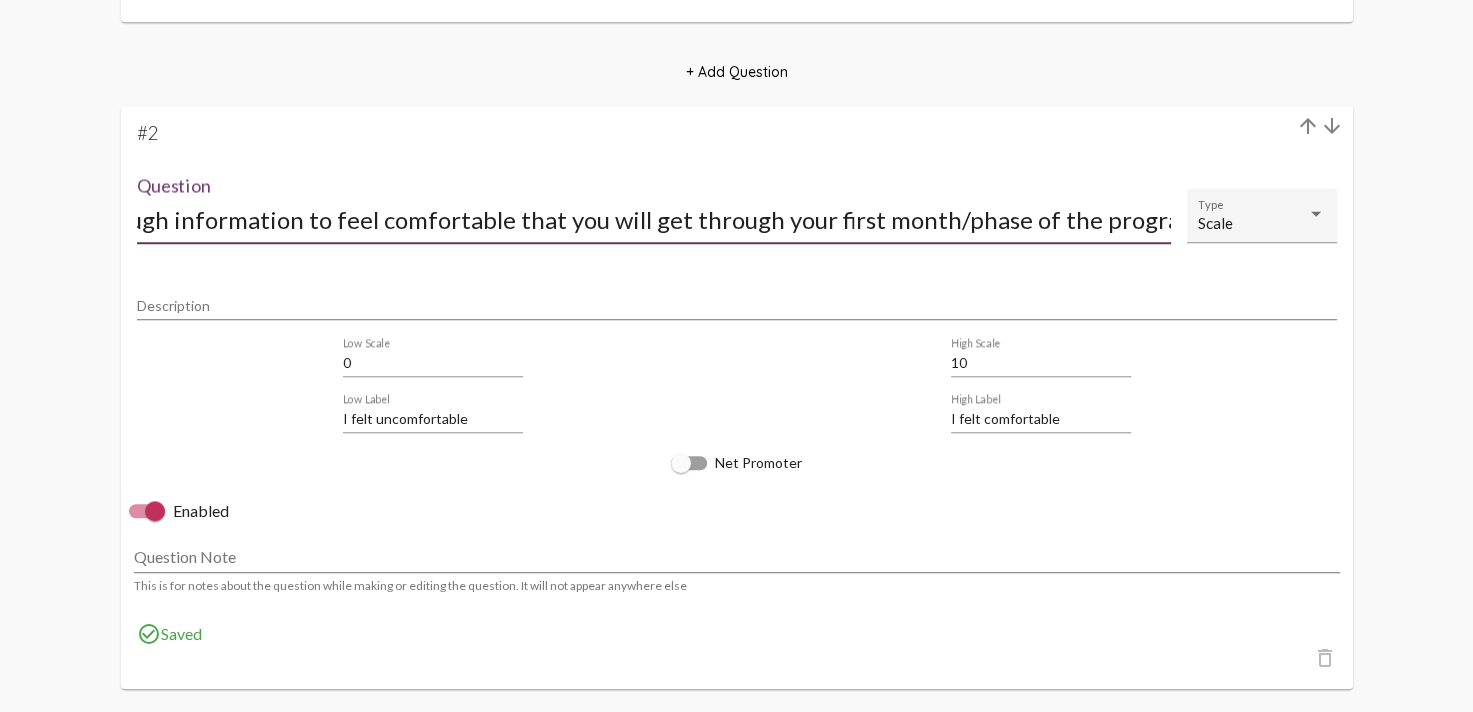 click on "Do you have enough information to feel comfortable that you will get through your first month/phase of the program?" at bounding box center [654, 219] 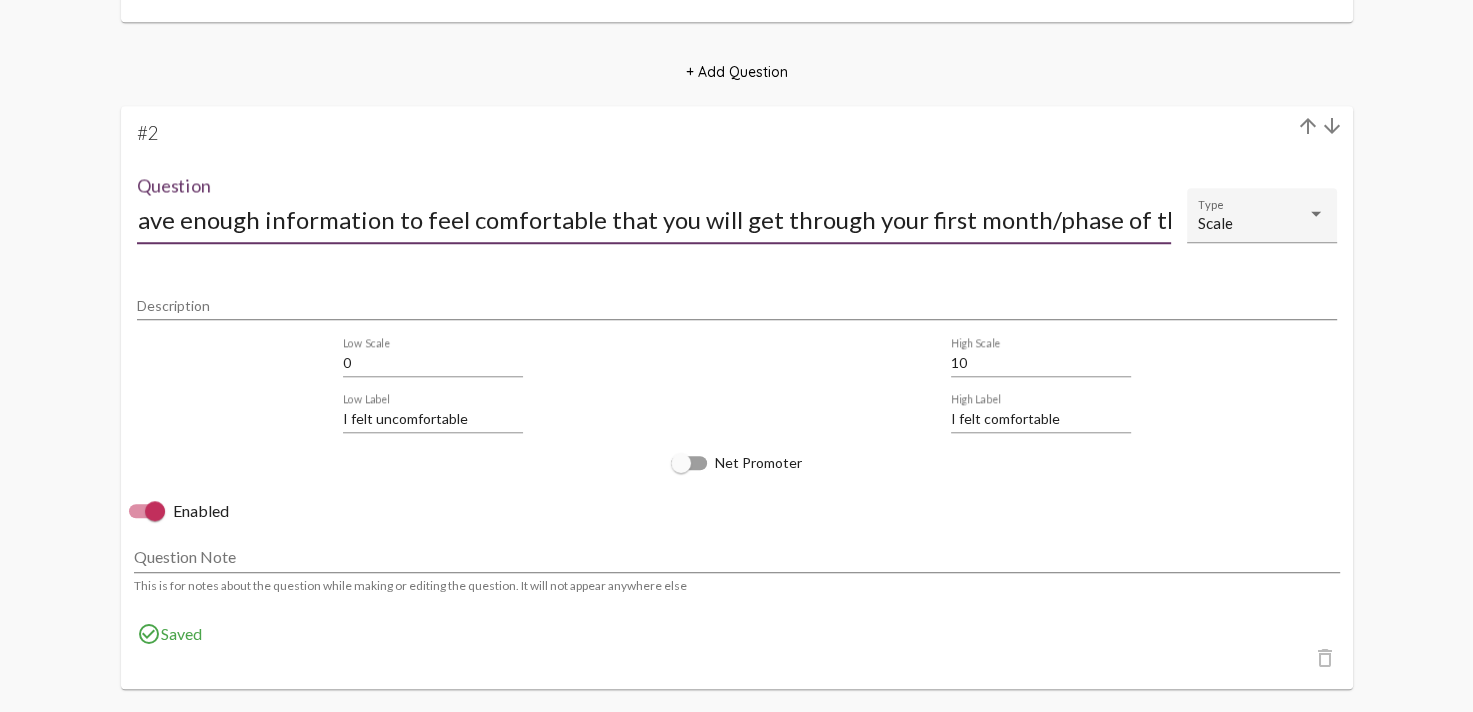 scroll, scrollTop: 0, scrollLeft: 0, axis: both 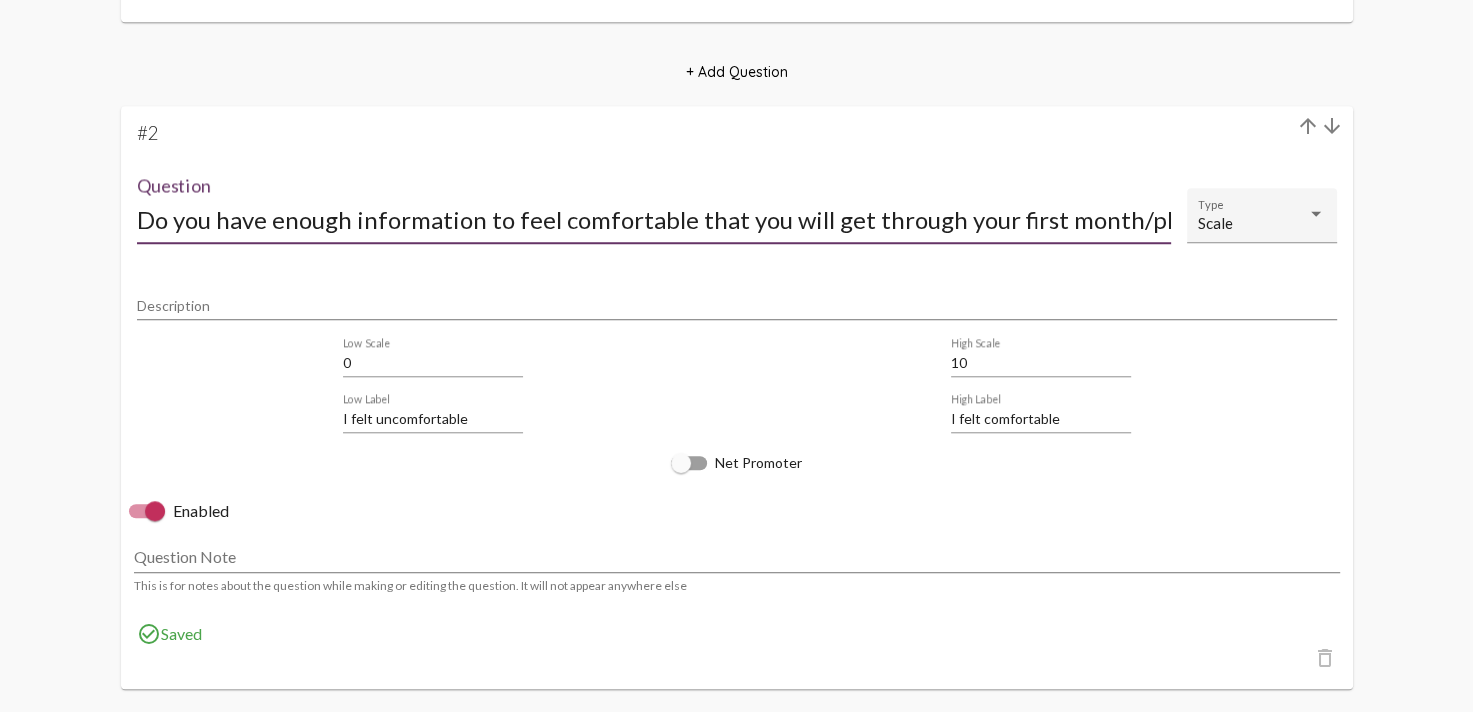 type on "Do you have enough information to feel comfortable that you will get through your first month/phase of the program?" 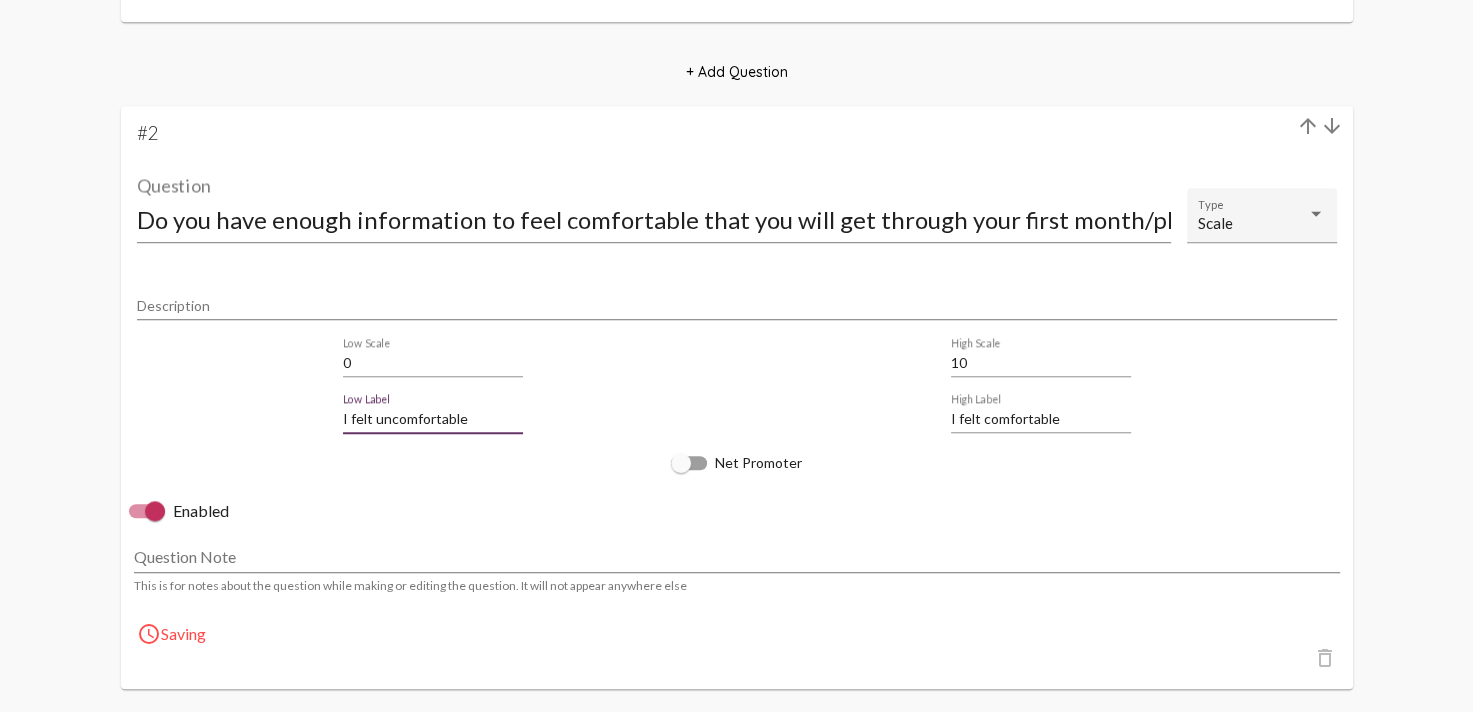 click on "I felt uncomfortable" at bounding box center [433, 419] 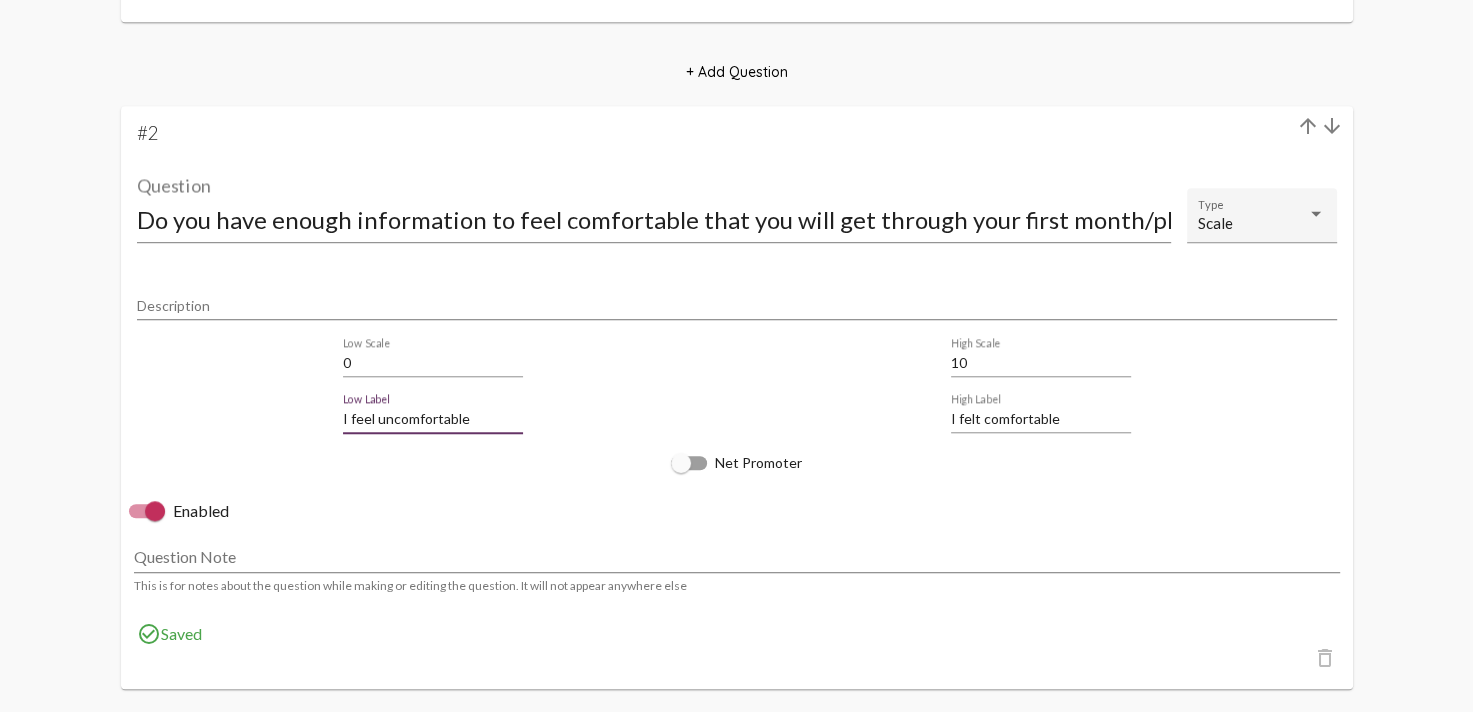 click on "I feel uncomfortable" at bounding box center [433, 419] 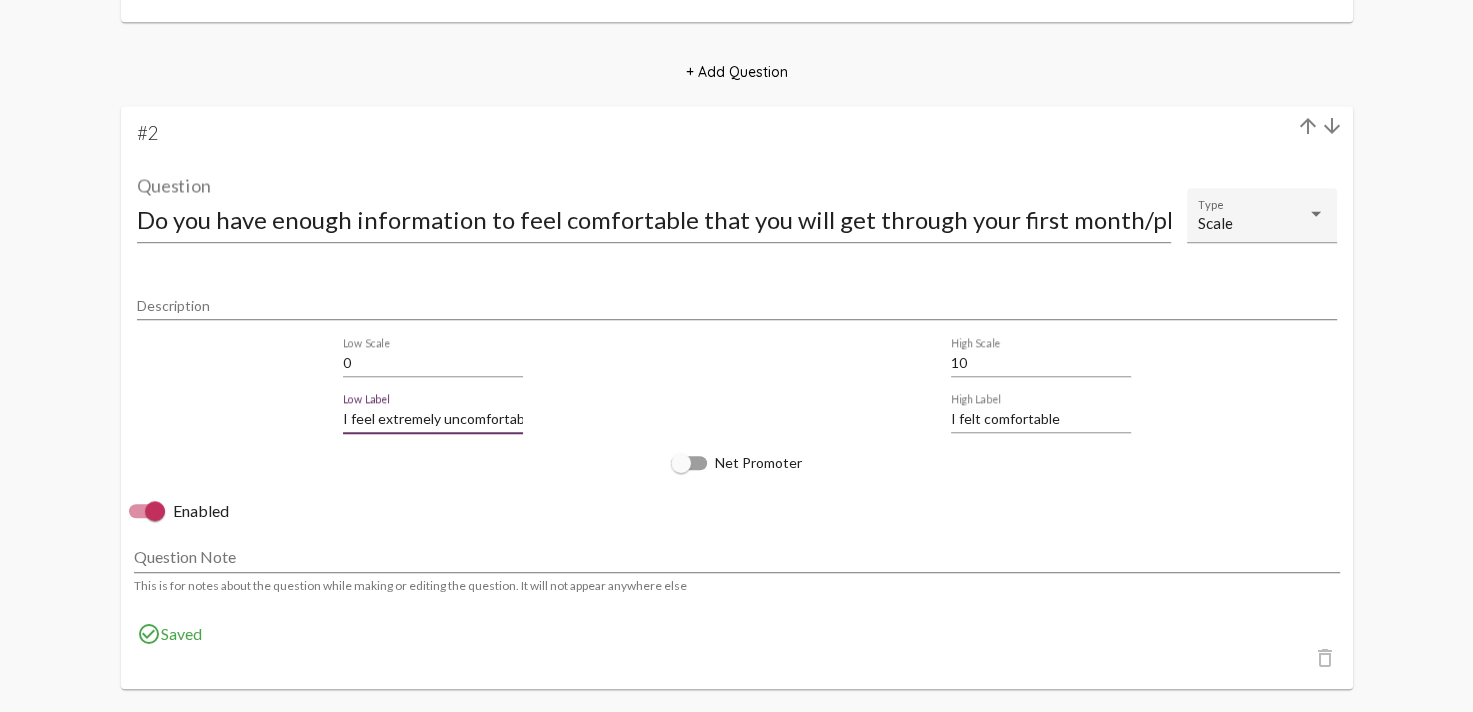 click on "I feel extremely uncomfortable" at bounding box center [433, 419] 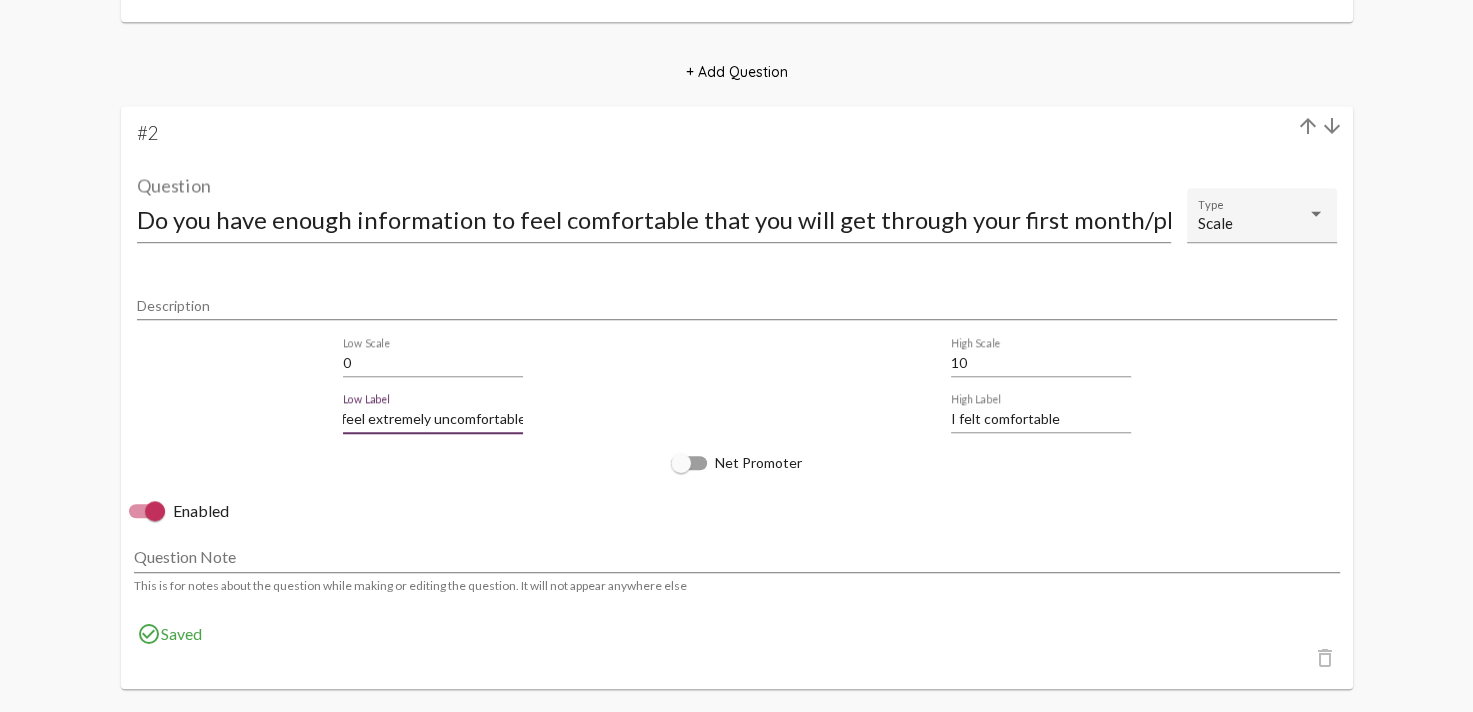 scroll, scrollTop: 0, scrollLeft: 8, axis: horizontal 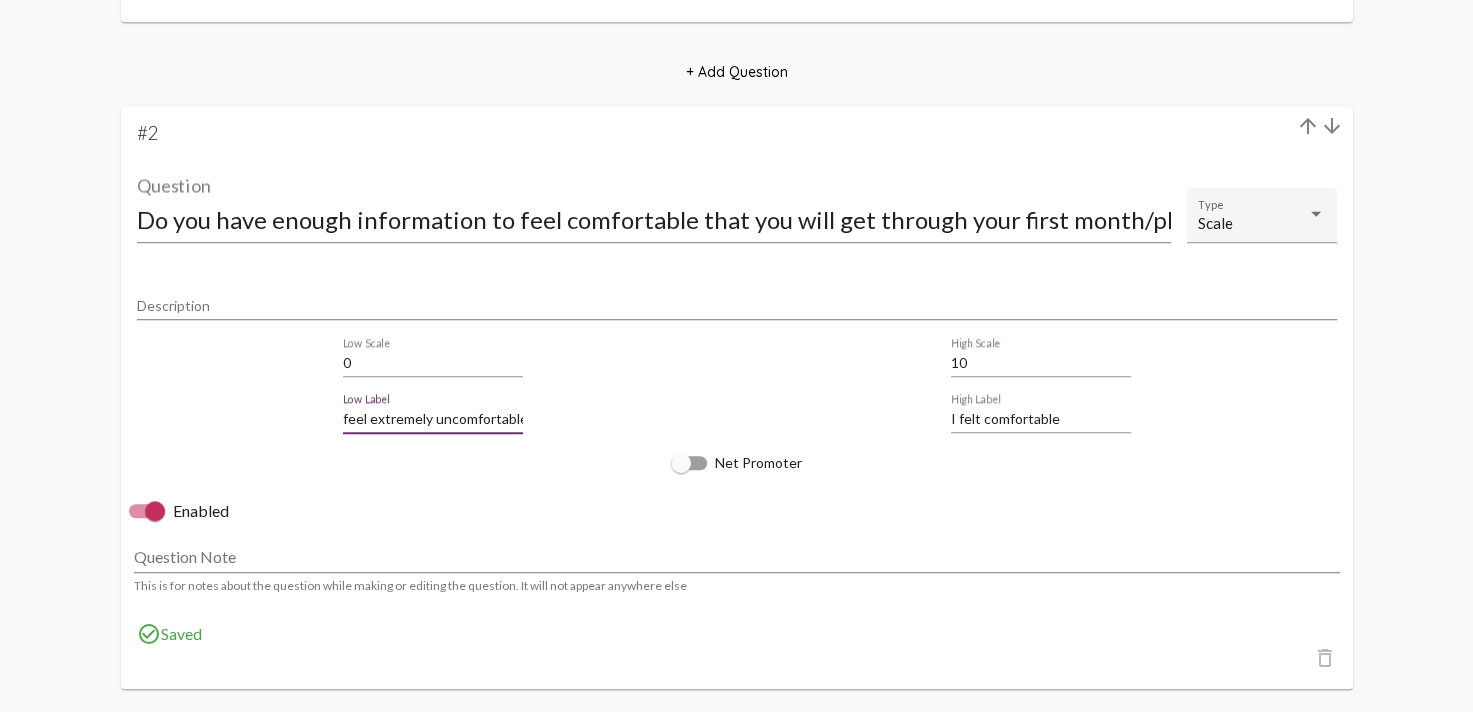 type on "I feel extremely uncomfortable" 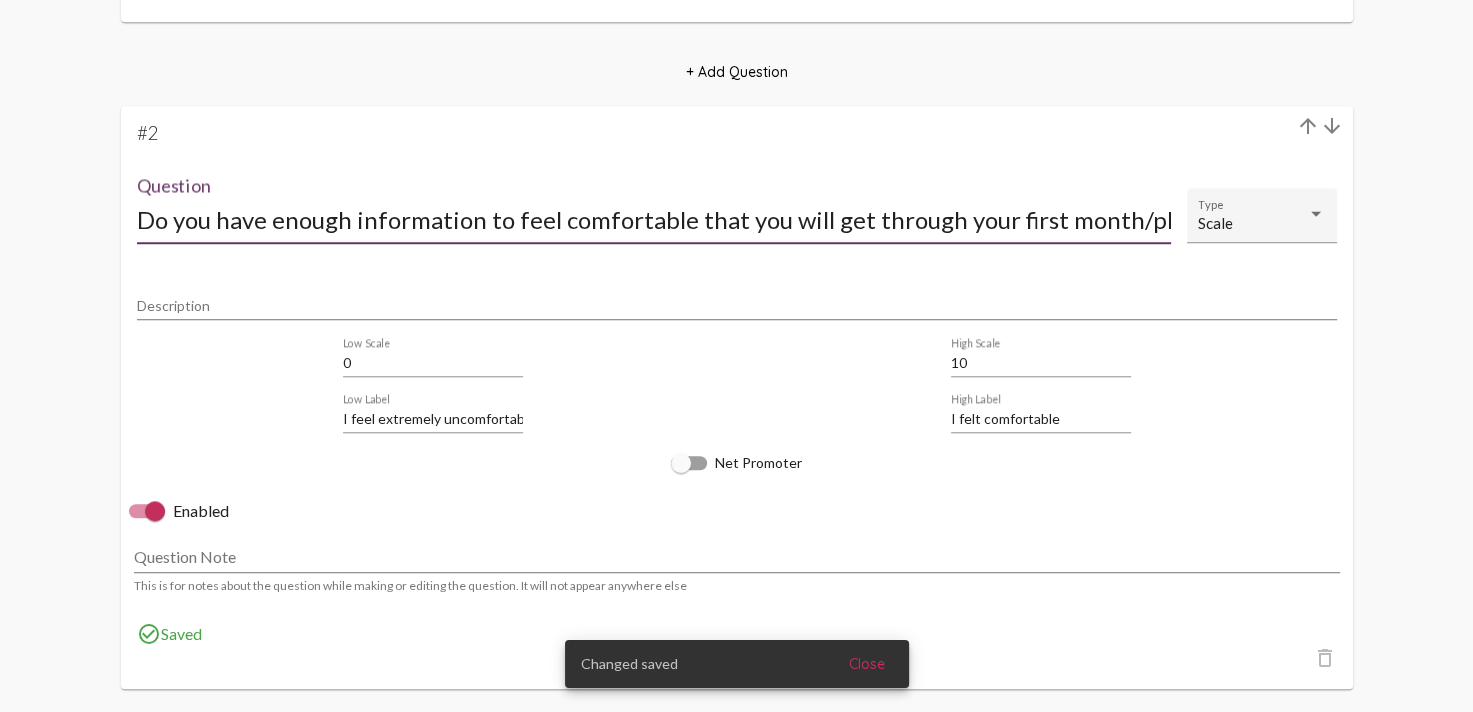 click on "Do you have enough information to feel comfortable that you will get through your first month/phase of the program?" at bounding box center [654, 219] 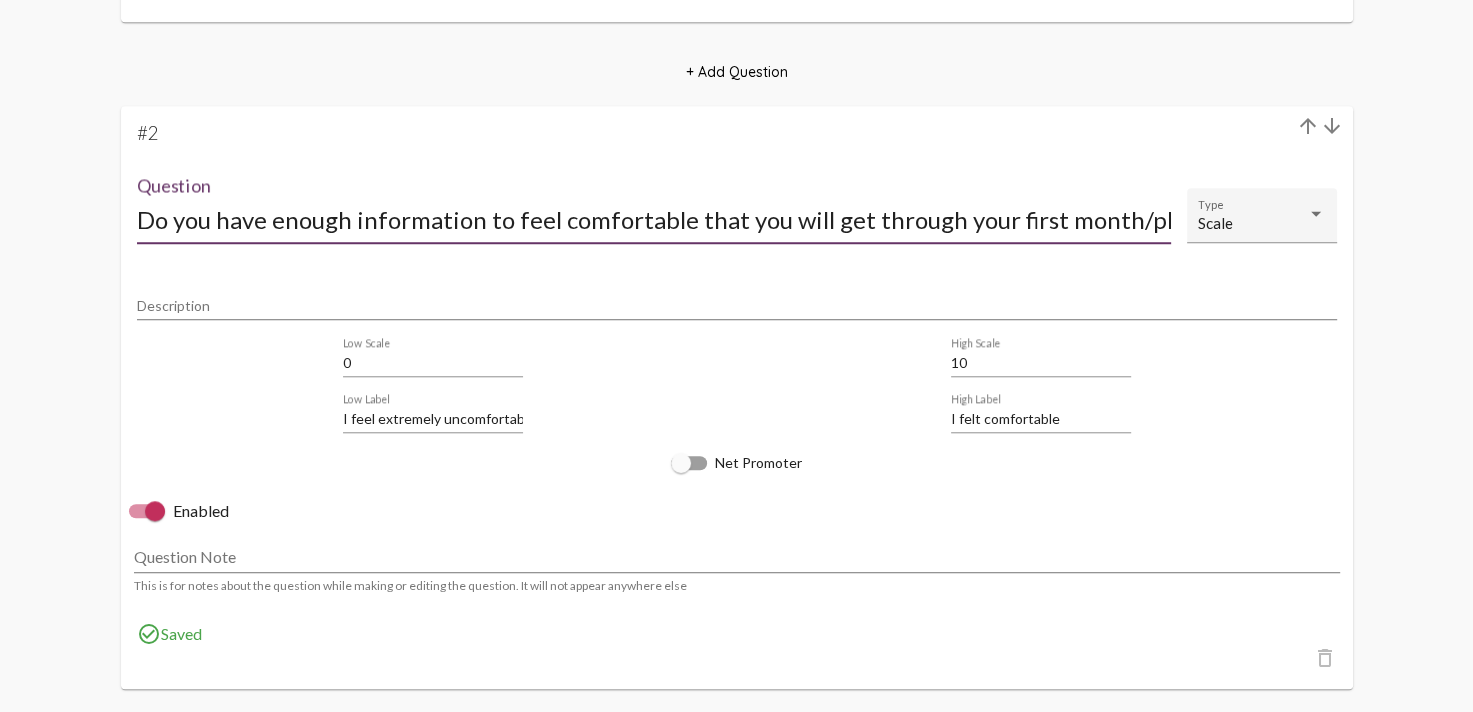 click on "Do you have enough information to feel comfortable that you will get through your first month/phase of the program?" at bounding box center [654, 219] 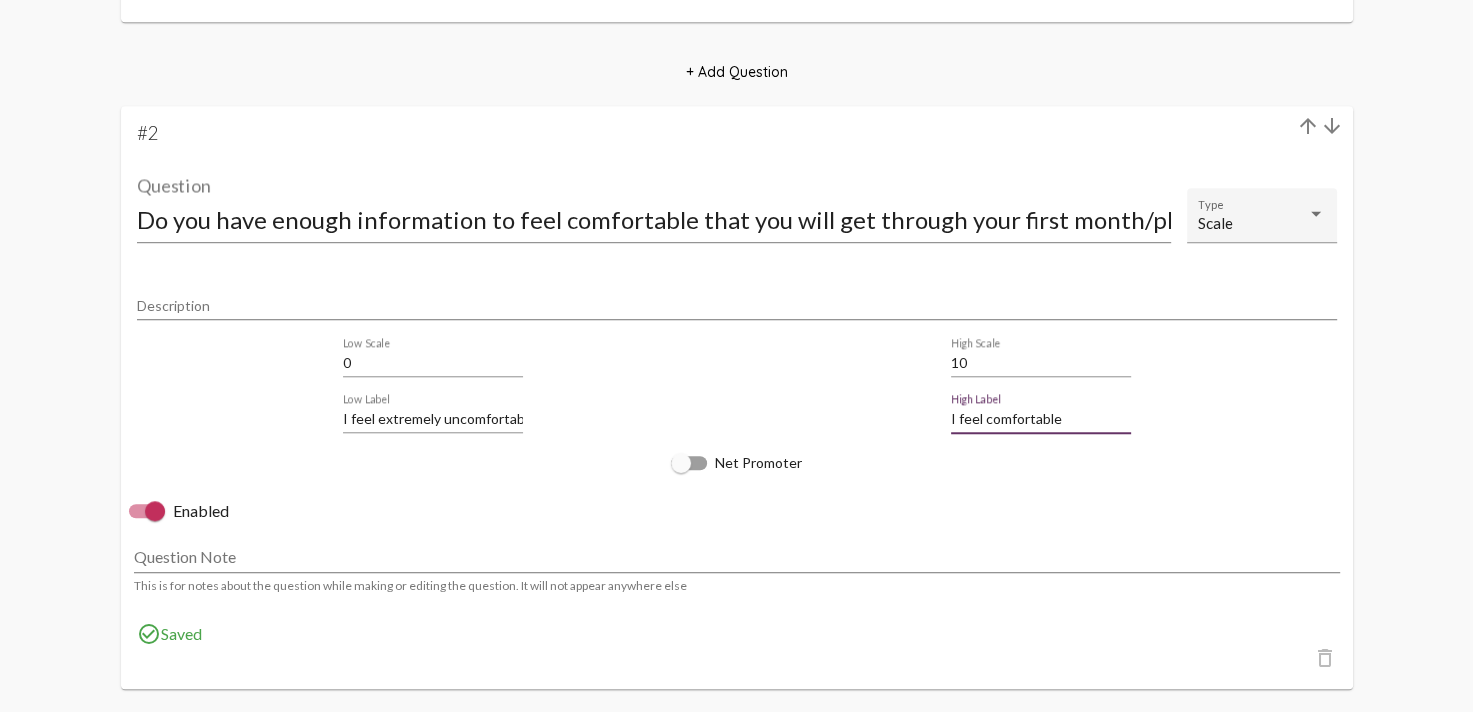 click on "I feel comfortable" at bounding box center (1041, 419) 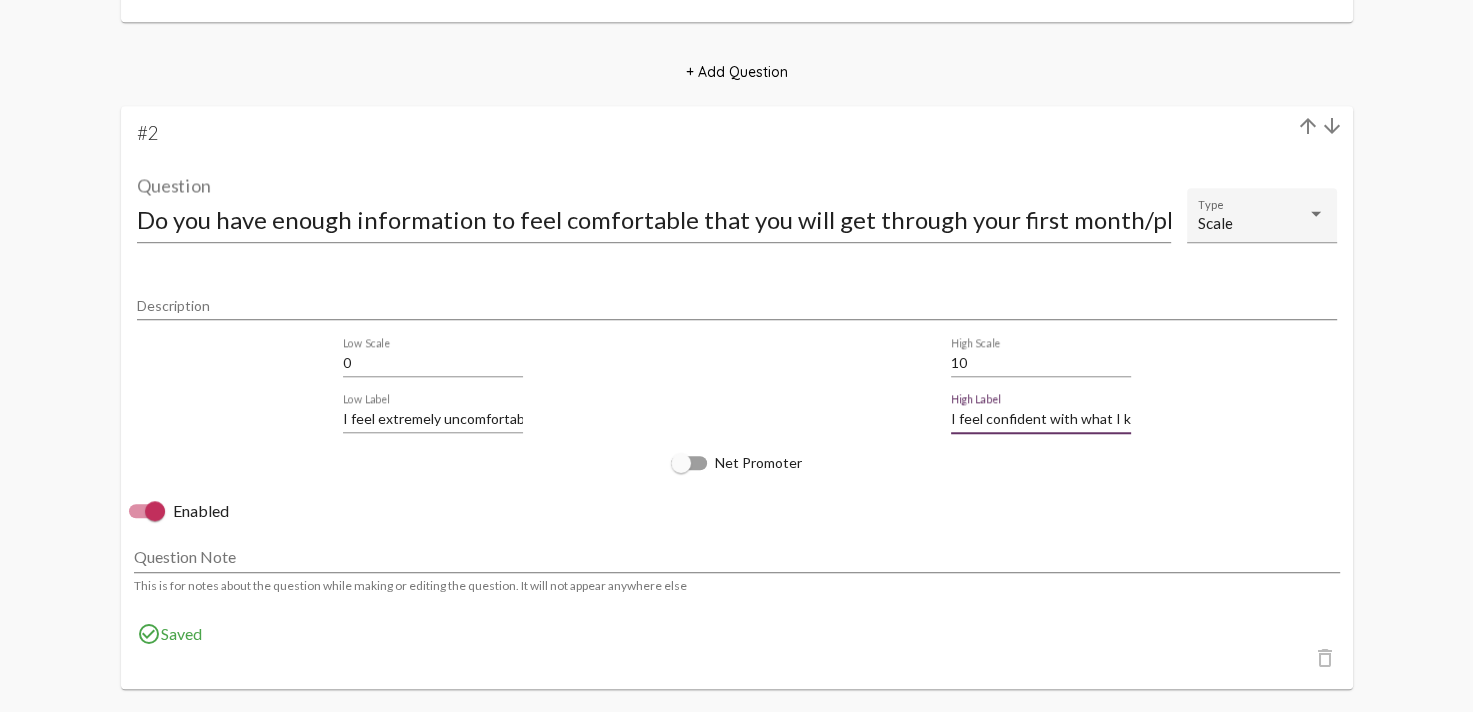 scroll, scrollTop: 0, scrollLeft: 17, axis: horizontal 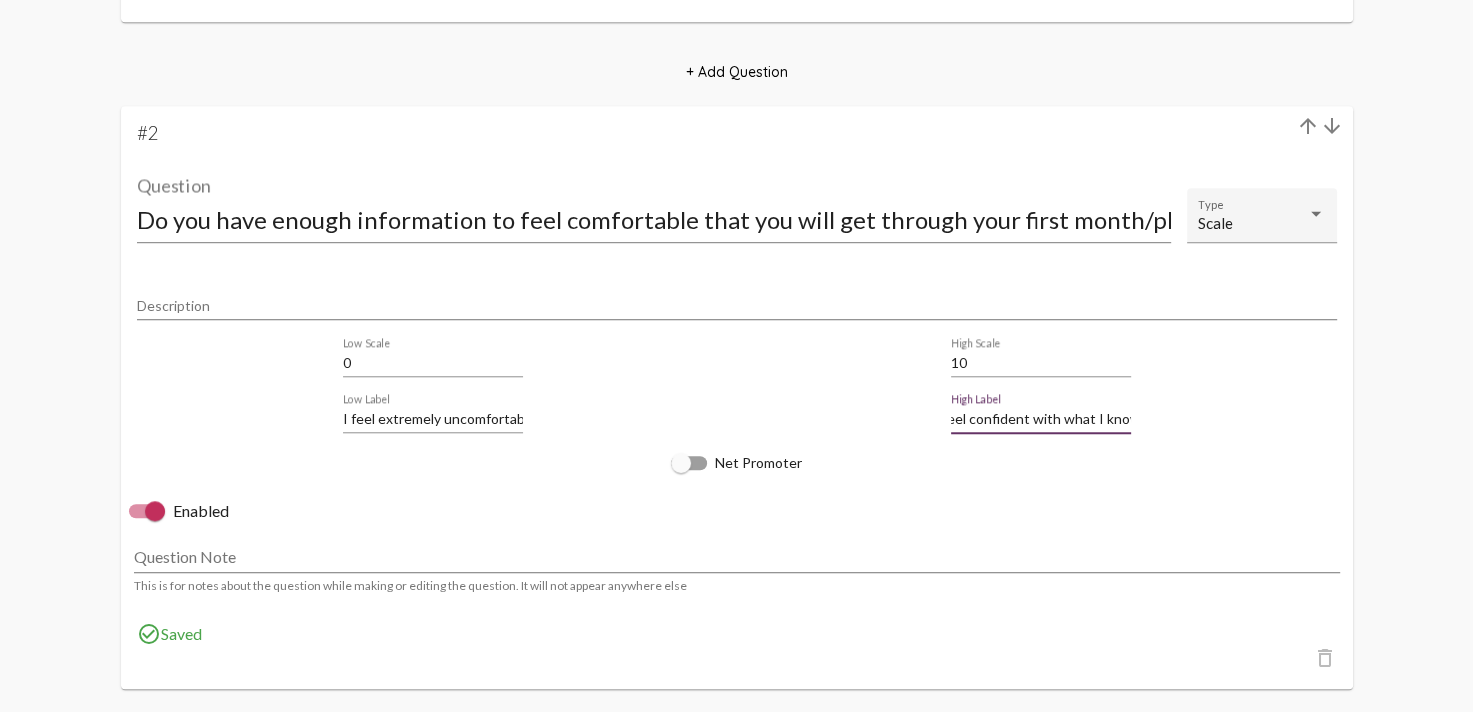 click on "I feel confident with what I know" at bounding box center (1041, 419) 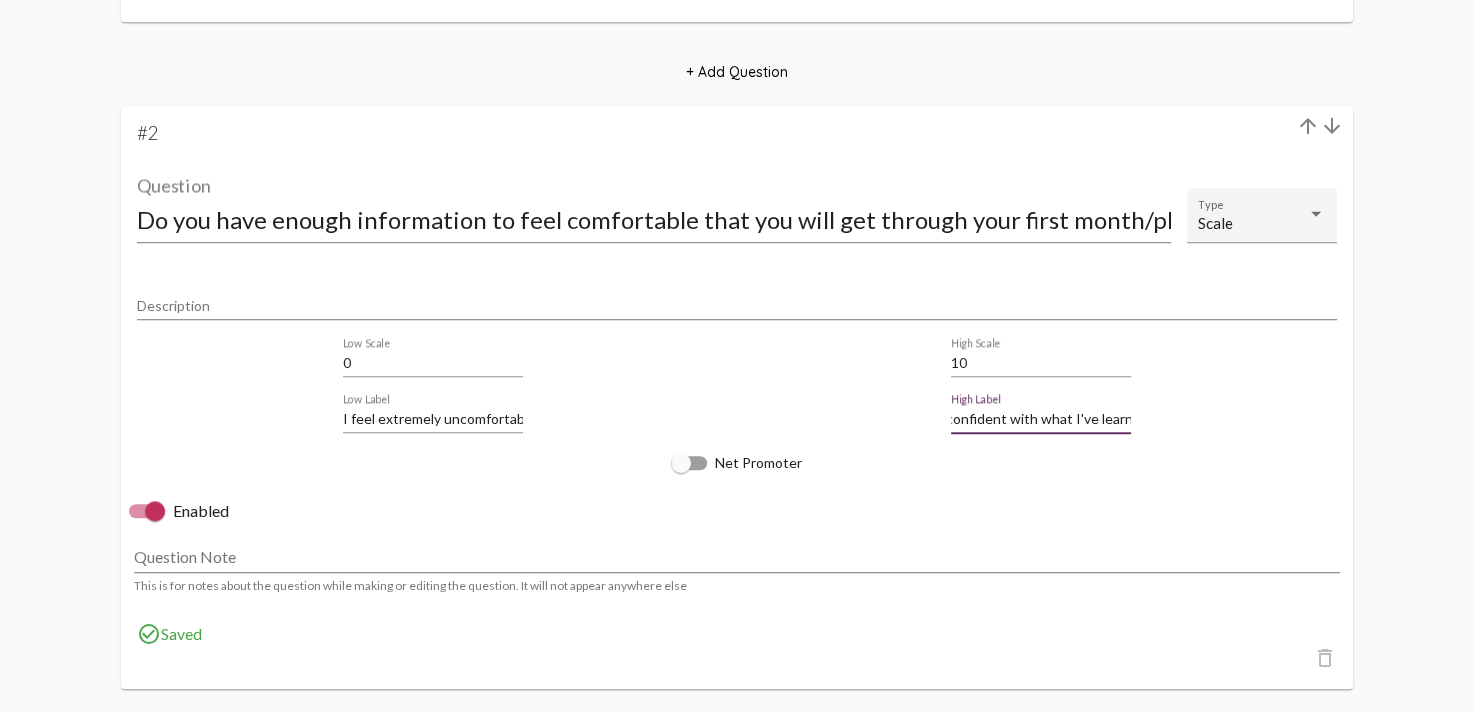 scroll, scrollTop: 0, scrollLeft: 48, axis: horizontal 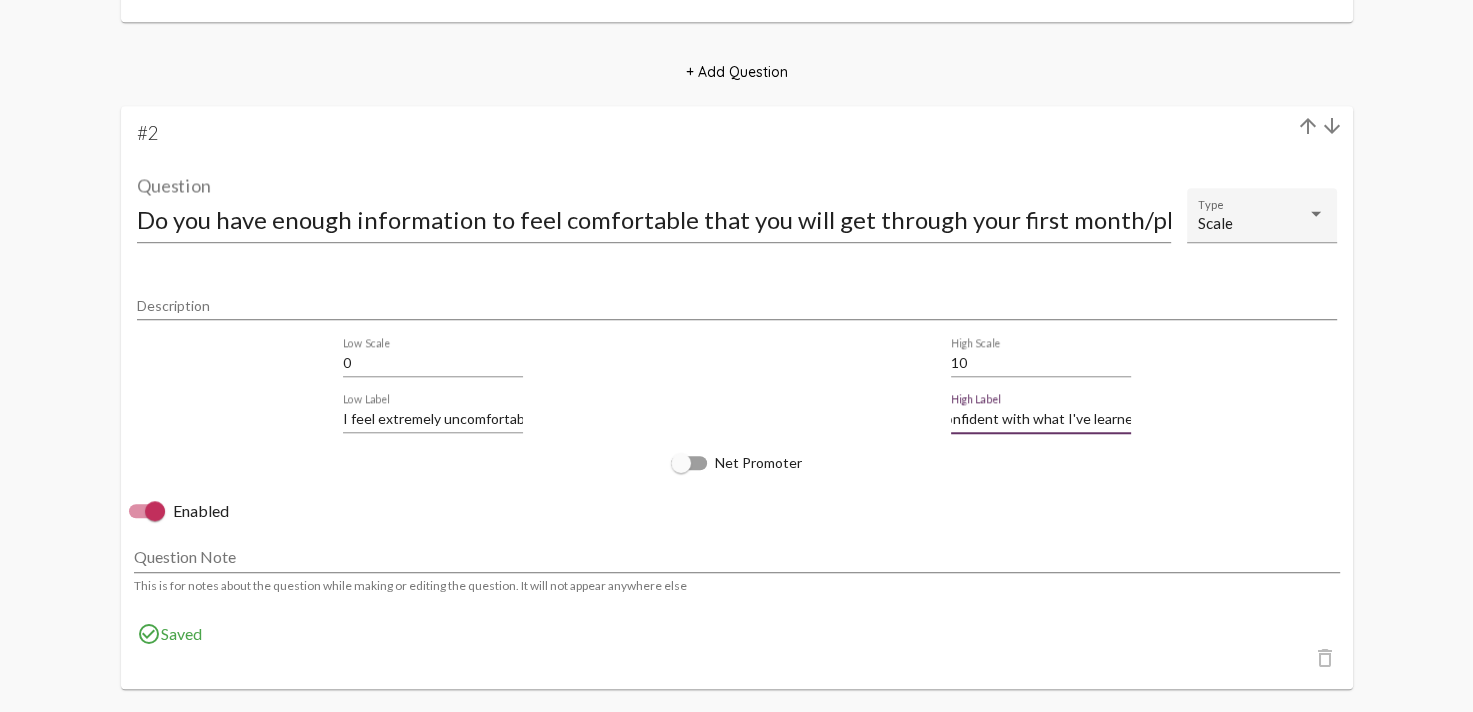click on "I feel confident with what I've learned" at bounding box center [1041, 419] 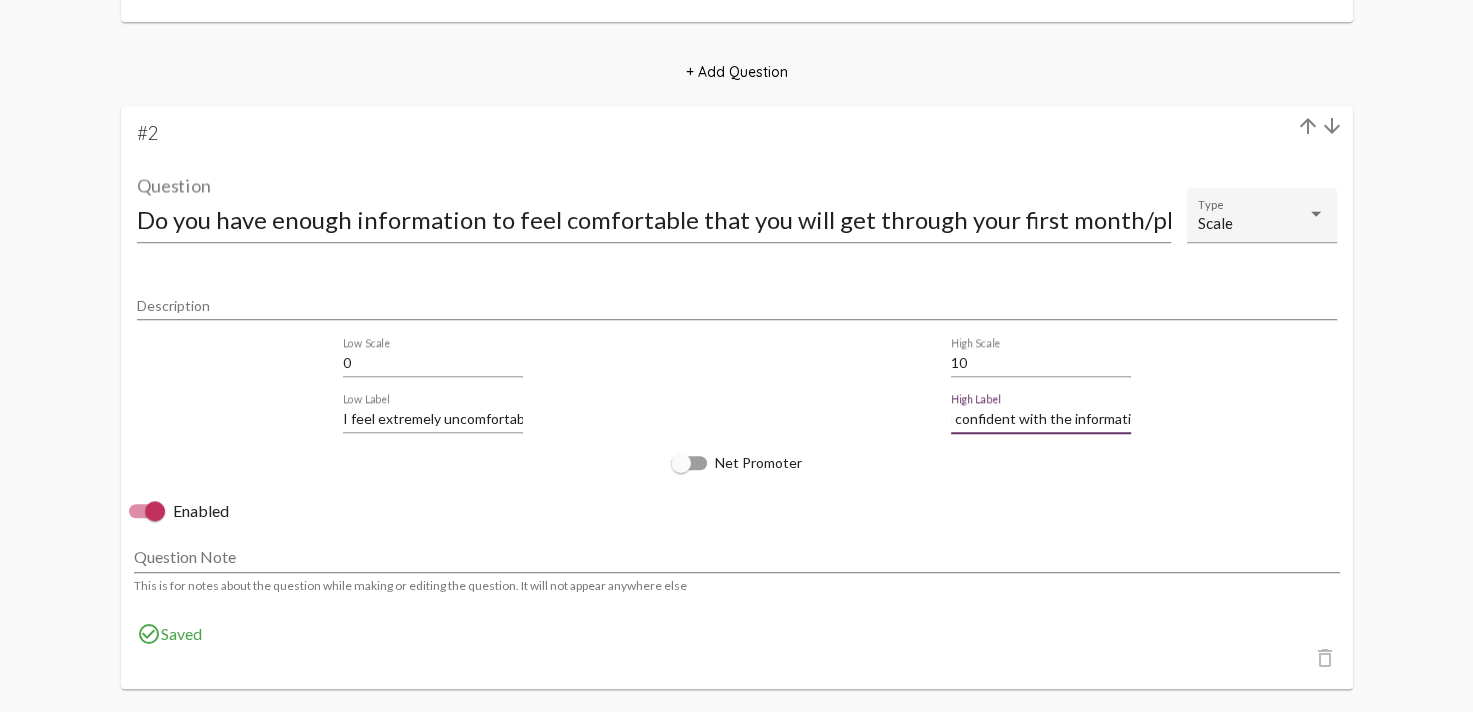 scroll, scrollTop: 0, scrollLeft: 39, axis: horizontal 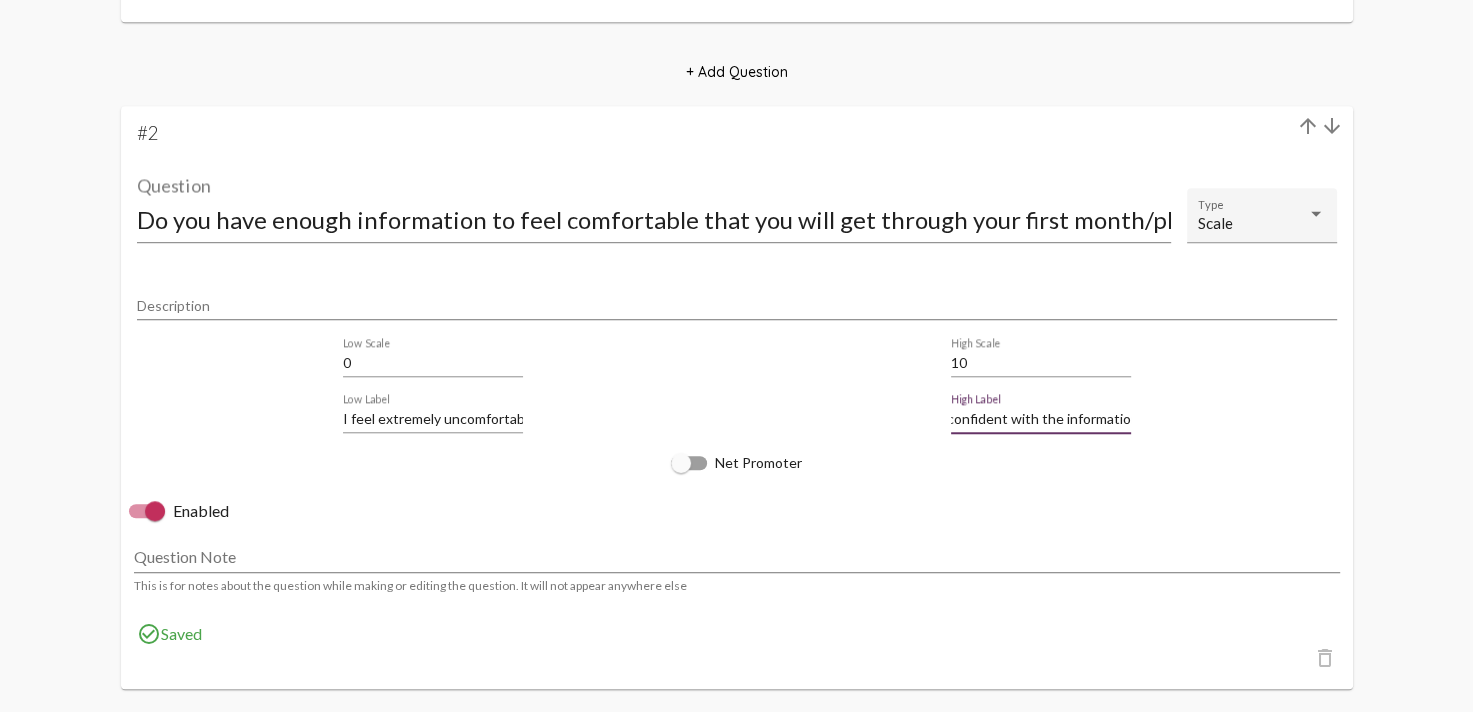 click on "I feel confident with the information" at bounding box center [1041, 419] 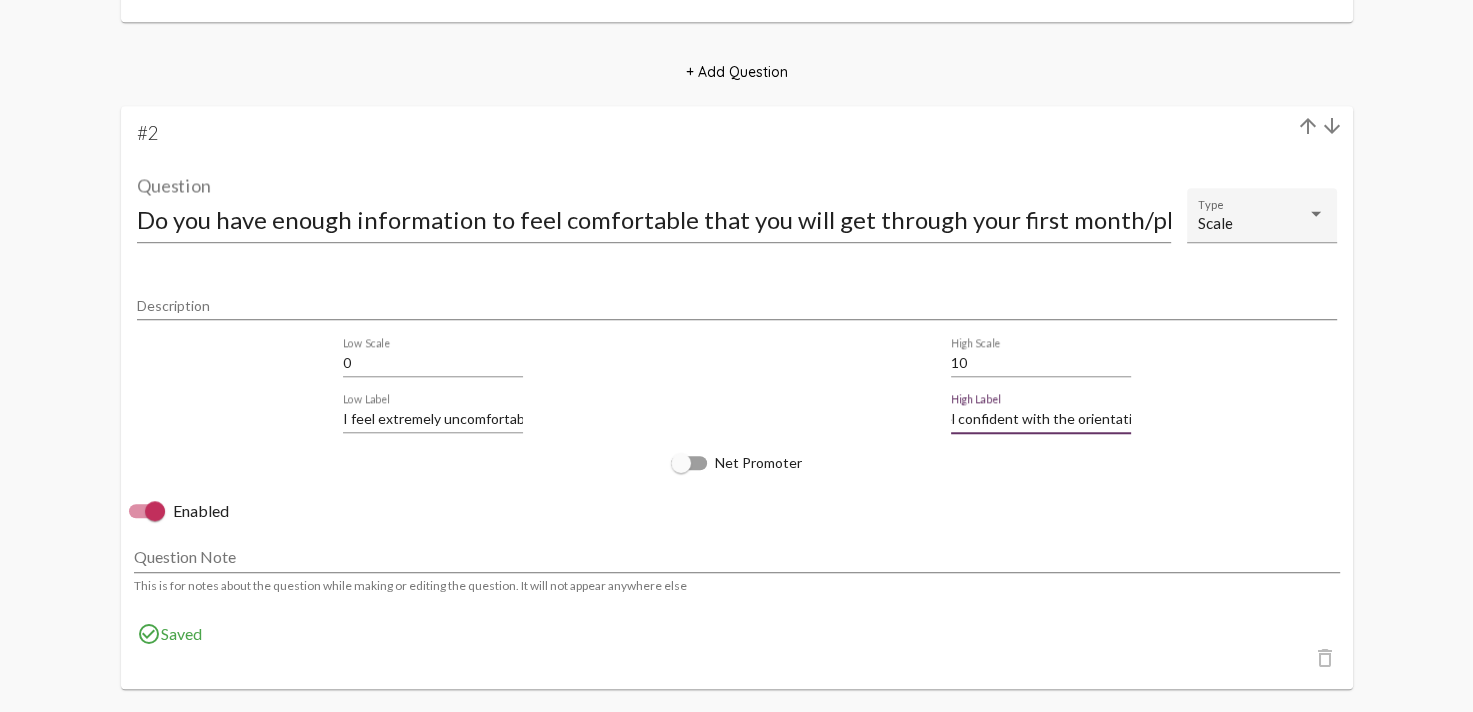 scroll, scrollTop: 0, scrollLeft: 35, axis: horizontal 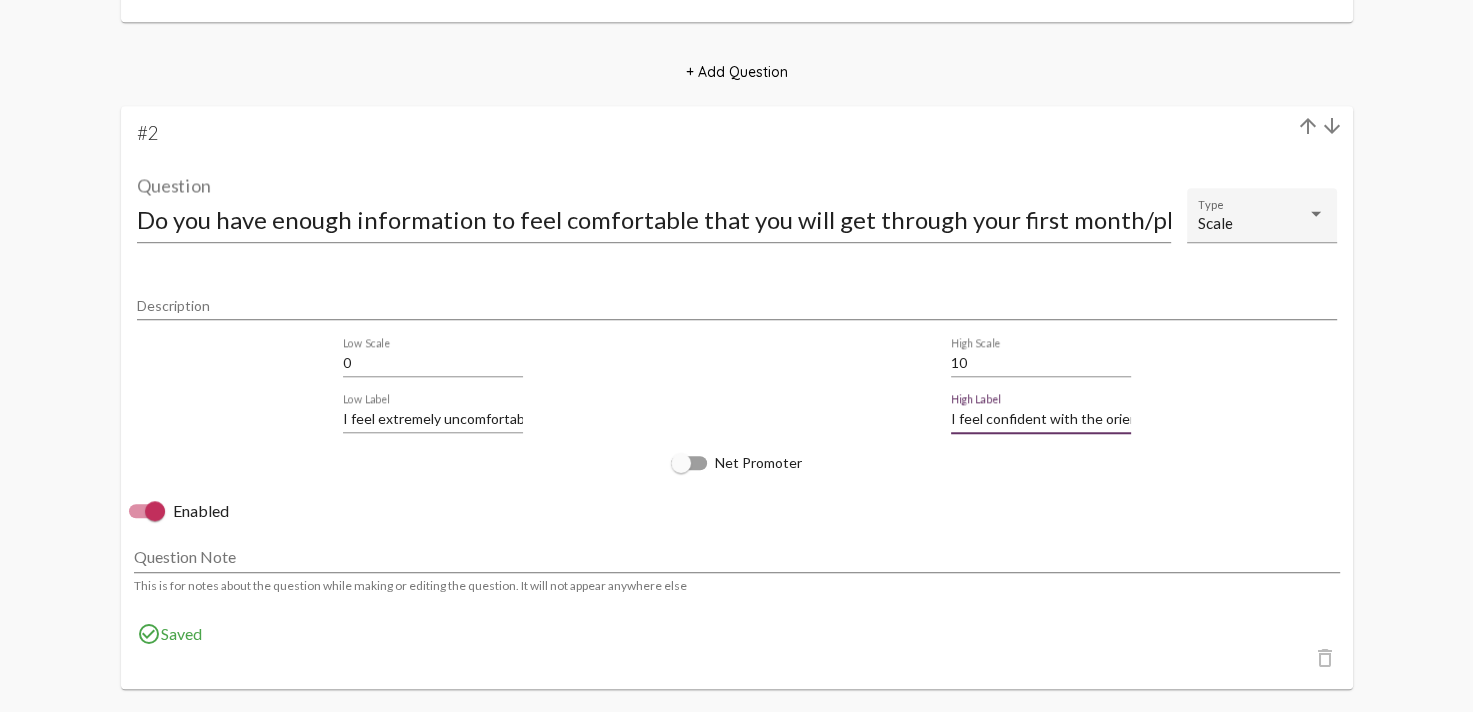 click on "I feel confident with the orientation High Label" 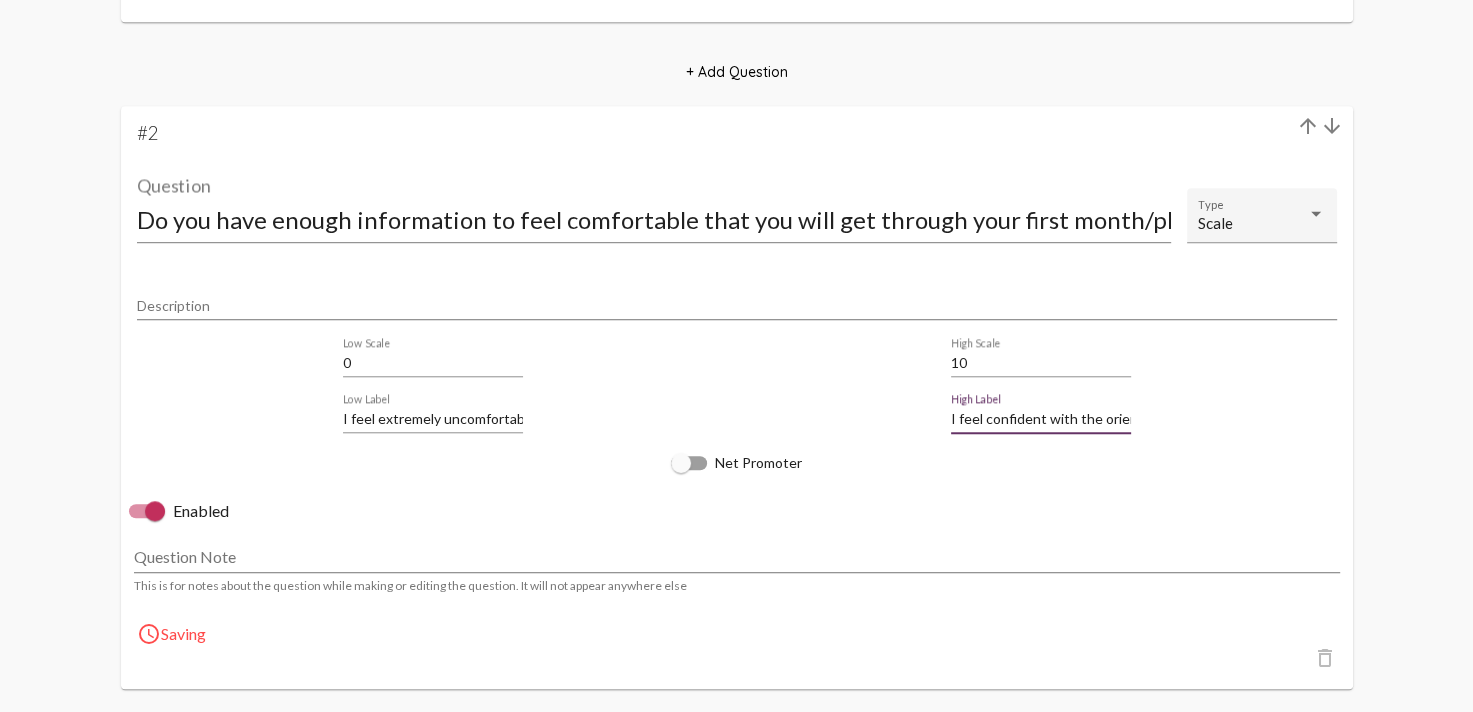 scroll, scrollTop: 0, scrollLeft: 35, axis: horizontal 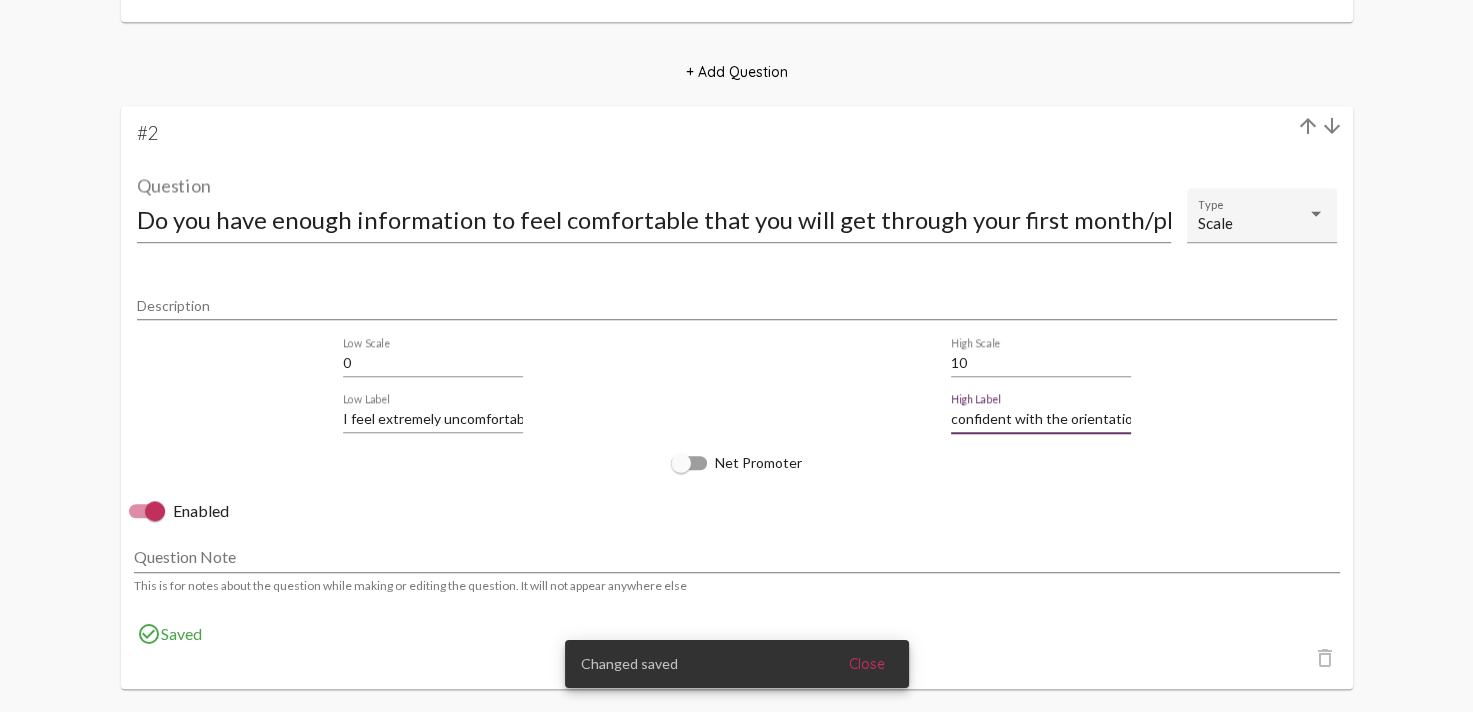 click on "I feel confident with the orientation" at bounding box center [1041, 419] 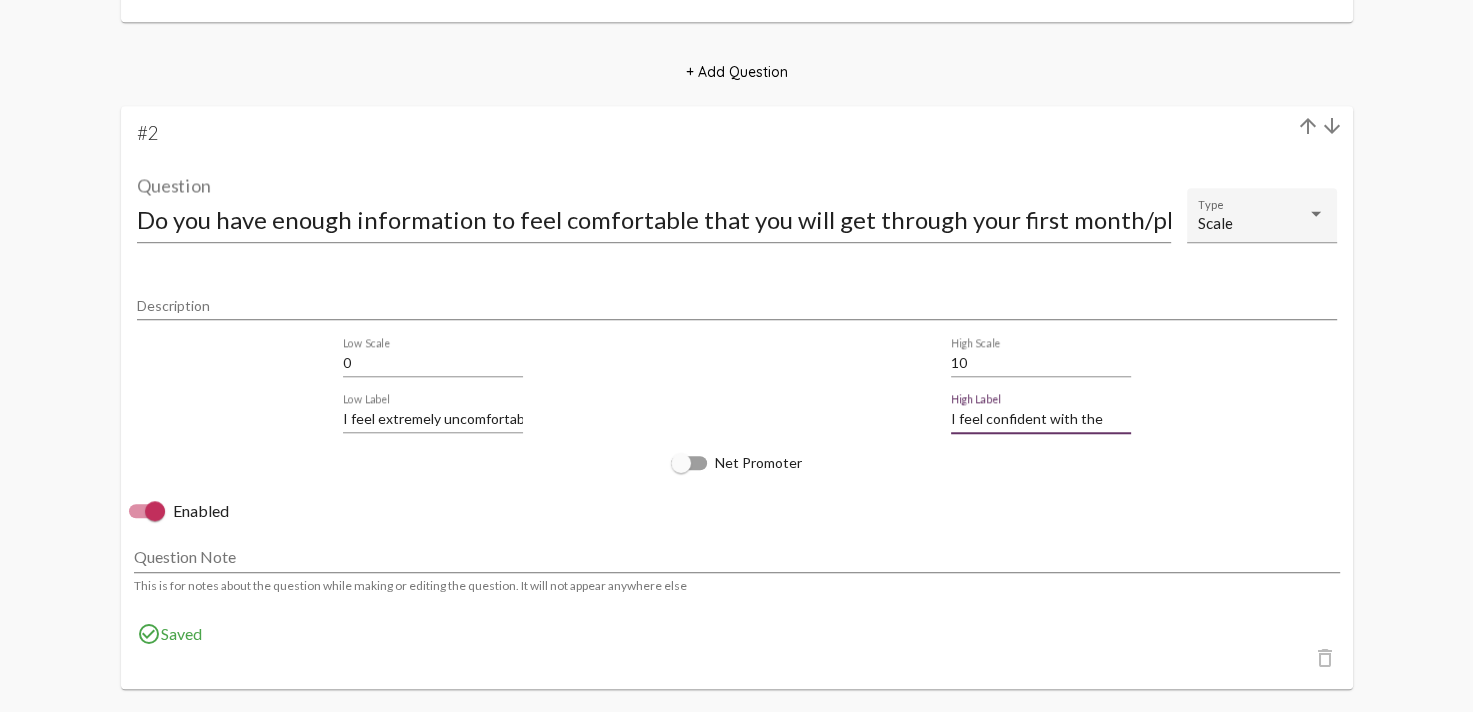 scroll, scrollTop: 0, scrollLeft: 0, axis: both 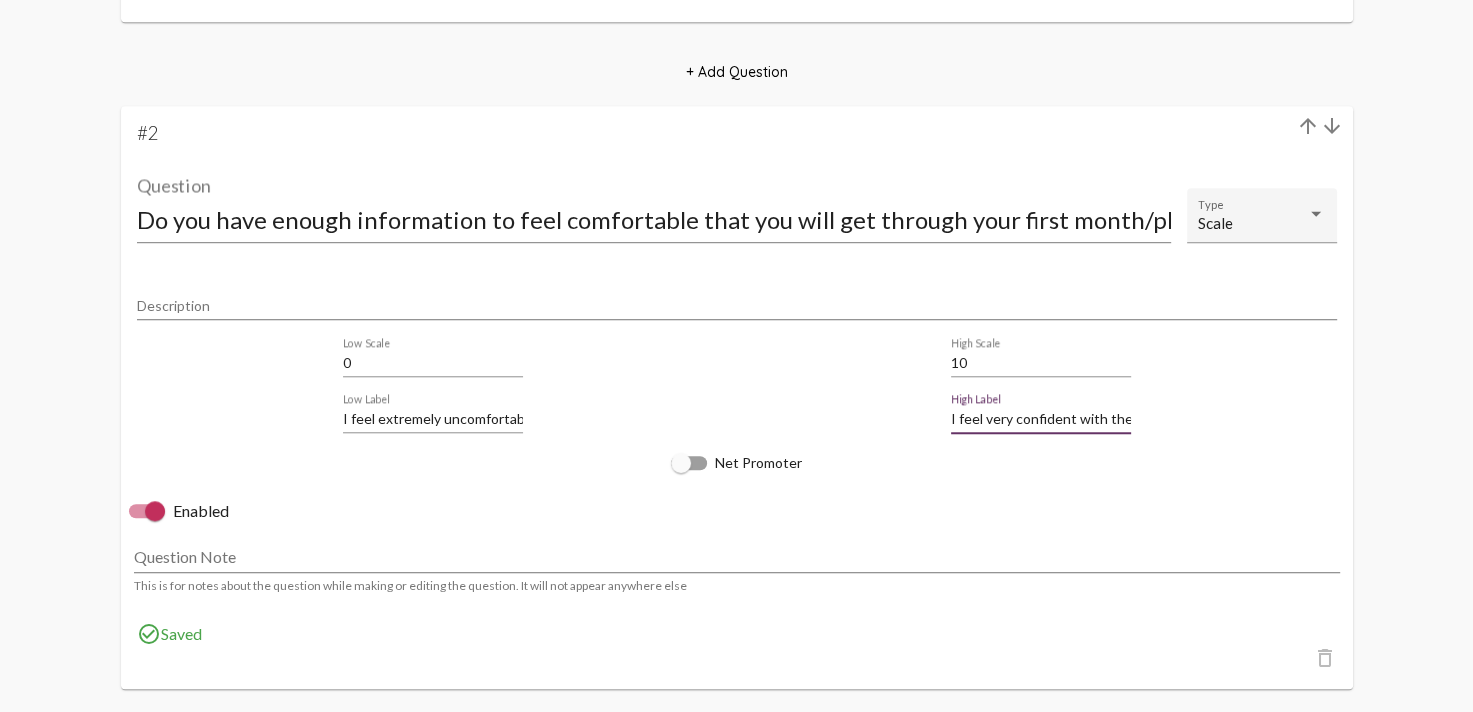 click on "I feel very confident with the" at bounding box center [1041, 419] 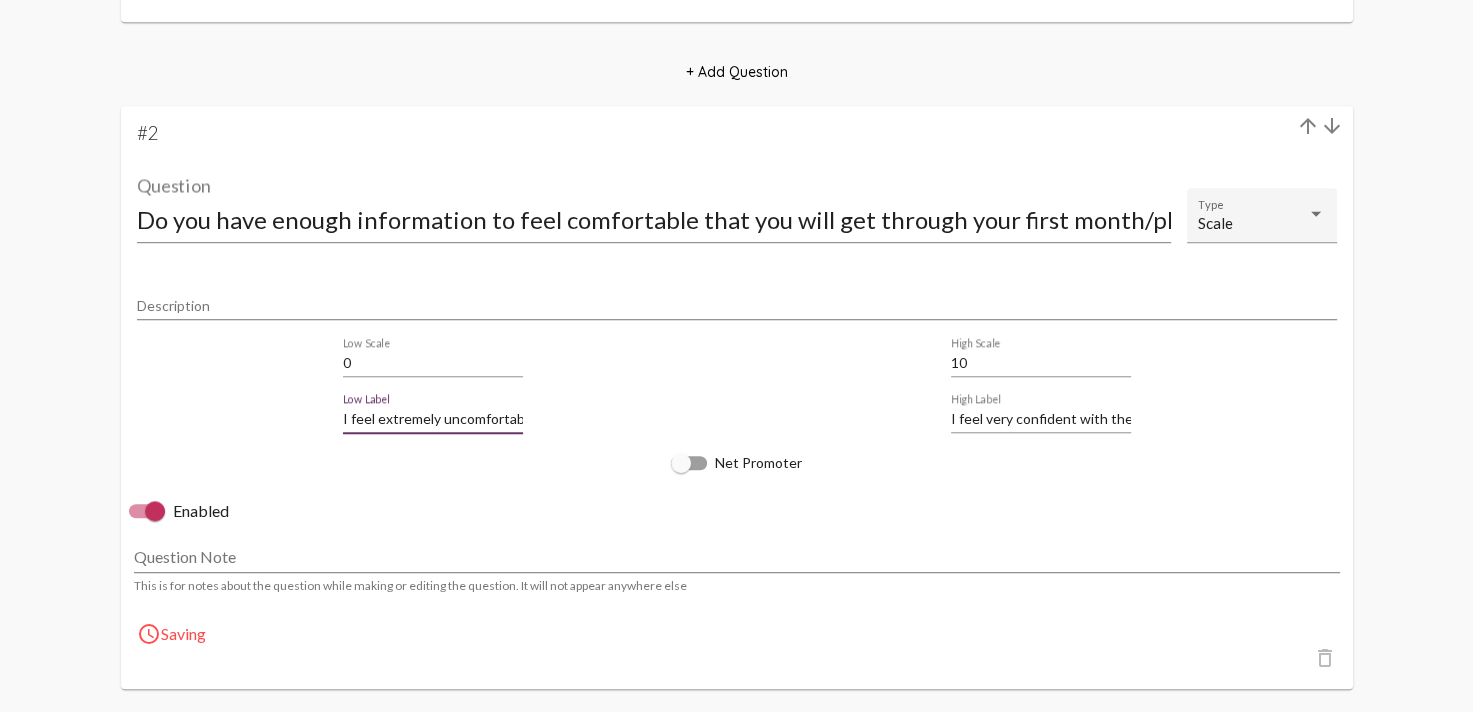 click on "I feel extremely uncomfortable" at bounding box center (433, 419) 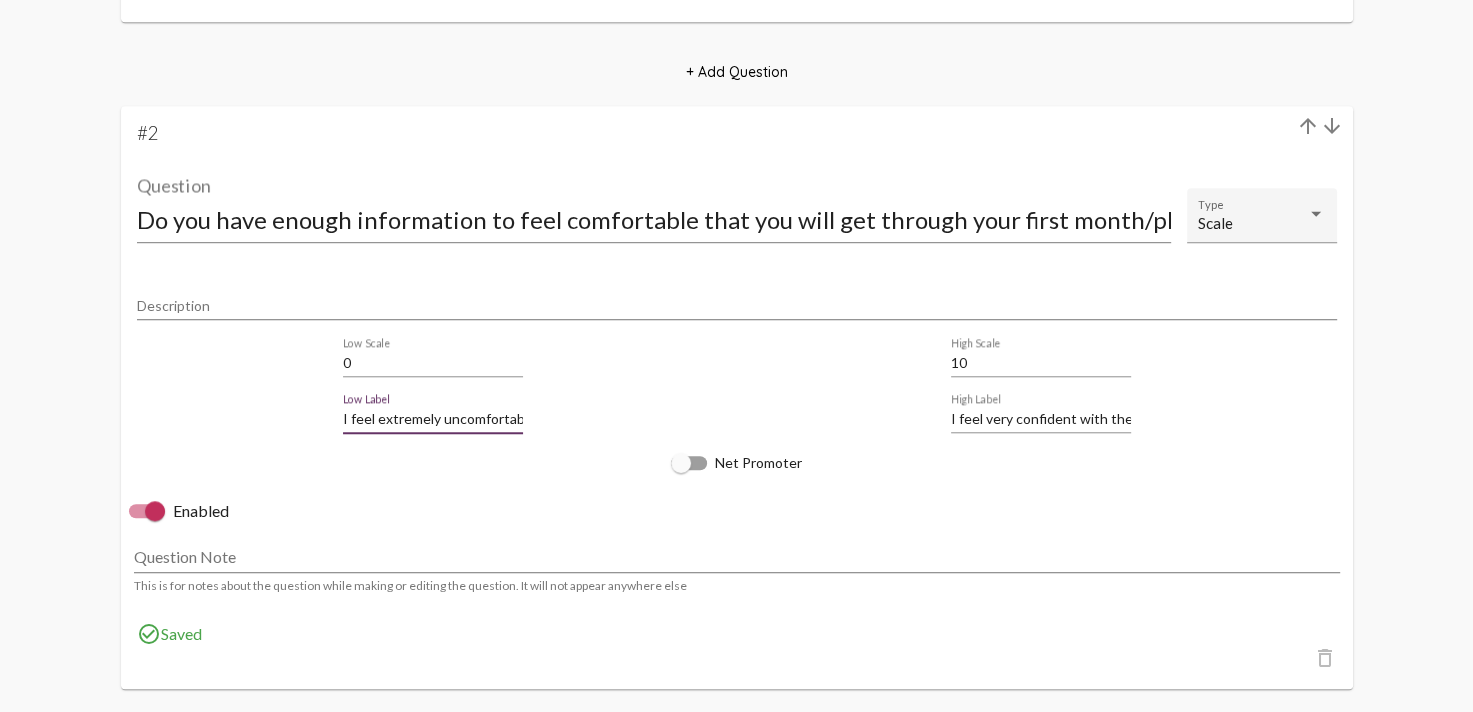click on "I feel extremely uncomfortable" at bounding box center (433, 419) 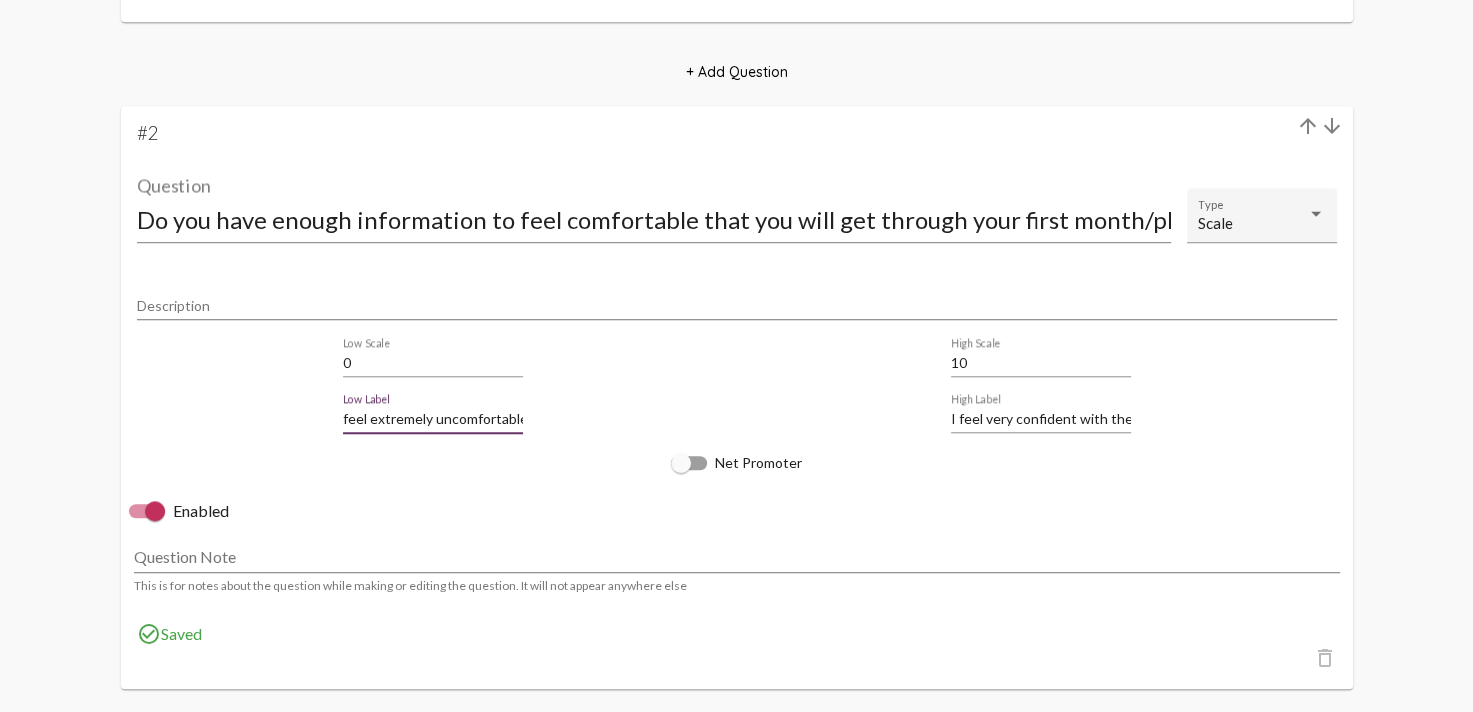 scroll, scrollTop: 0, scrollLeft: 0, axis: both 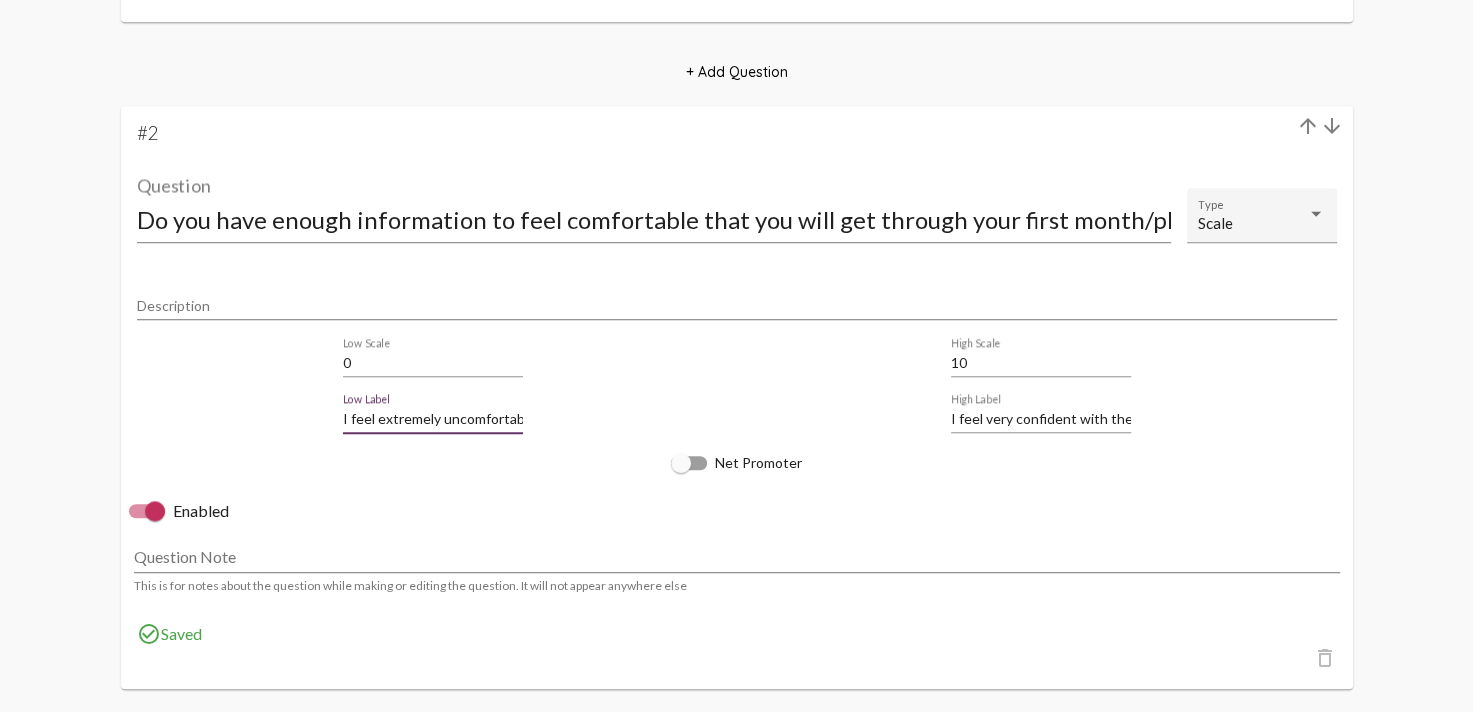 click on "I feel extremely uncomfortable" at bounding box center [433, 419] 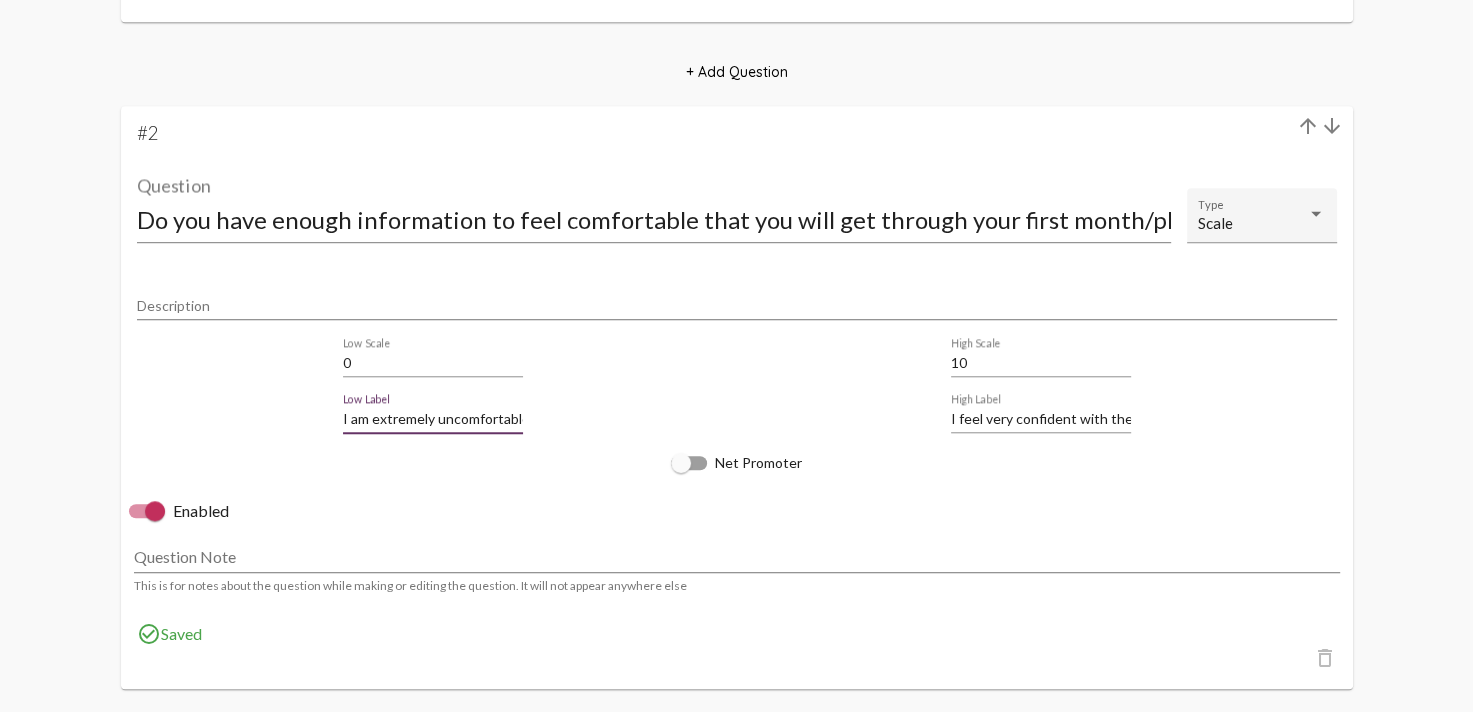 click on "I am extremely uncomfortable" at bounding box center (433, 419) 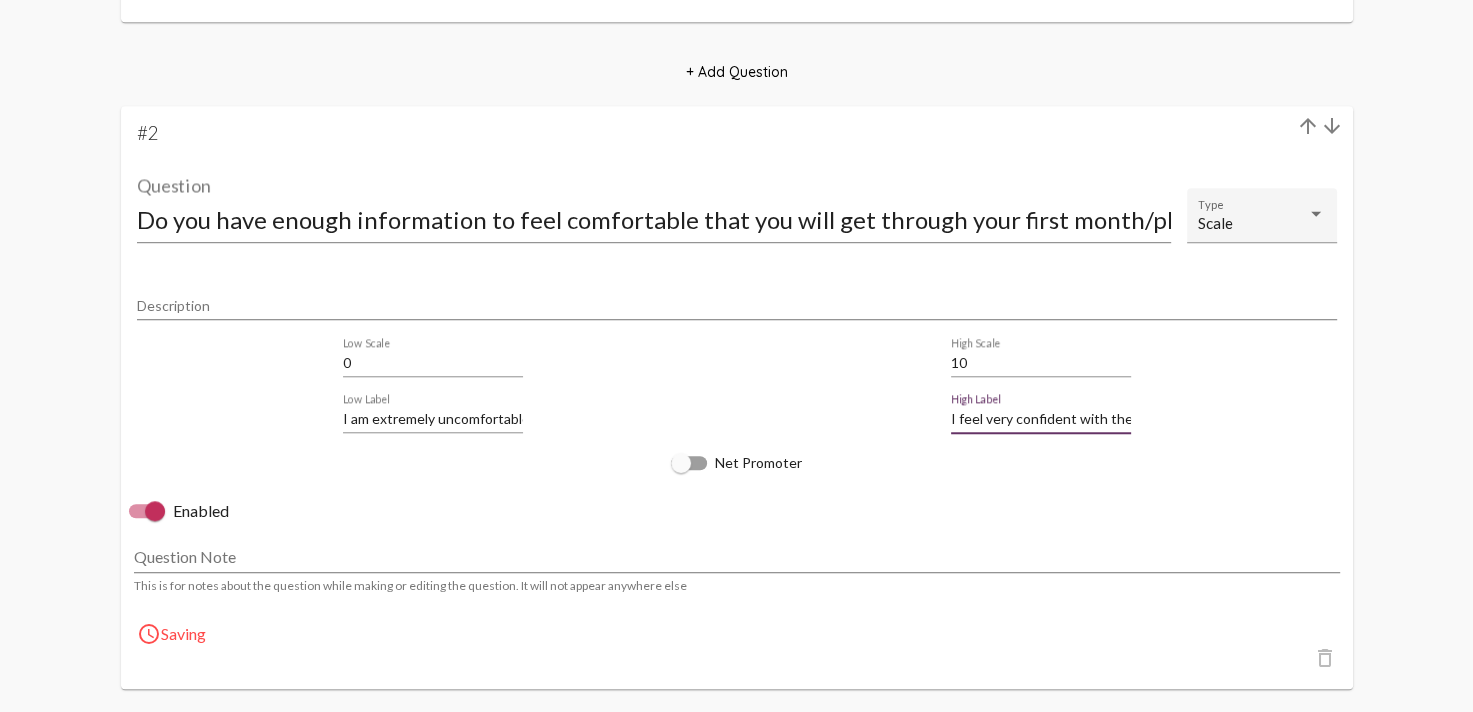 click on "I feel very confident with the" at bounding box center (1041, 419) 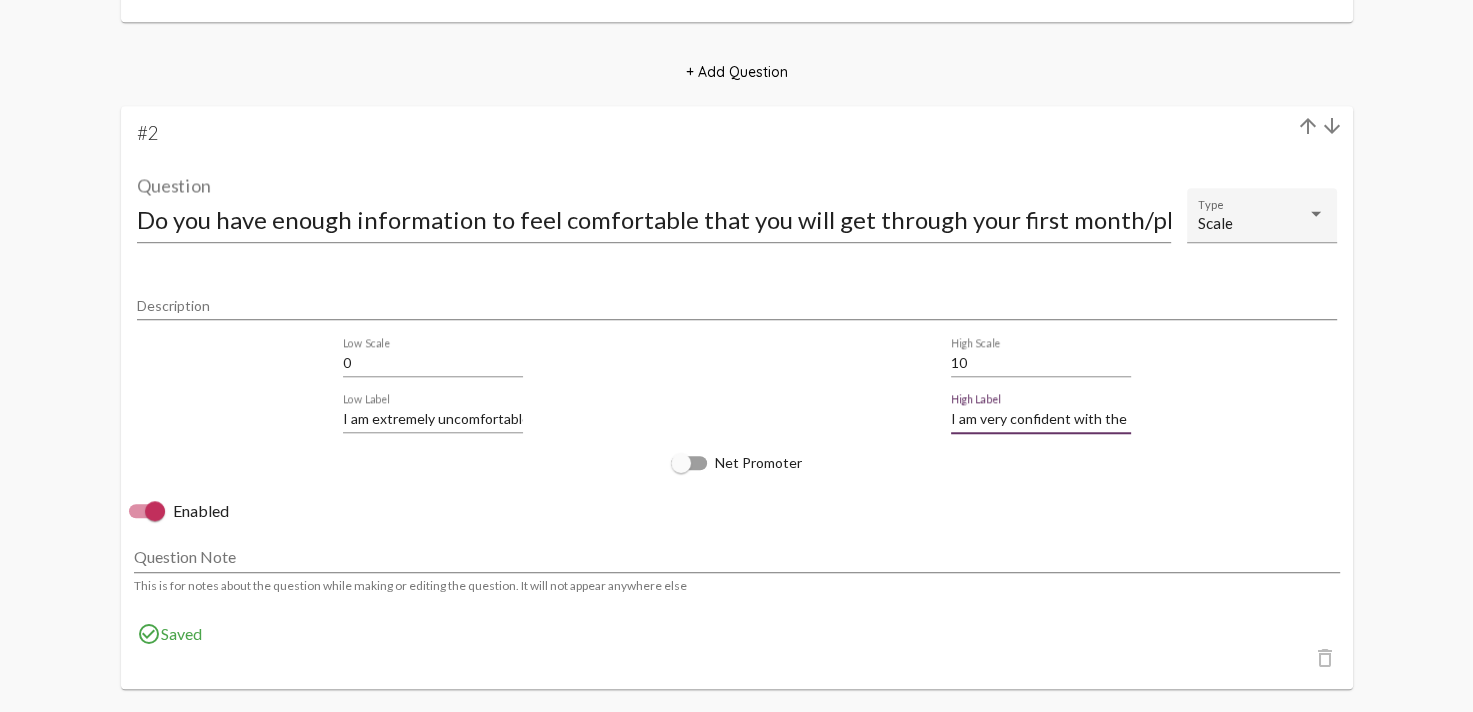 click on "I am very confident with the" at bounding box center [1041, 419] 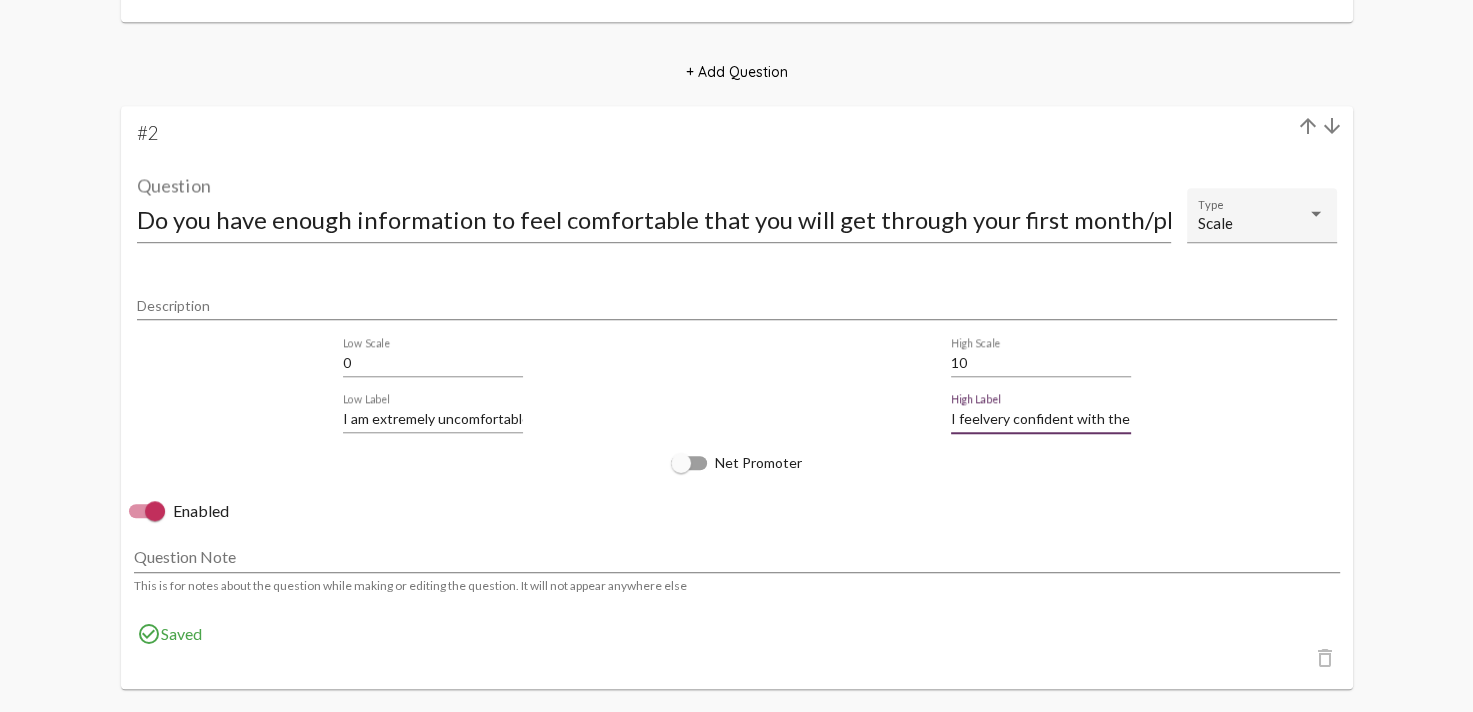 type on "I feel very confident with the" 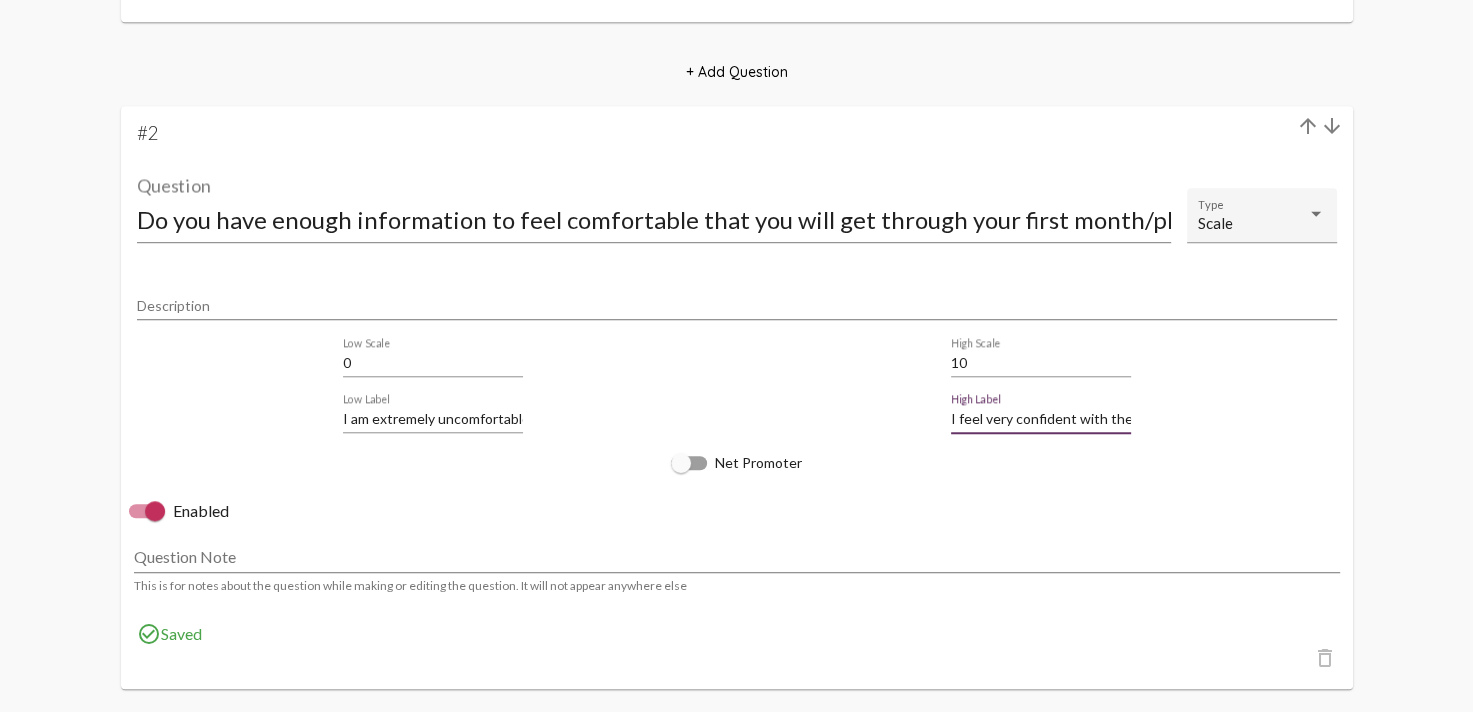 click on "I am extremely uncomfortable" at bounding box center [433, 419] 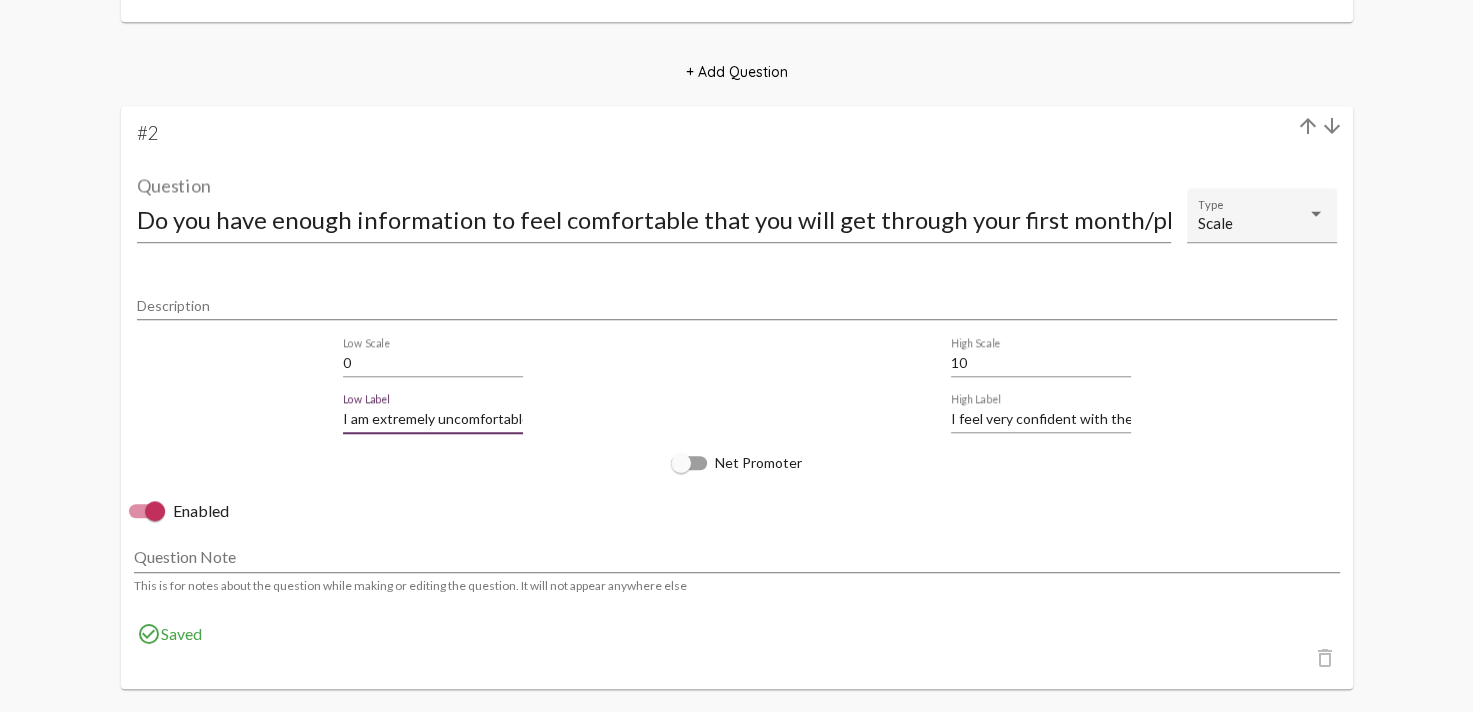scroll, scrollTop: 0, scrollLeft: 3, axis: horizontal 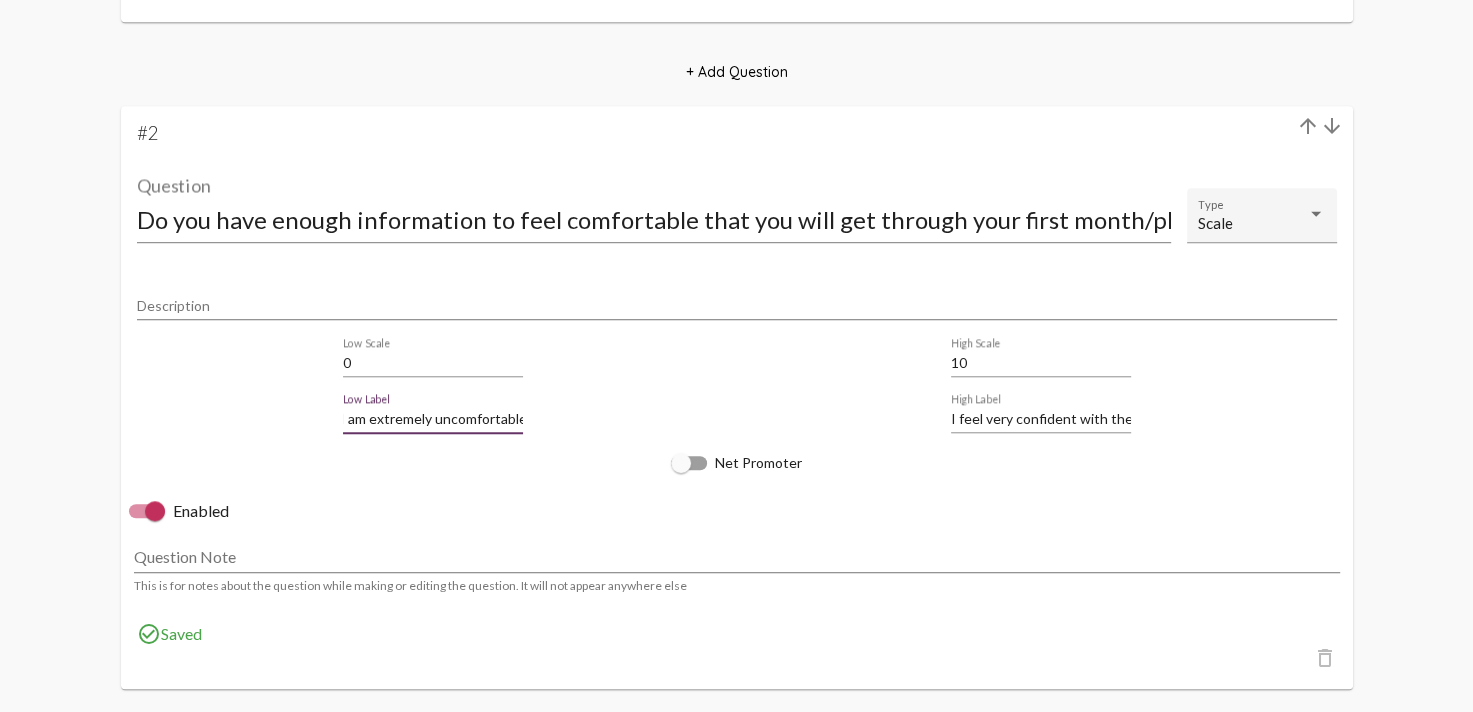 click on "I am extremely uncomfortable" at bounding box center (433, 419) 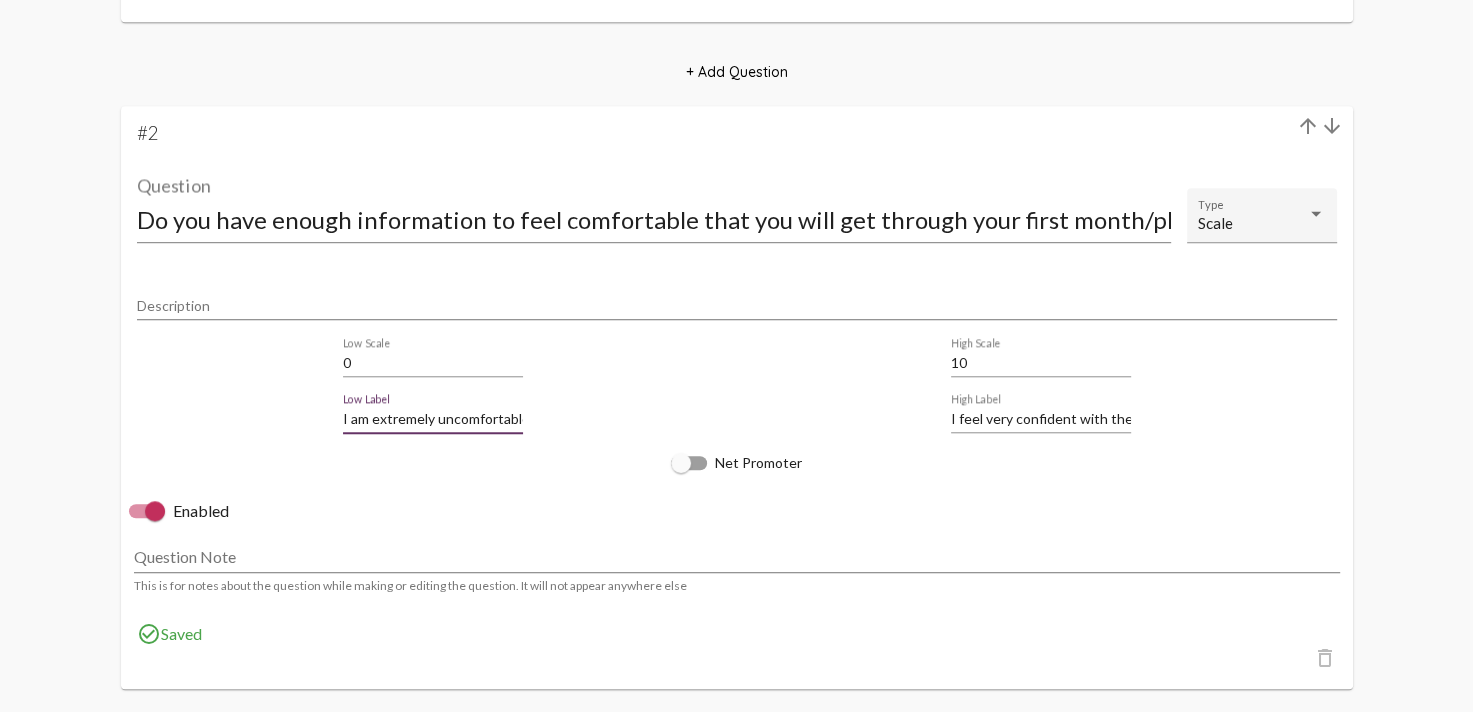 drag, startPoint x: 519, startPoint y: 417, endPoint x: 242, endPoint y: 411, distance: 277.06497 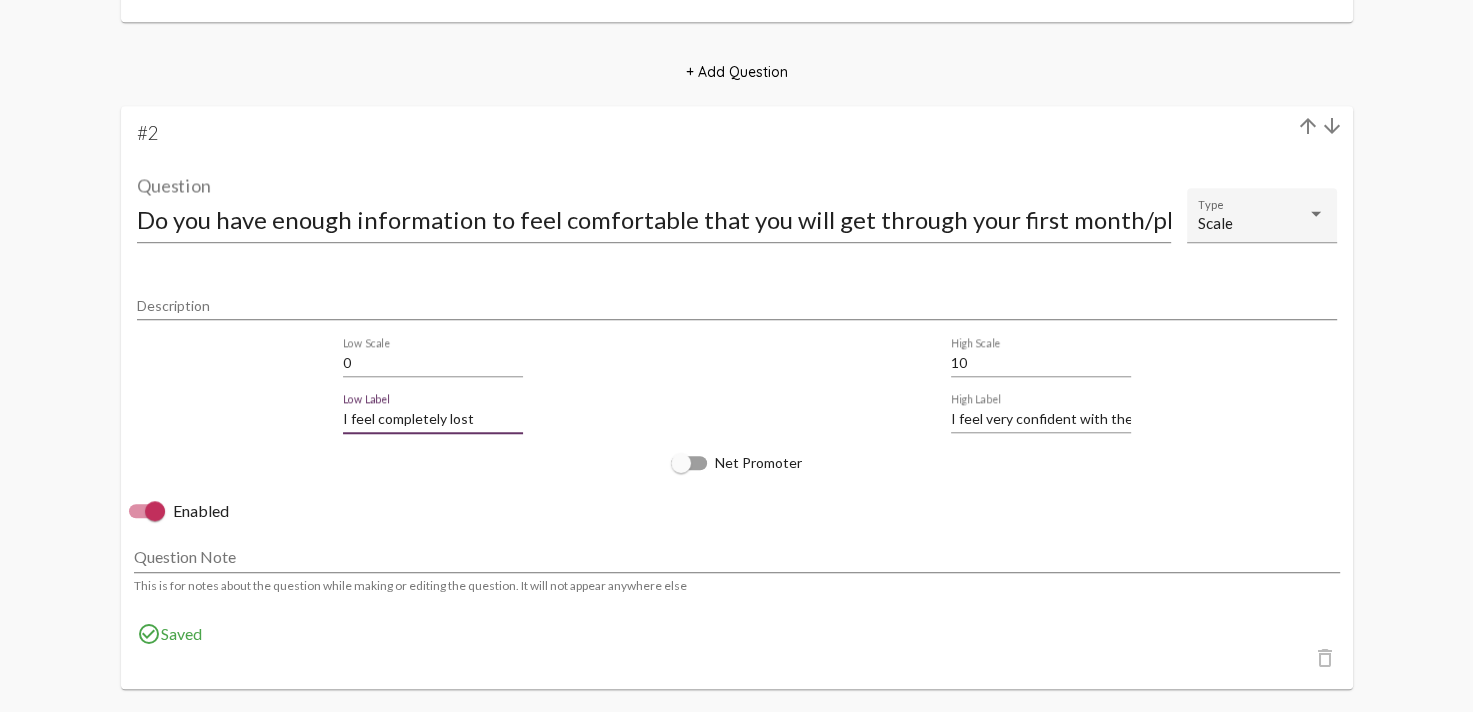 type on "I feel completely lost" 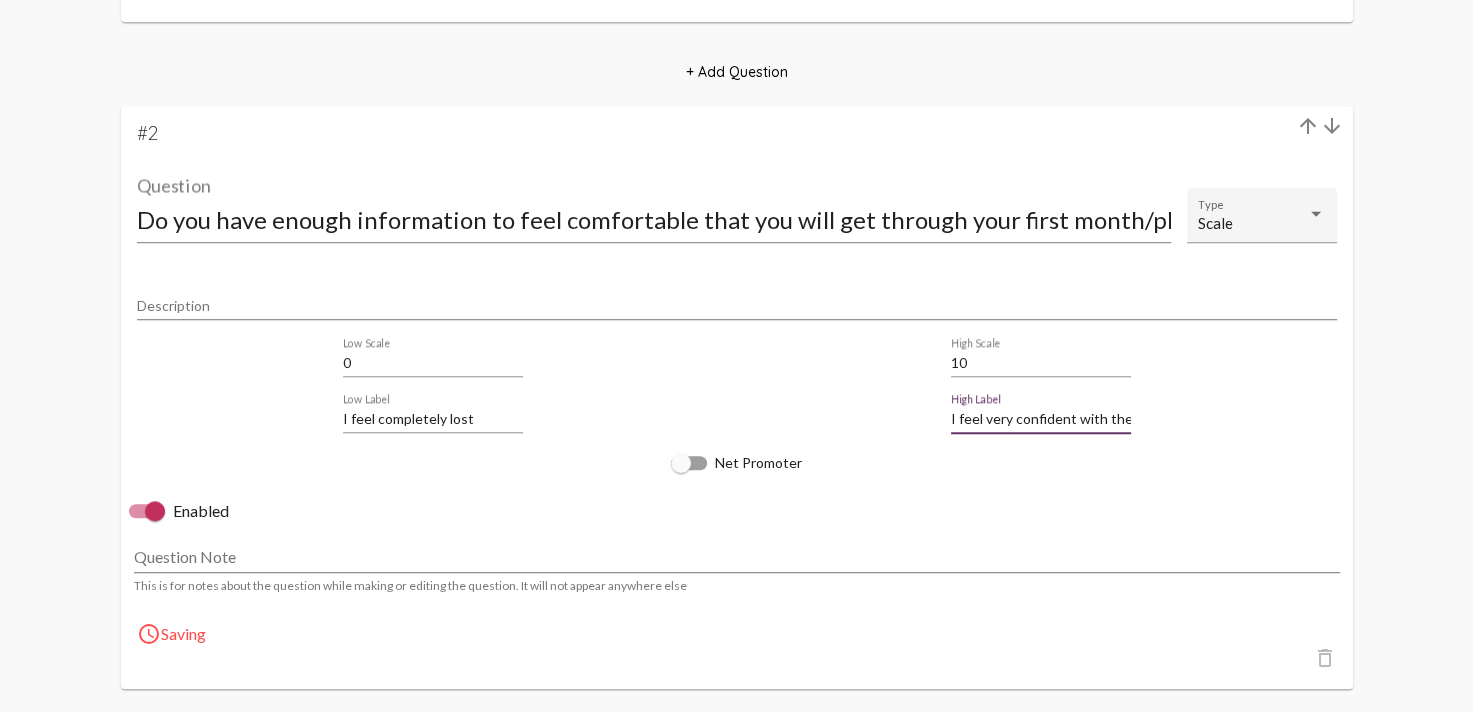 click on "I feel very confident with the" at bounding box center [1041, 419] 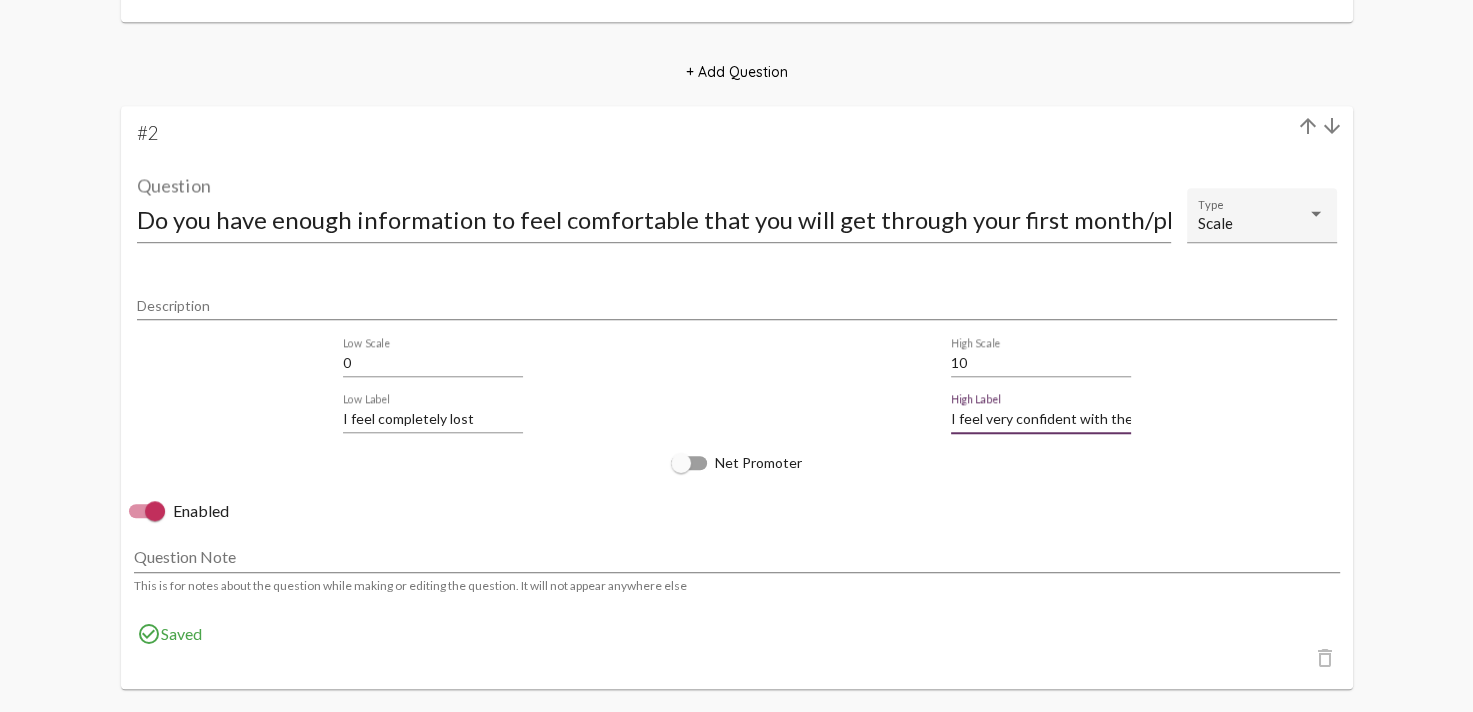 click on "I feel very confident with the" at bounding box center [1041, 419] 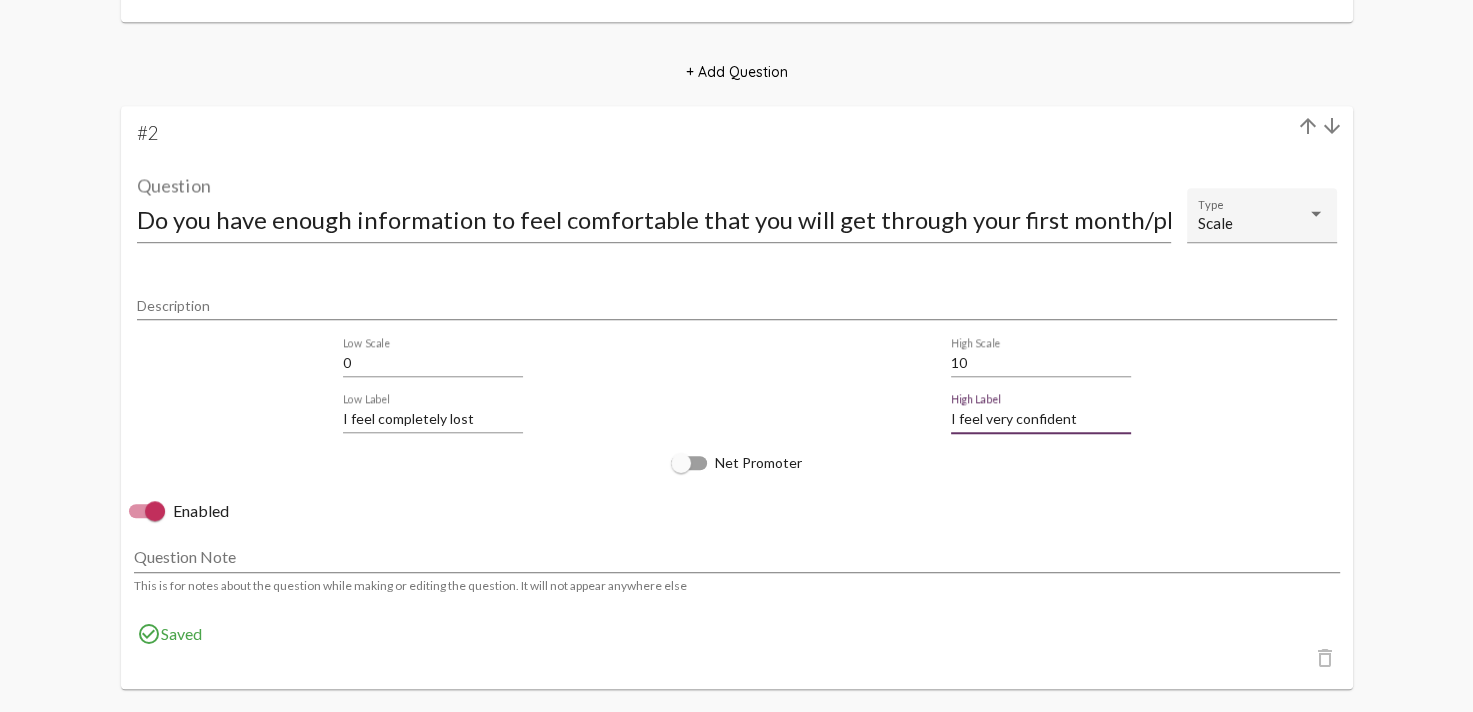 type on "I feel very confident" 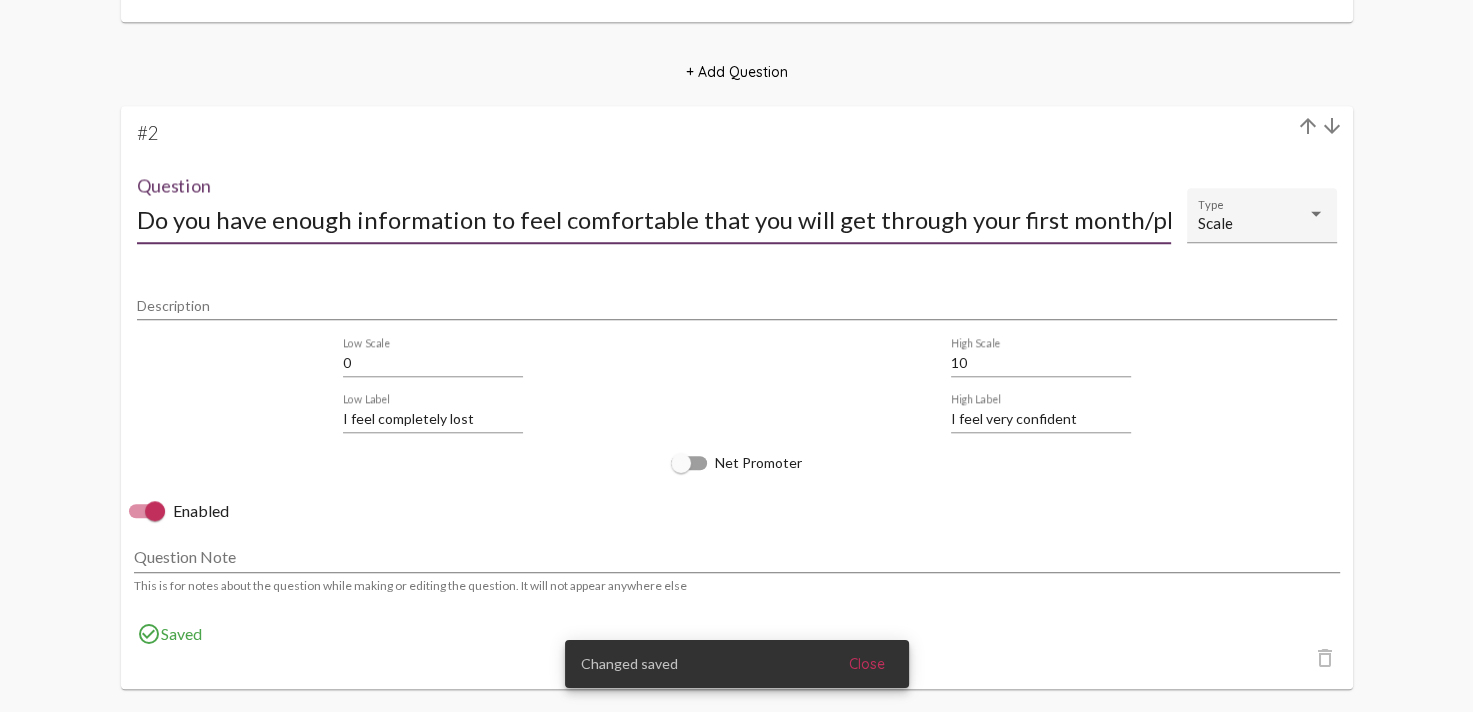 drag, startPoint x: 210, startPoint y: 221, endPoint x: 84, endPoint y: 219, distance: 126.01587 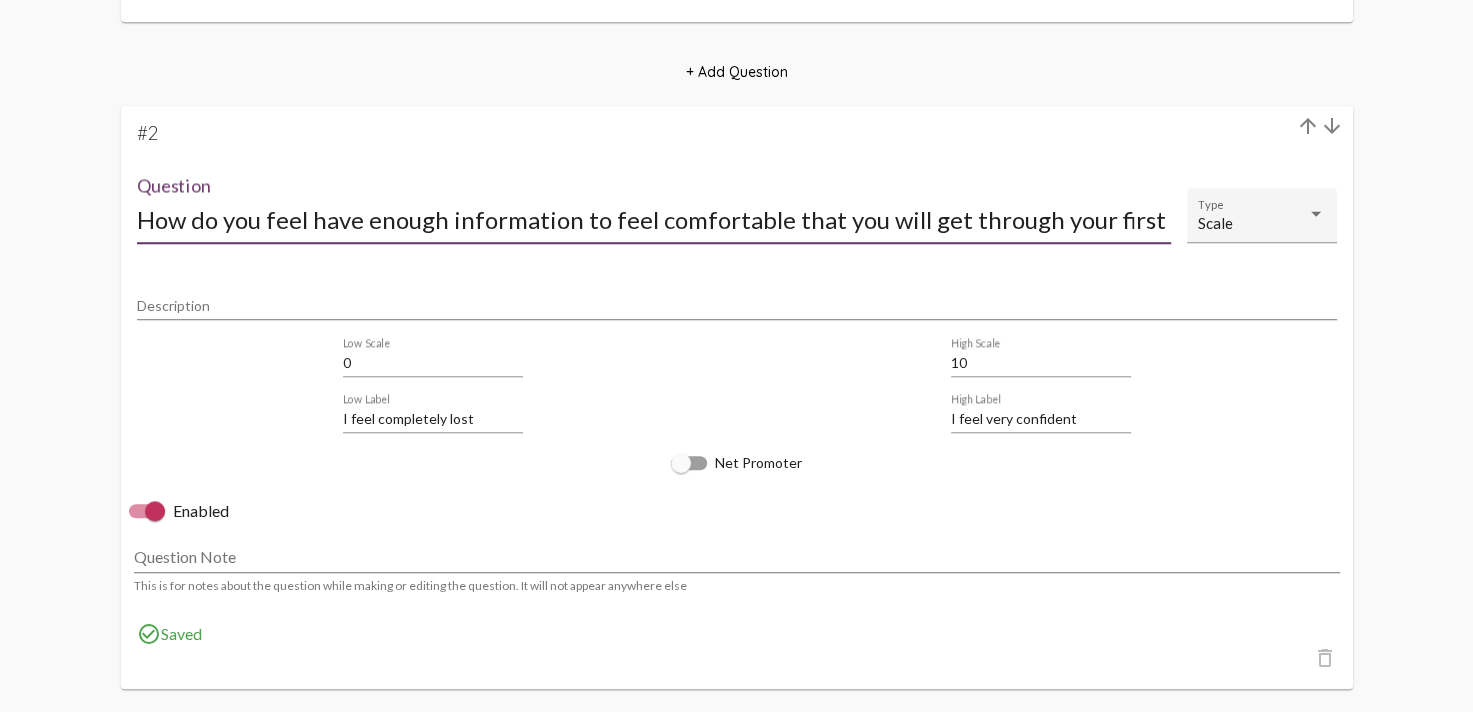 click on "How do you feel have enough information to feel comfortable that you will get through your first month/phase of the program?" at bounding box center (654, 219) 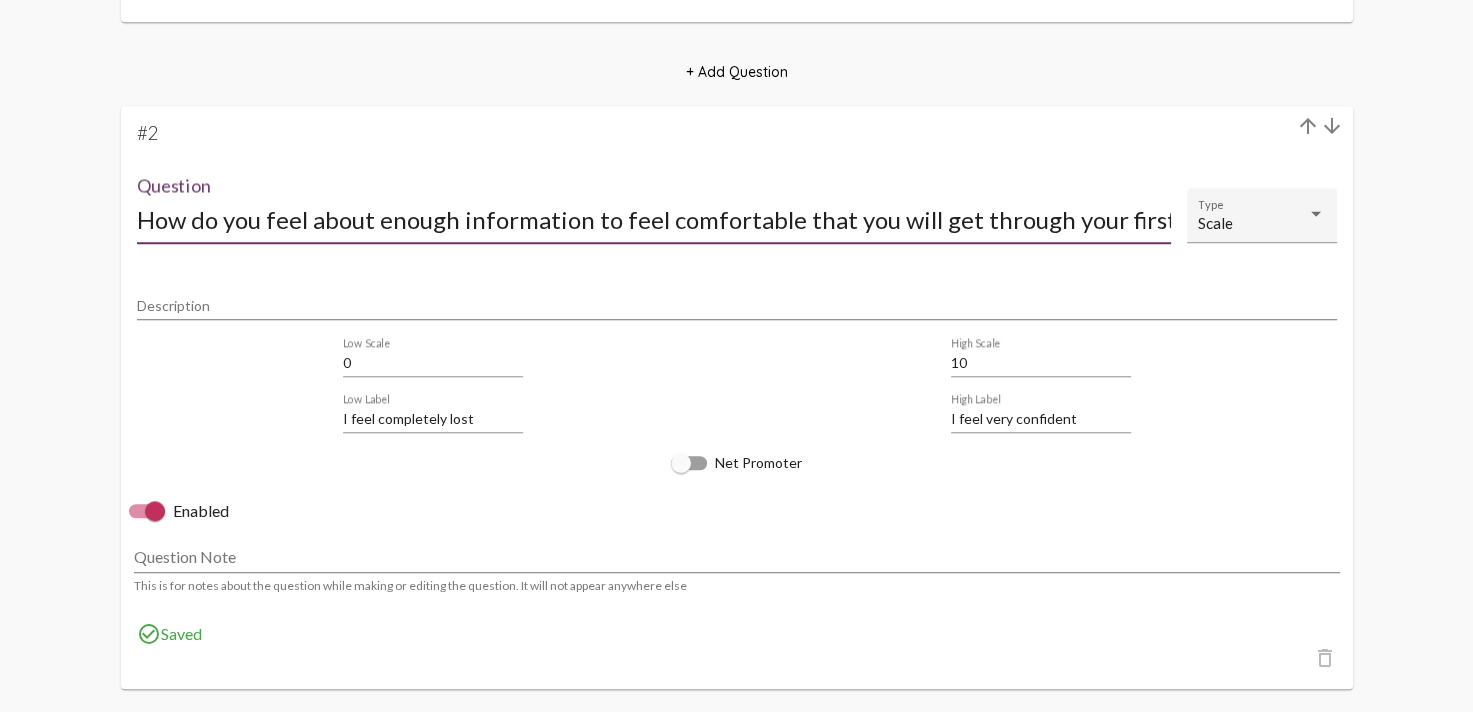 drag, startPoint x: 374, startPoint y: 220, endPoint x: 924, endPoint y: 223, distance: 550.0082 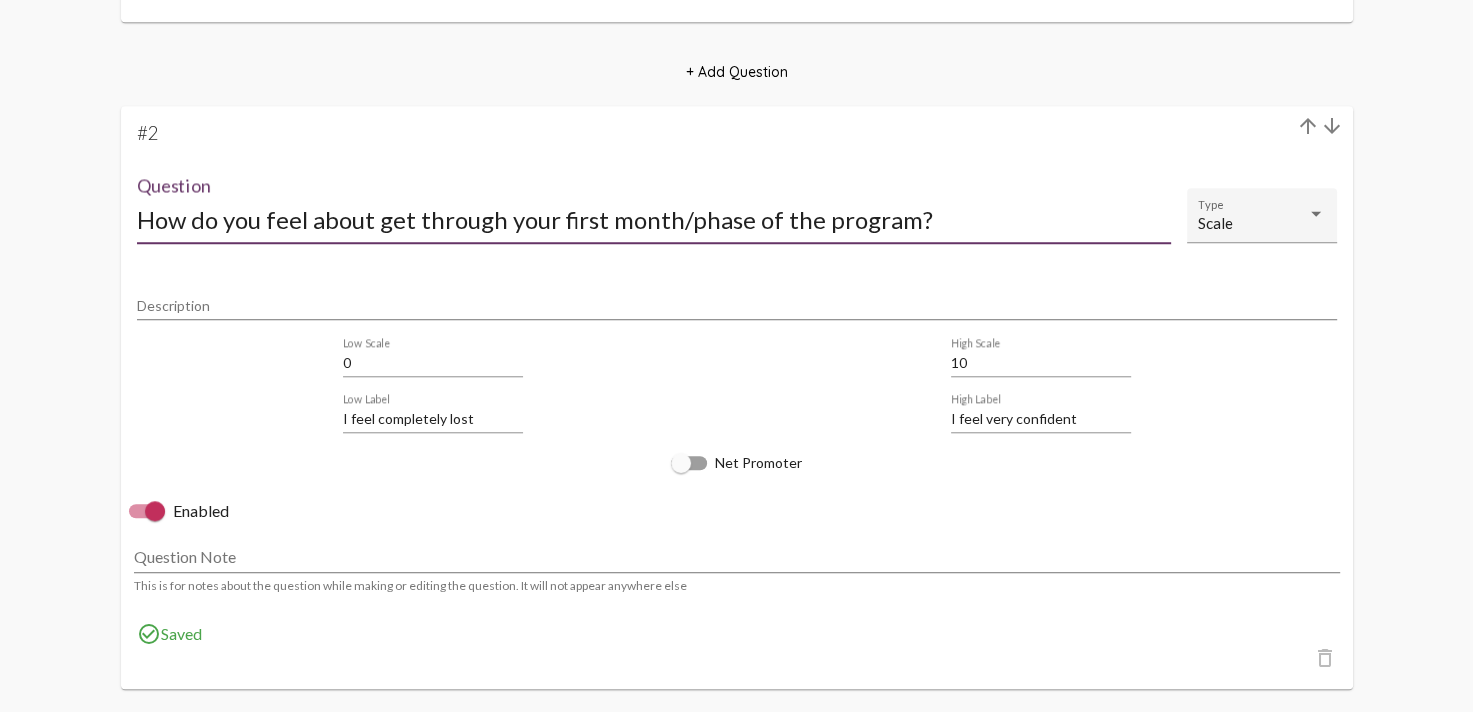 click on "How do you feel about get through your first month/phase of the program?" at bounding box center [654, 219] 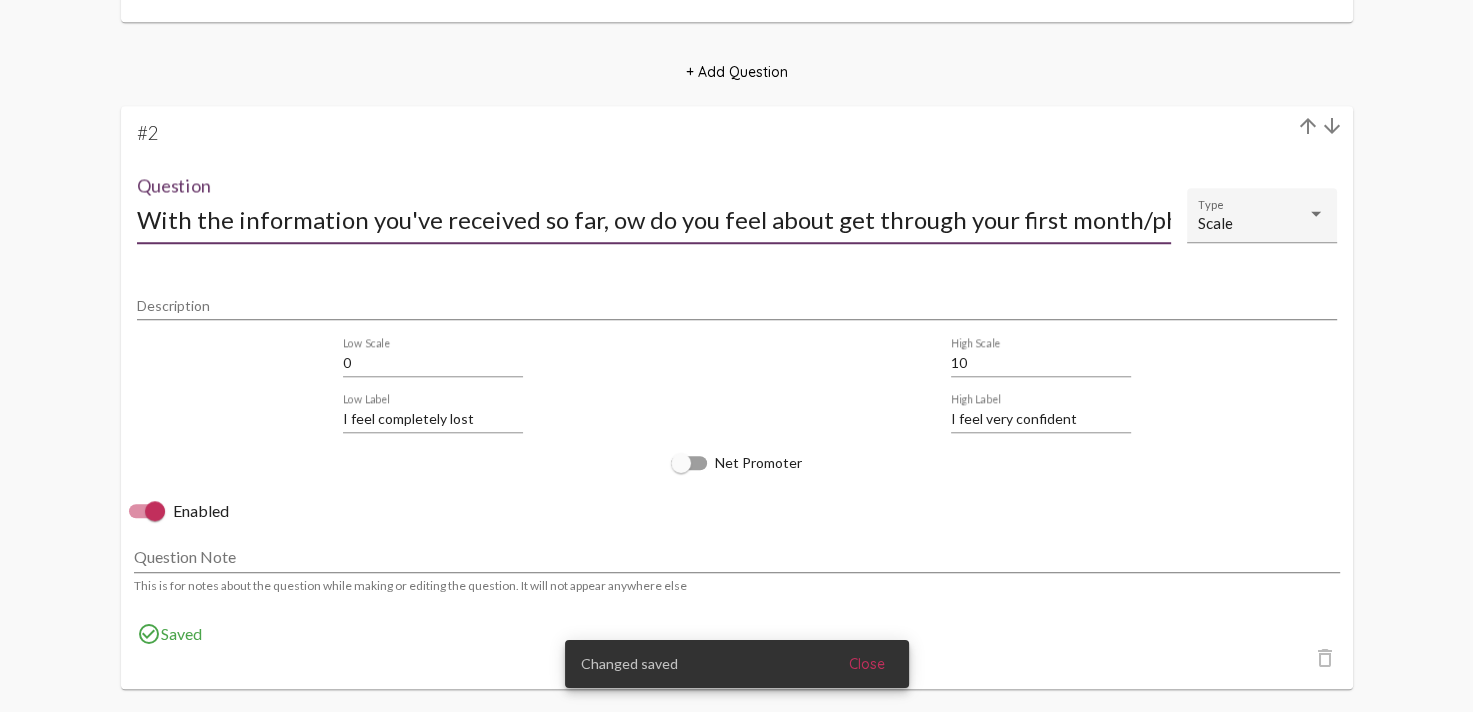 click on "With the information you've received so far, ow do you feel about get through your first month/phase of the program?" at bounding box center [654, 219] 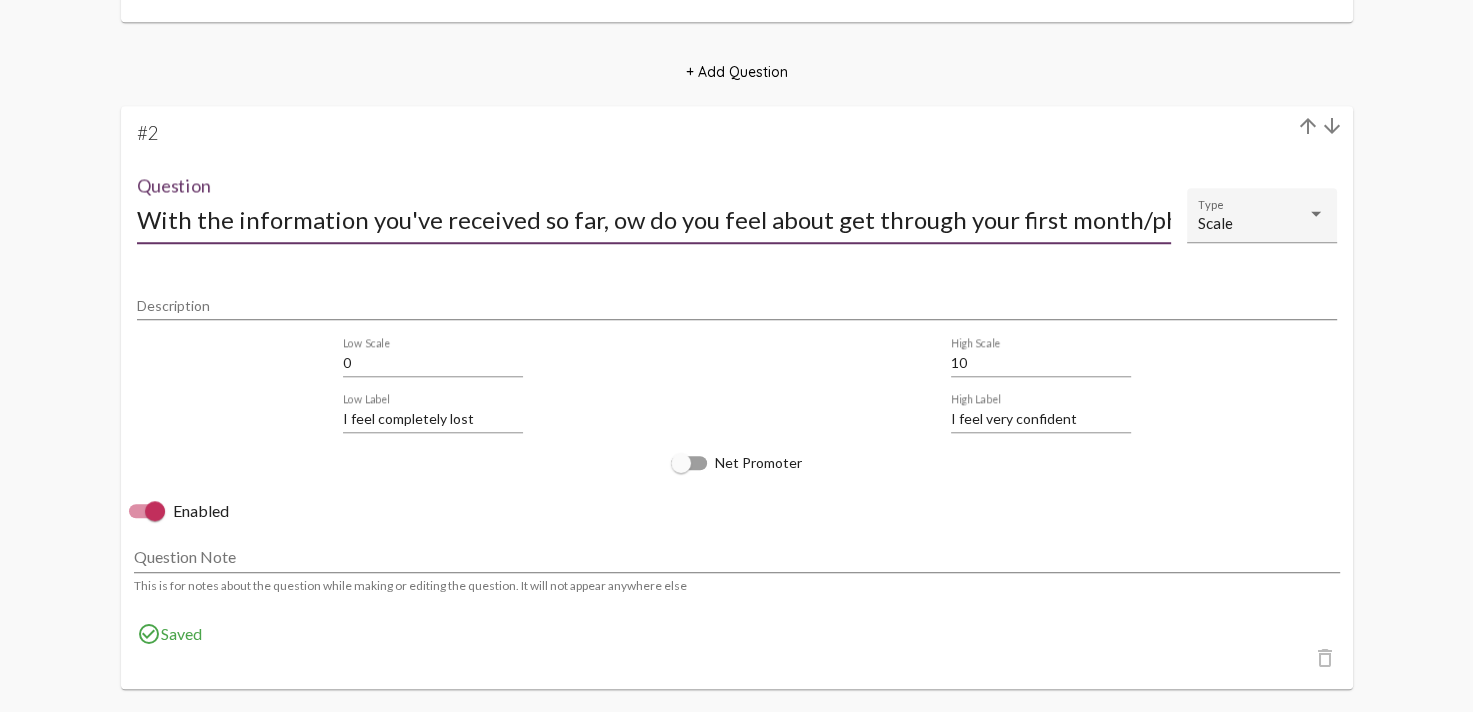 click on "With the information you've received so far, ow do you feel about get through your first month/phase of the program?" at bounding box center (654, 219) 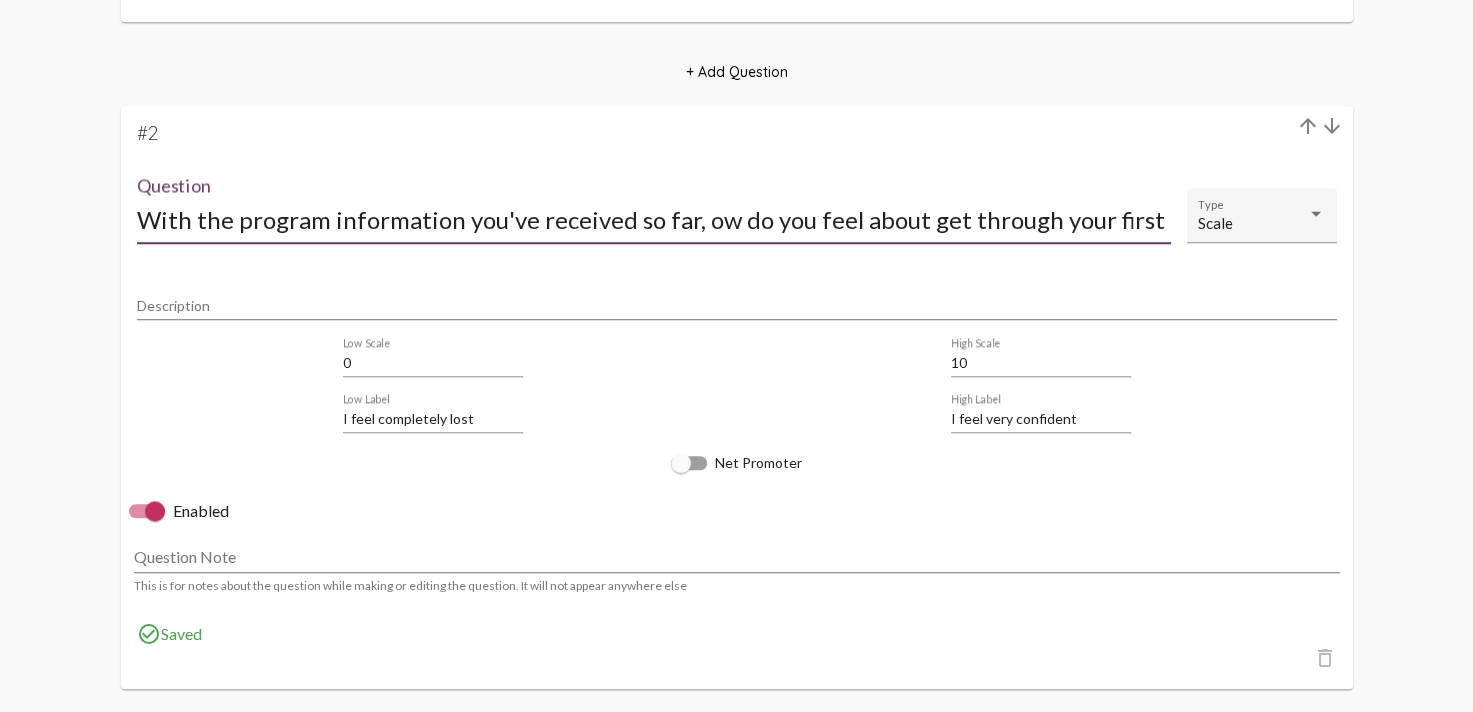 click on "With the program information you've received so far, ow do you feel about get through your first month/phase of the program?" at bounding box center (654, 219) 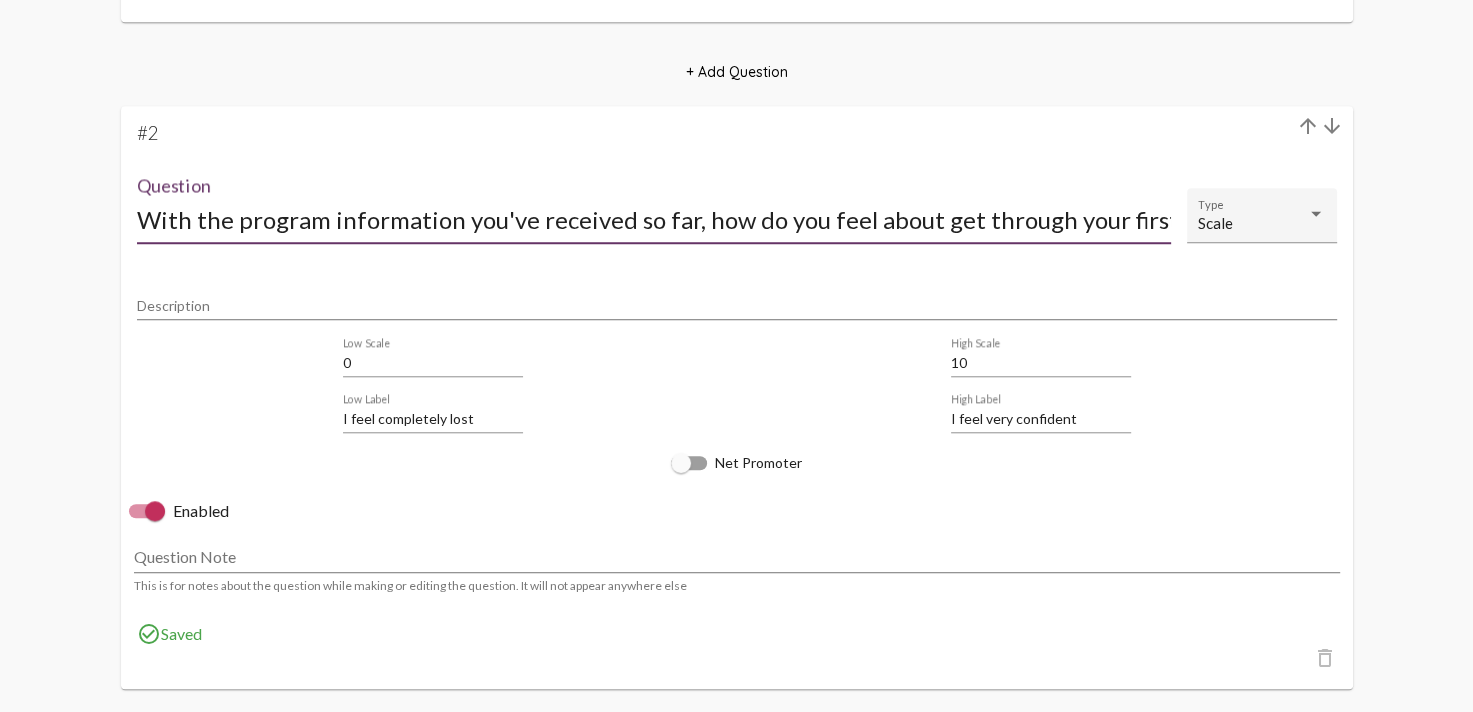 scroll, scrollTop: 0, scrollLeft: 38, axis: horizontal 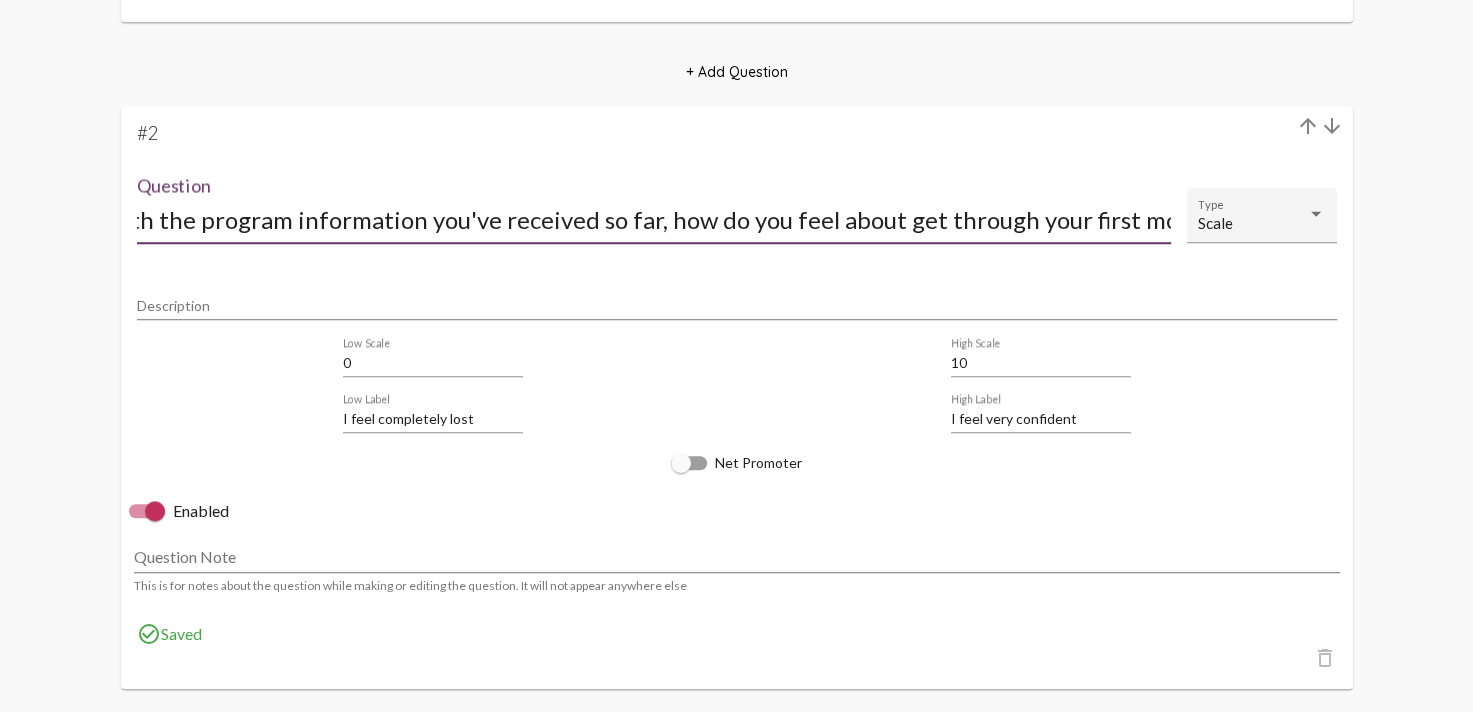 click on "With the program information you've received so far, how do you feel about get through your first month/phase of the program?" at bounding box center [654, 219] 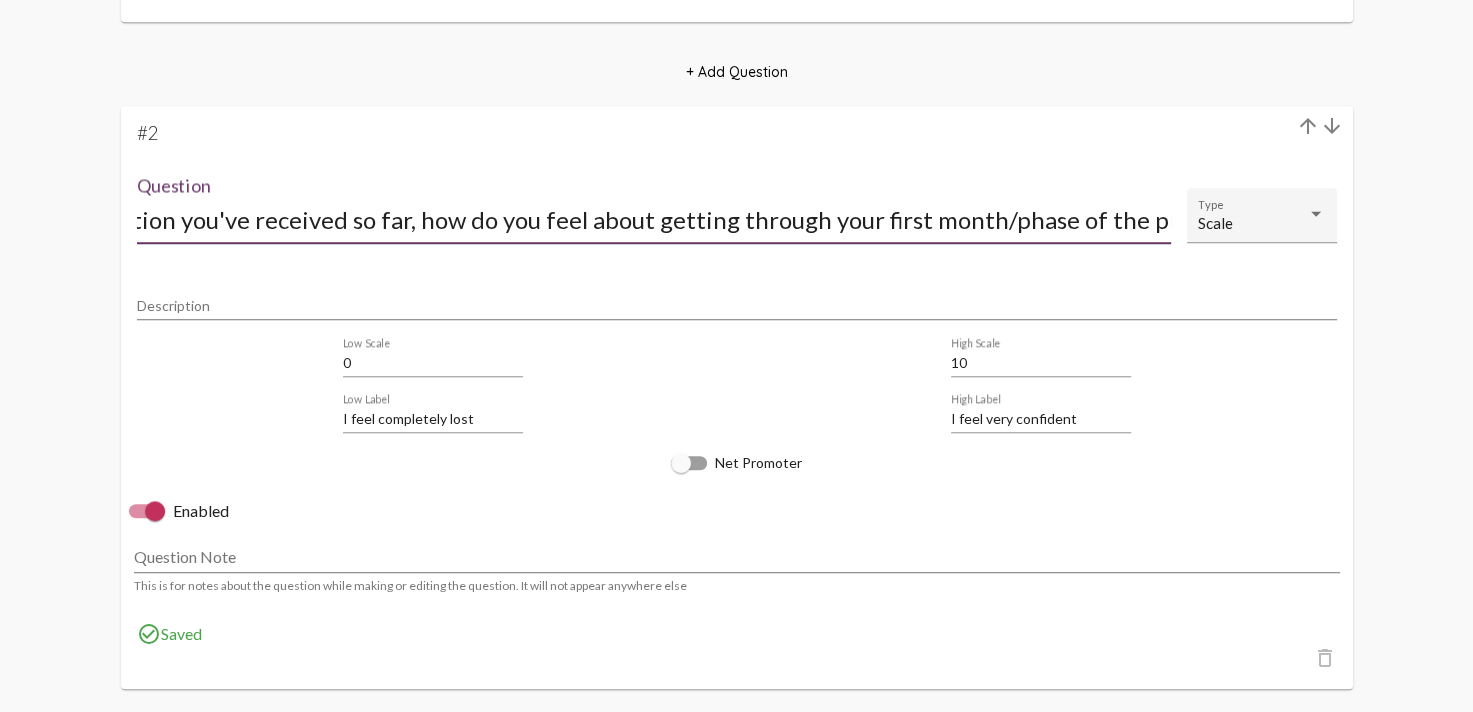 scroll, scrollTop: 0, scrollLeft: 330, axis: horizontal 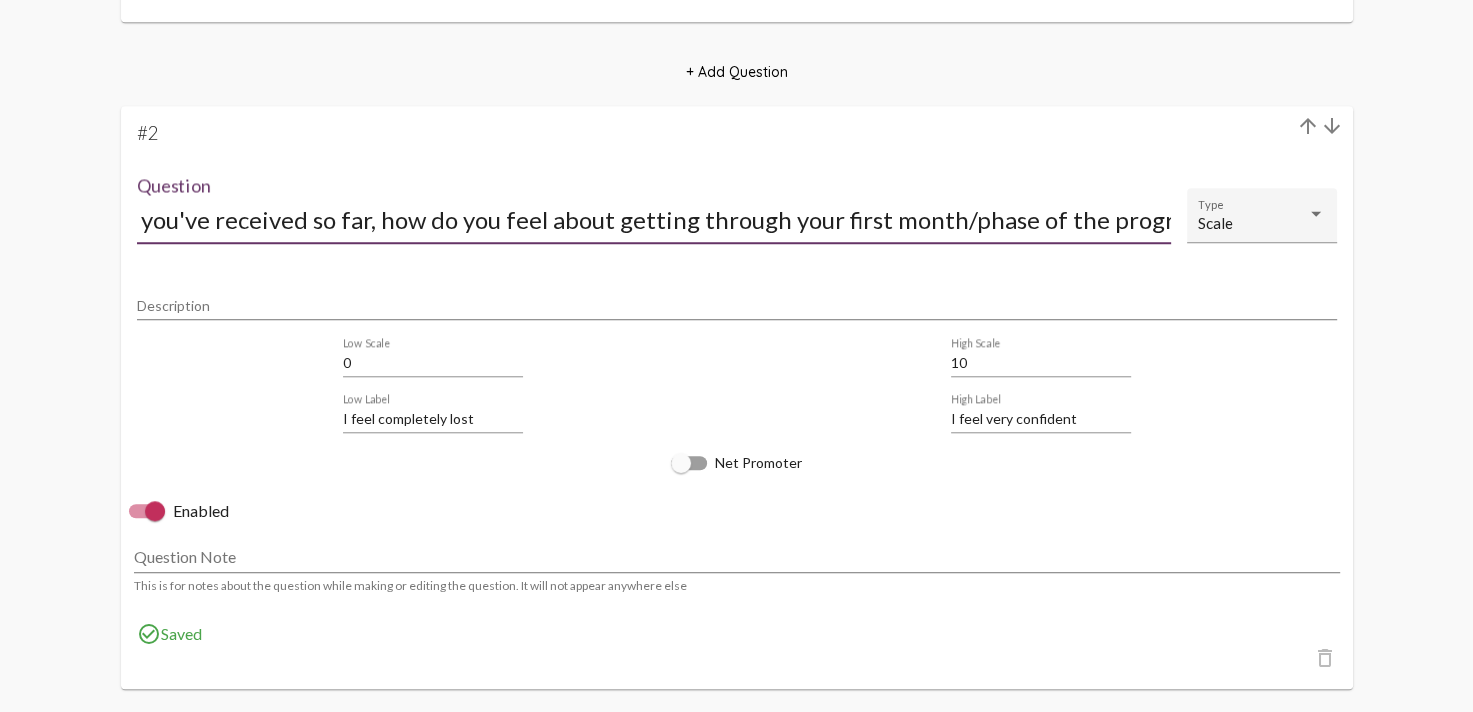 drag, startPoint x: 1000, startPoint y: 219, endPoint x: 1161, endPoint y: 220, distance: 161.00311 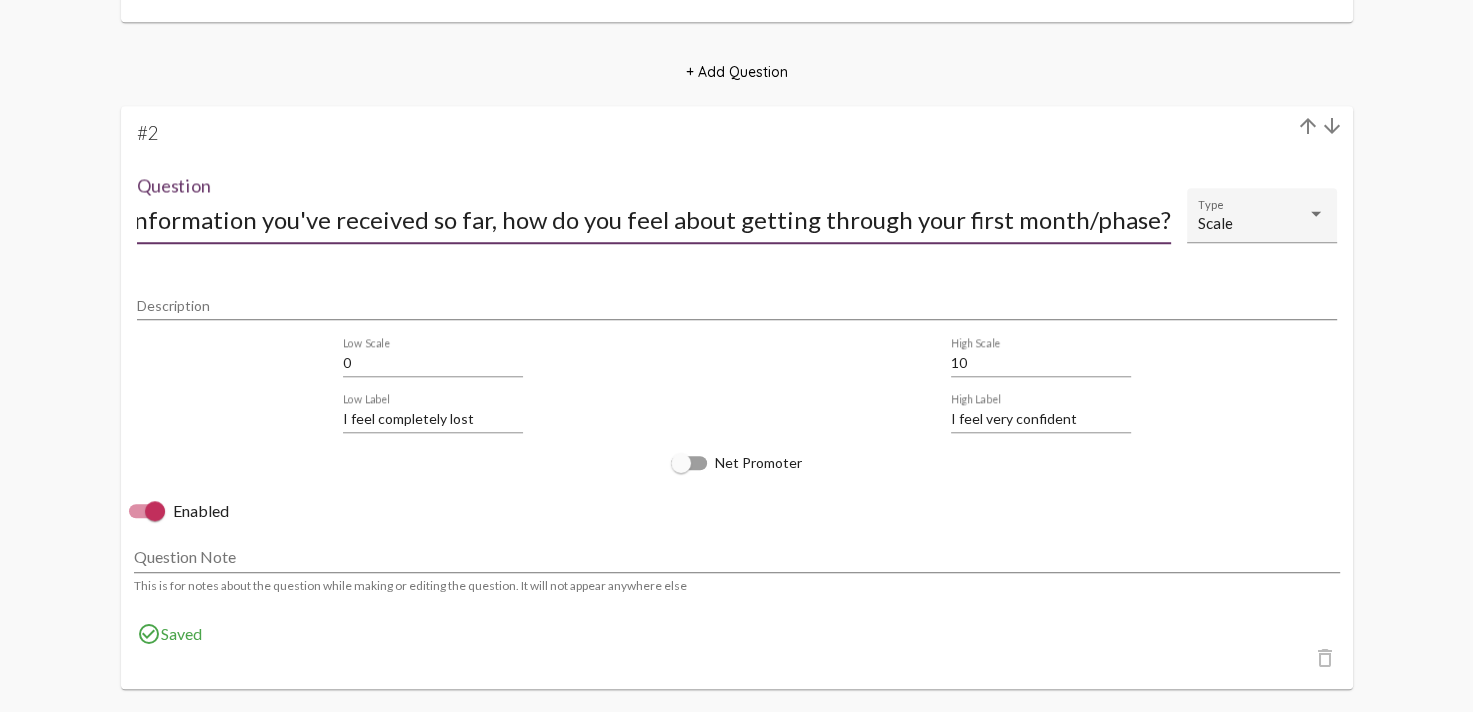 scroll, scrollTop: 0, scrollLeft: 171, axis: horizontal 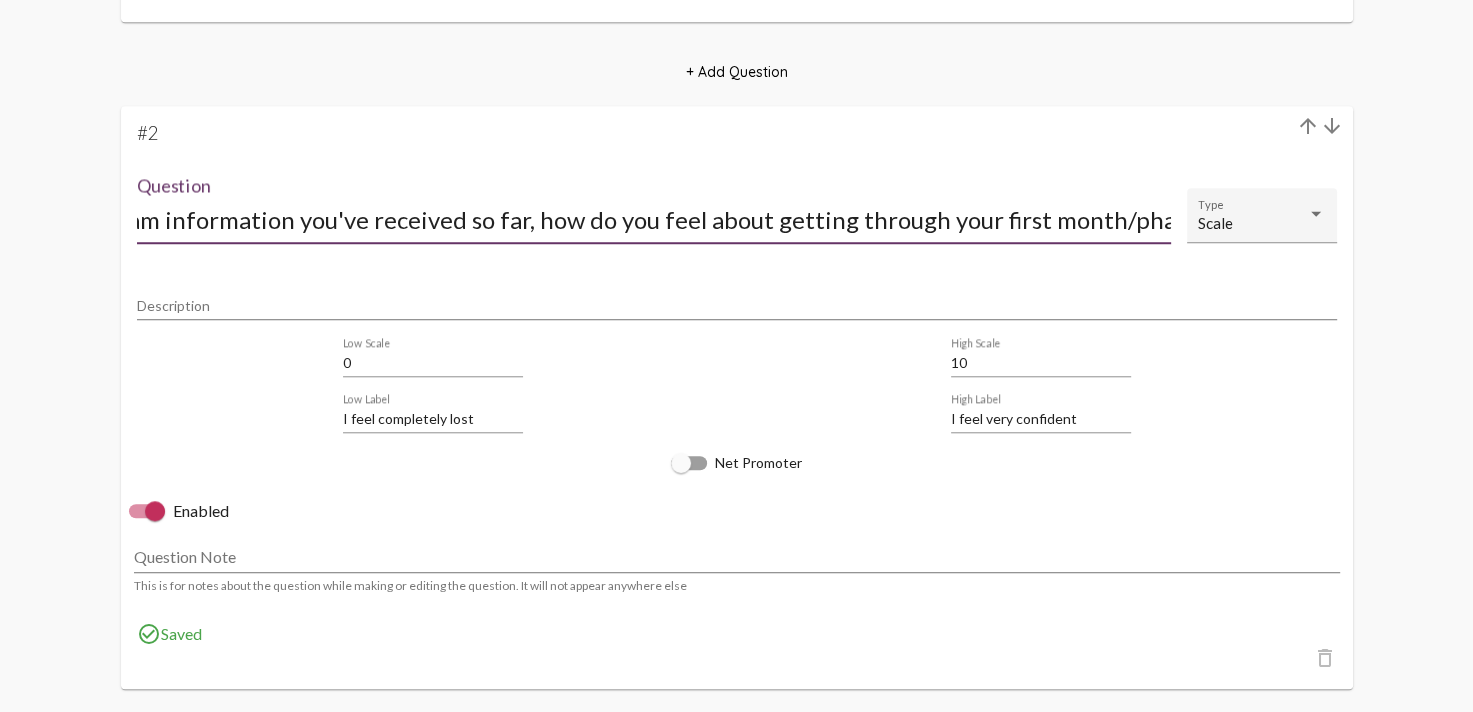 type on "With the program information you've received so far, how do you feel about getting through your first month/phase?" 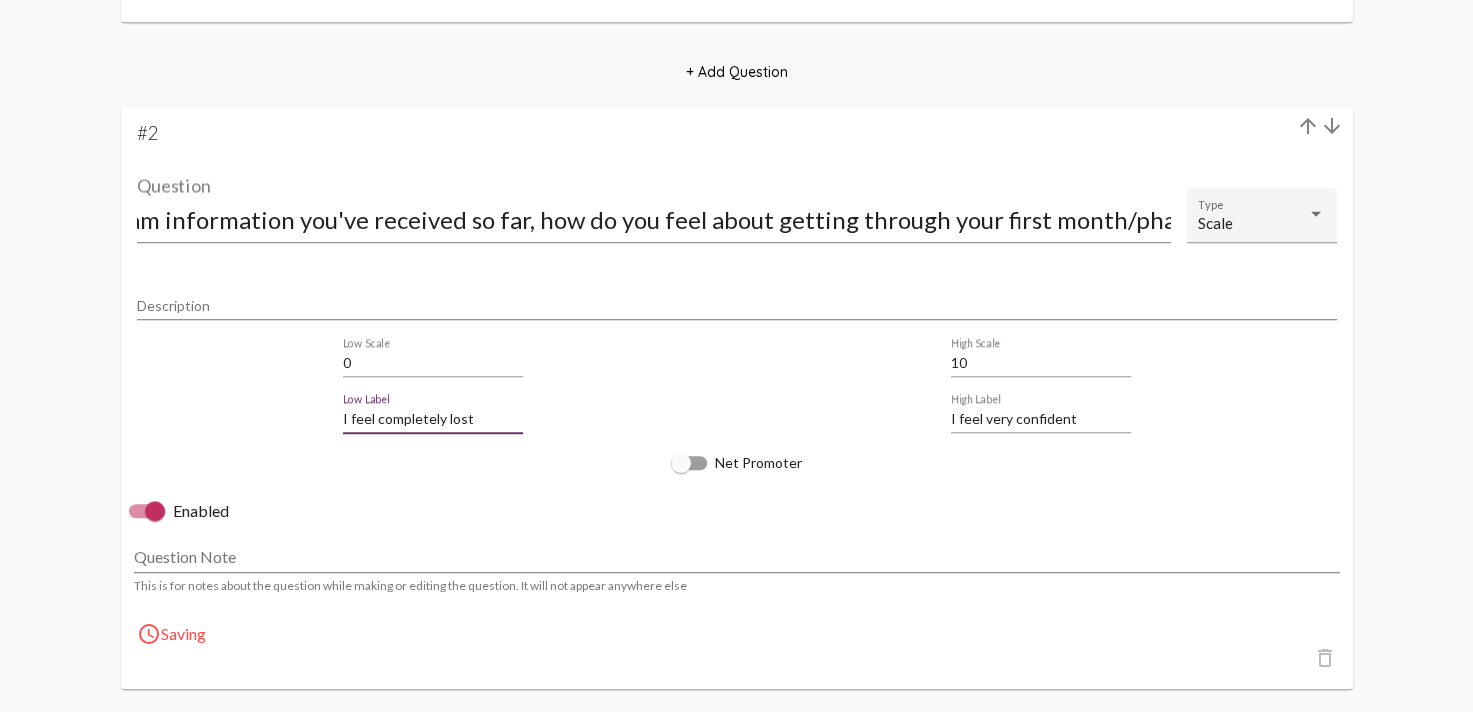 click on "I feel completely lost" at bounding box center (433, 419) 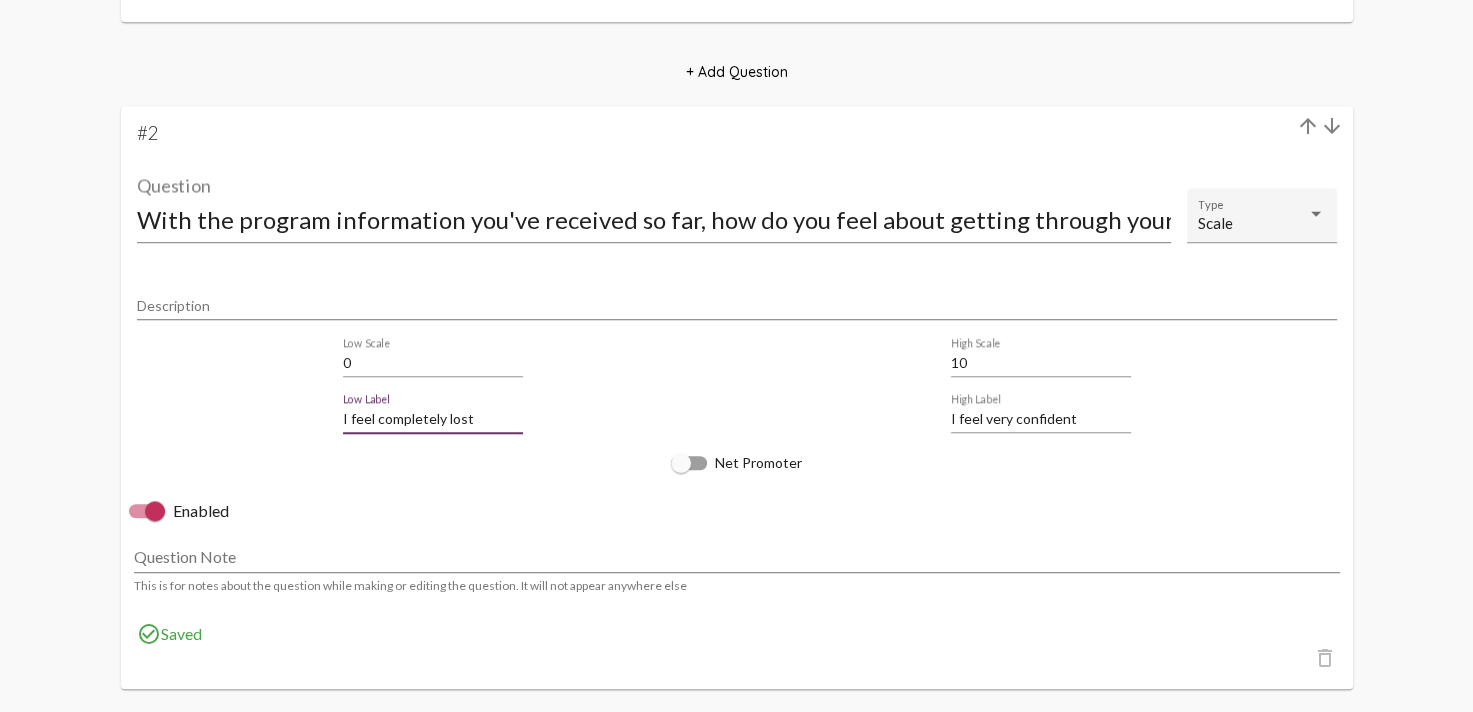 click on "I feel completely lost" at bounding box center (433, 419) 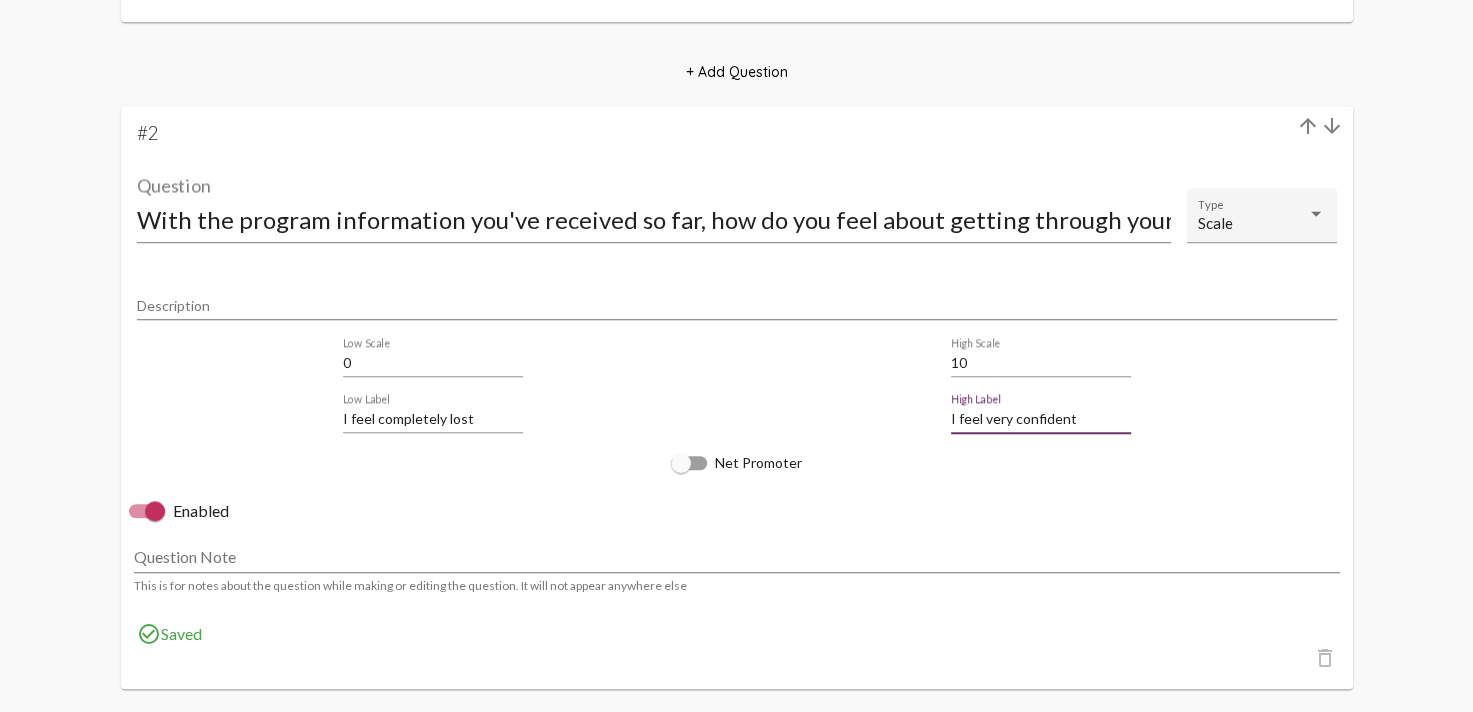 click on "I feel very confident" at bounding box center (1041, 419) 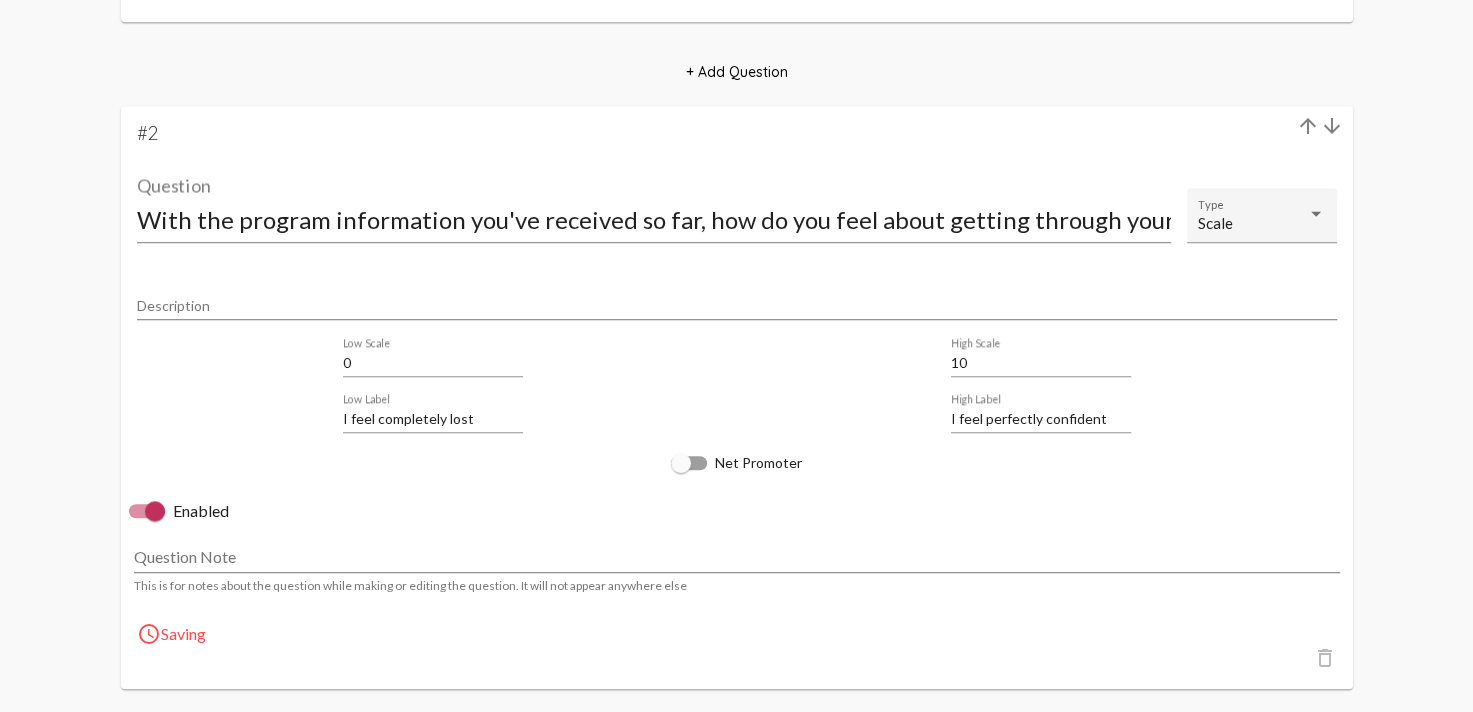 click on "0 Low Scale 10 High Scale" 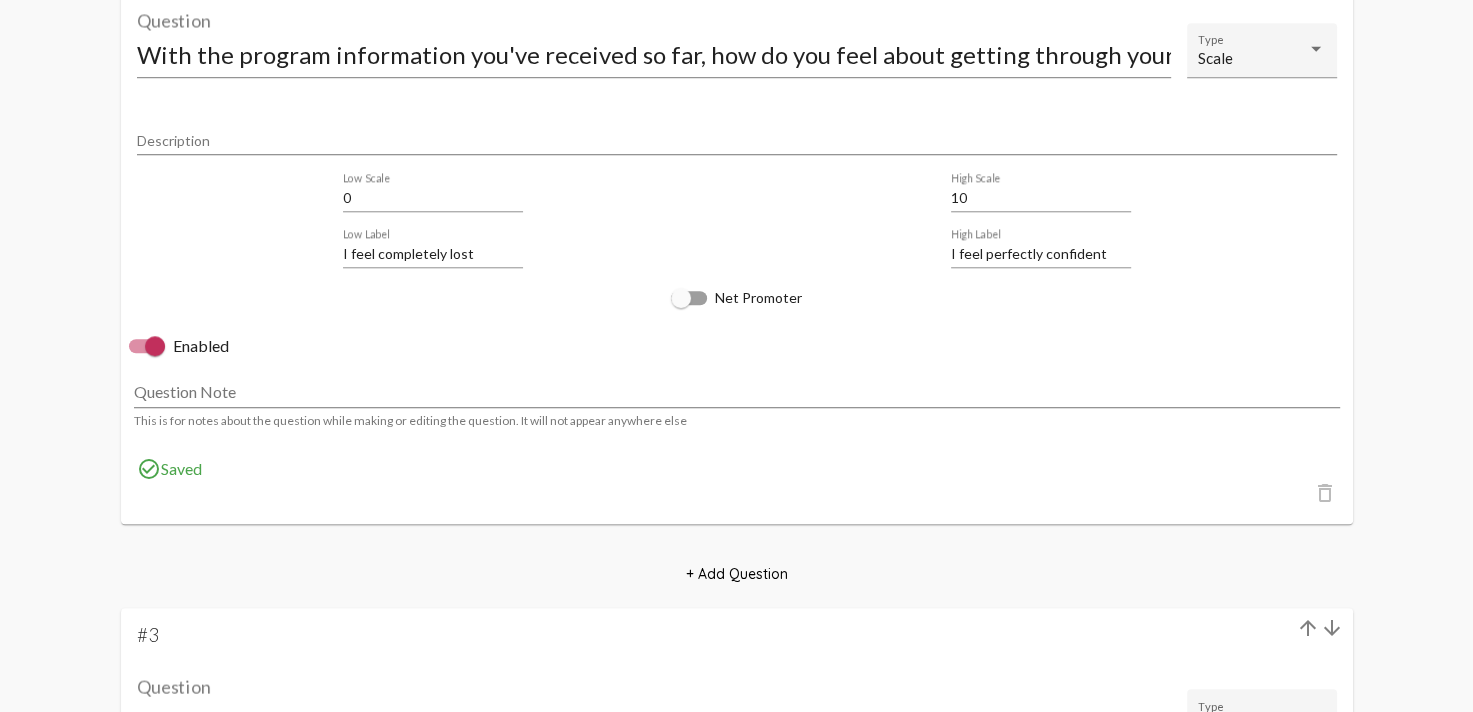 scroll, scrollTop: 1767, scrollLeft: 0, axis: vertical 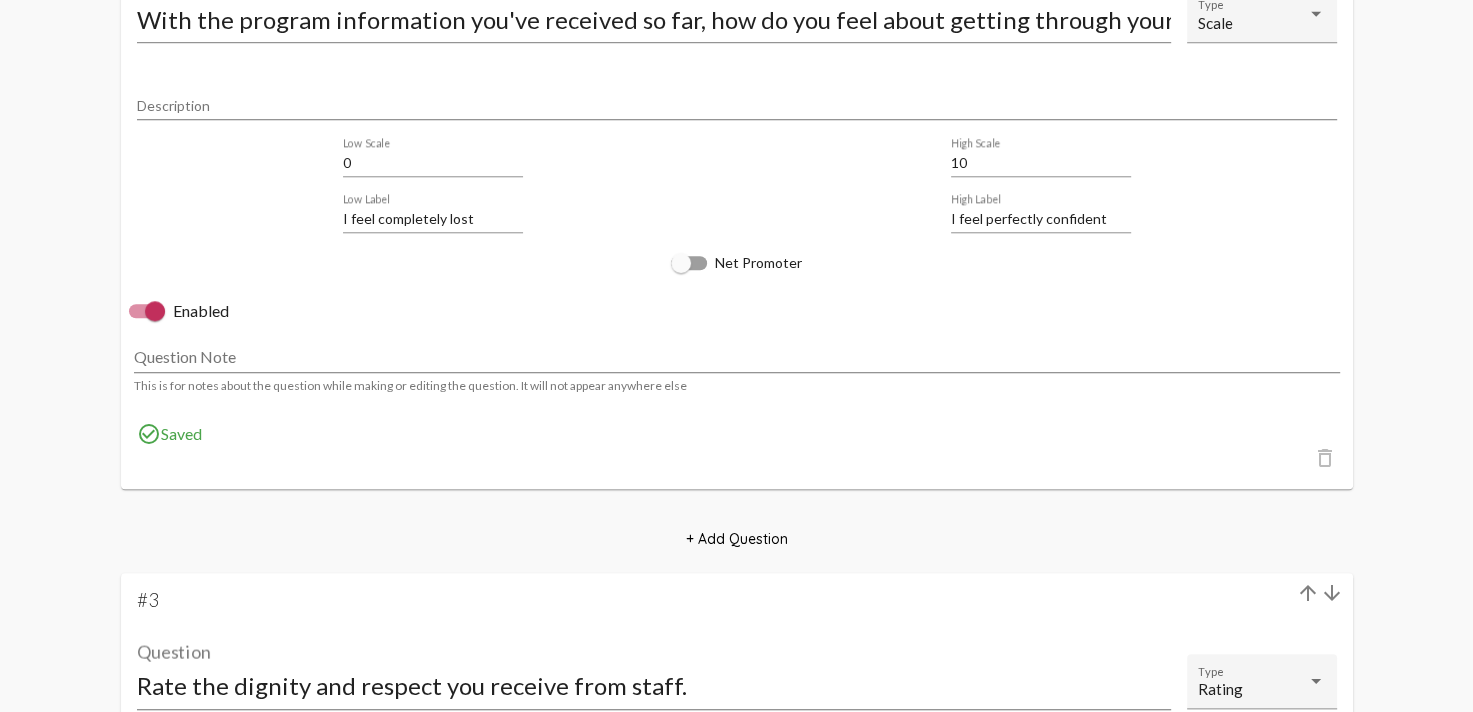 click on "I feel perfectly confident" at bounding box center [1041, 219] 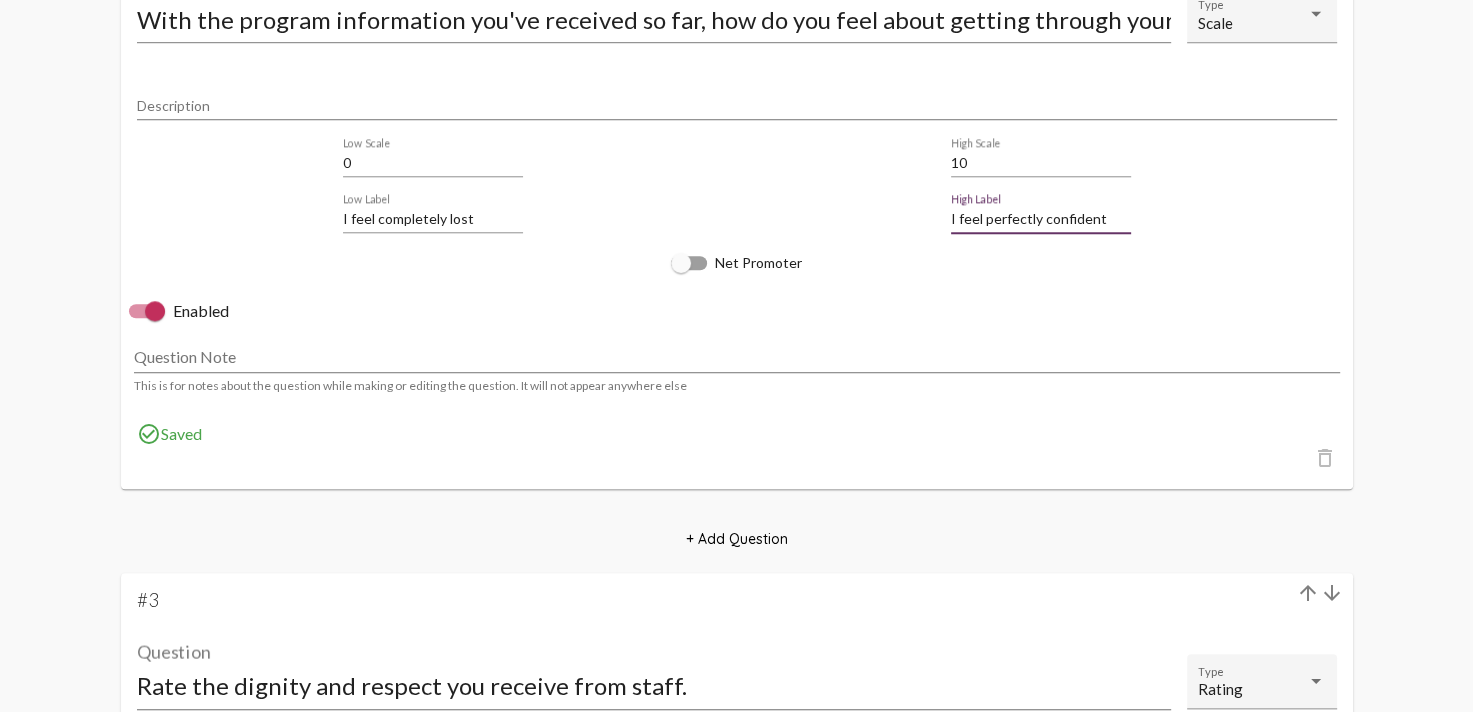 click on "I feel perfectly confident" at bounding box center [1041, 219] 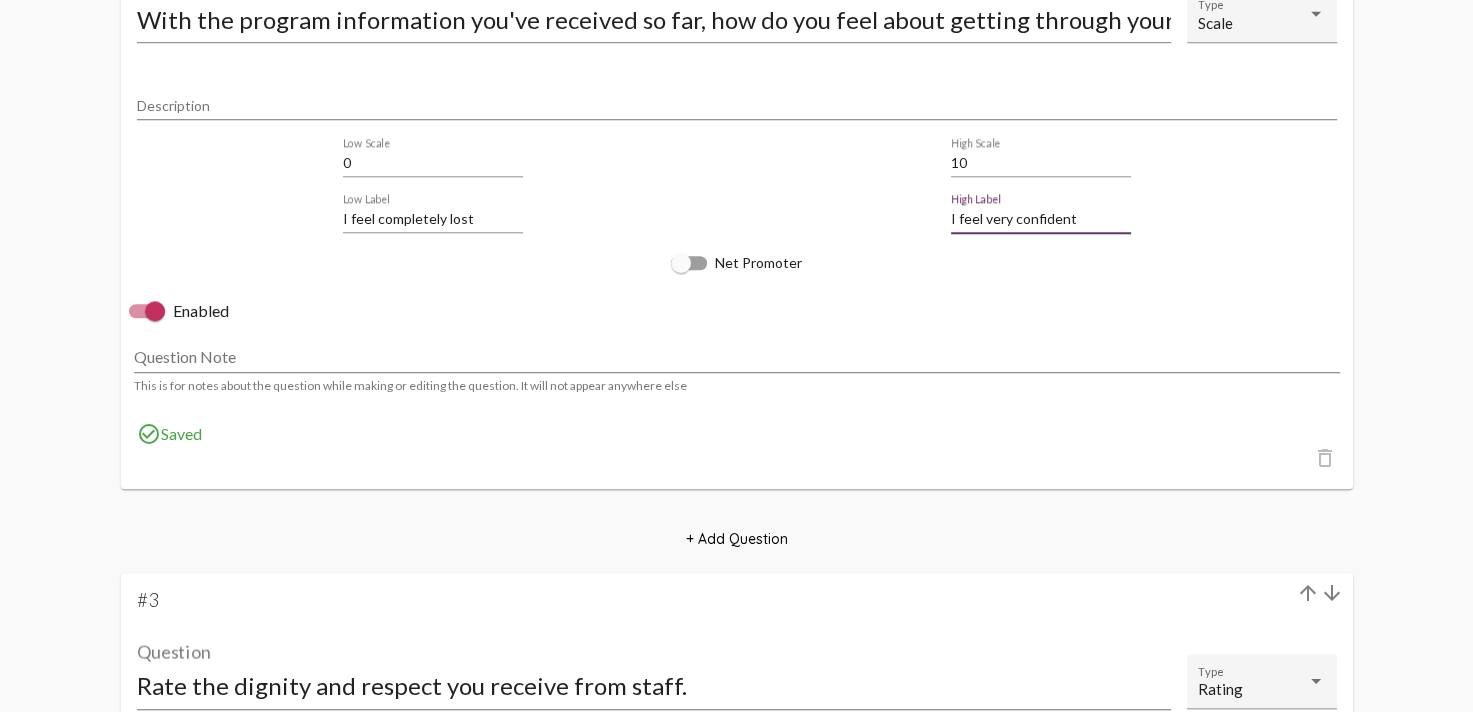 click on "I feel very confident" at bounding box center (1041, 219) 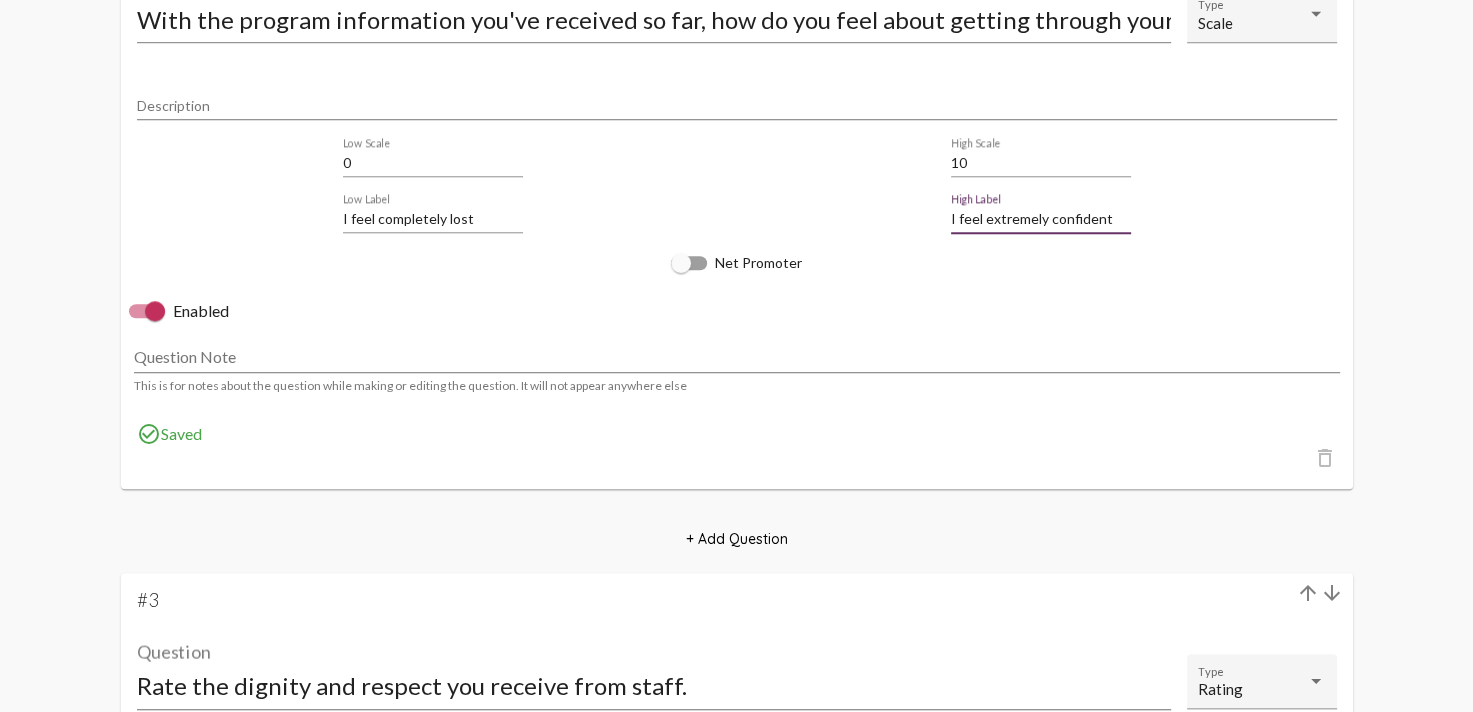 type on "I feel extremely confident" 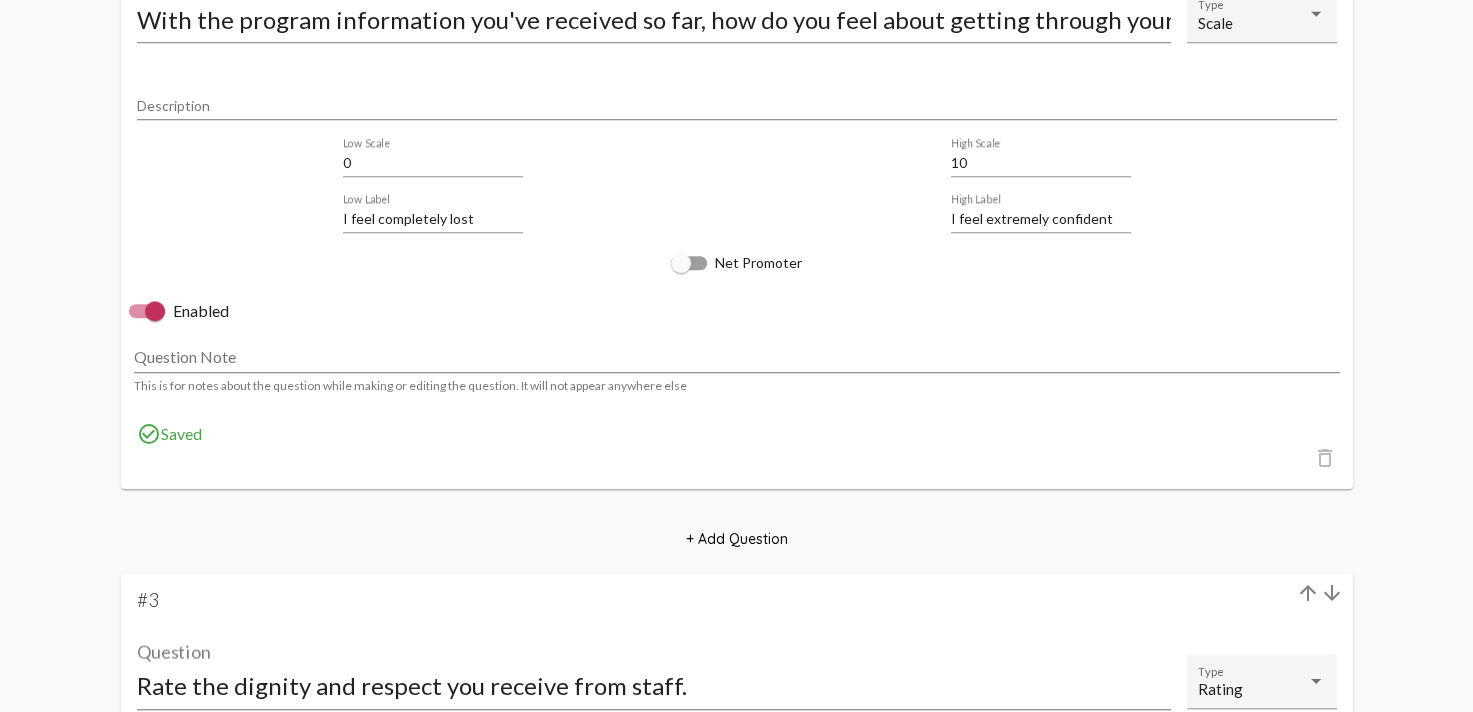 click on "Net Promoter" 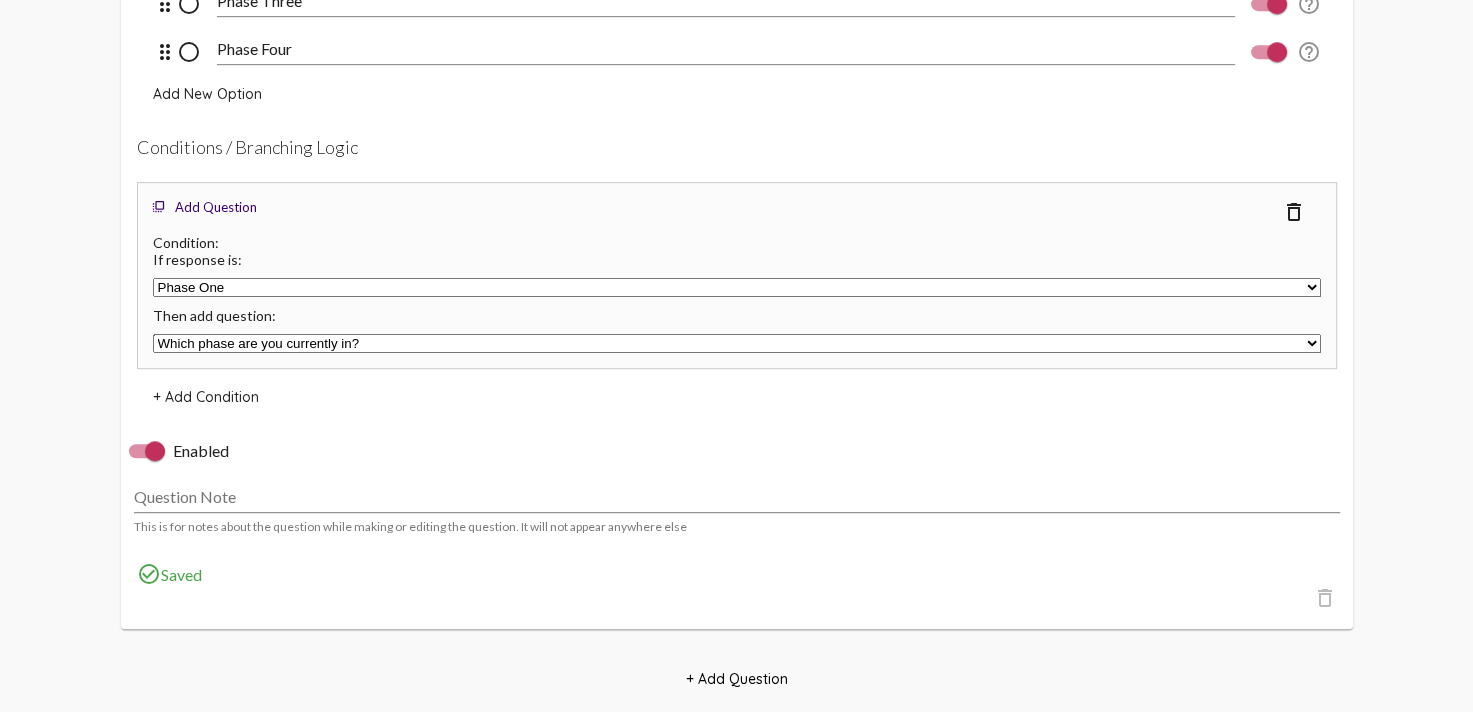 scroll, scrollTop: 936, scrollLeft: 0, axis: vertical 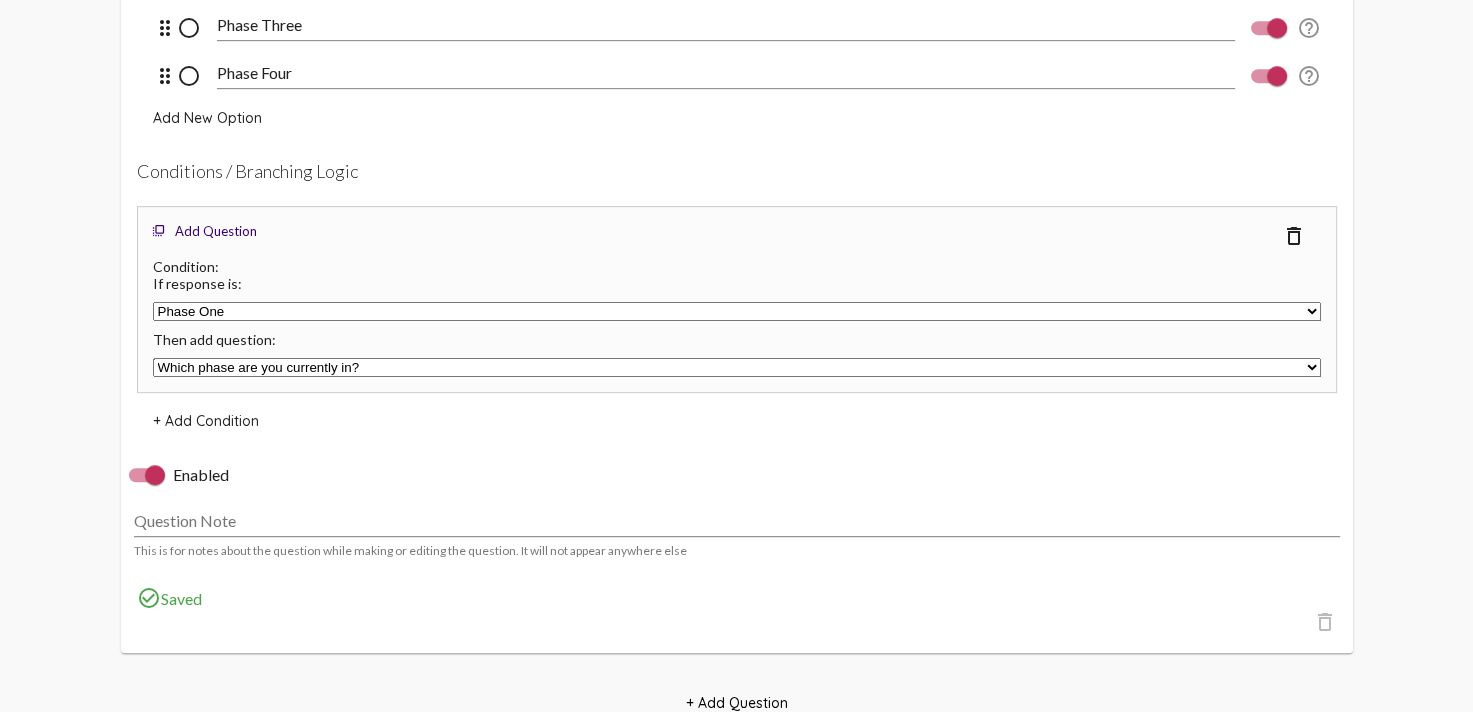 click on "Which phase are you currently in?   With the program information you've received so far, how do you feel about getting through your first month/phase?   Rate the dignity and respect you receive from staff.   Rate the care and support you receive from your counselor.   What else would you like to share?    What is your race?   How old are you?   What is your gender?   Thank You!   Rate the spiritual/clinical balance of the program." 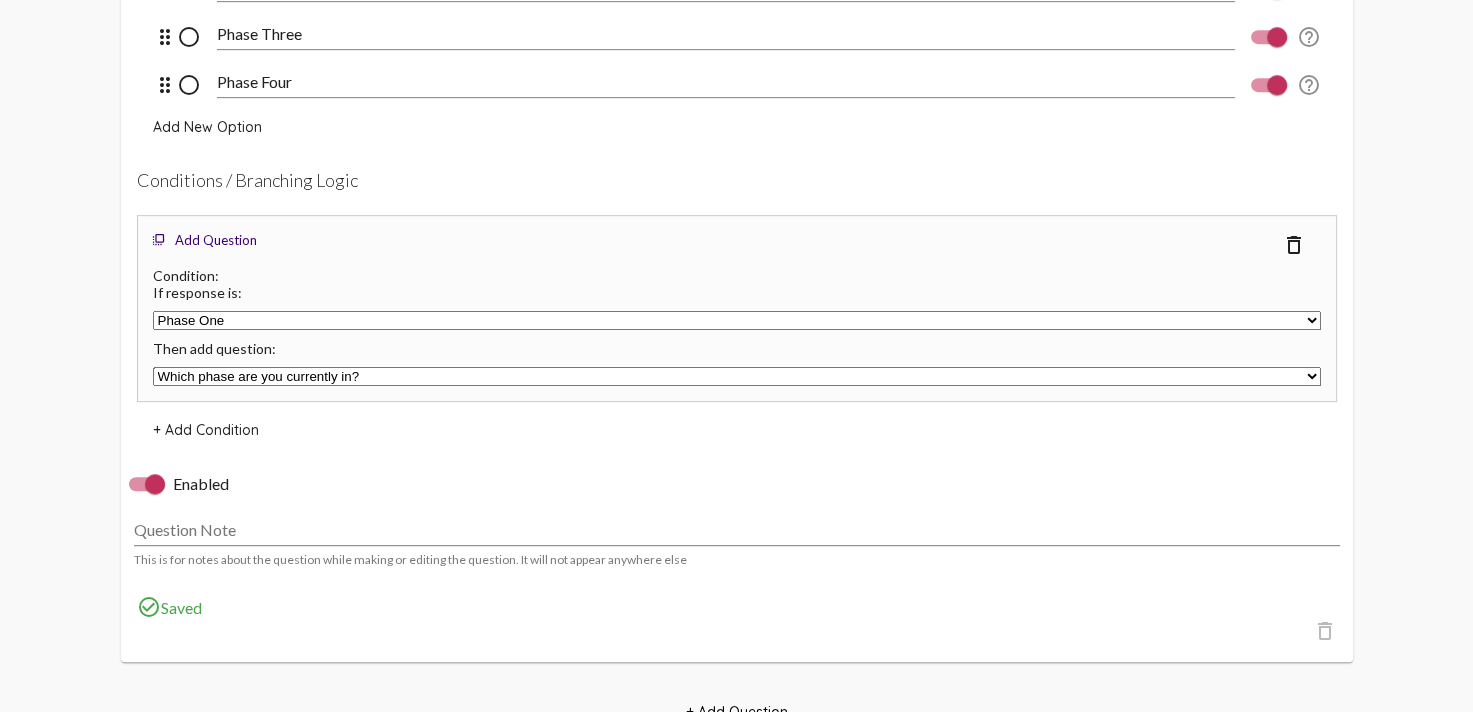 scroll, scrollTop: 928, scrollLeft: 0, axis: vertical 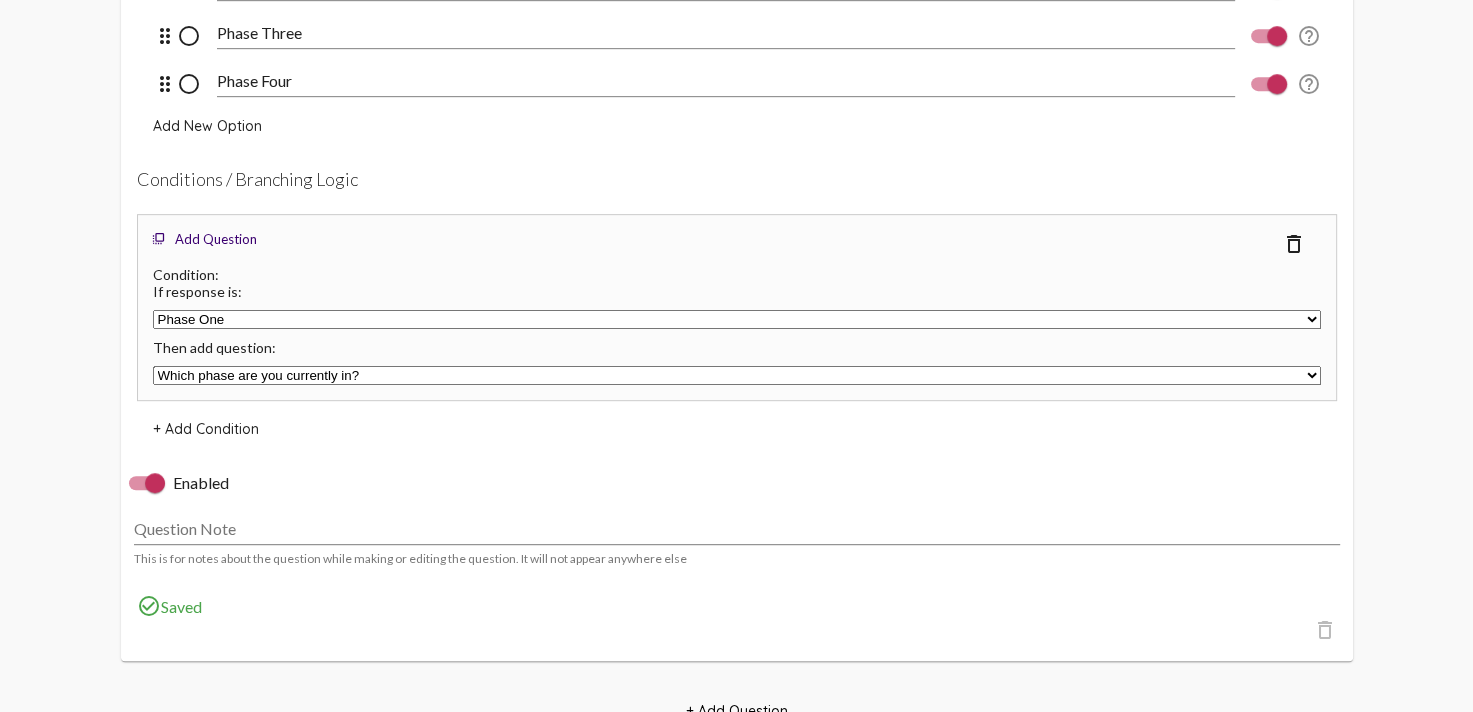 click on "flip_to_front  Add Question" 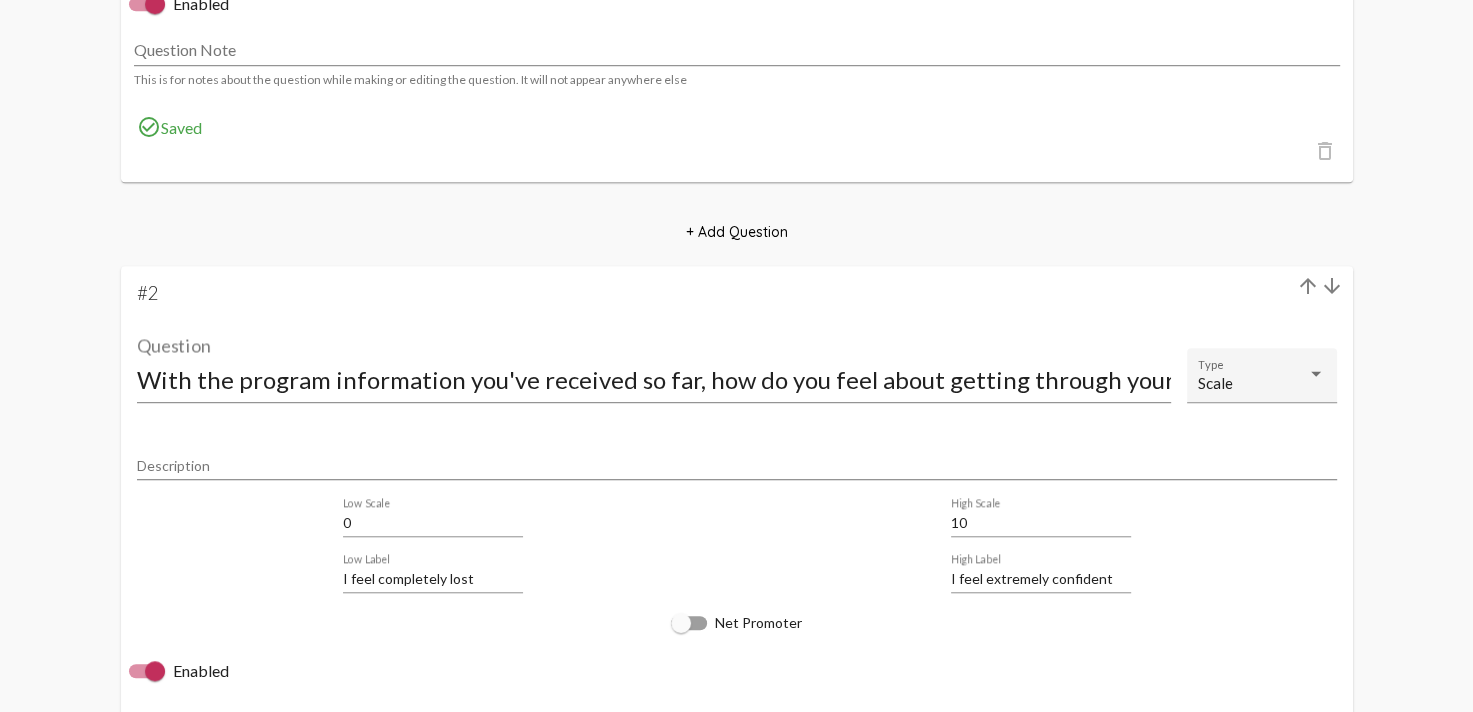 scroll, scrollTop: 1408, scrollLeft: 0, axis: vertical 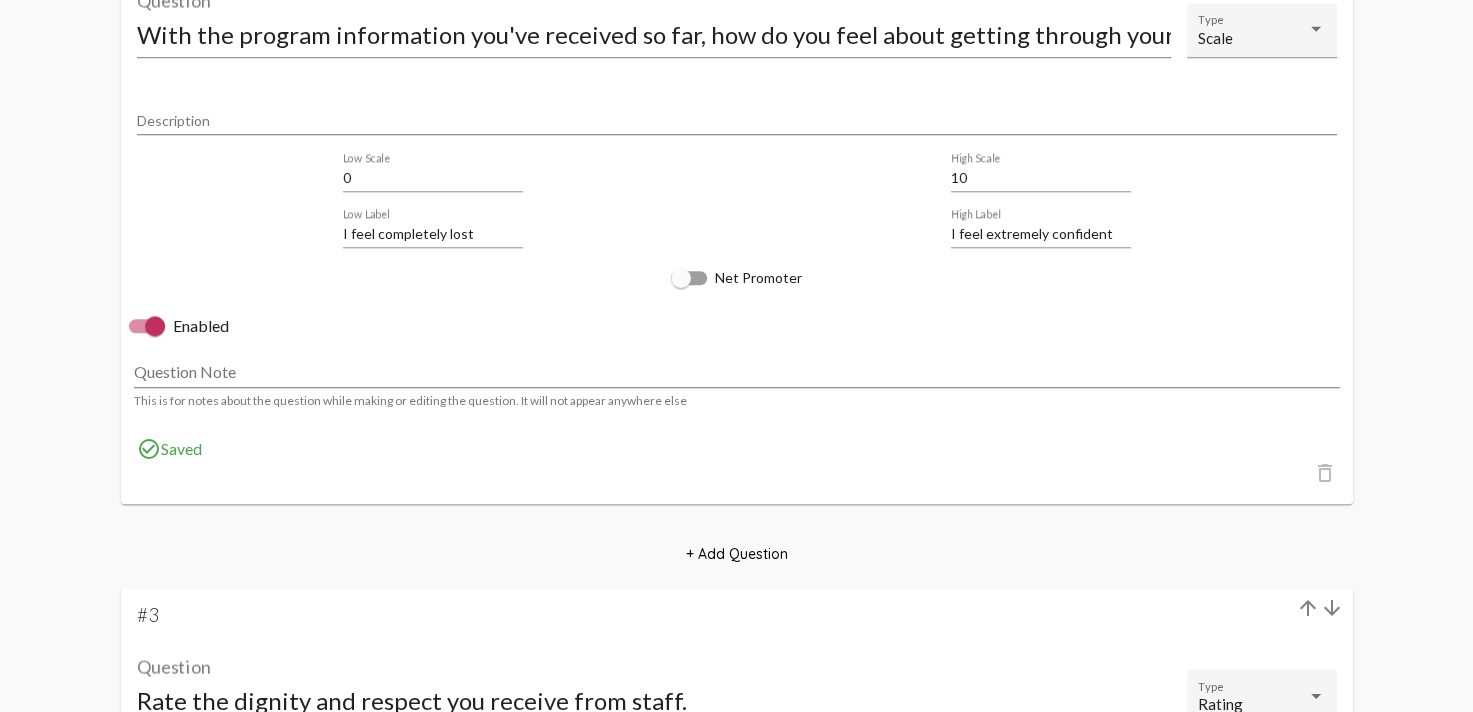 click at bounding box center [147, 326] 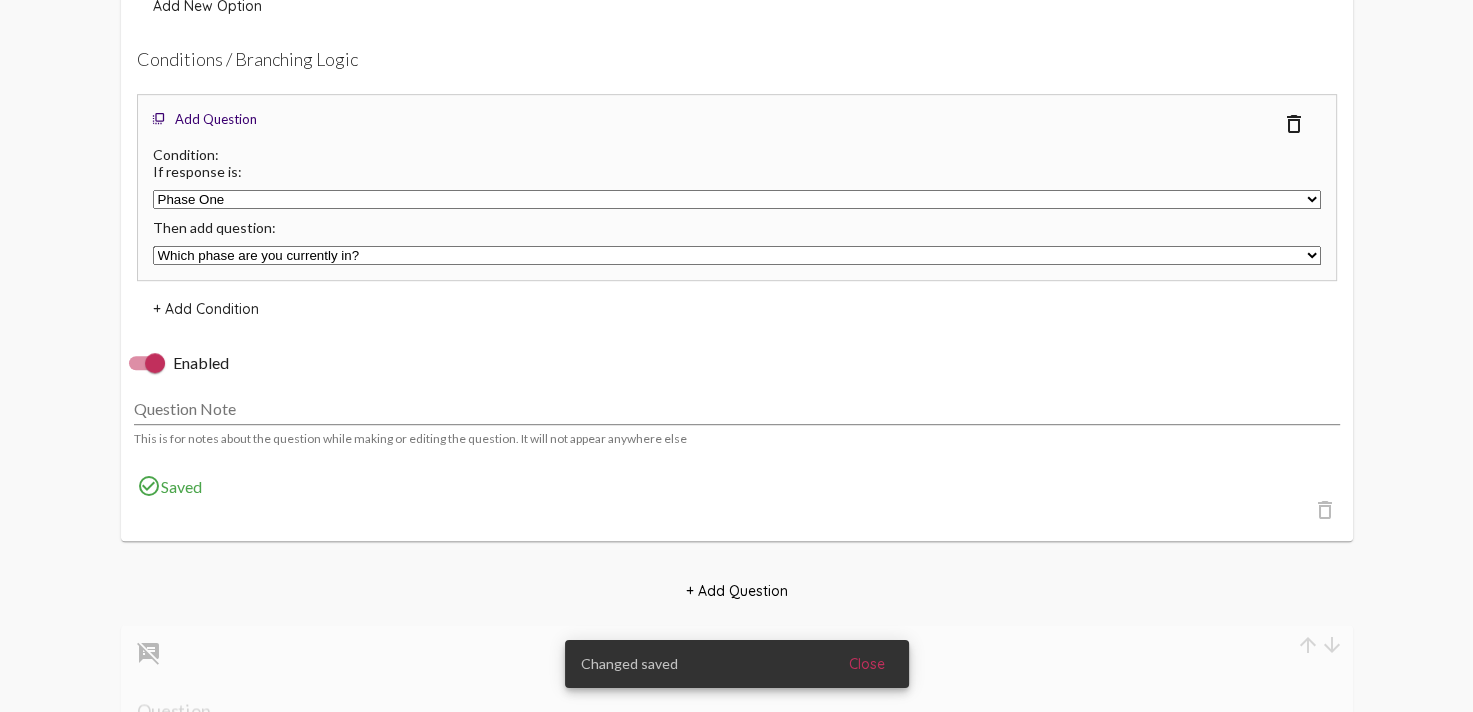 scroll, scrollTop: 1038, scrollLeft: 0, axis: vertical 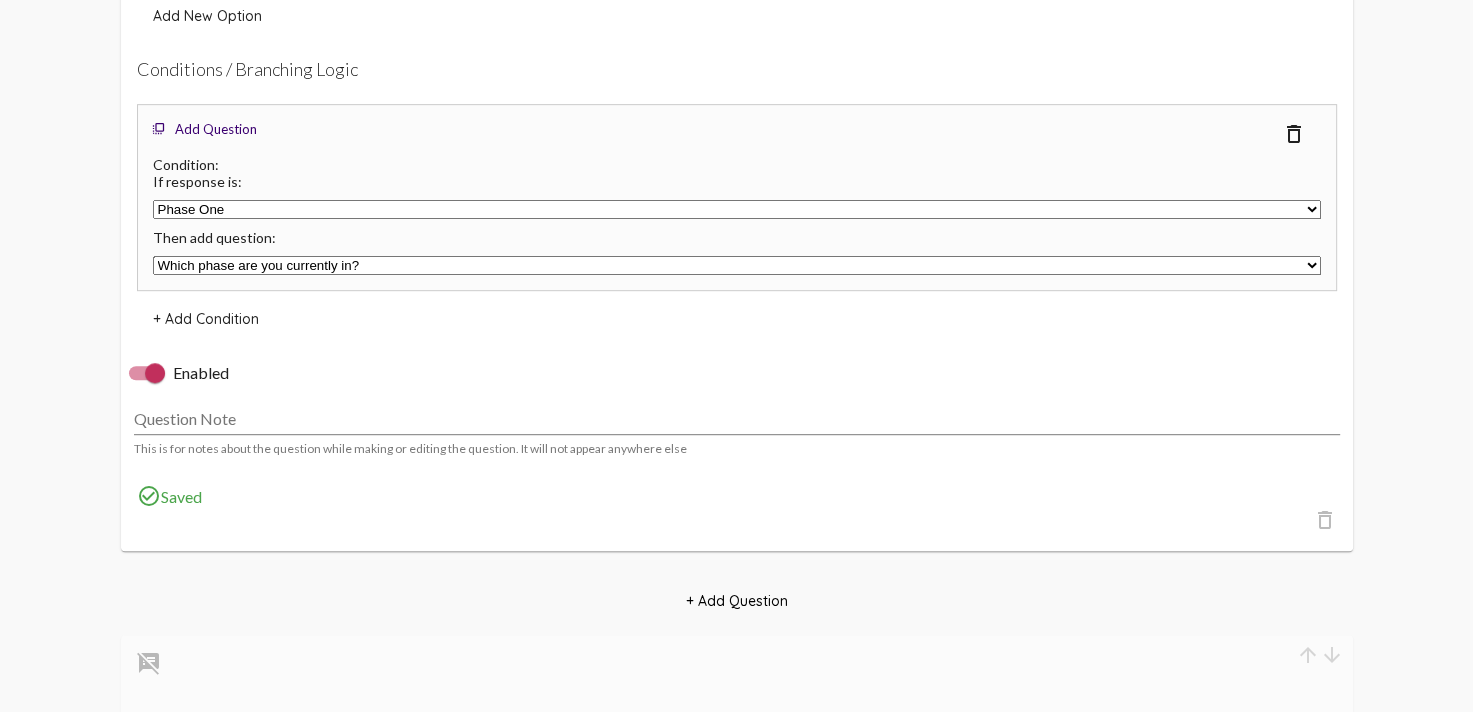 click on "Which phase are you currently in?   With the program information you've received so far, how do you feel about getting through your first month/phase?   Rate the dignity and respect you receive from staff.   Rate the care and support you receive from your counselor.   What else would you like to share?    What is your race?   How old are you?   What is your gender?   Thank You!   Rate the spiritual/clinical balance of the program." 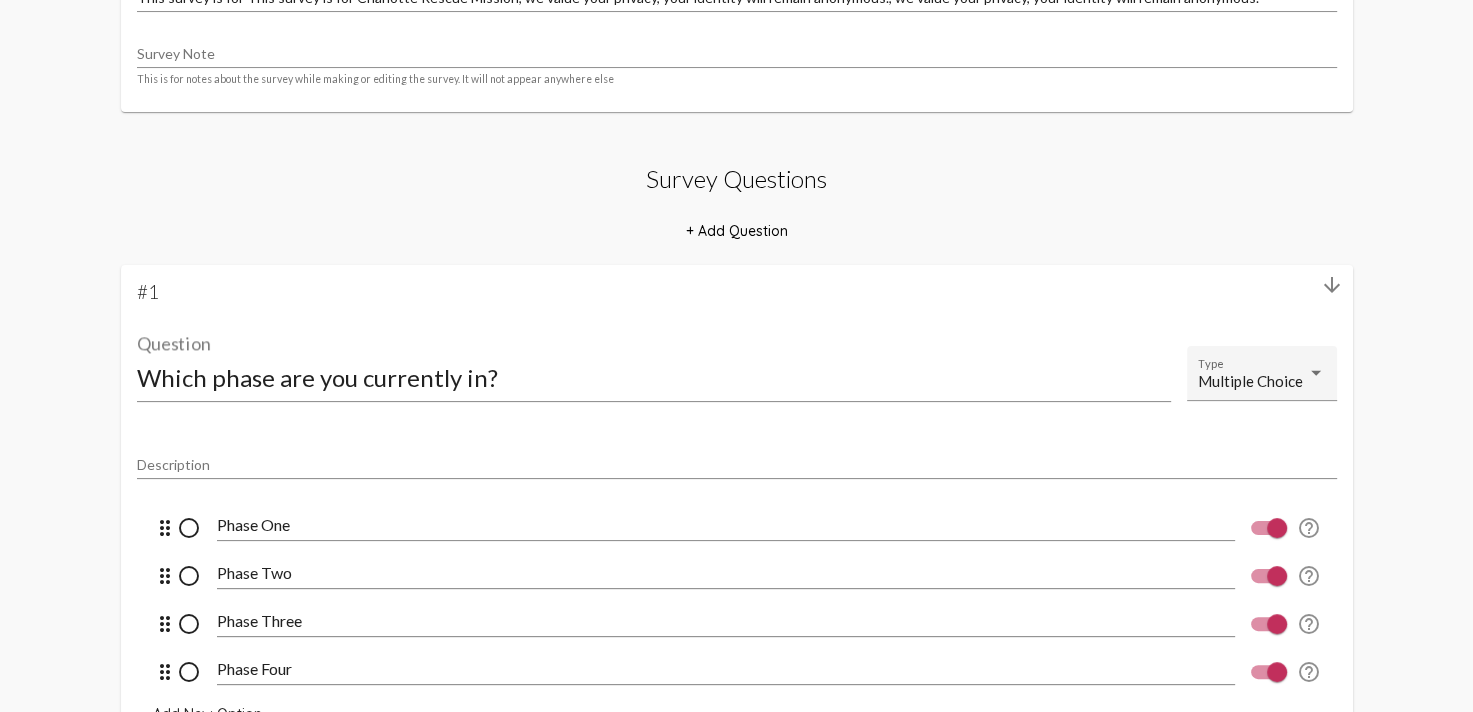 scroll, scrollTop: 0, scrollLeft: 0, axis: both 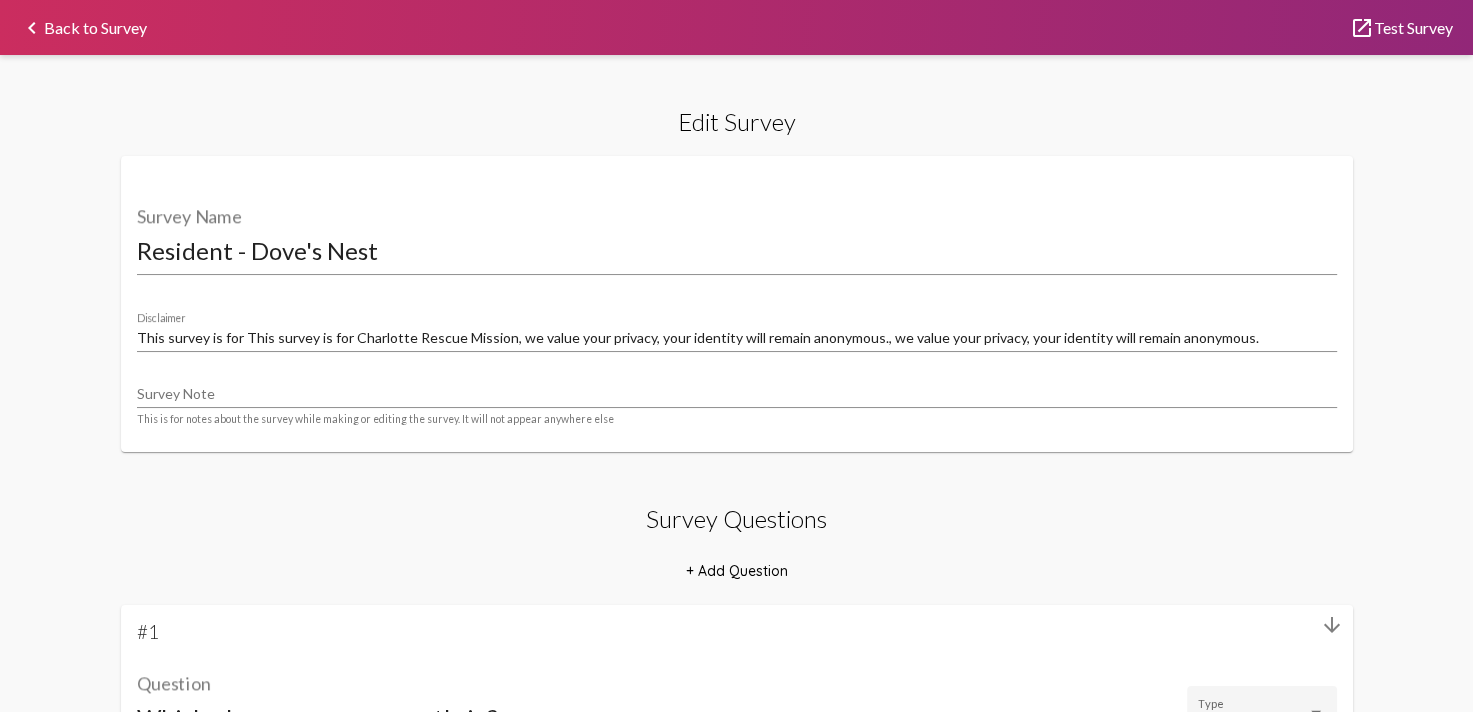 click on "launch  Test Survey" 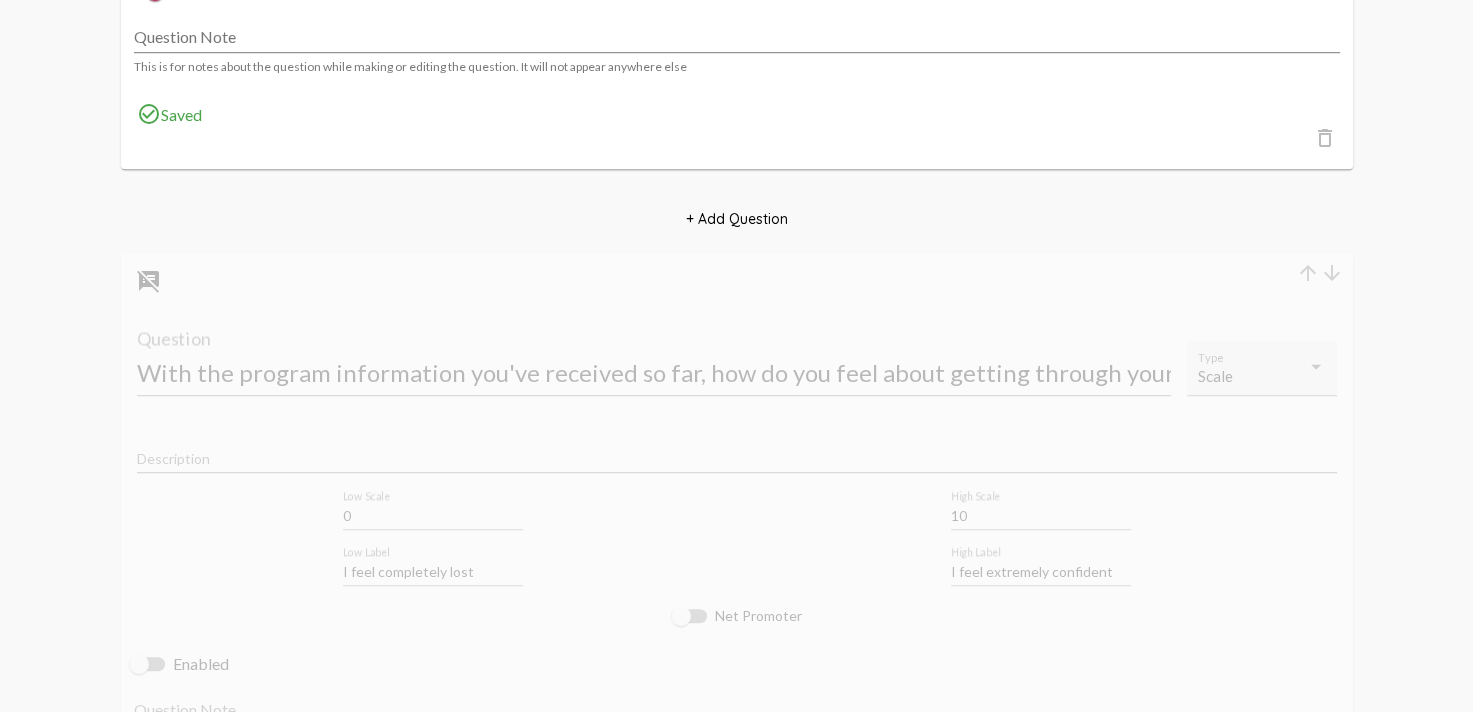 scroll, scrollTop: 1448, scrollLeft: 0, axis: vertical 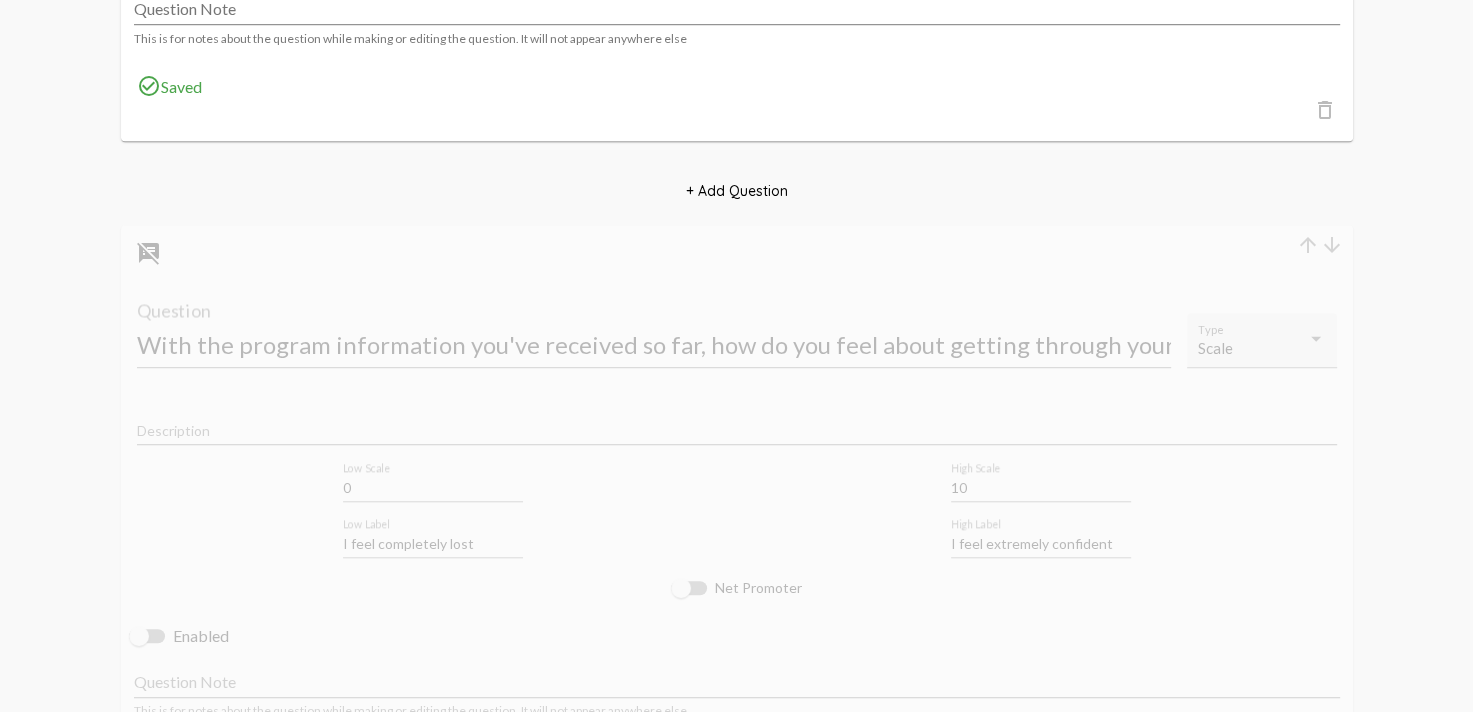 click at bounding box center [139, 636] 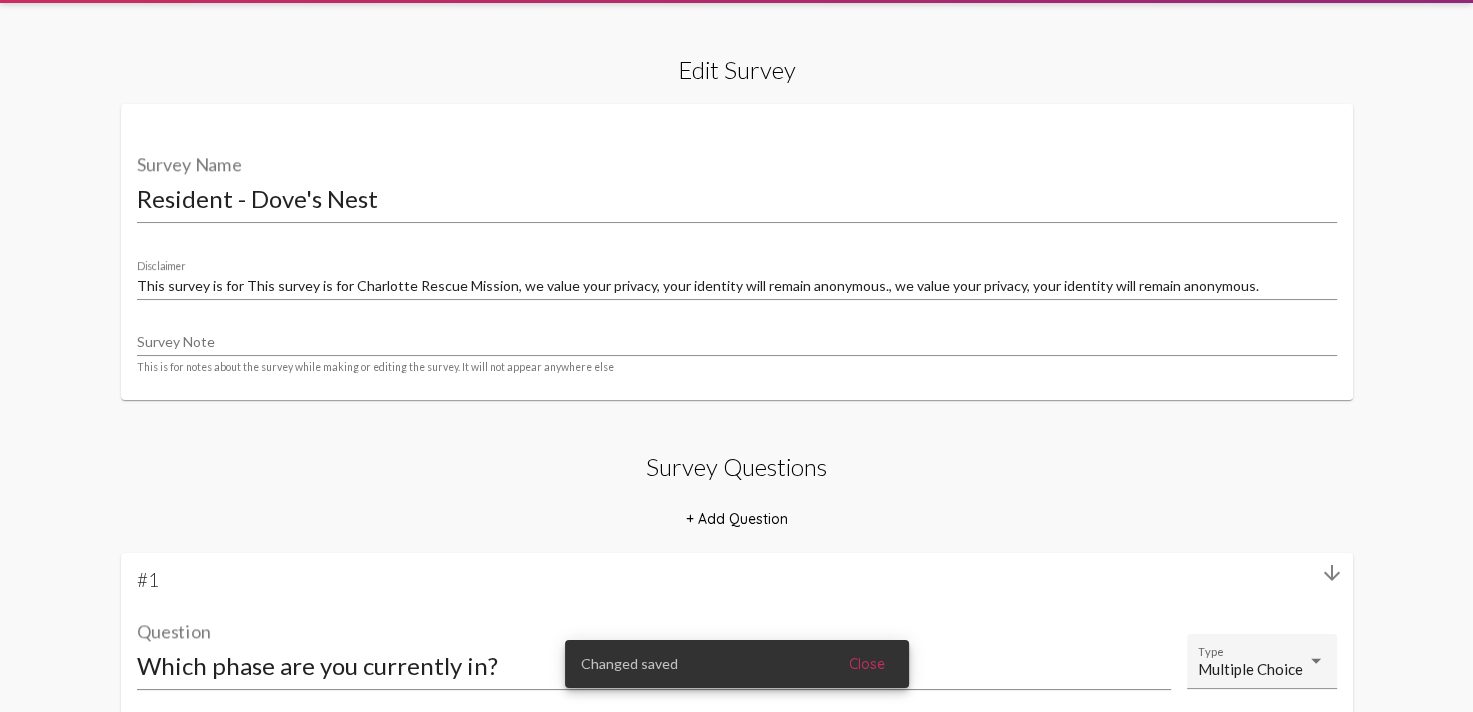 scroll, scrollTop: 0, scrollLeft: 0, axis: both 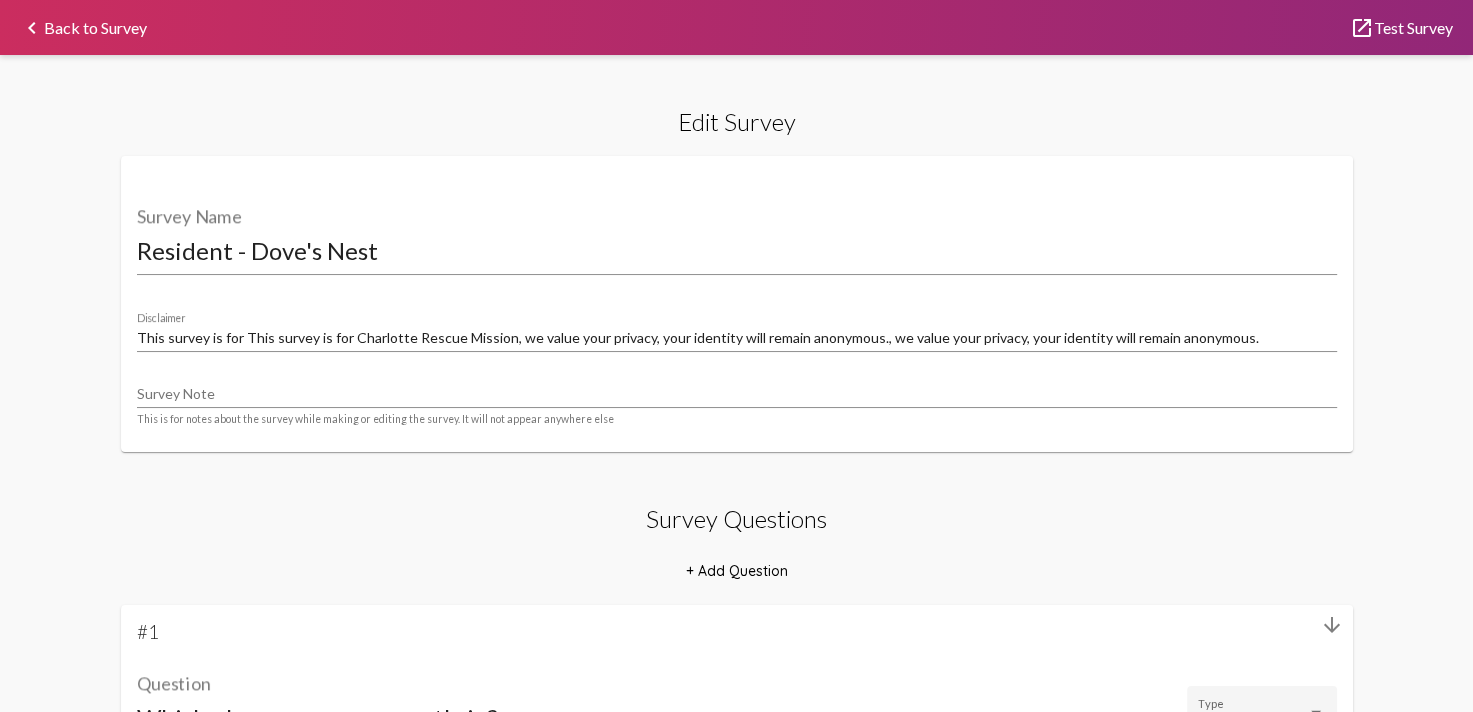 click on "launch  Test Survey" 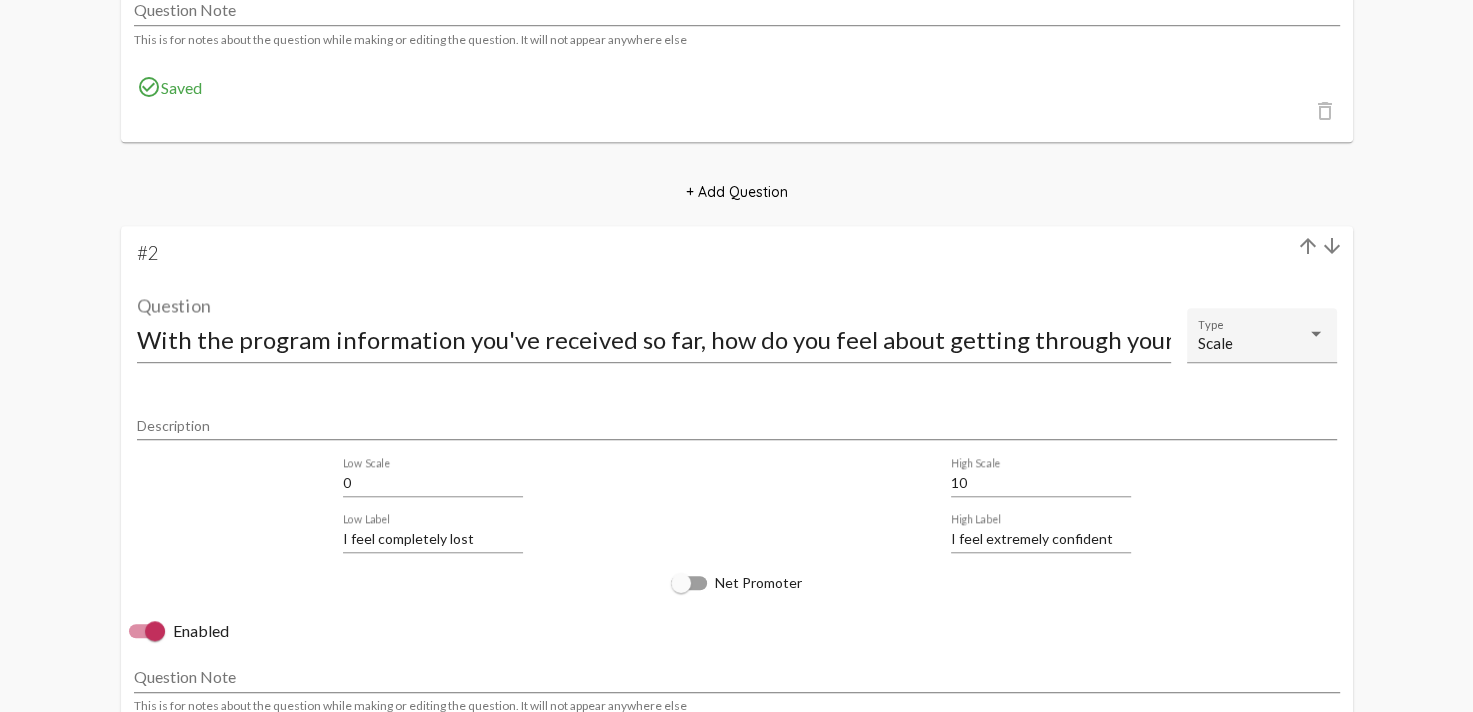 scroll, scrollTop: 1492, scrollLeft: 0, axis: vertical 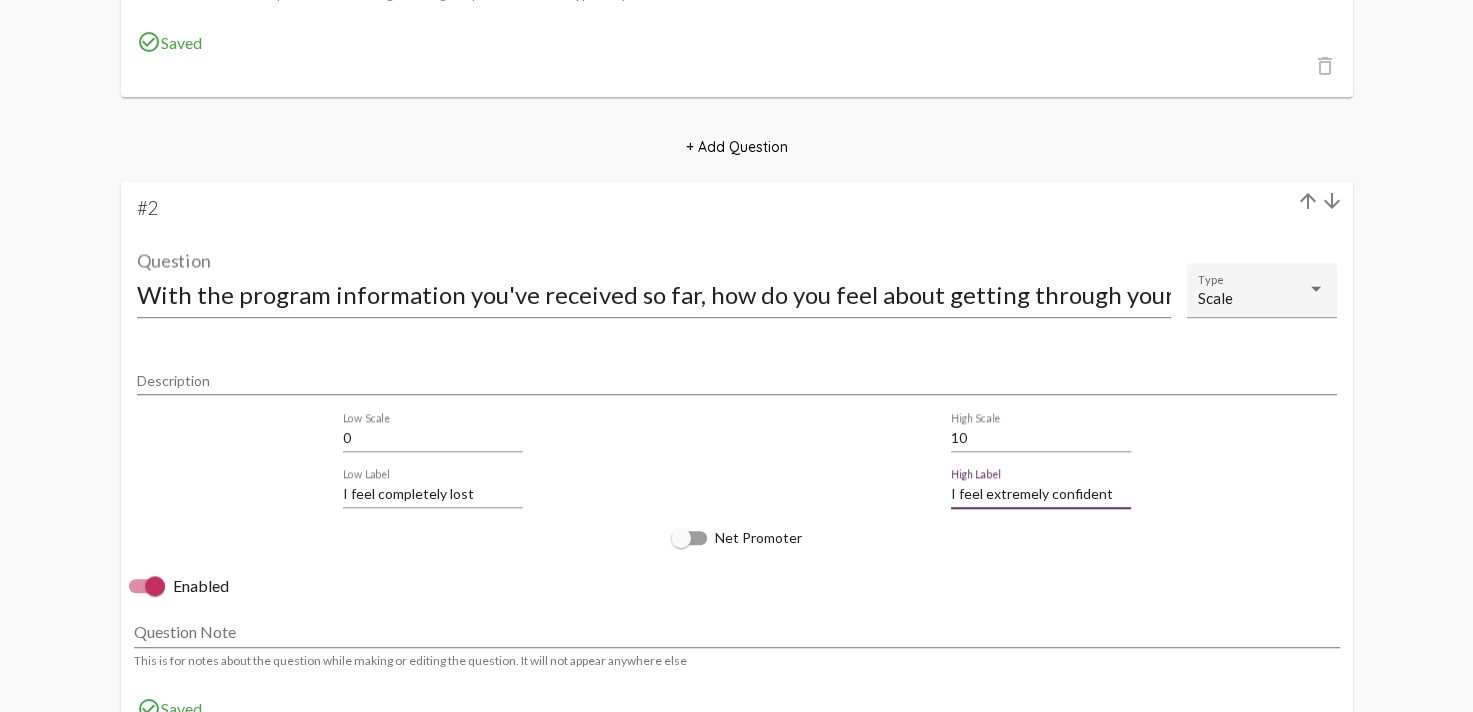 click on "I feel extremely confident" at bounding box center (1041, 494) 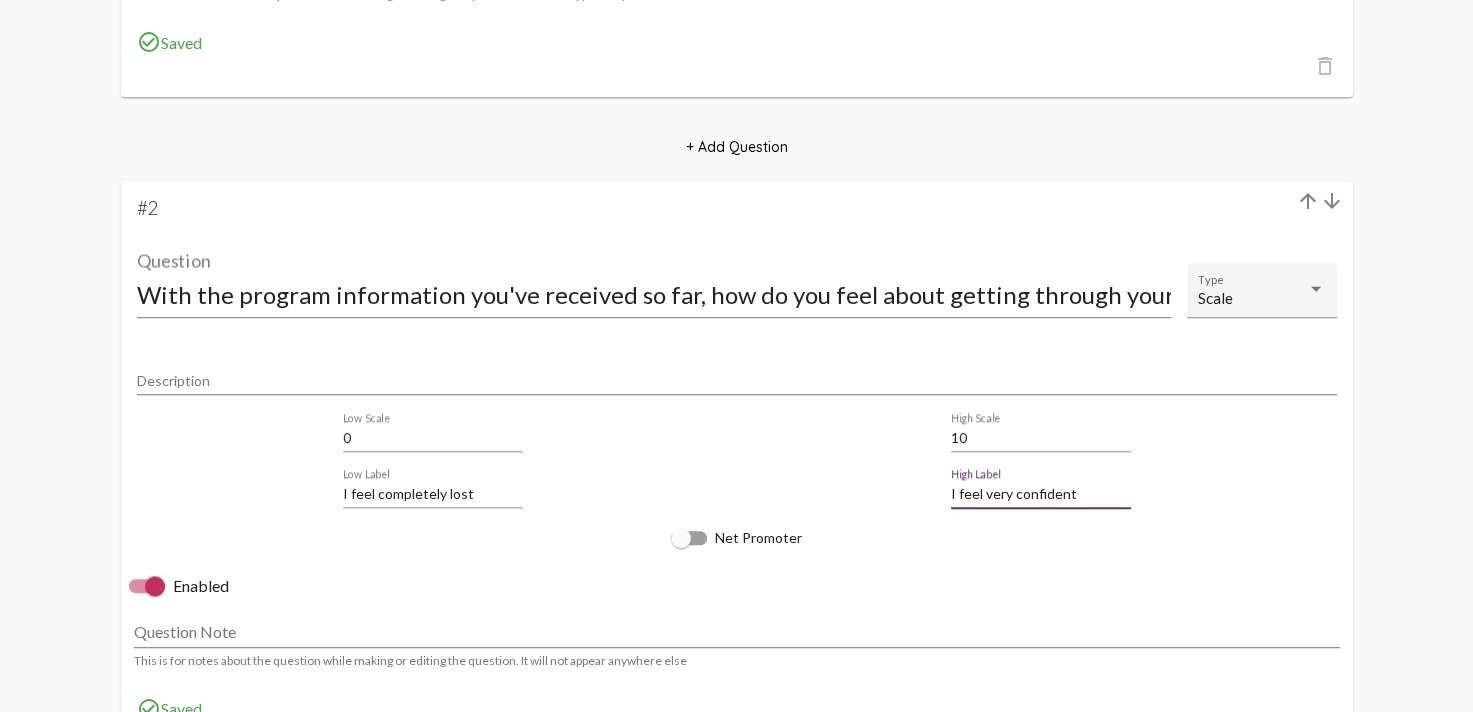 click on "I feel very confident" at bounding box center [1041, 494] 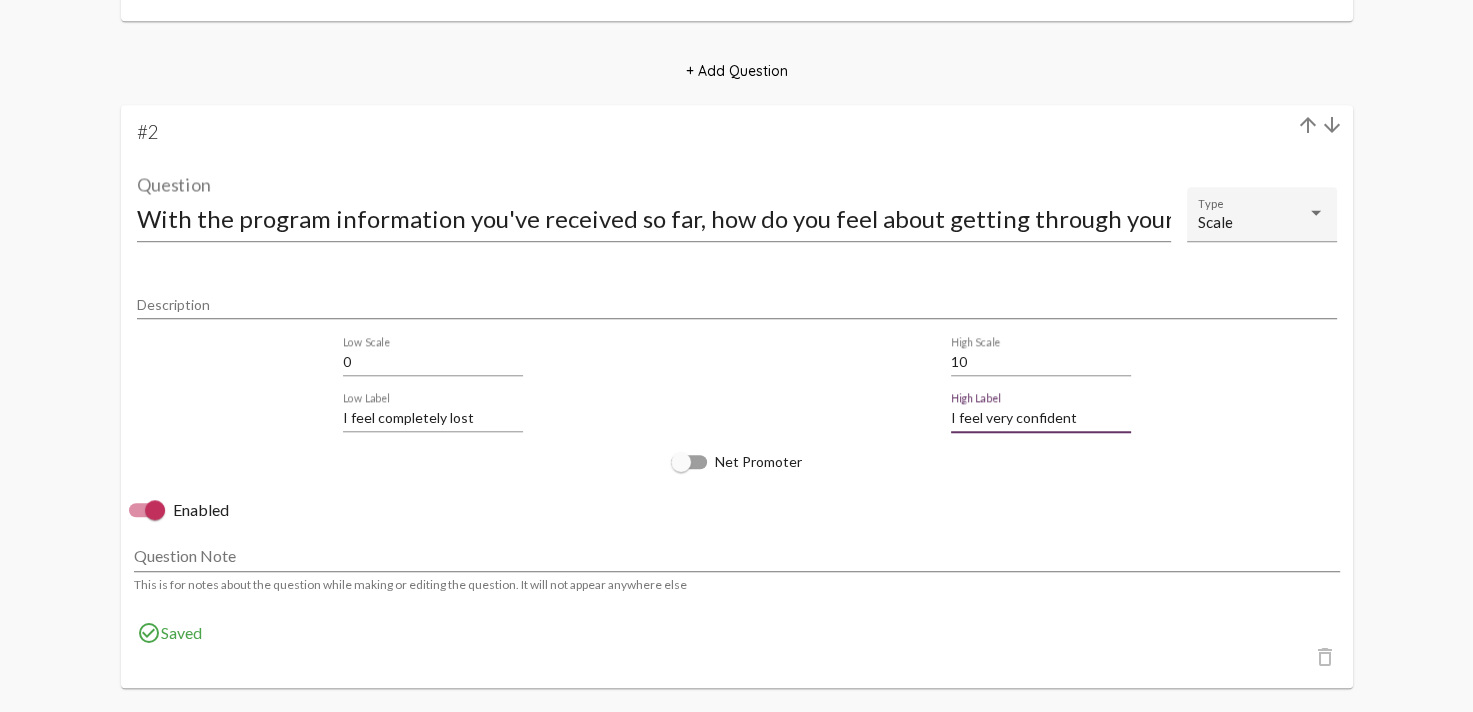 scroll, scrollTop: 1564, scrollLeft: 0, axis: vertical 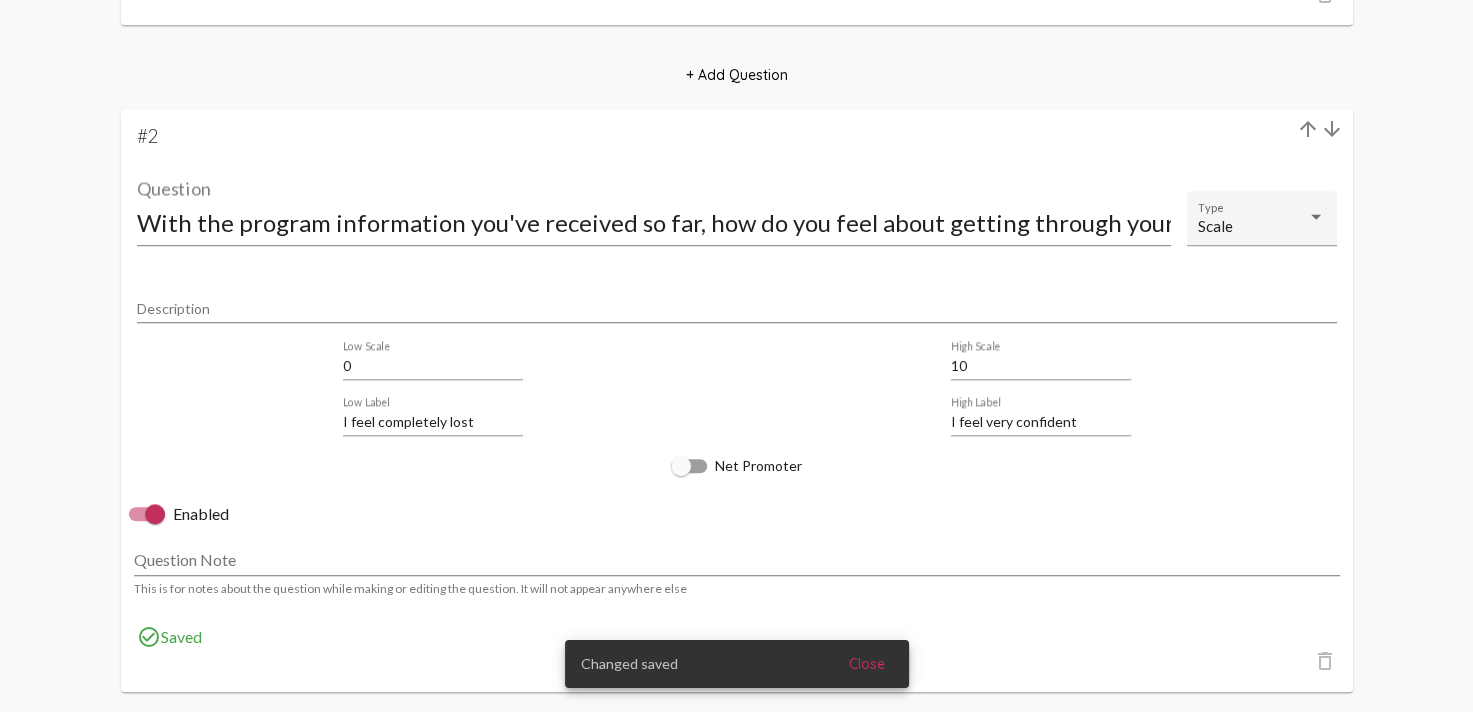 drag, startPoint x: 1339, startPoint y: 223, endPoint x: 1315, endPoint y: 286, distance: 67.41662 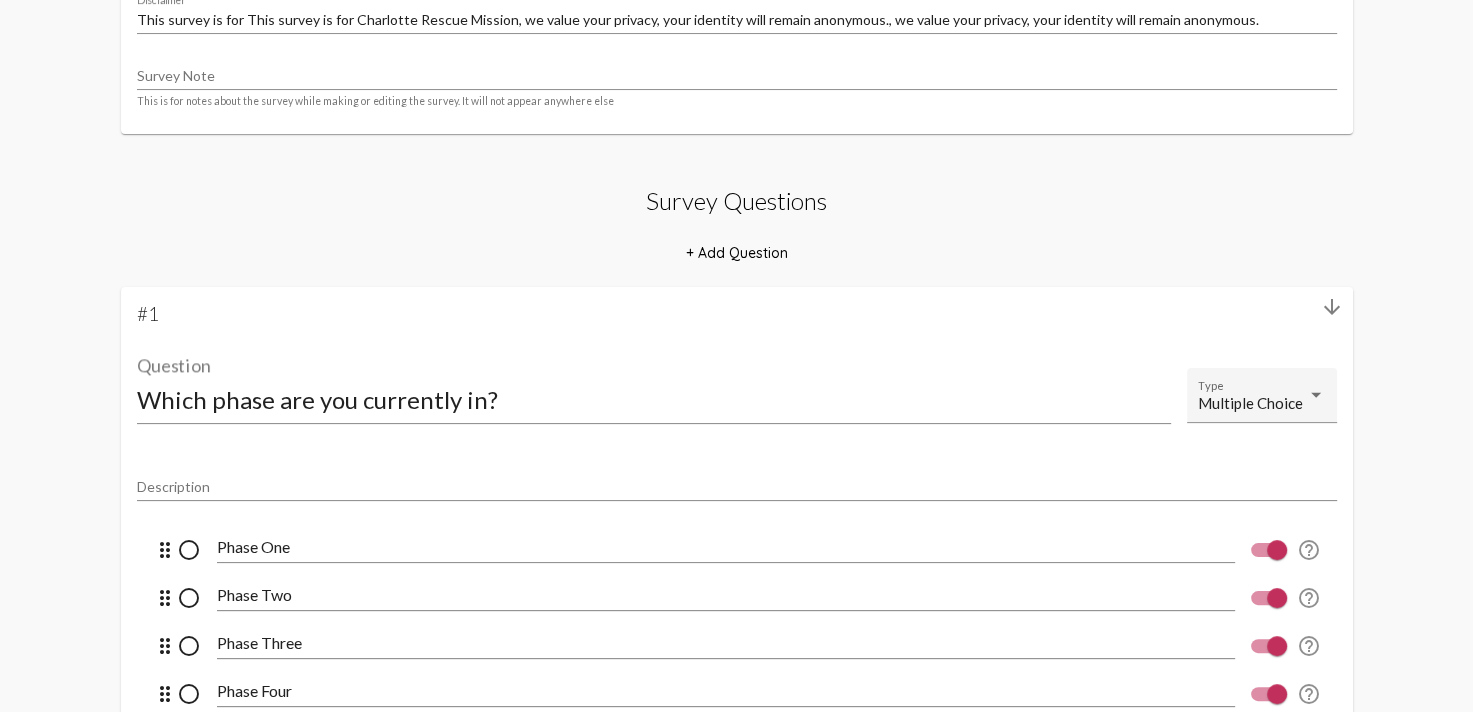 scroll, scrollTop: 0, scrollLeft: 0, axis: both 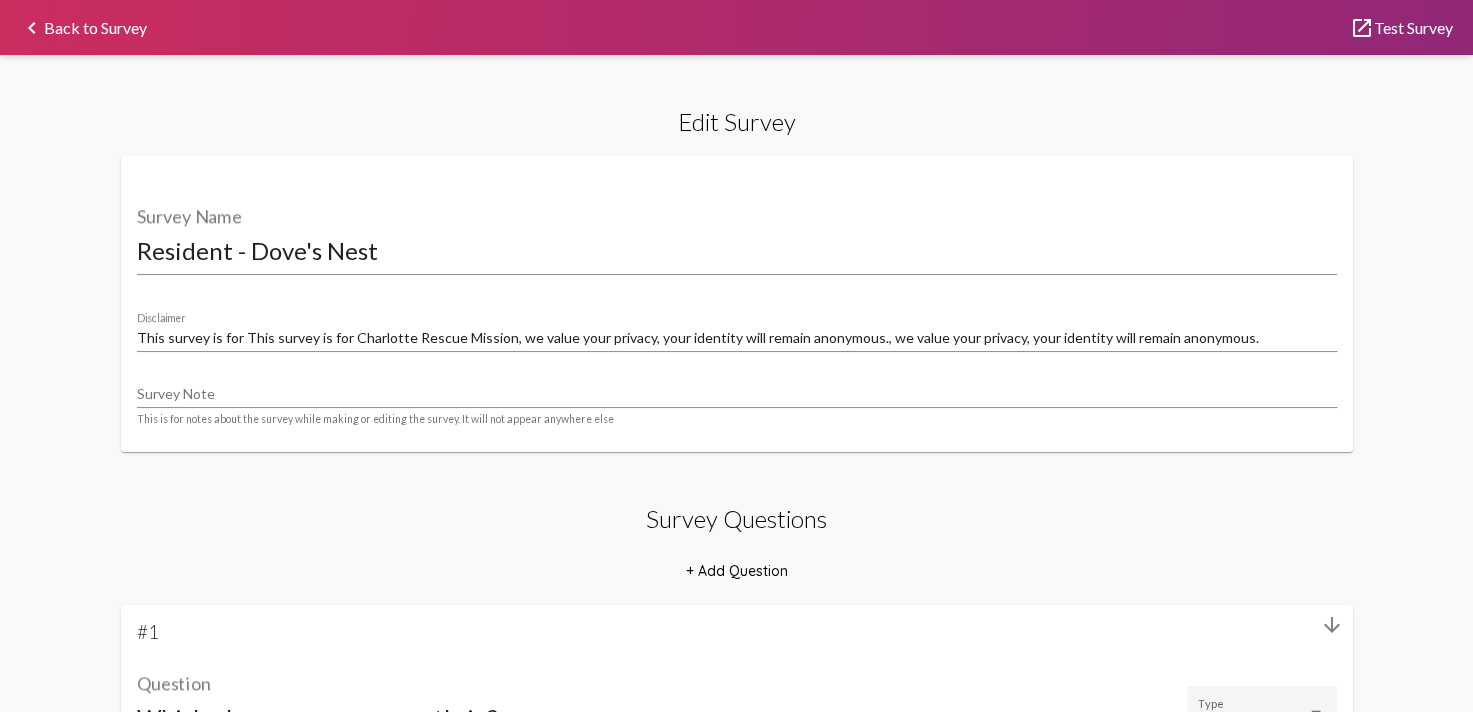 click on "keyboard_arrow_left  Back to Survey  launch  Test Survey" 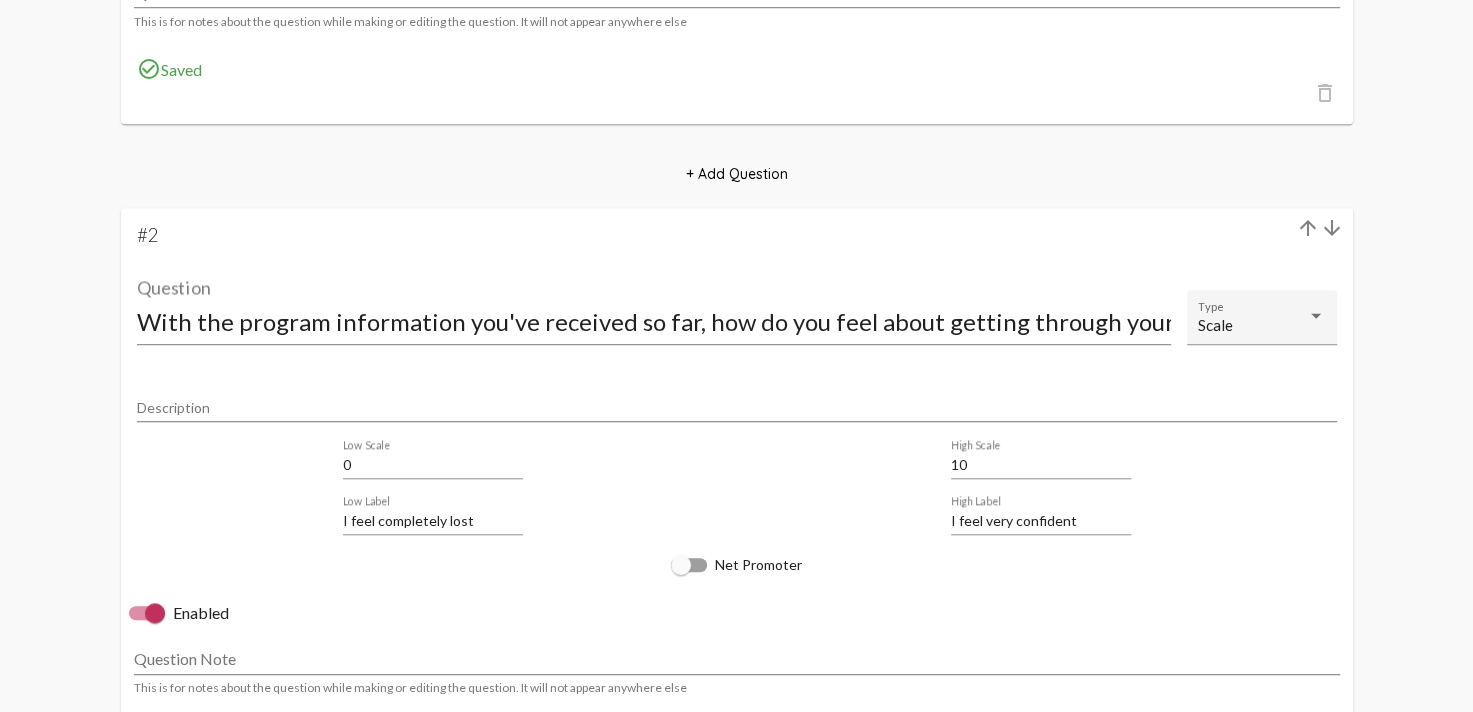 scroll, scrollTop: 1500, scrollLeft: 0, axis: vertical 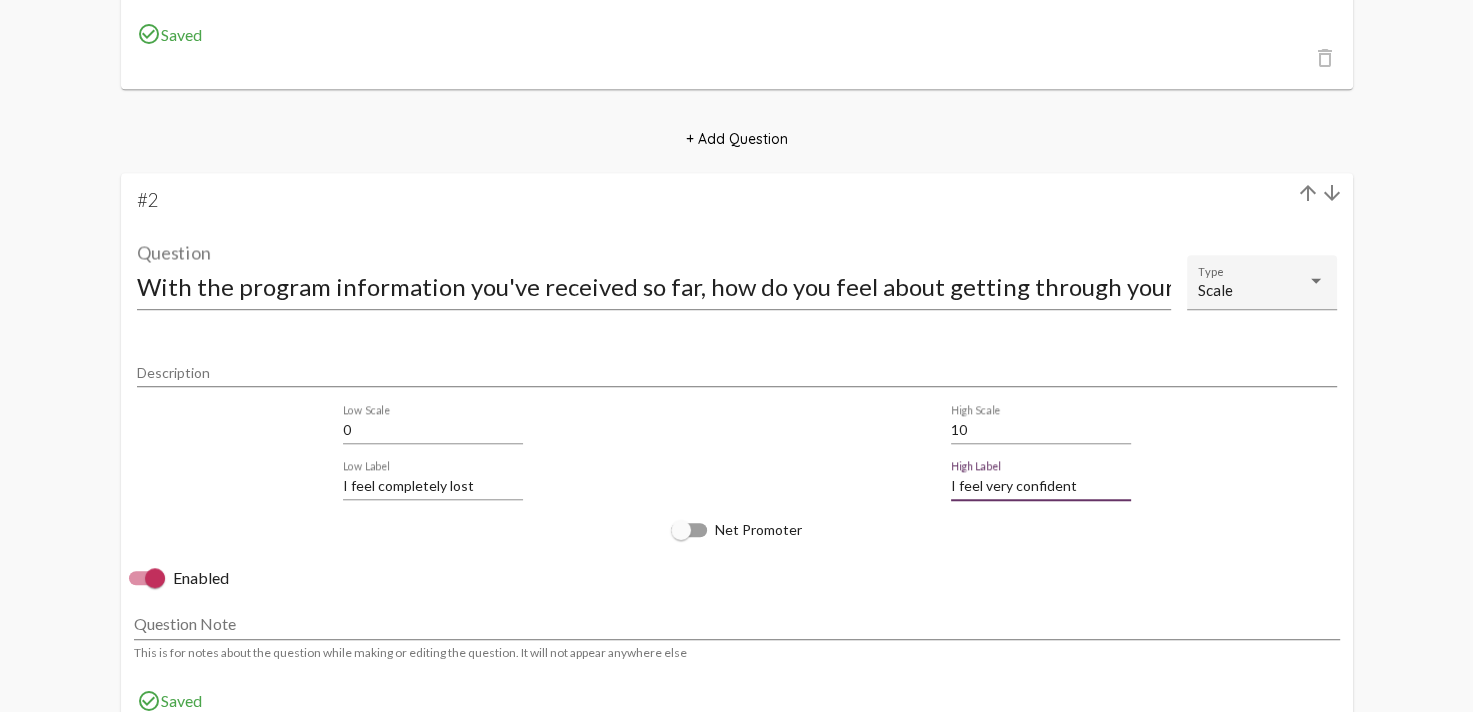 drag, startPoint x: 983, startPoint y: 480, endPoint x: 1020, endPoint y: 467, distance: 39.217342 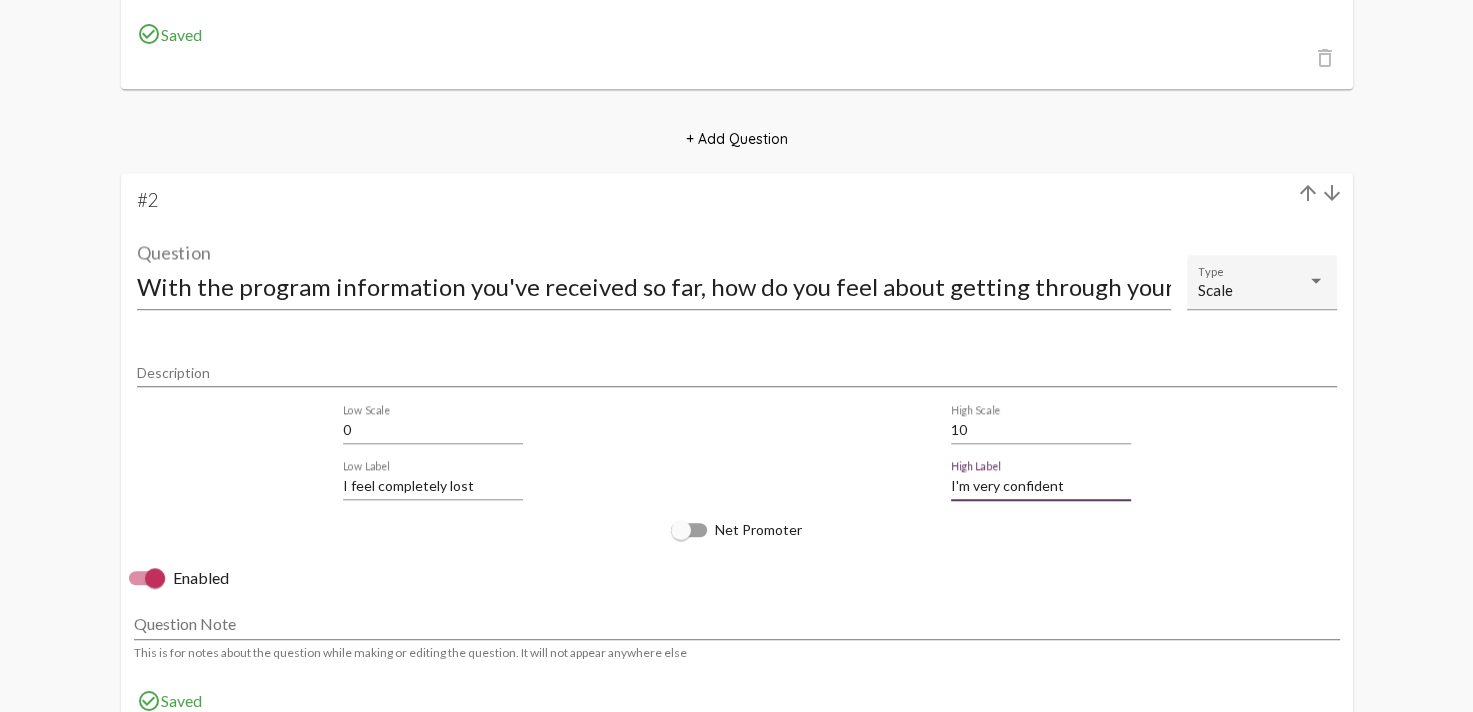 click on "I'm very confident" at bounding box center (1041, 486) 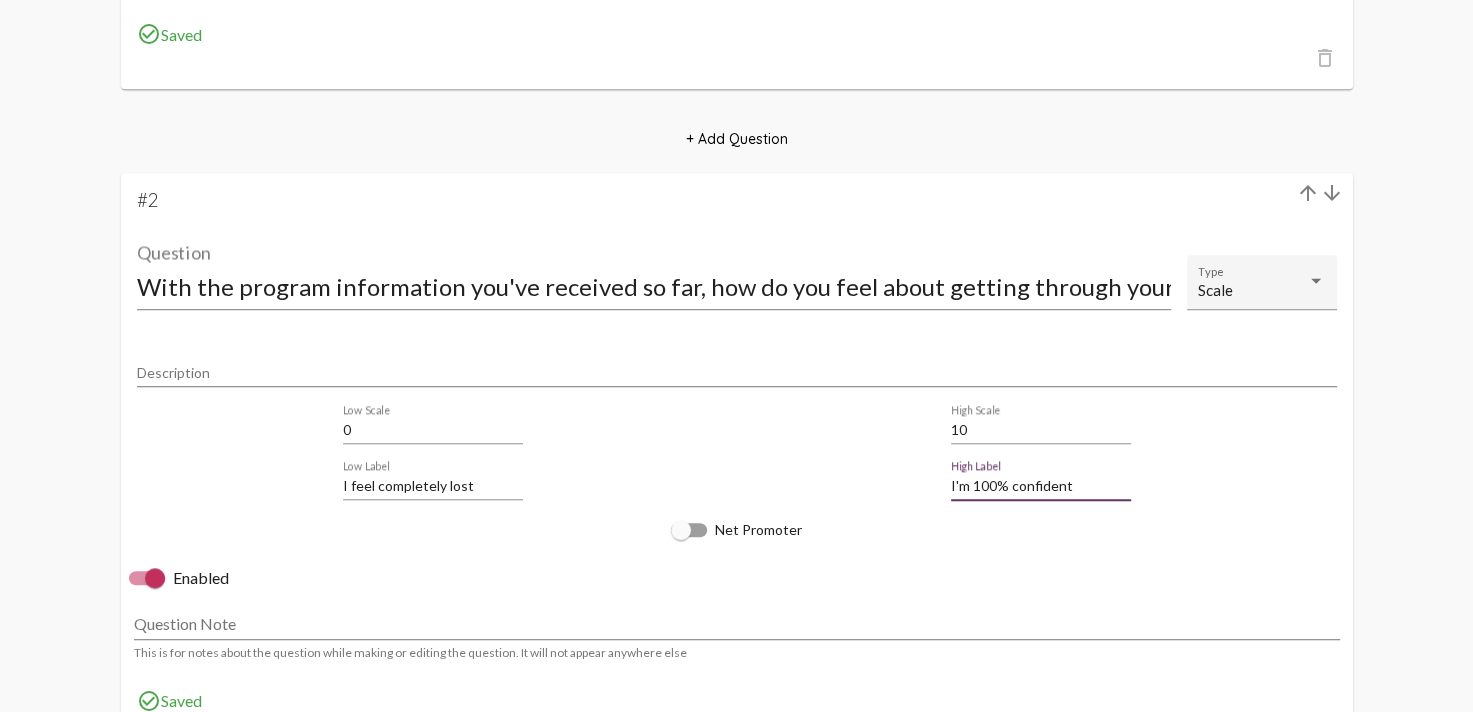 type on "I'm 100% confident" 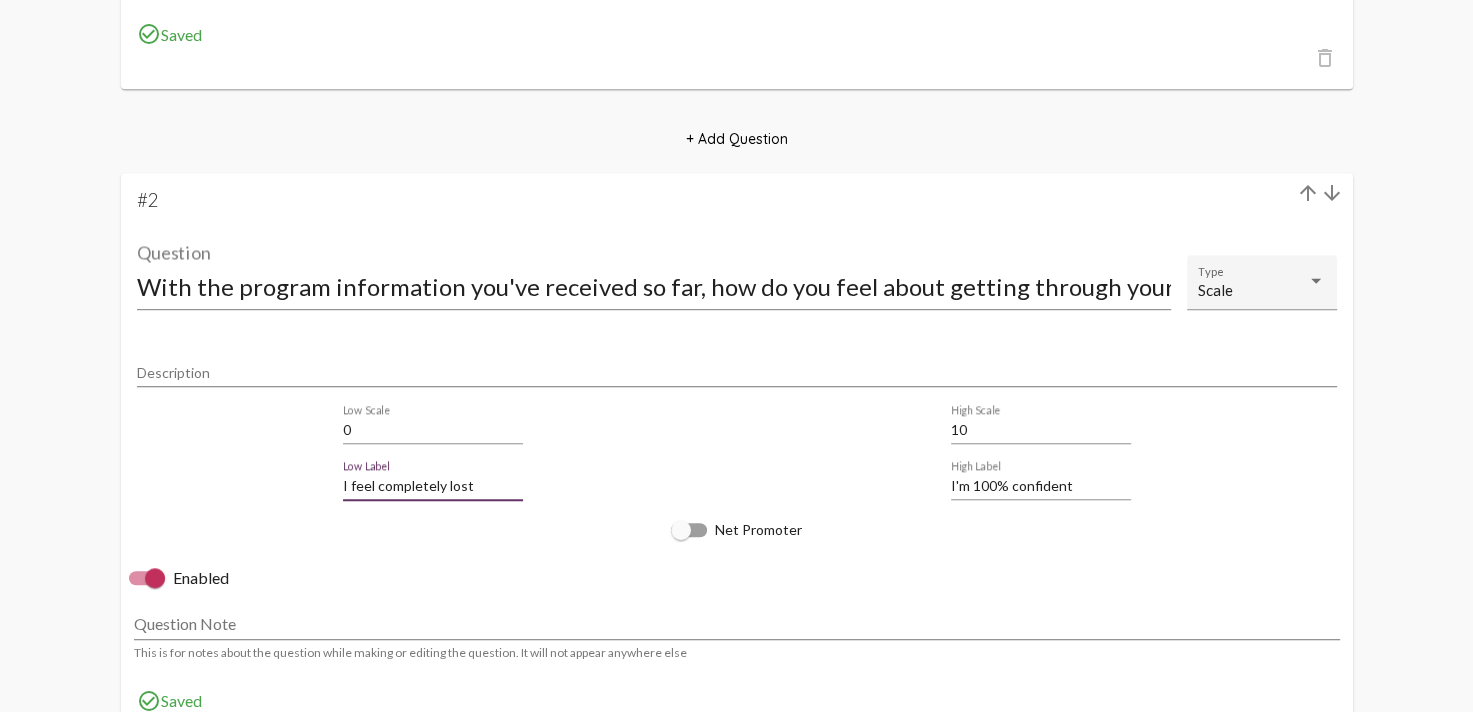 click on "I feel completely lost" at bounding box center [433, 486] 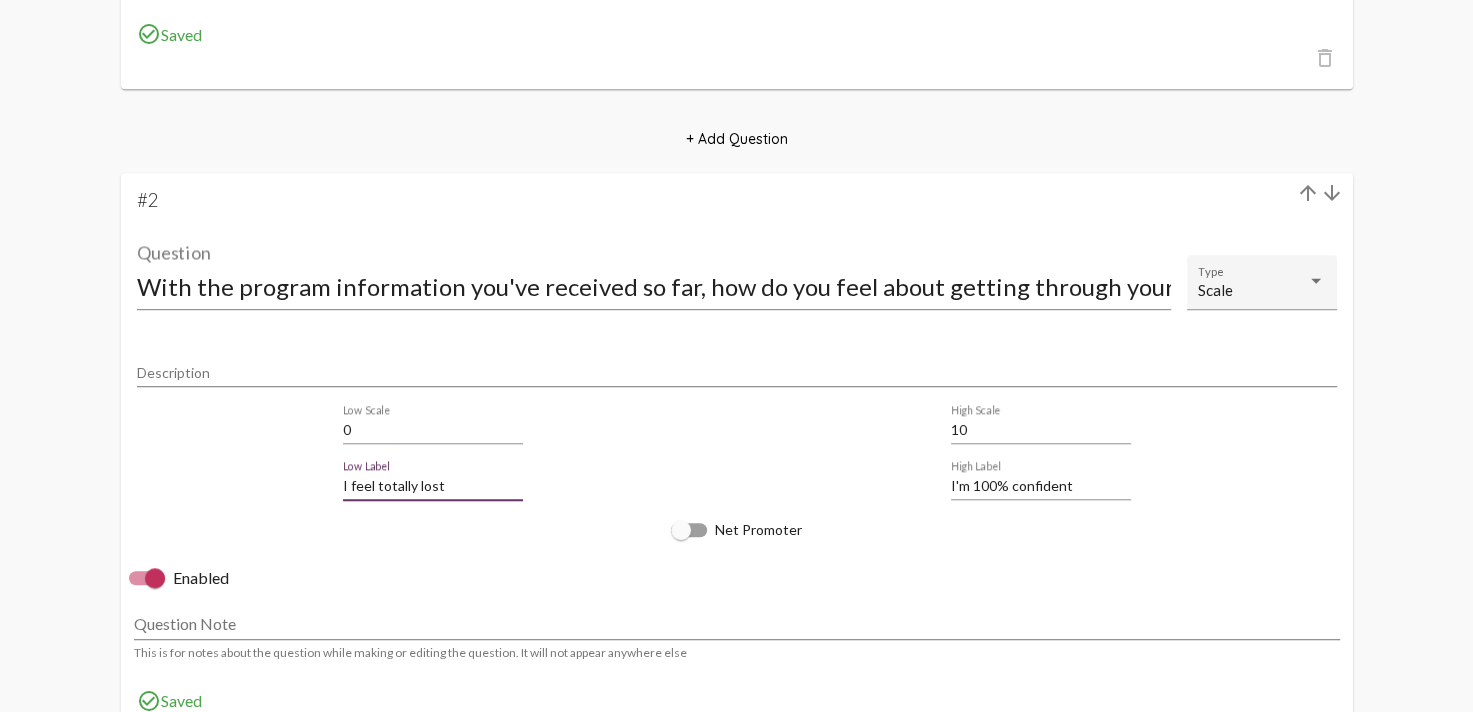 click on "I feel totally lost" at bounding box center [433, 486] 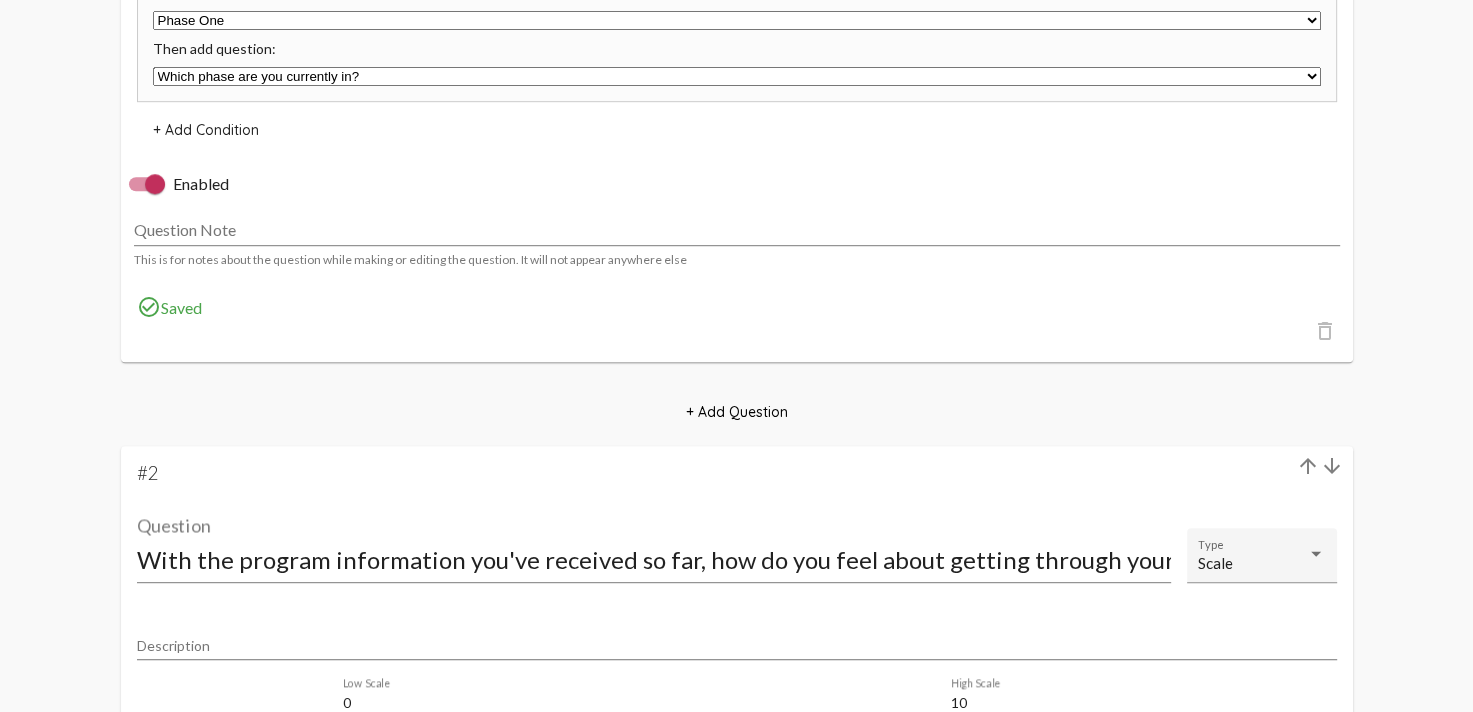 click on "Then add question:   Which phase are you currently in?   With the program information you've received so far, how do you feel about getting through your first month/phase?   Rate the dignity and respect you receive from staff.   Rate the care and support you receive from your counselor.   What else would you like to share?    What is your race?   How old are you?   What is your gender?   Thank You!   Rate the spiritual/clinical balance of the program." 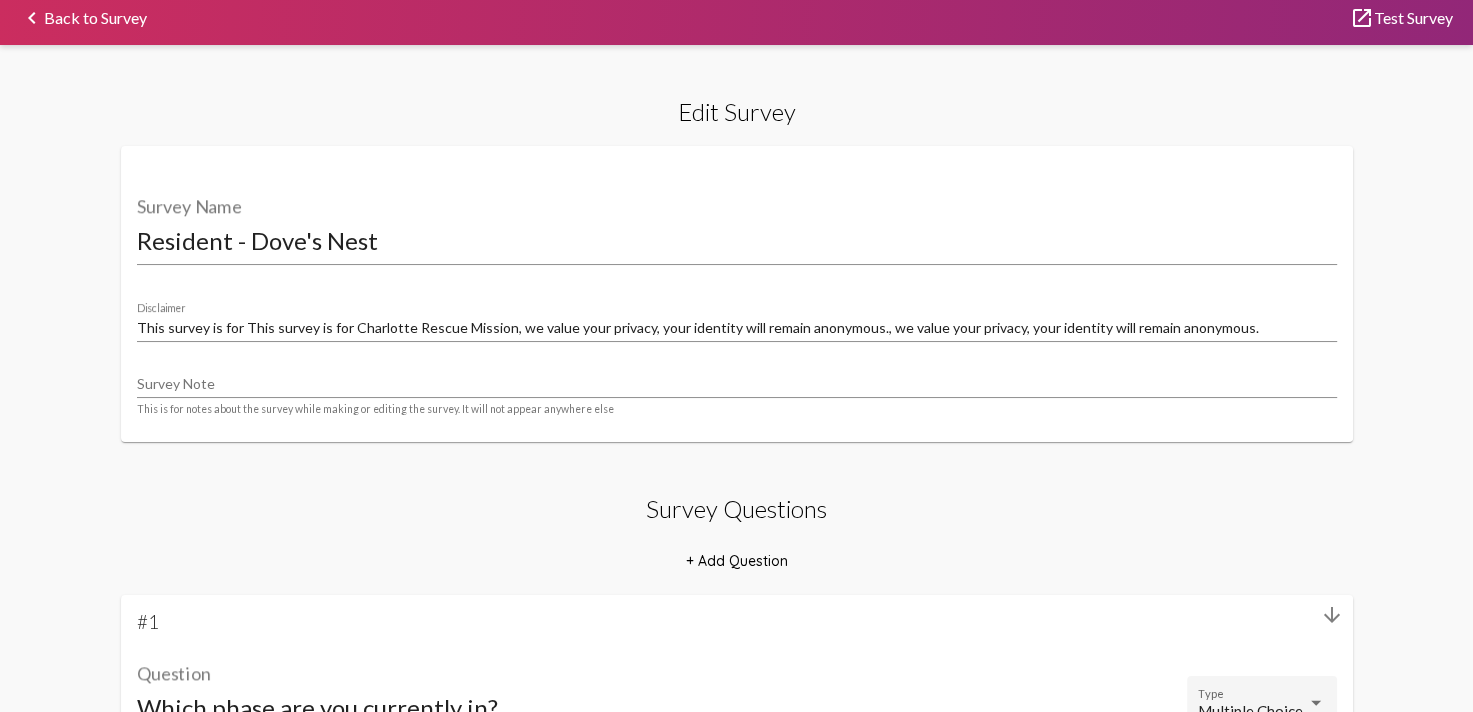 scroll, scrollTop: 0, scrollLeft: 0, axis: both 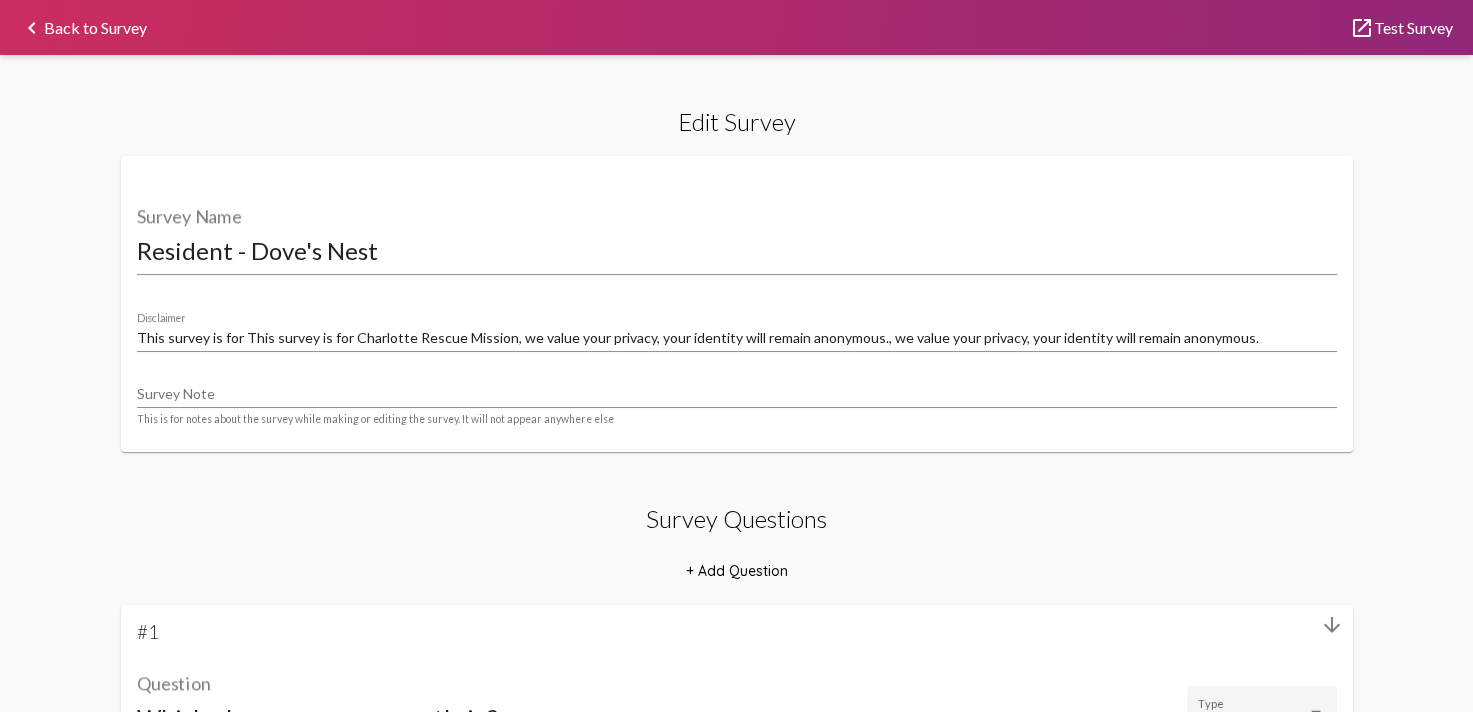 click on "launch  Test Survey" 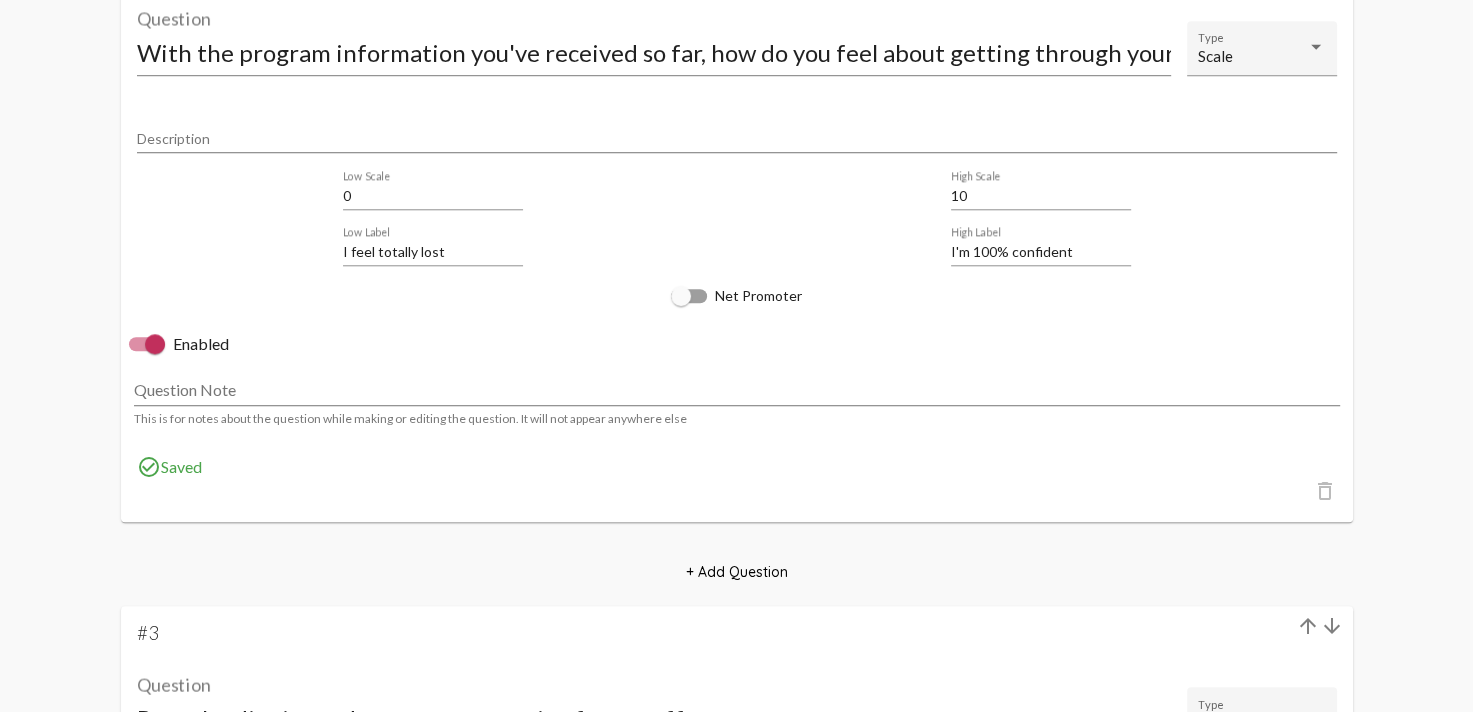 scroll, scrollTop: 1732, scrollLeft: 0, axis: vertical 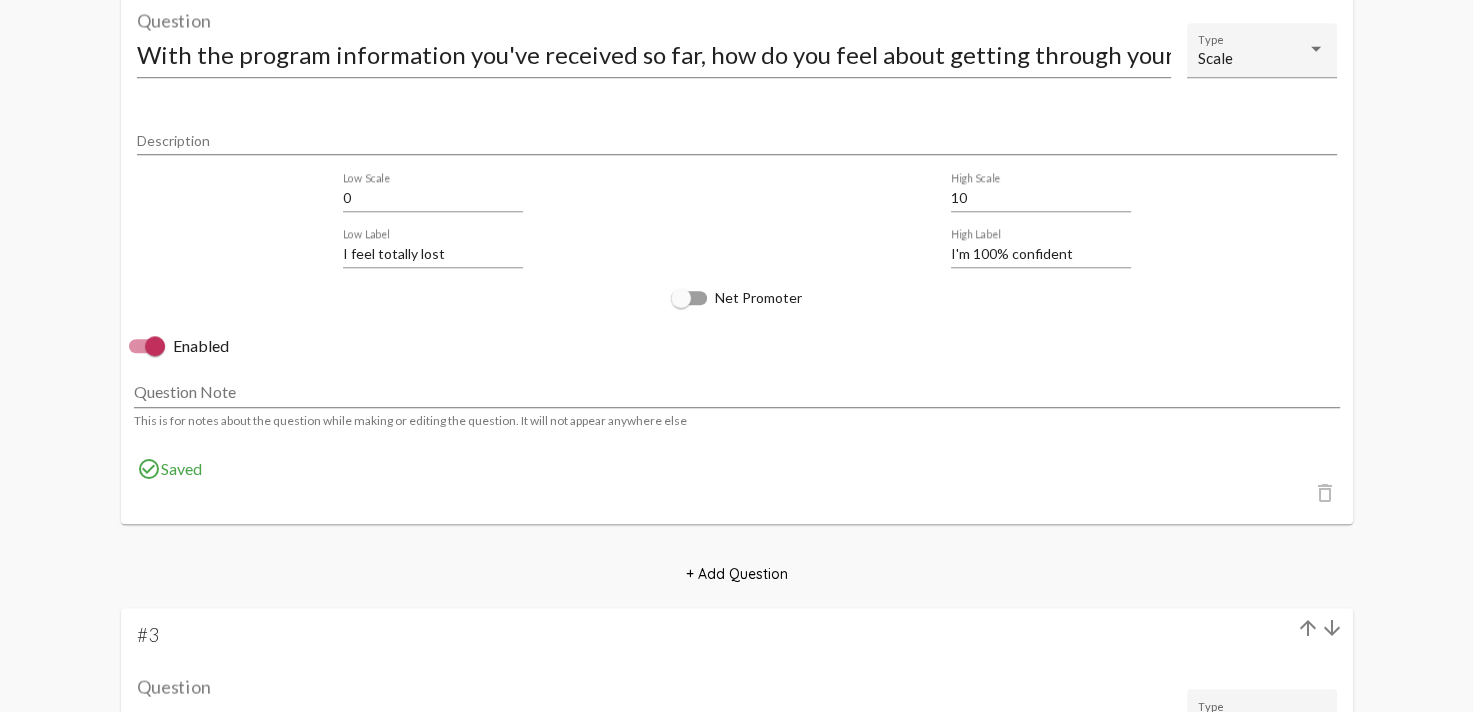 click on "I feel totally lost" at bounding box center (433, 254) 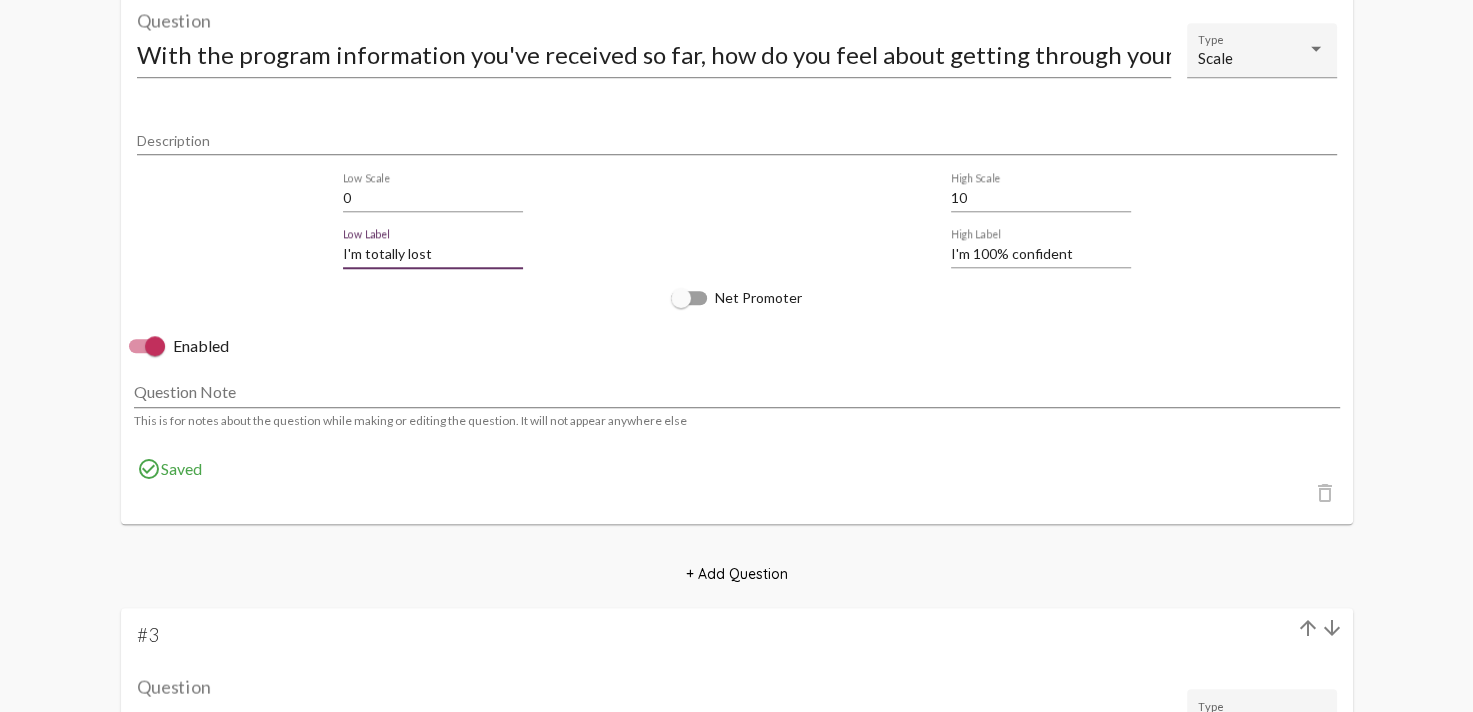 click on "I'm totally lost" at bounding box center [433, 254] 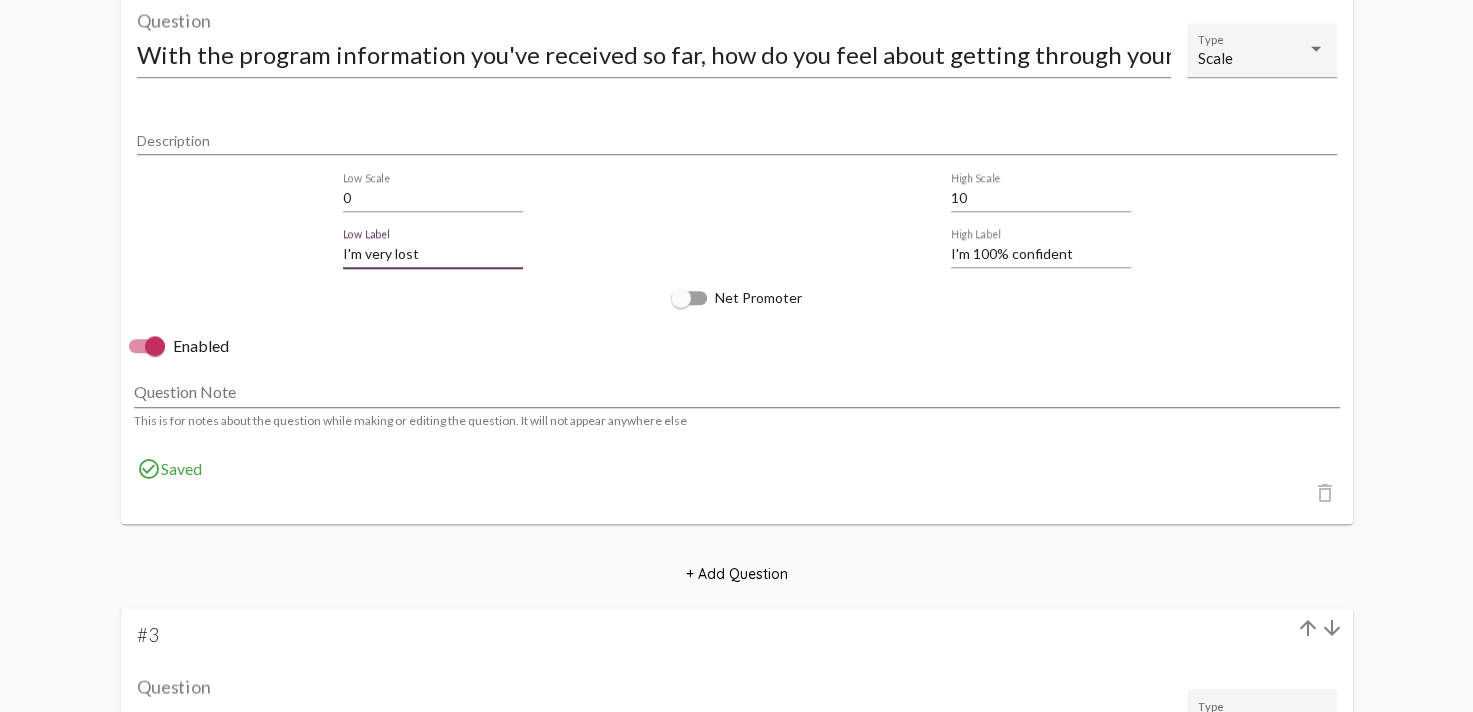 click on "I'm very lost" at bounding box center [433, 254] 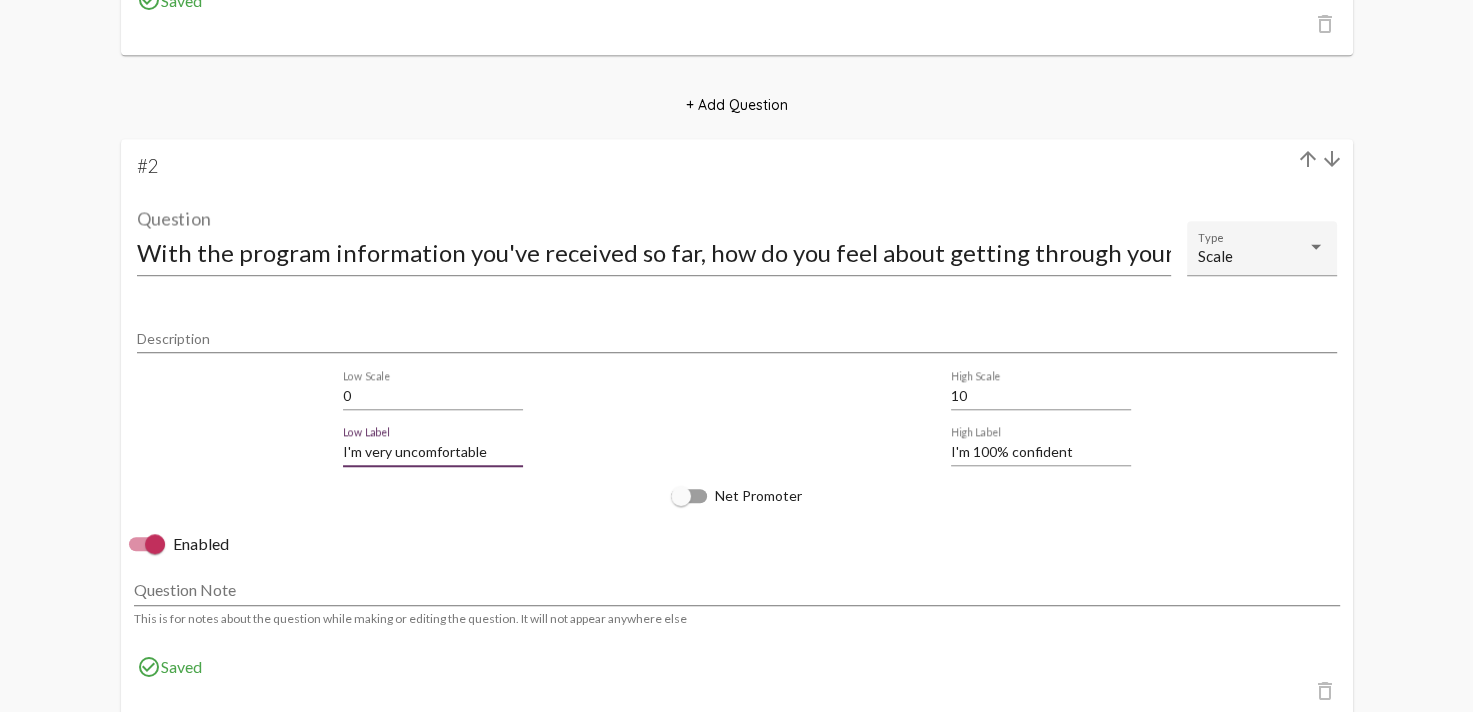 scroll, scrollTop: 1532, scrollLeft: 0, axis: vertical 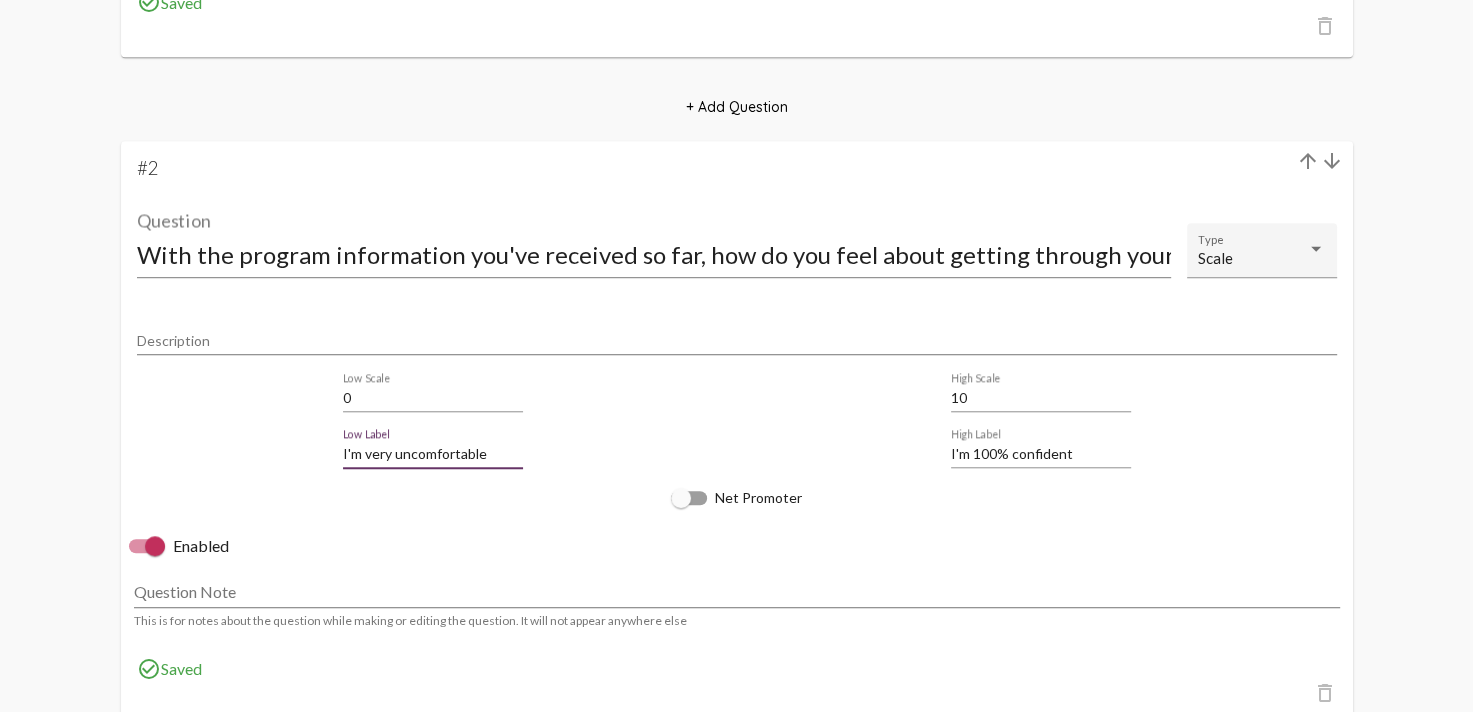 click on "0 Low Scale 10 High Scale" 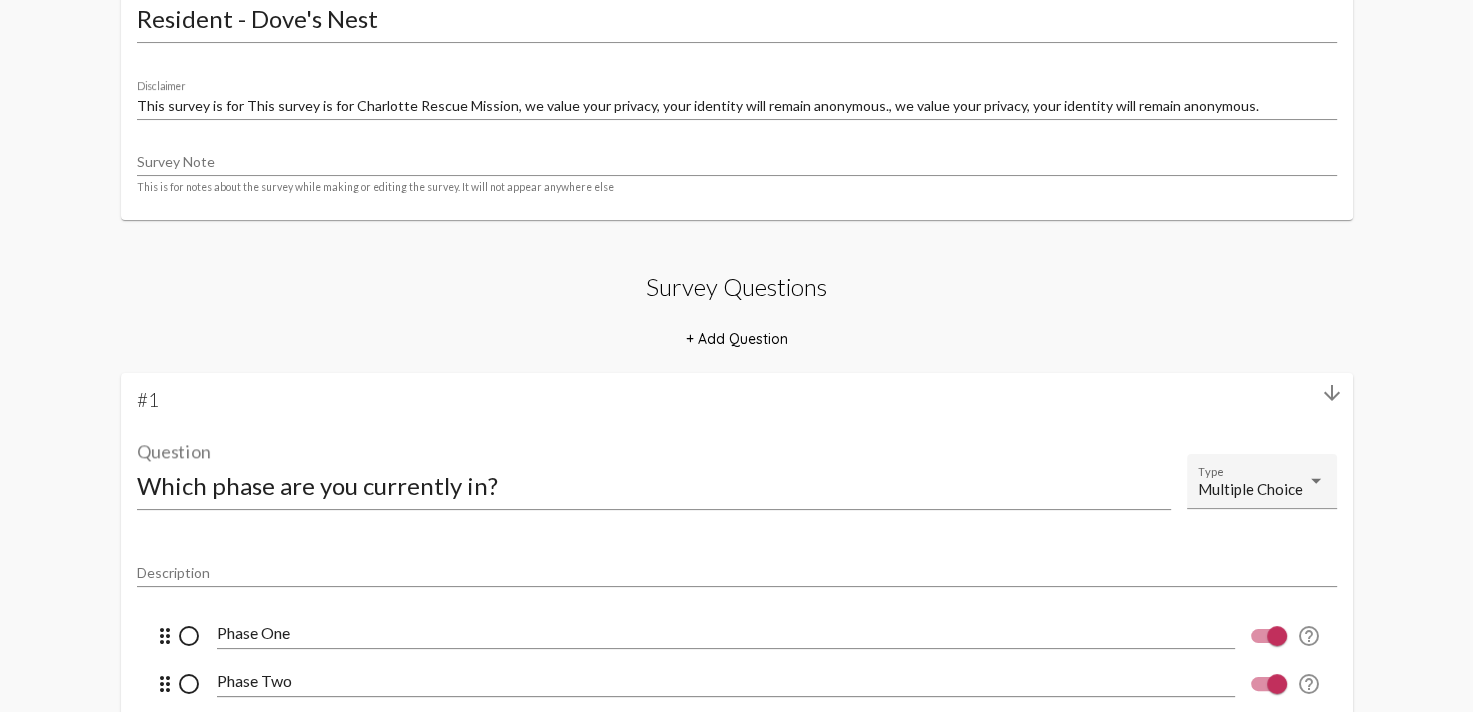scroll, scrollTop: 0, scrollLeft: 0, axis: both 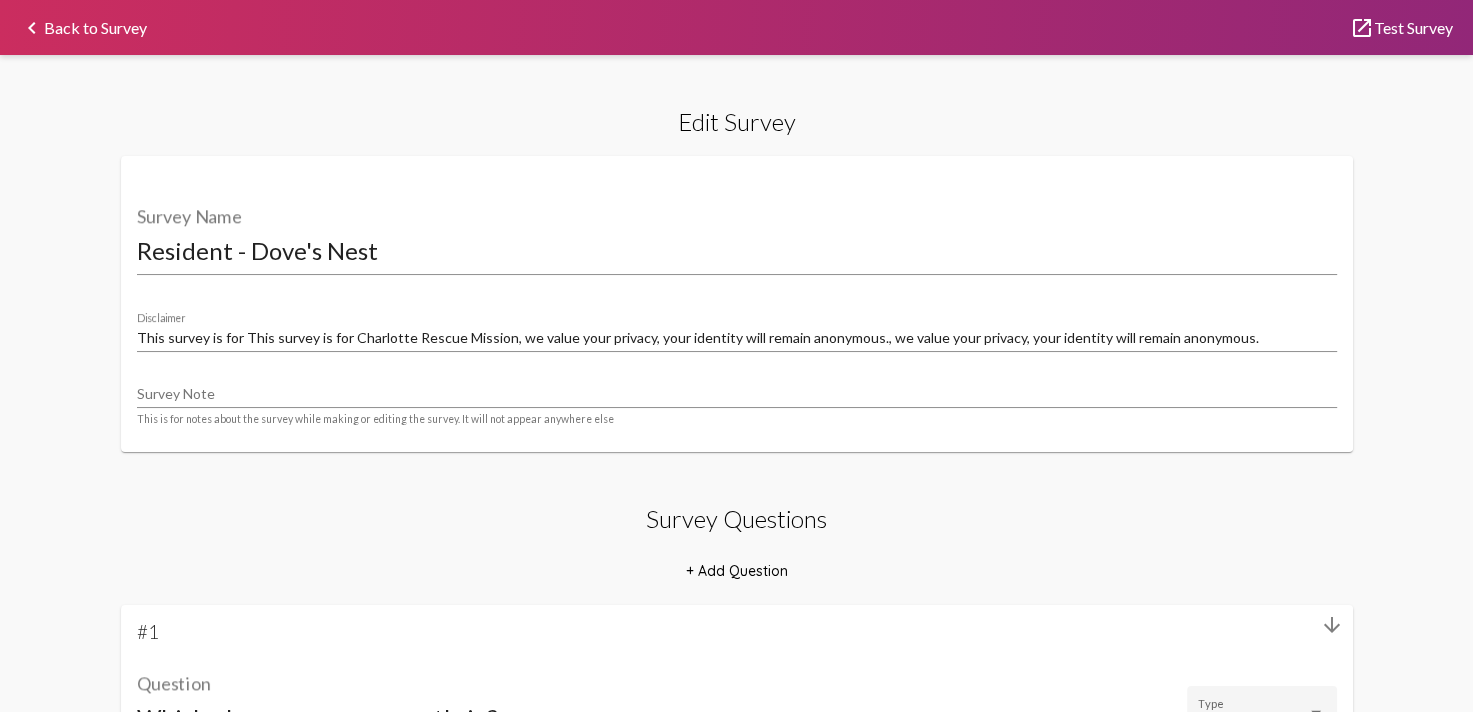 click on "launch  Test Survey" 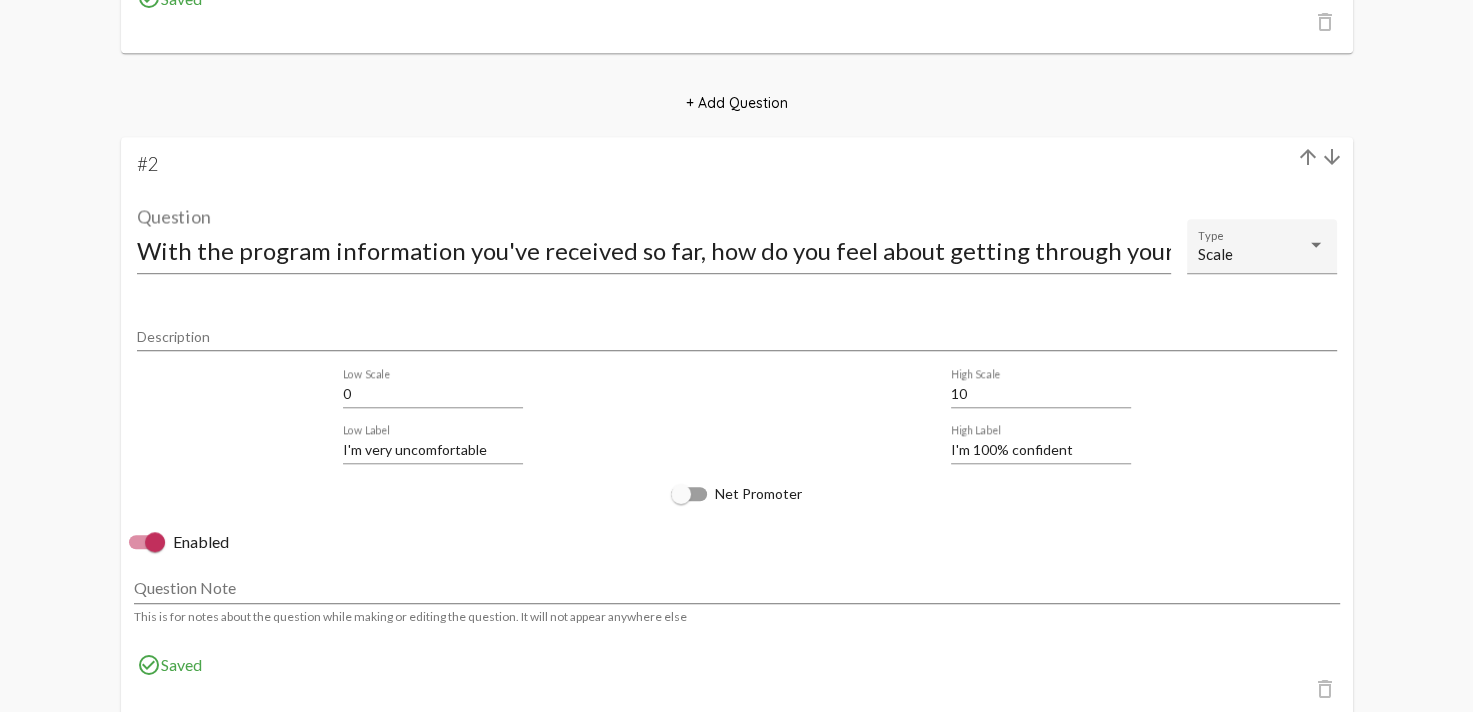 scroll, scrollTop: 1535, scrollLeft: 0, axis: vertical 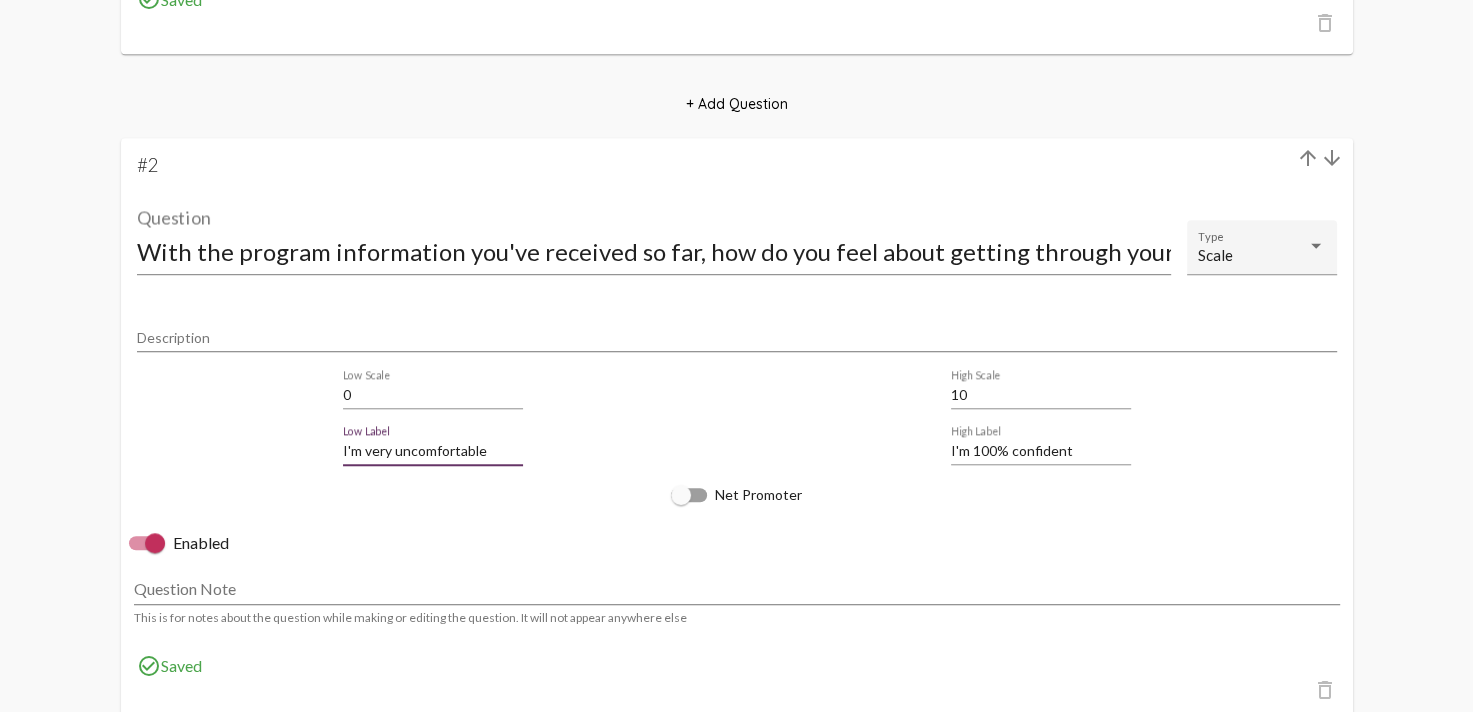 drag, startPoint x: 371, startPoint y: 448, endPoint x: 290, endPoint y: 443, distance: 81.154175 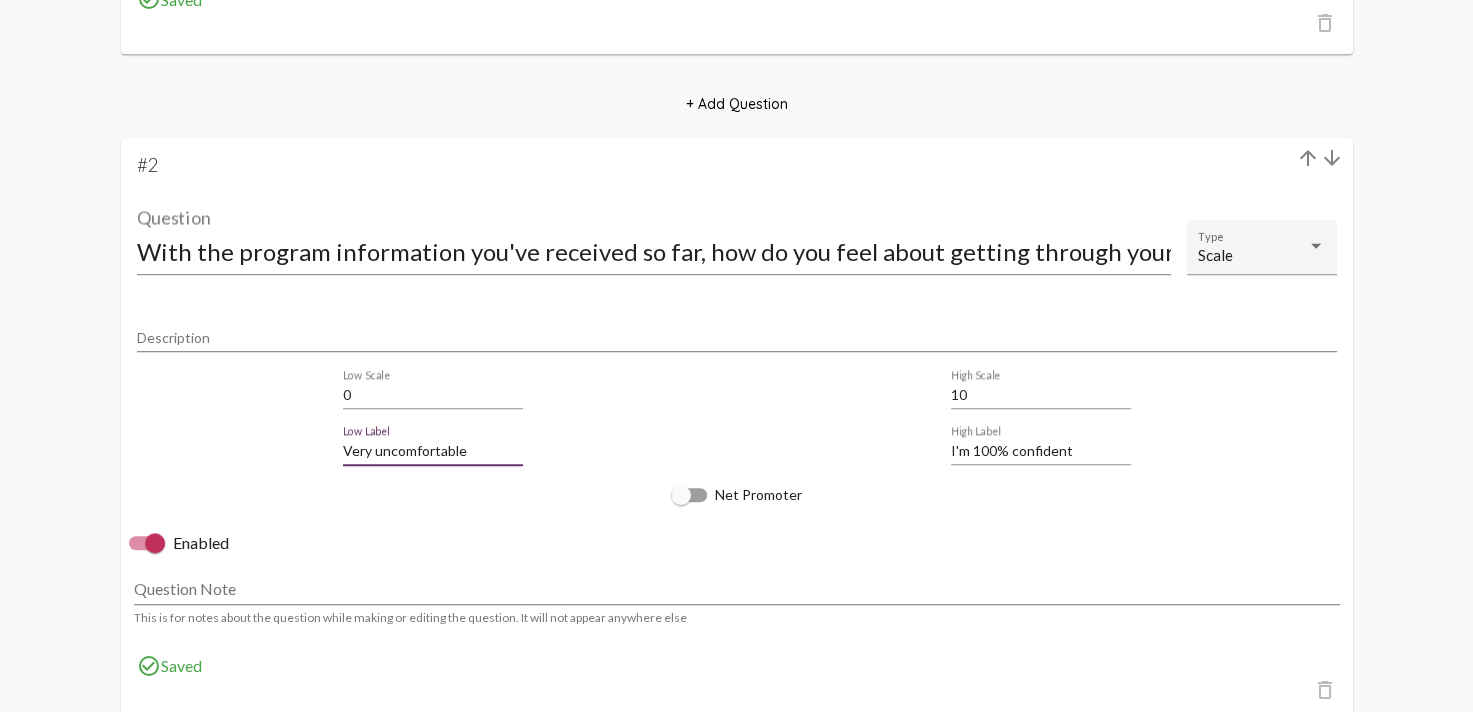 type on "Very uncomfortable" 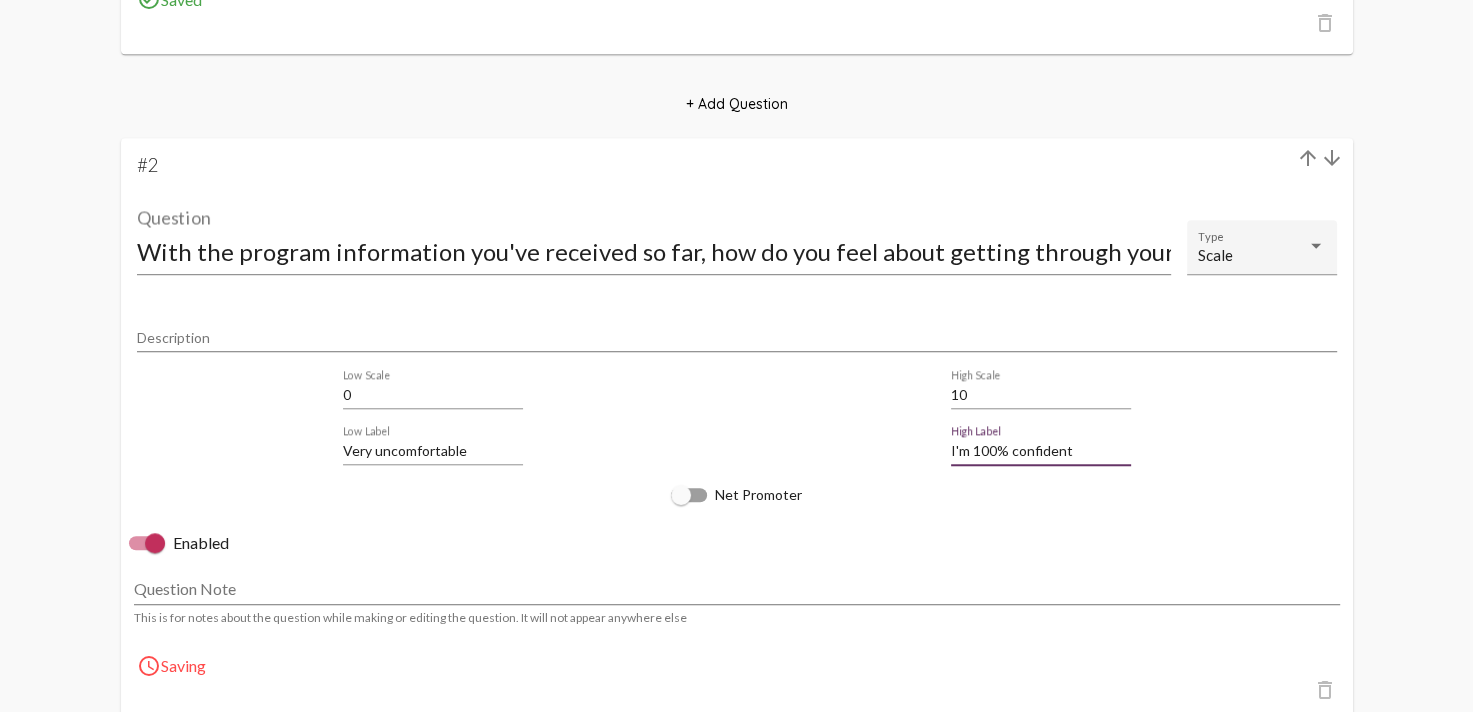 click on "I'm 100% confident" at bounding box center [1041, 451] 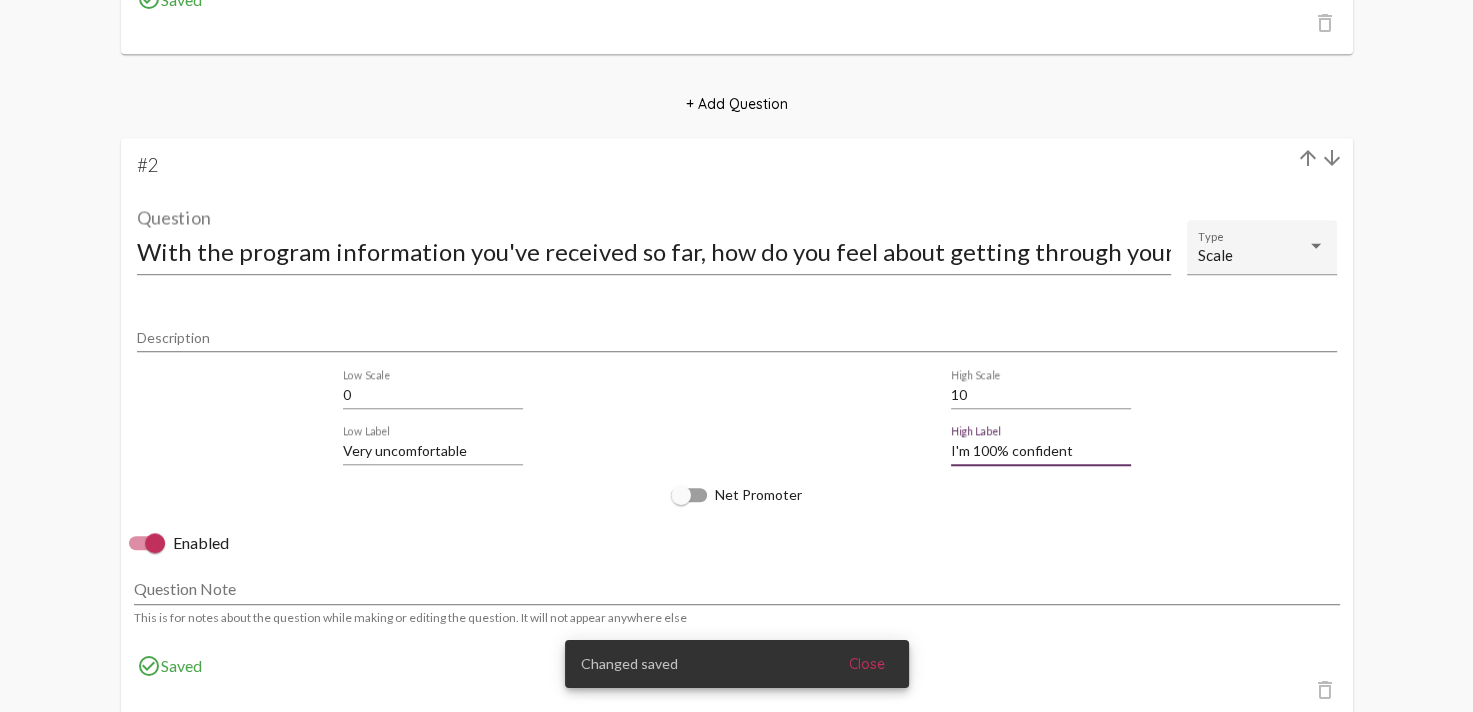 drag, startPoint x: 970, startPoint y: 449, endPoint x: 899, endPoint y: 451, distance: 71.02816 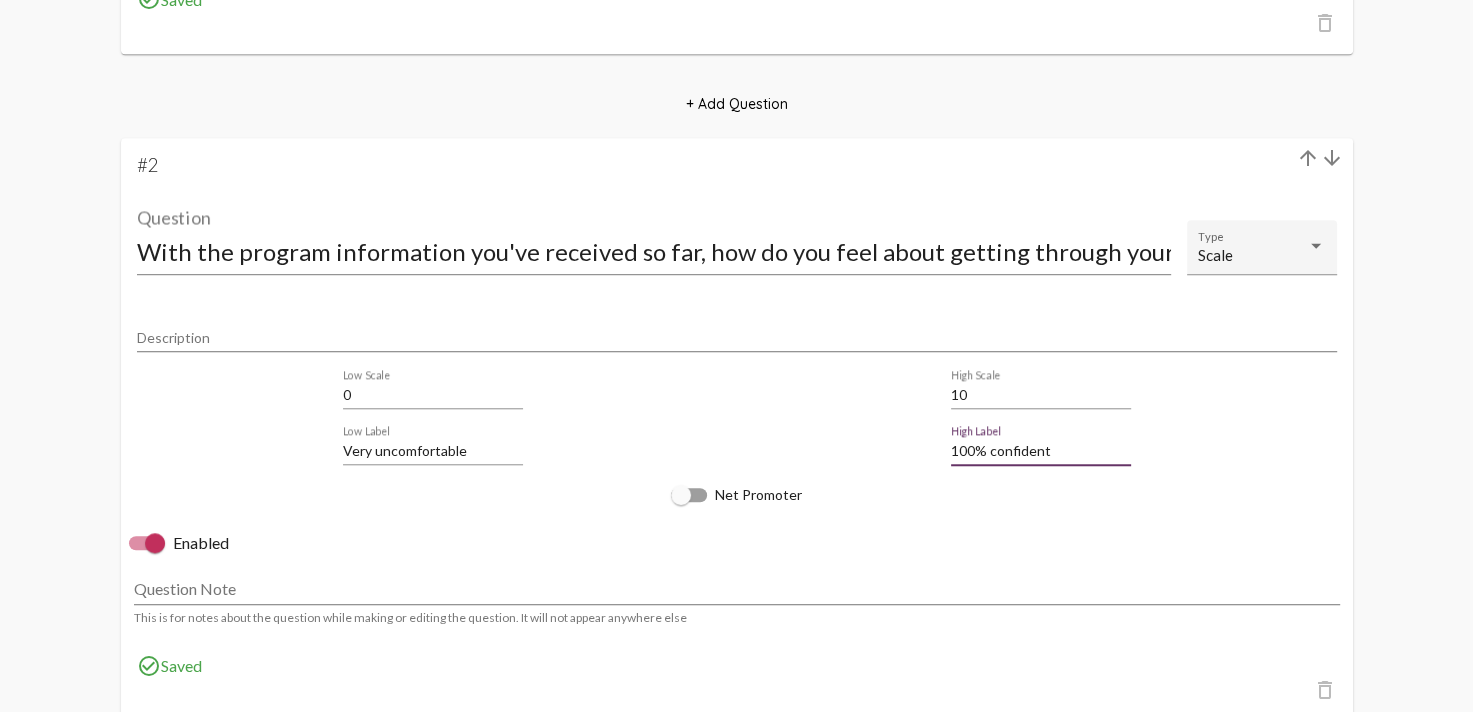type on "100% confident" 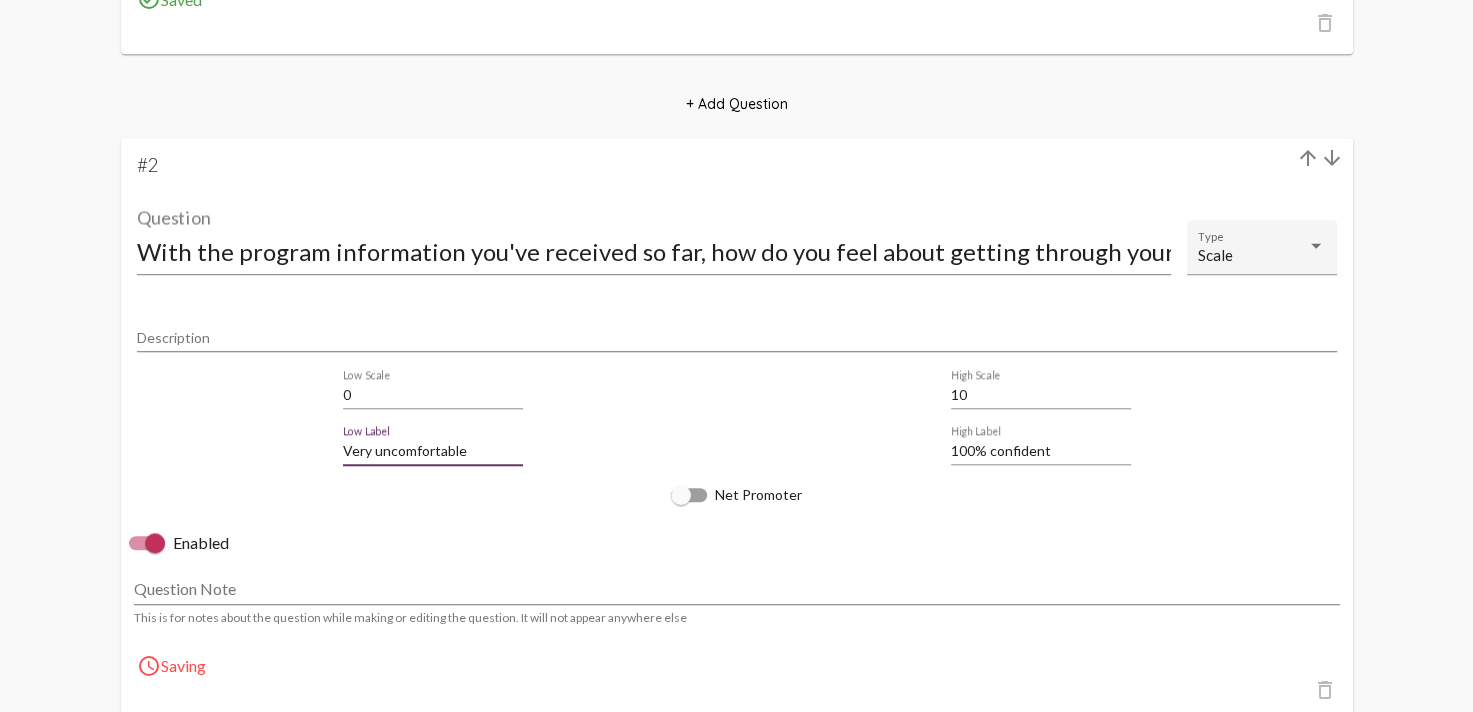 click on "Very uncomfortable" at bounding box center (433, 451) 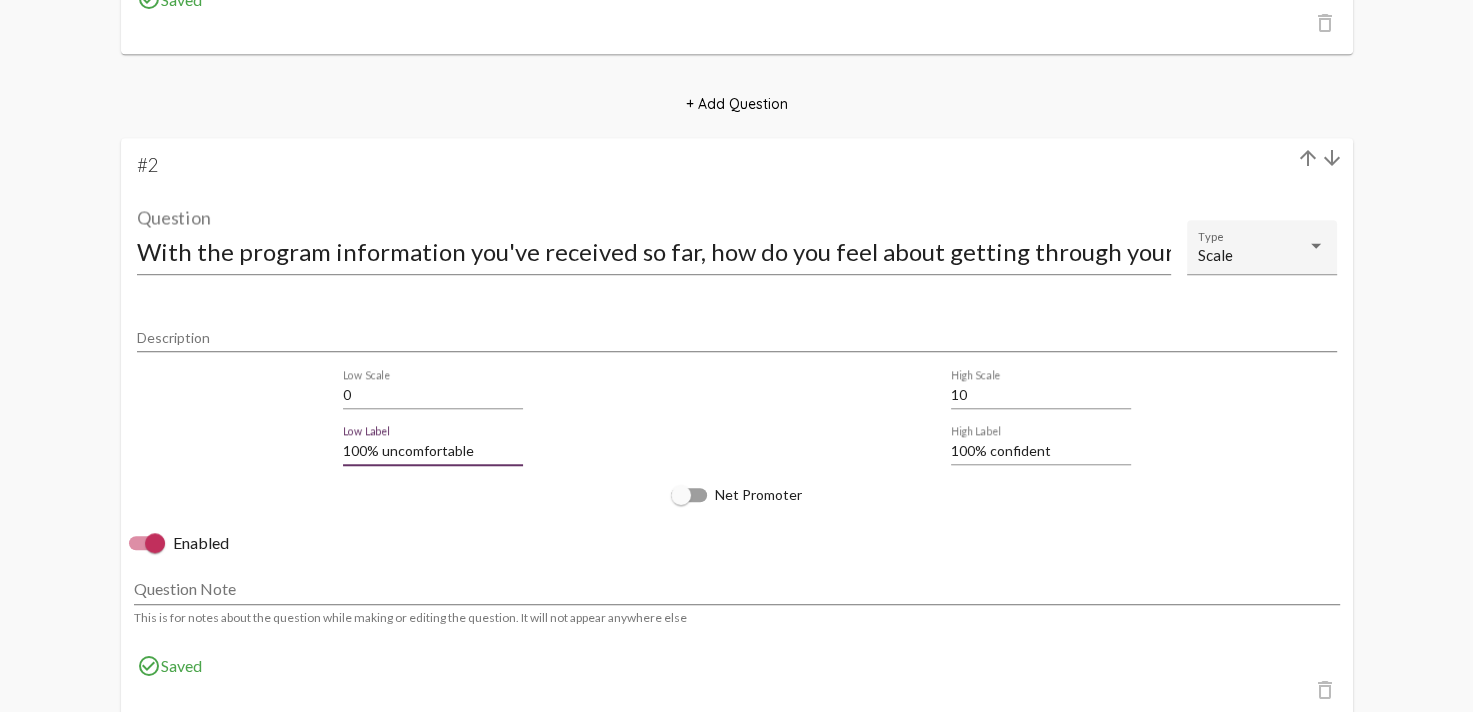 click on "100% uncomfortable" at bounding box center (433, 451) 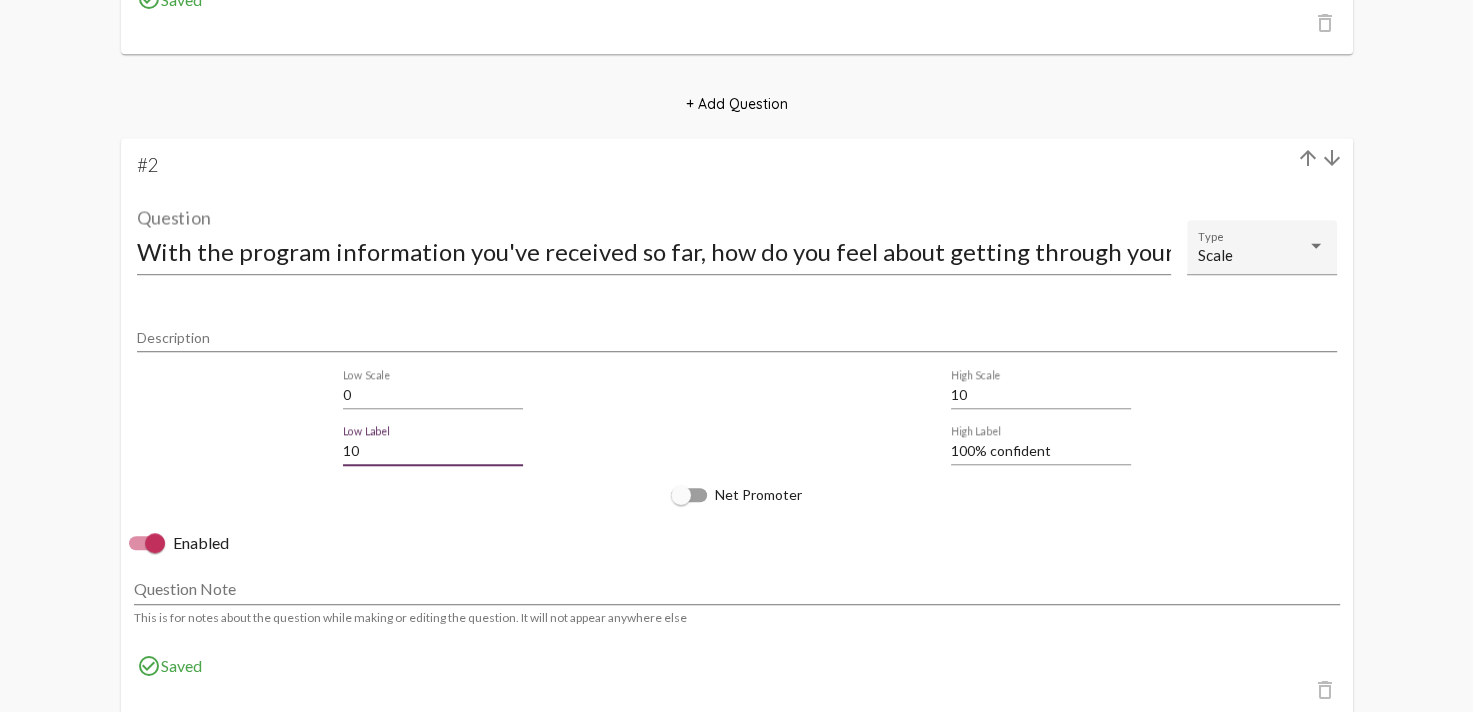 type on "1" 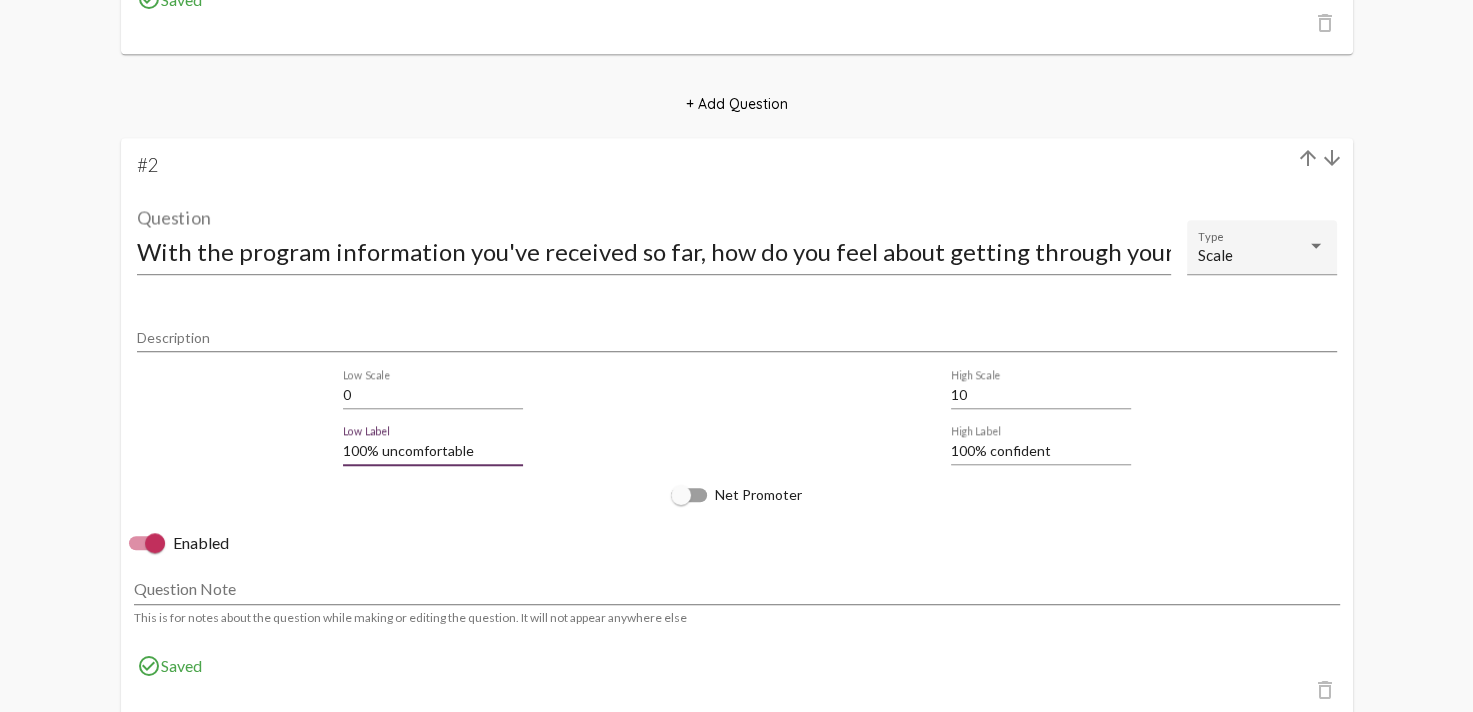 type on "100% uncomfortable" 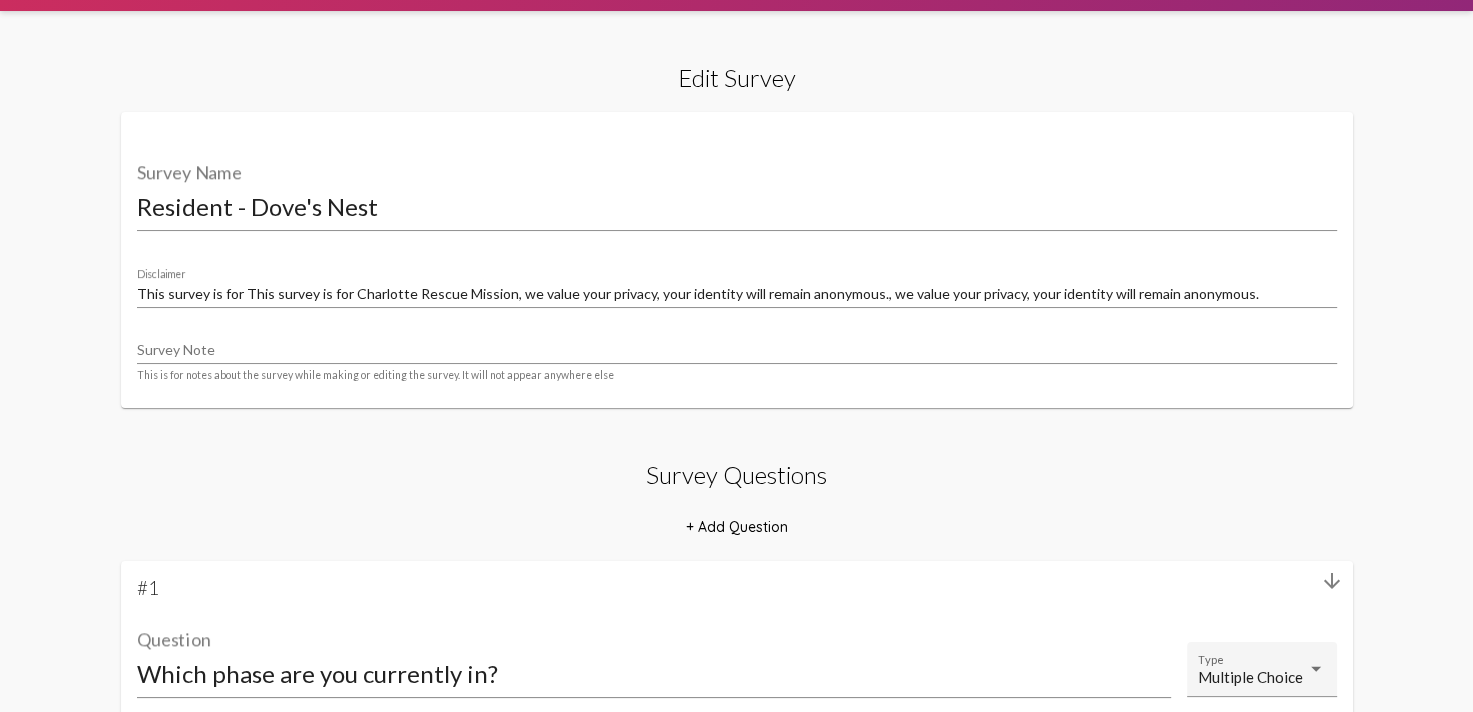 scroll, scrollTop: 0, scrollLeft: 0, axis: both 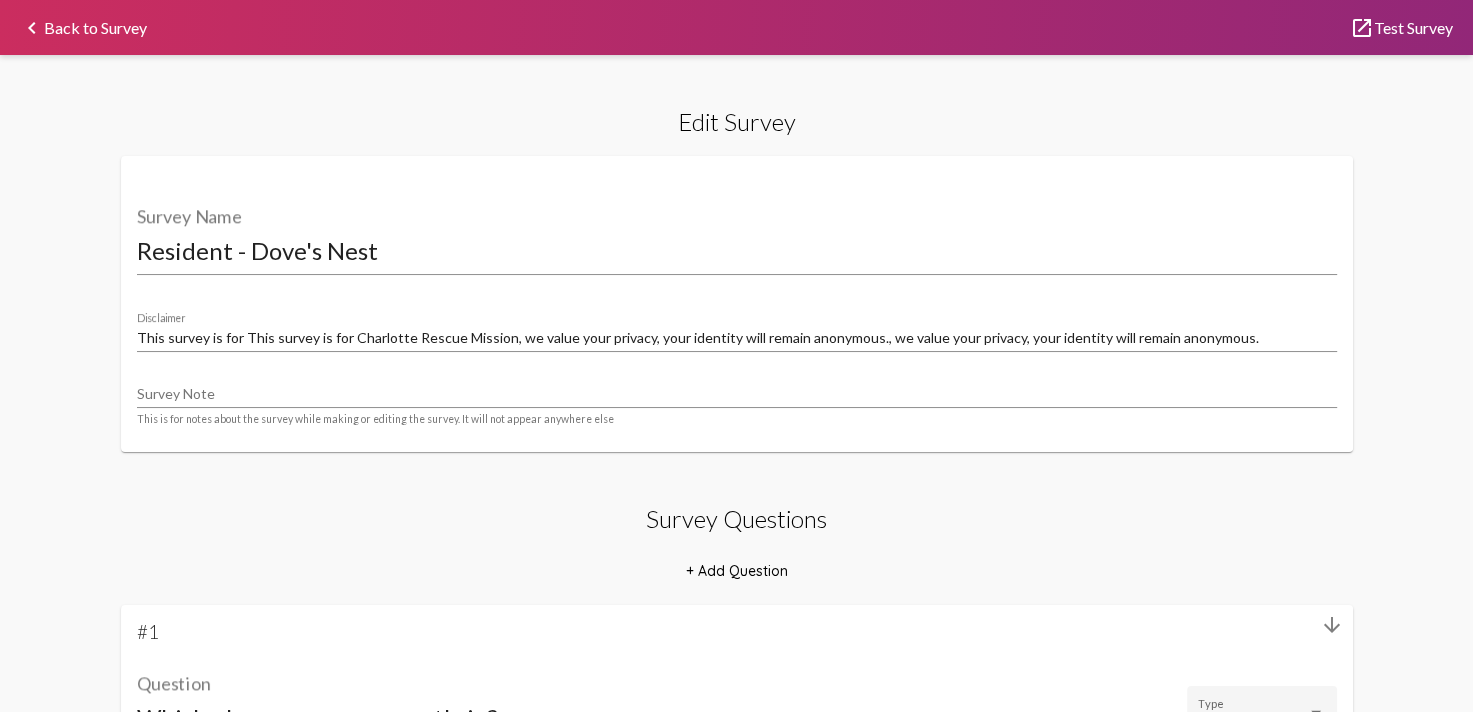 click on "launch  Test Survey" 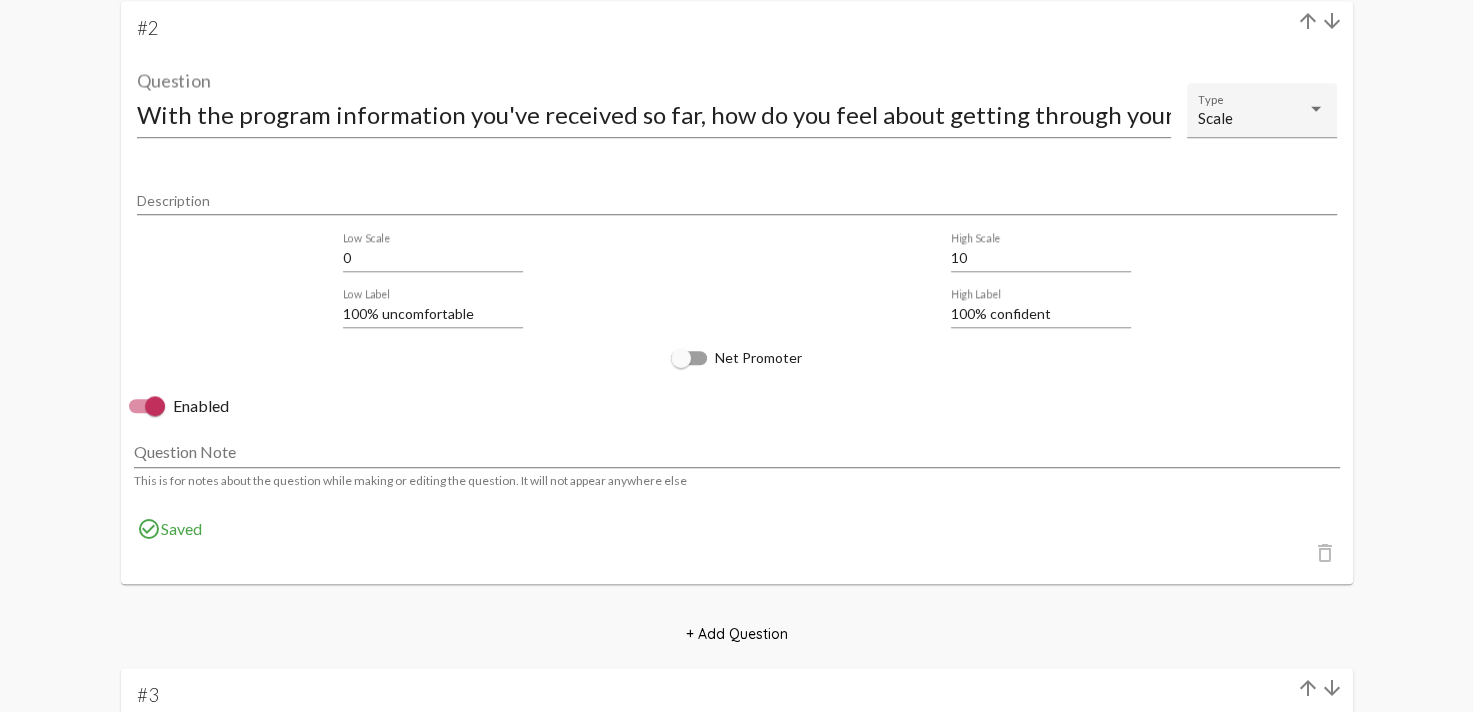 scroll, scrollTop: 1672, scrollLeft: 0, axis: vertical 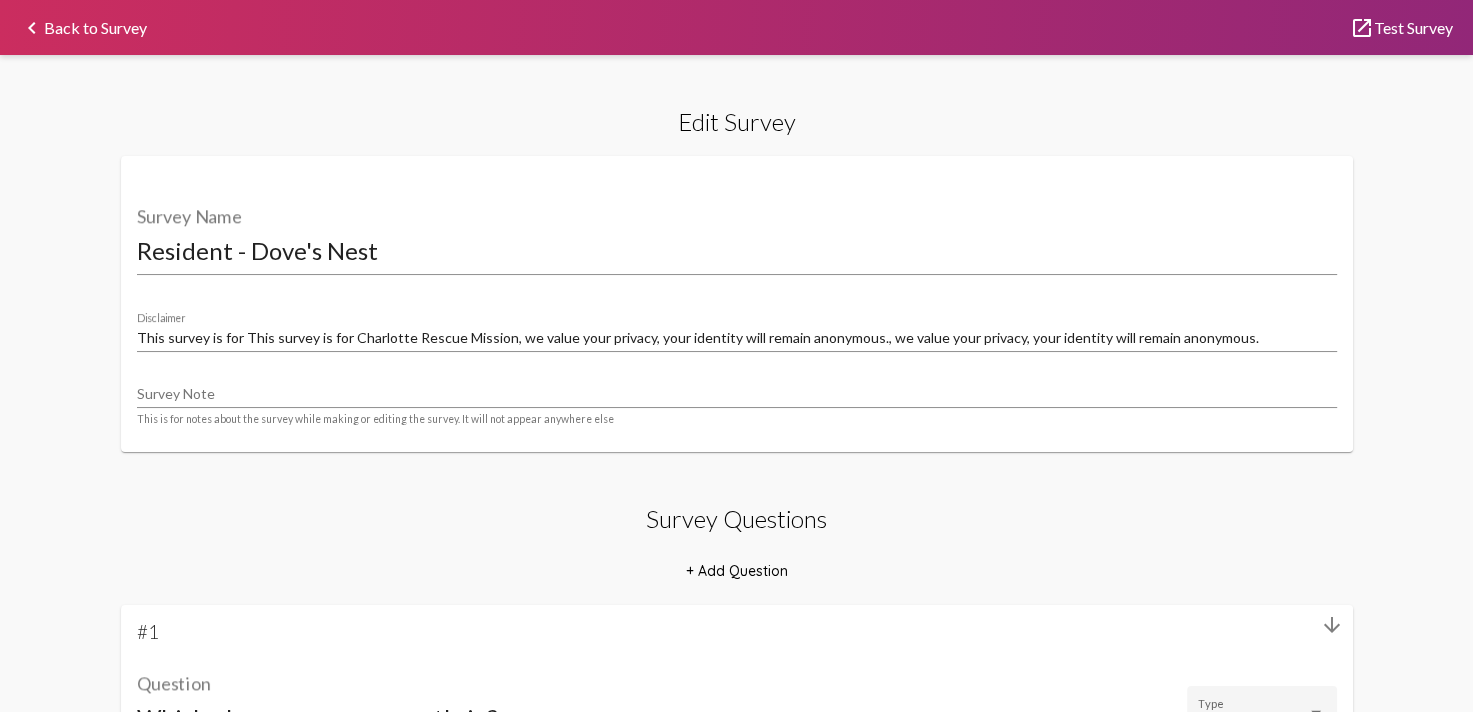 click on "launch  Test Survey" 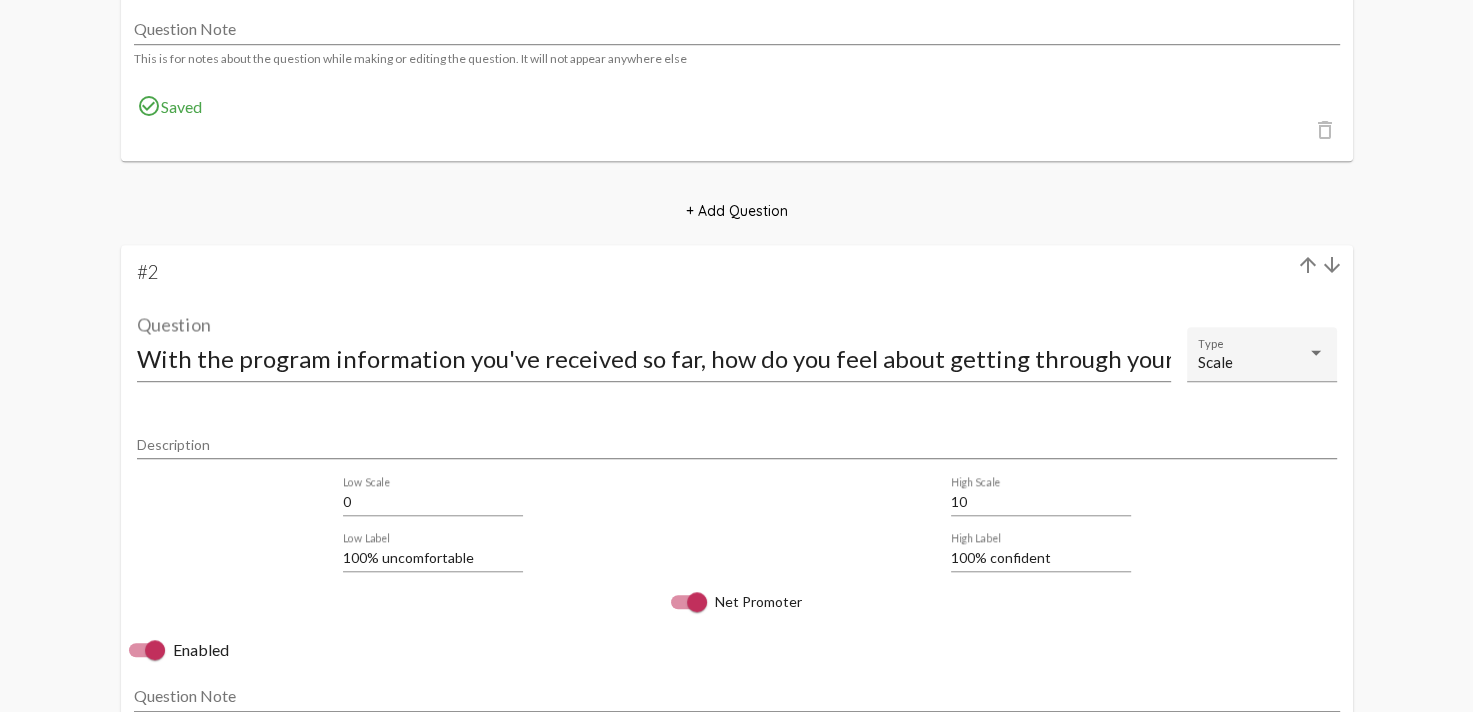 scroll, scrollTop: 1584, scrollLeft: 0, axis: vertical 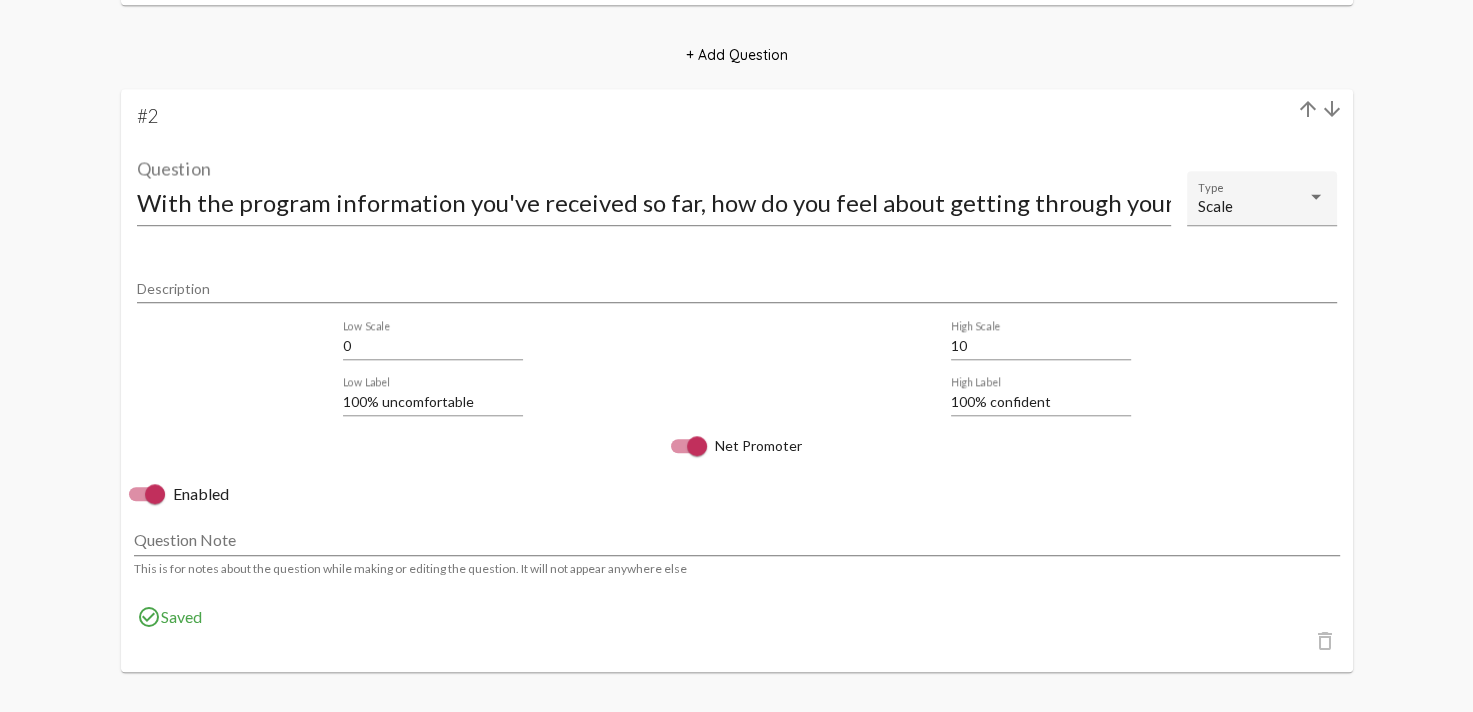 click at bounding box center [697, 446] 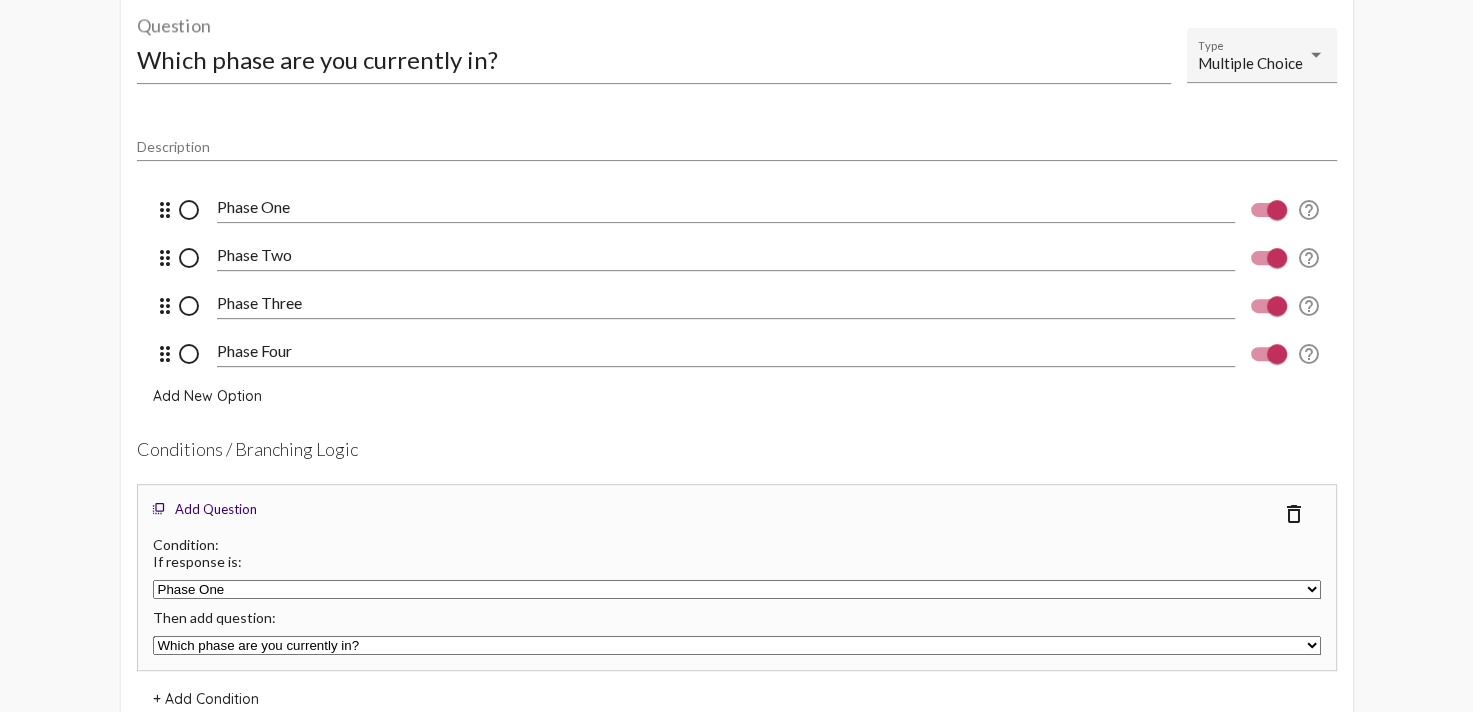 scroll, scrollTop: 655, scrollLeft: 0, axis: vertical 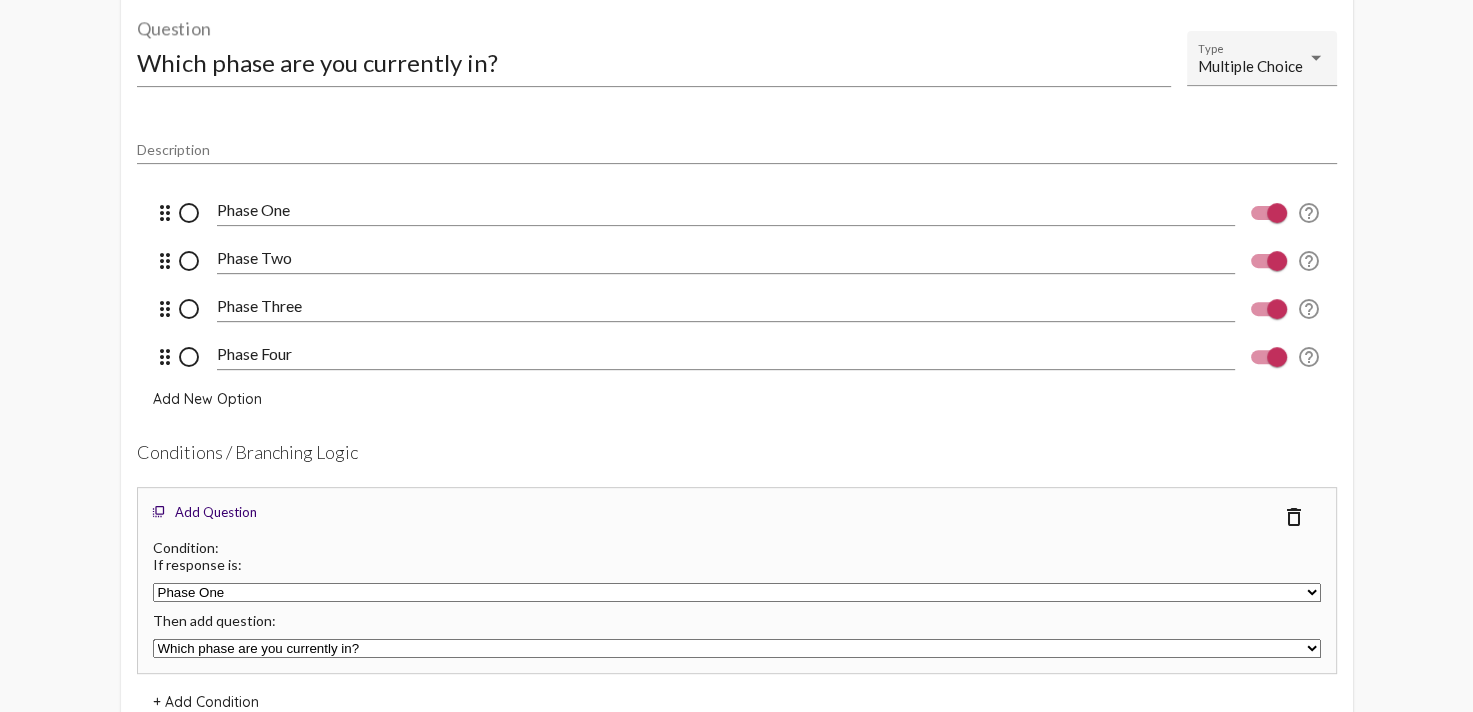 click on "drag_indicator" at bounding box center (165, 261) 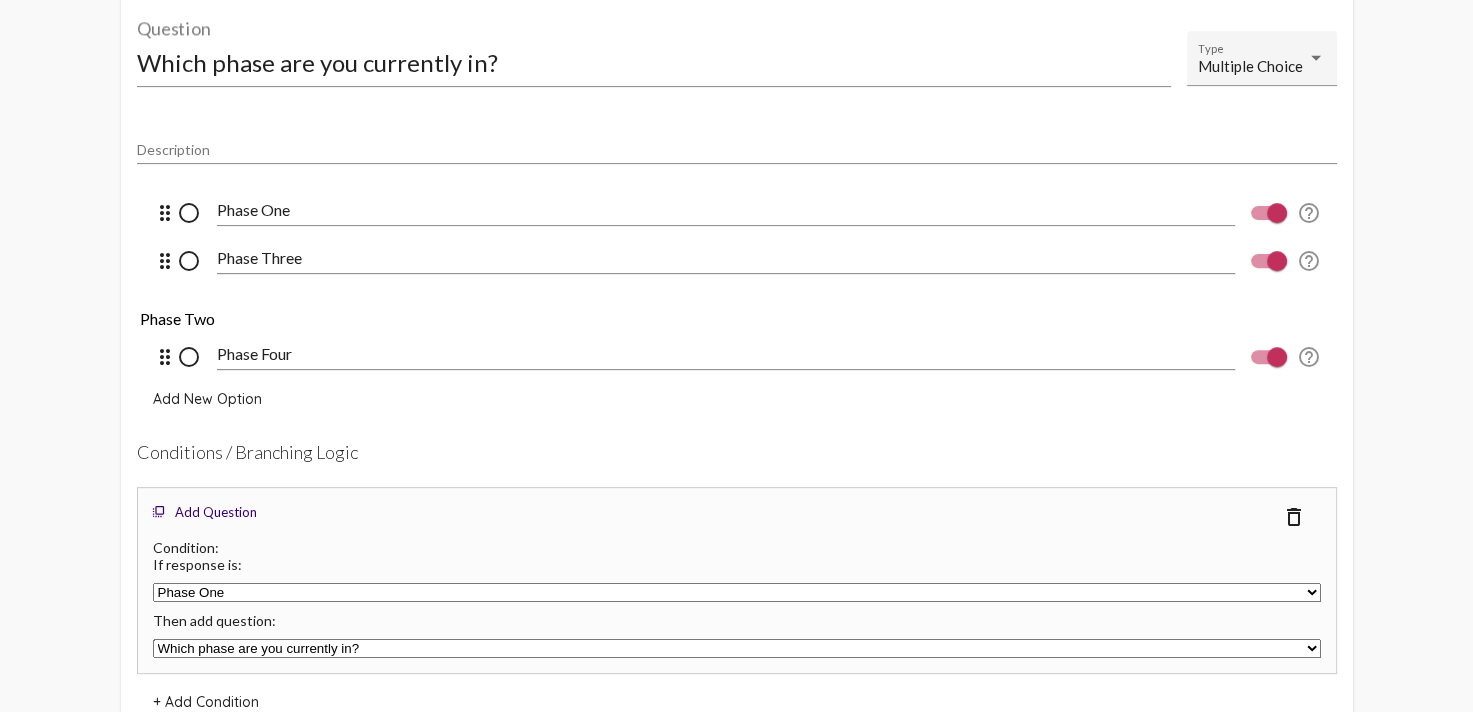 drag, startPoint x: 160, startPoint y: 257, endPoint x: 165, endPoint y: 327, distance: 70.178345 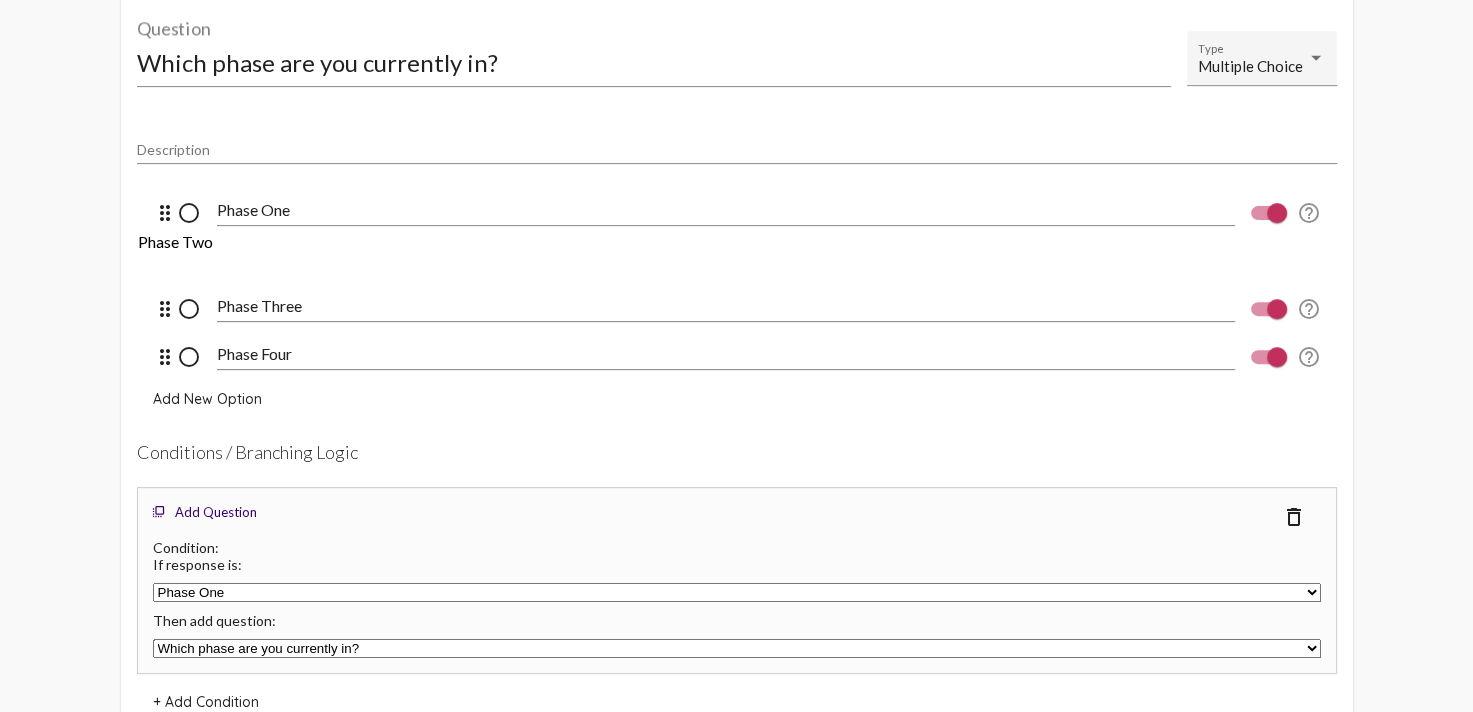 drag, startPoint x: 164, startPoint y: 312, endPoint x: 166, endPoint y: 258, distance: 54.037025 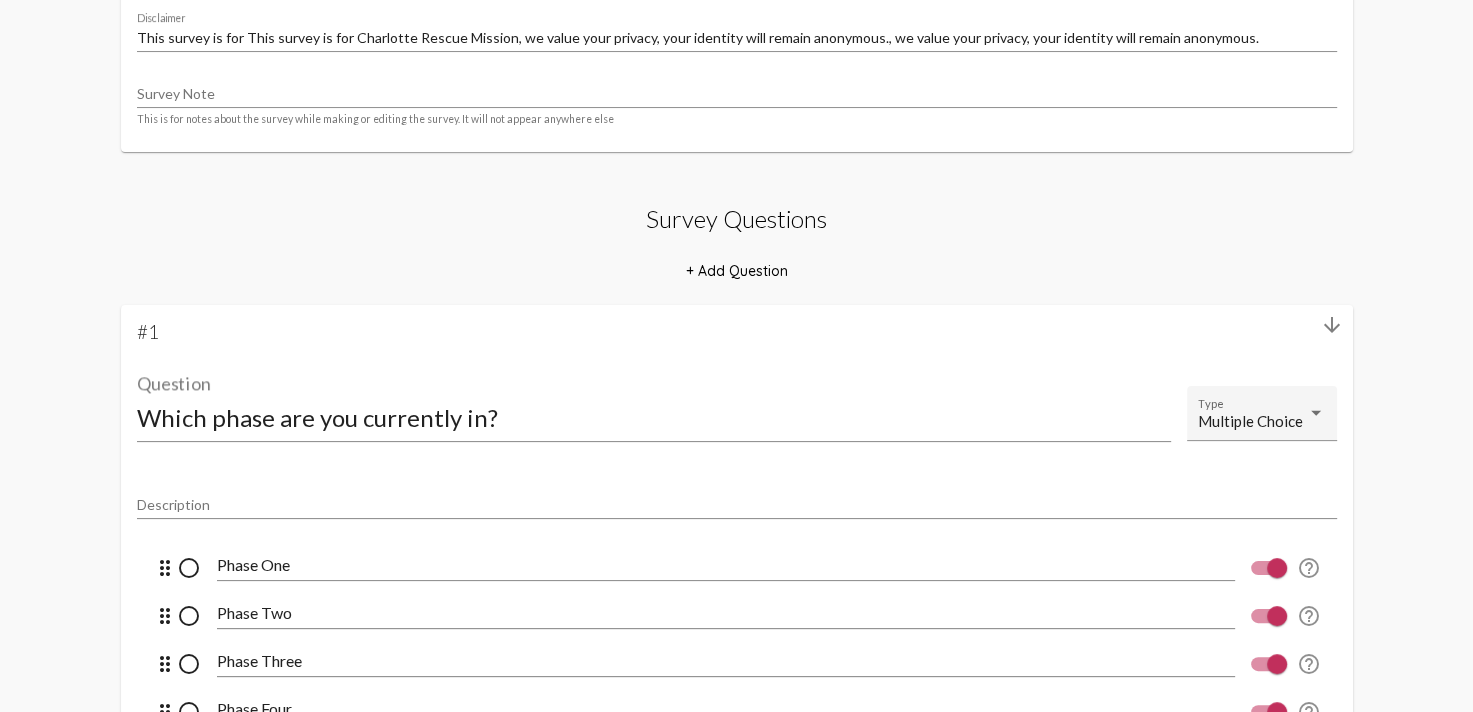 scroll, scrollTop: 0, scrollLeft: 0, axis: both 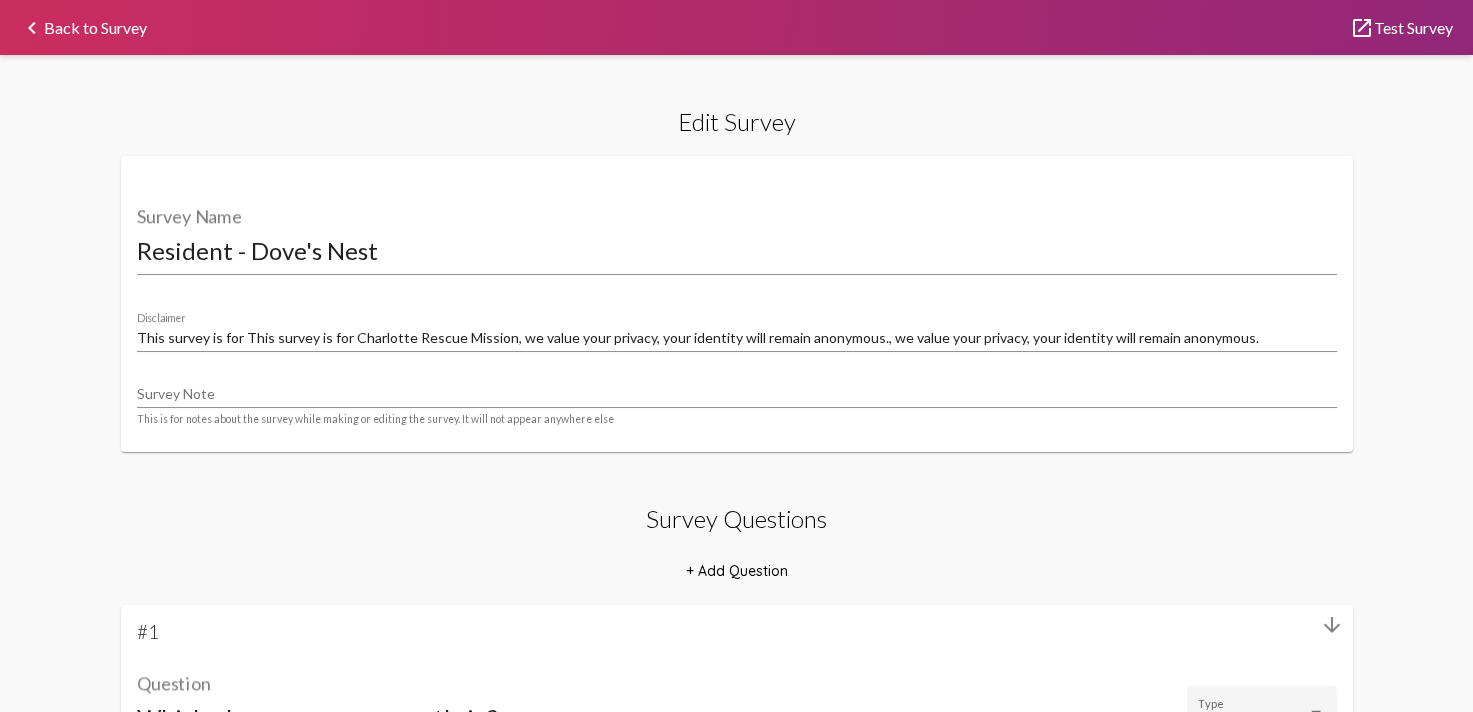 click on "keyboard_arrow_left  Back to Survey  launch  Test Survey" 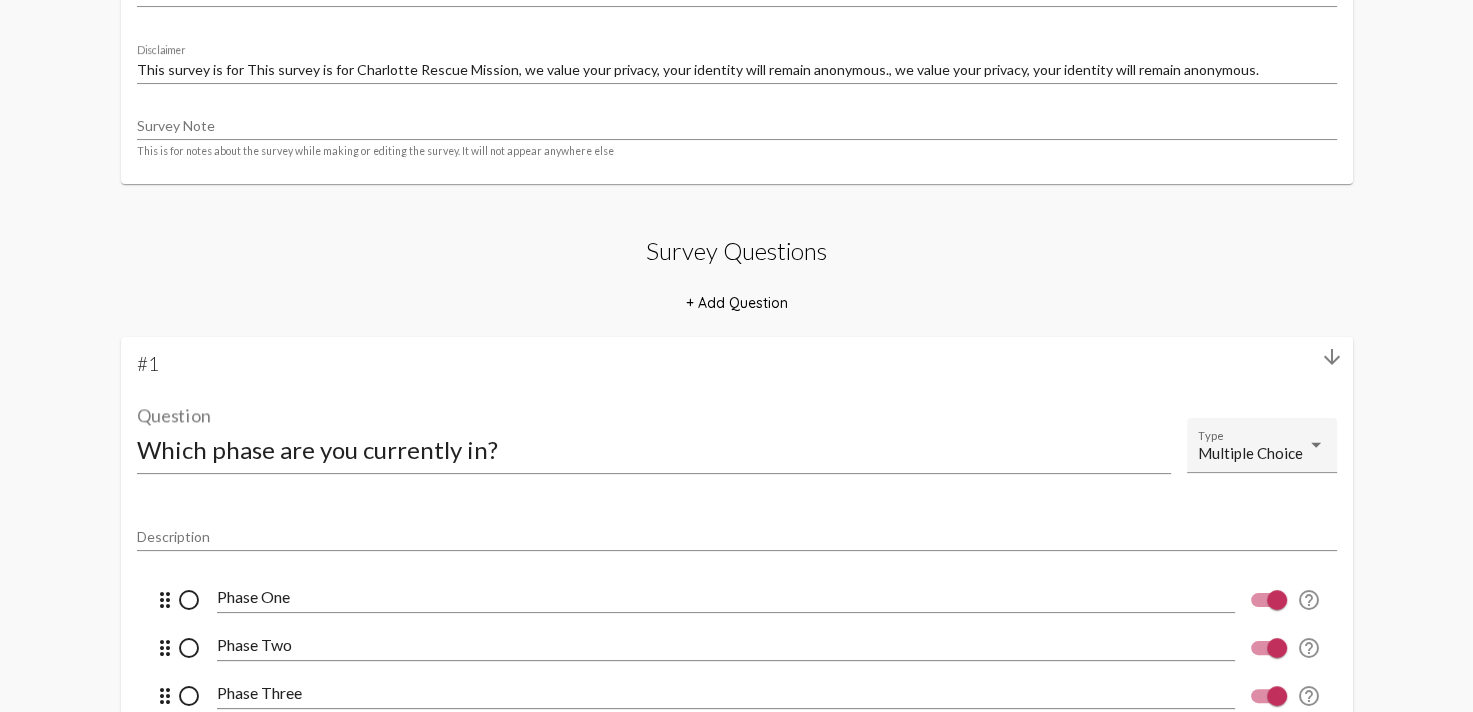 scroll, scrollTop: 0, scrollLeft: 0, axis: both 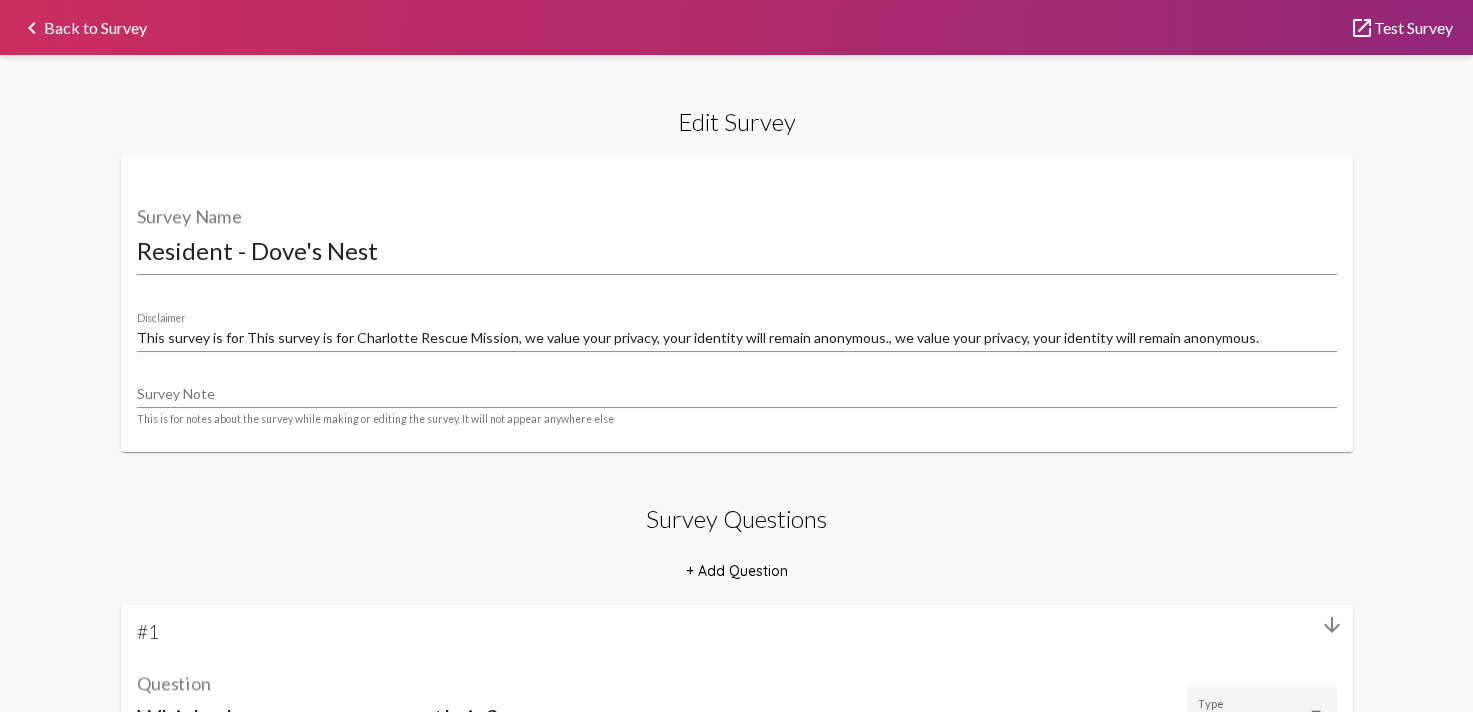 click on "launch  Test Survey" 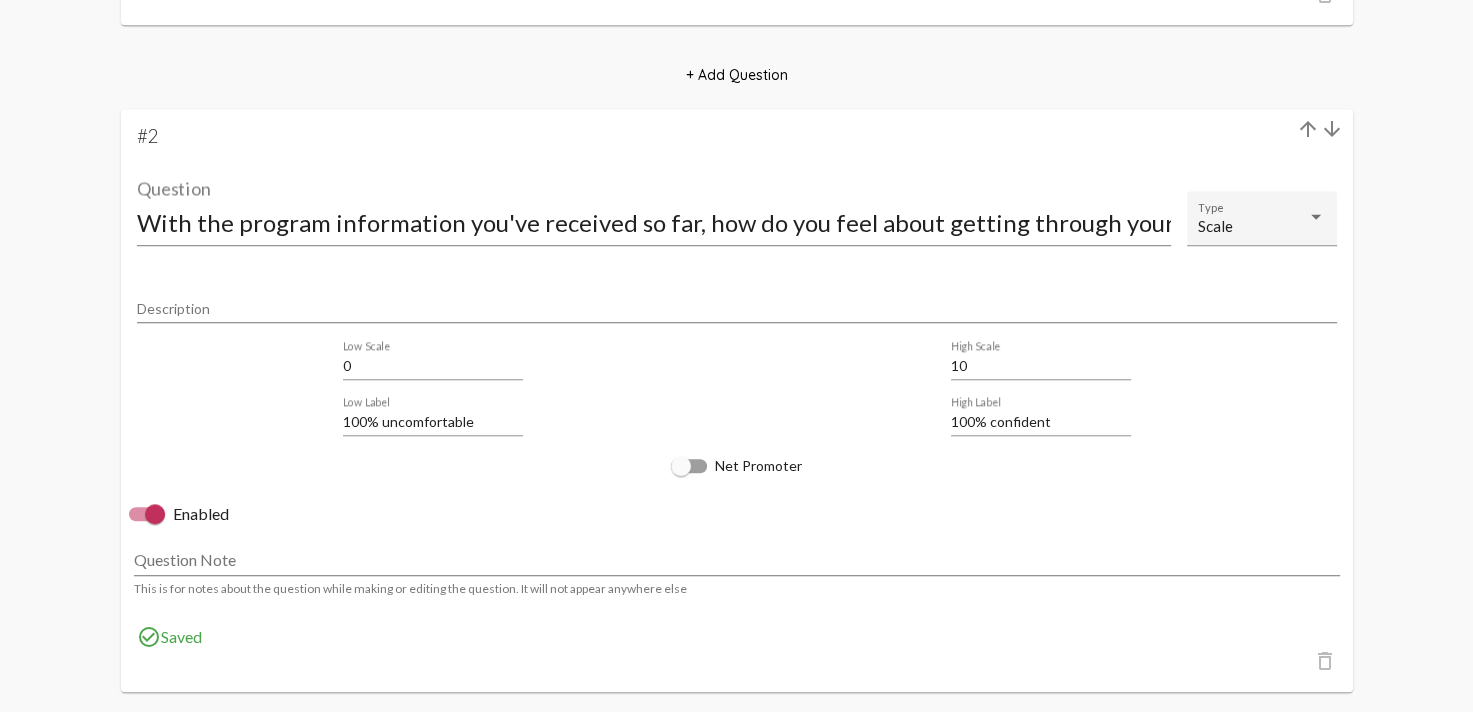 scroll, scrollTop: 1567, scrollLeft: 0, axis: vertical 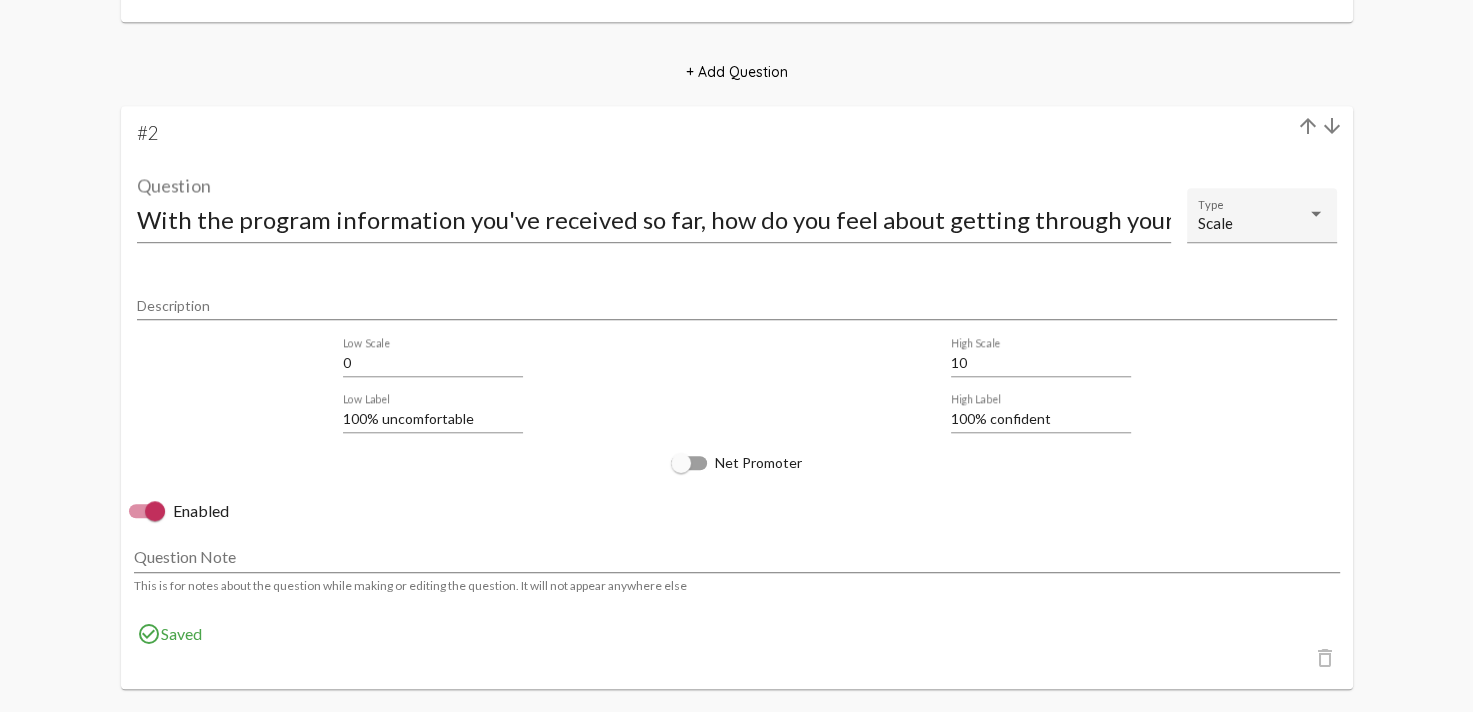 click on "Description" at bounding box center [737, 306] 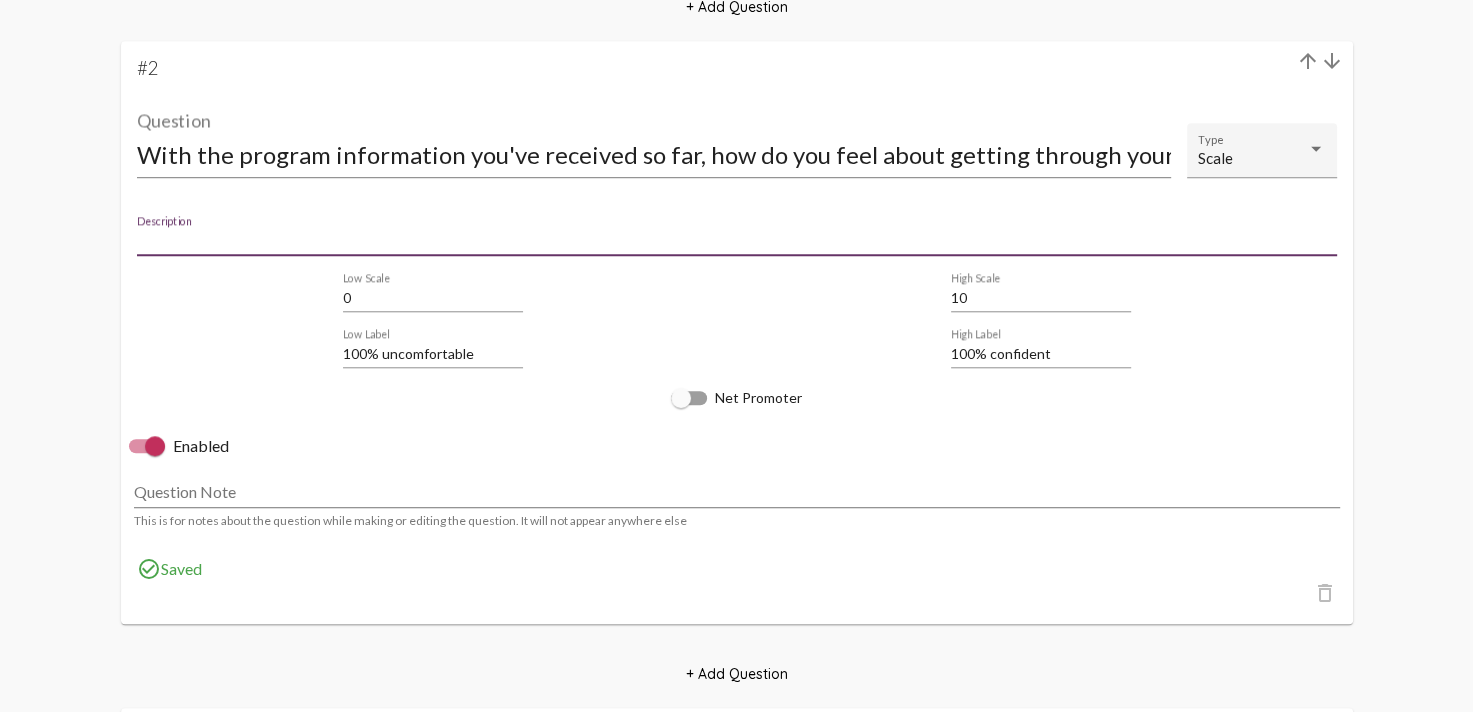scroll, scrollTop: 1635, scrollLeft: 0, axis: vertical 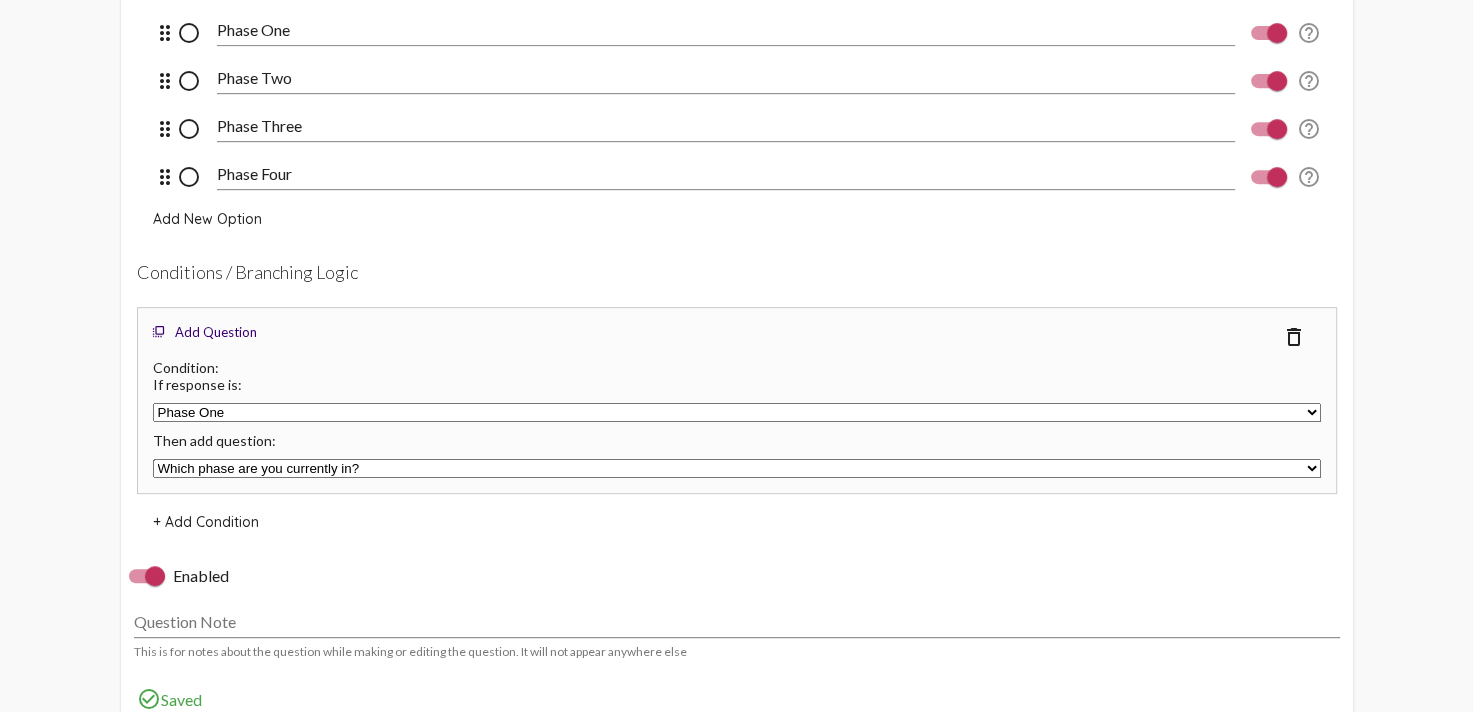 click on "+ Add Condition" 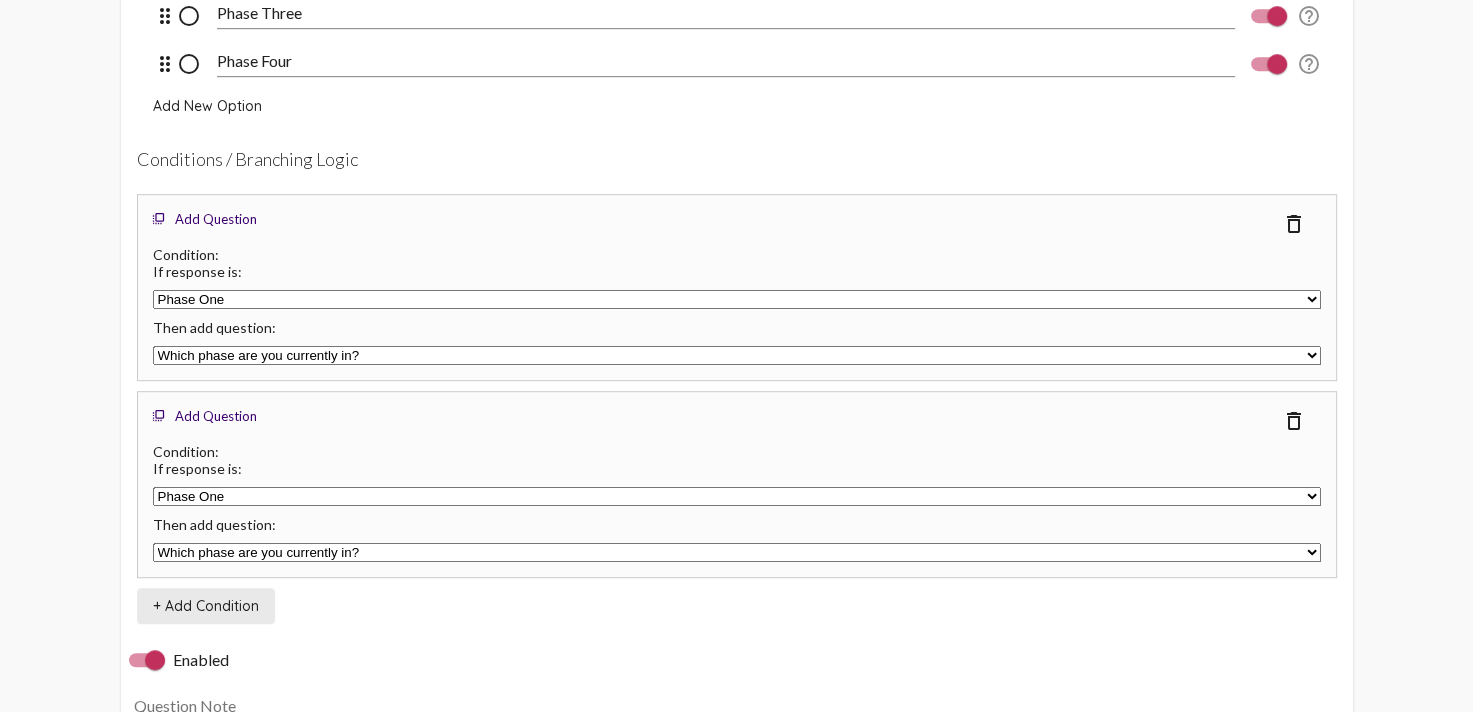 scroll, scrollTop: 1035, scrollLeft: 0, axis: vertical 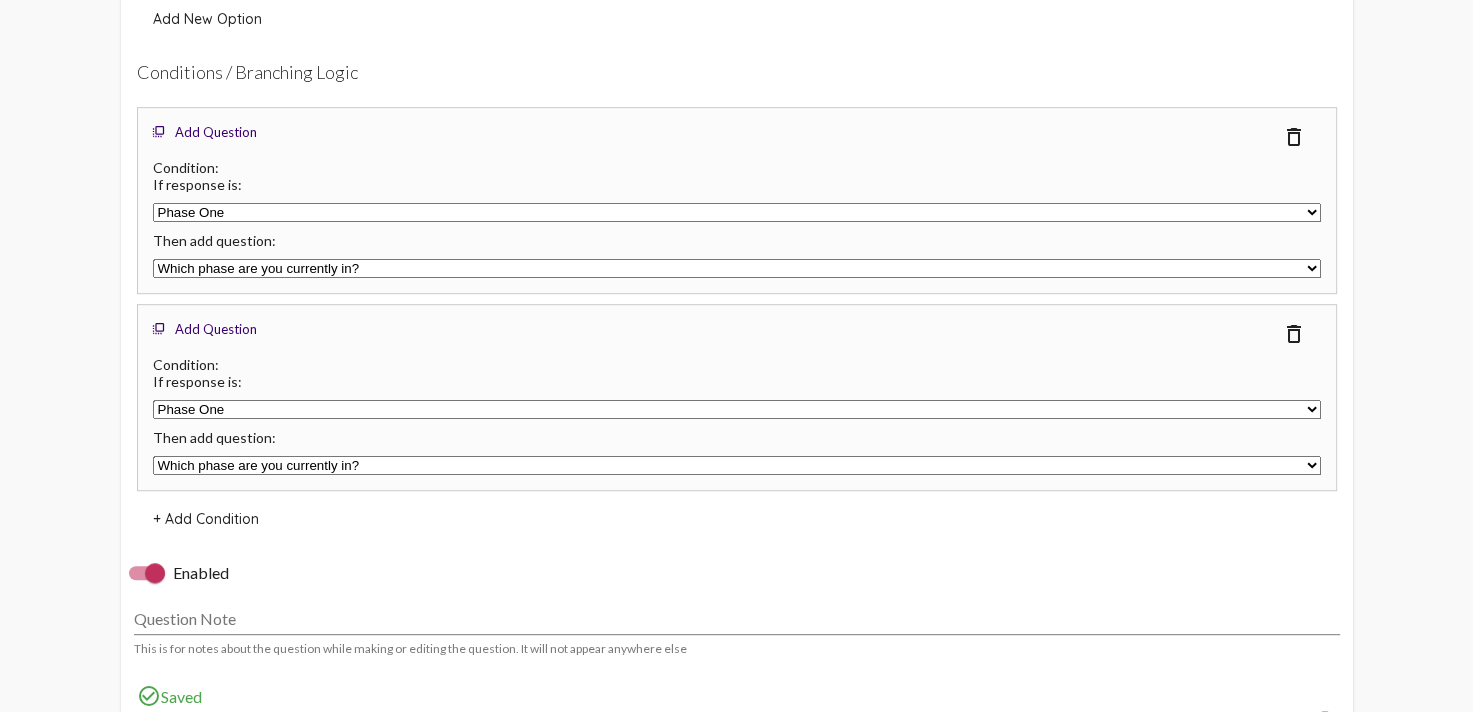 click on "Phase One   Phase Two   Phase Three   Phase Four" 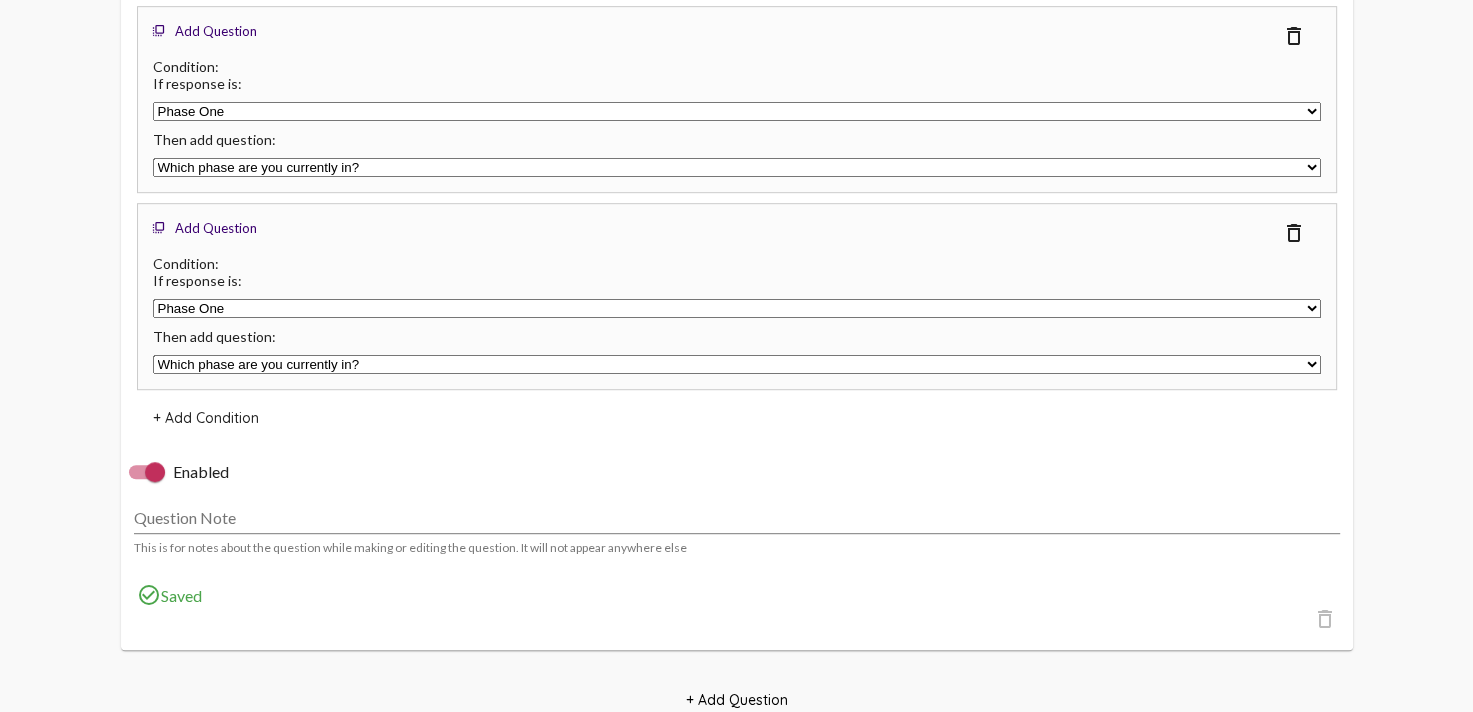 scroll, scrollTop: 1135, scrollLeft: 0, axis: vertical 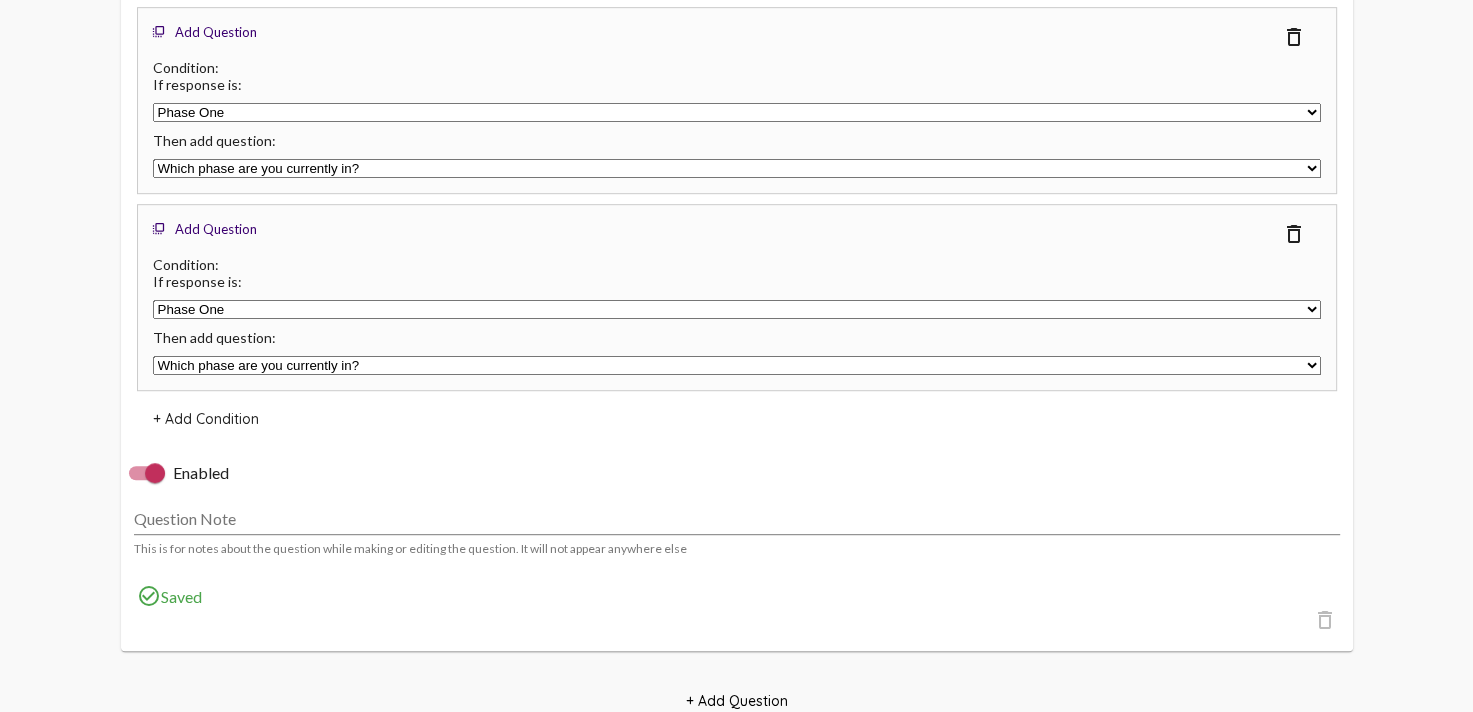click on "Which phase are you currently in?   With the program information you've received so far, how do you feel about getting through your first month/phase?   Rate the dignity and respect you receive from staff.   Rate the care and support you receive from your counselor.   What else would you like to share?    What is your race?   How old are you?   What is your gender?   Thank You!   Rate the spiritual/clinical balance of the program." 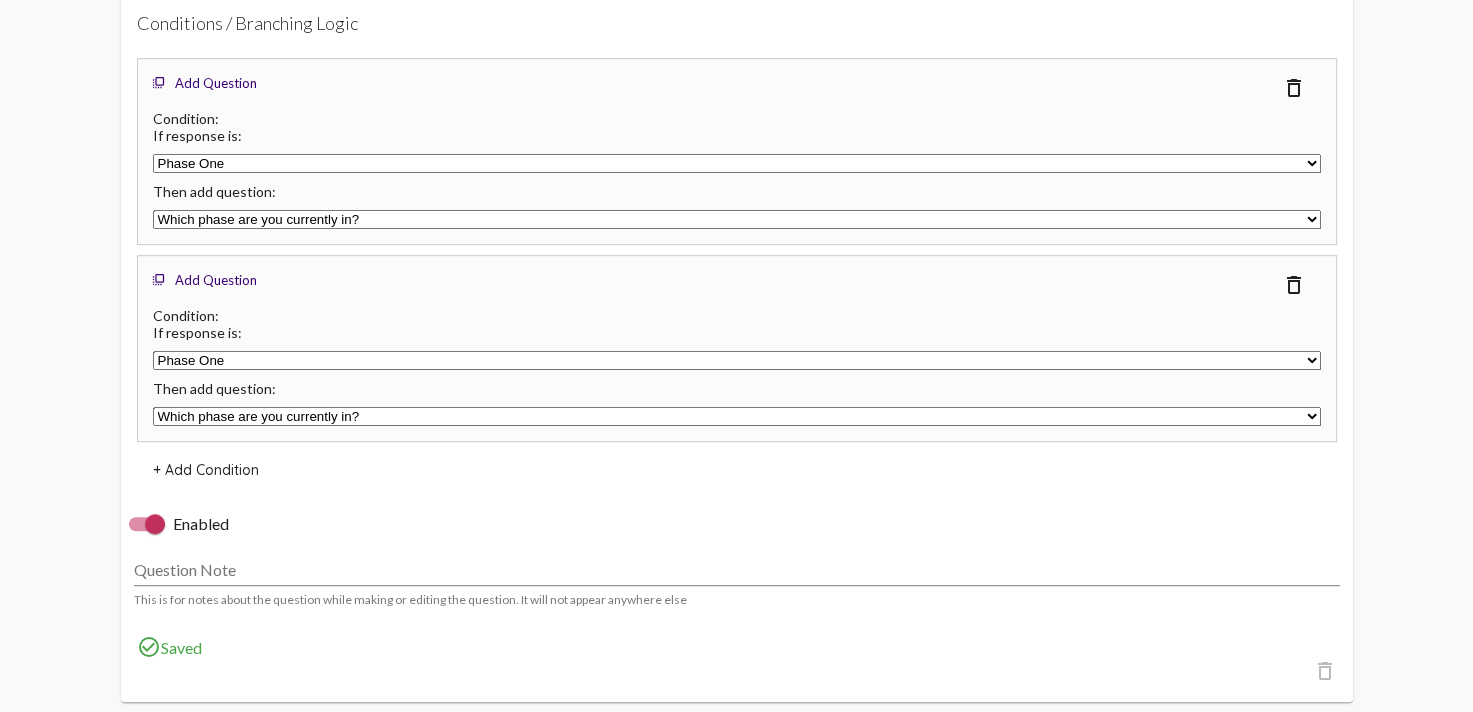 scroll, scrollTop: 1035, scrollLeft: 0, axis: vertical 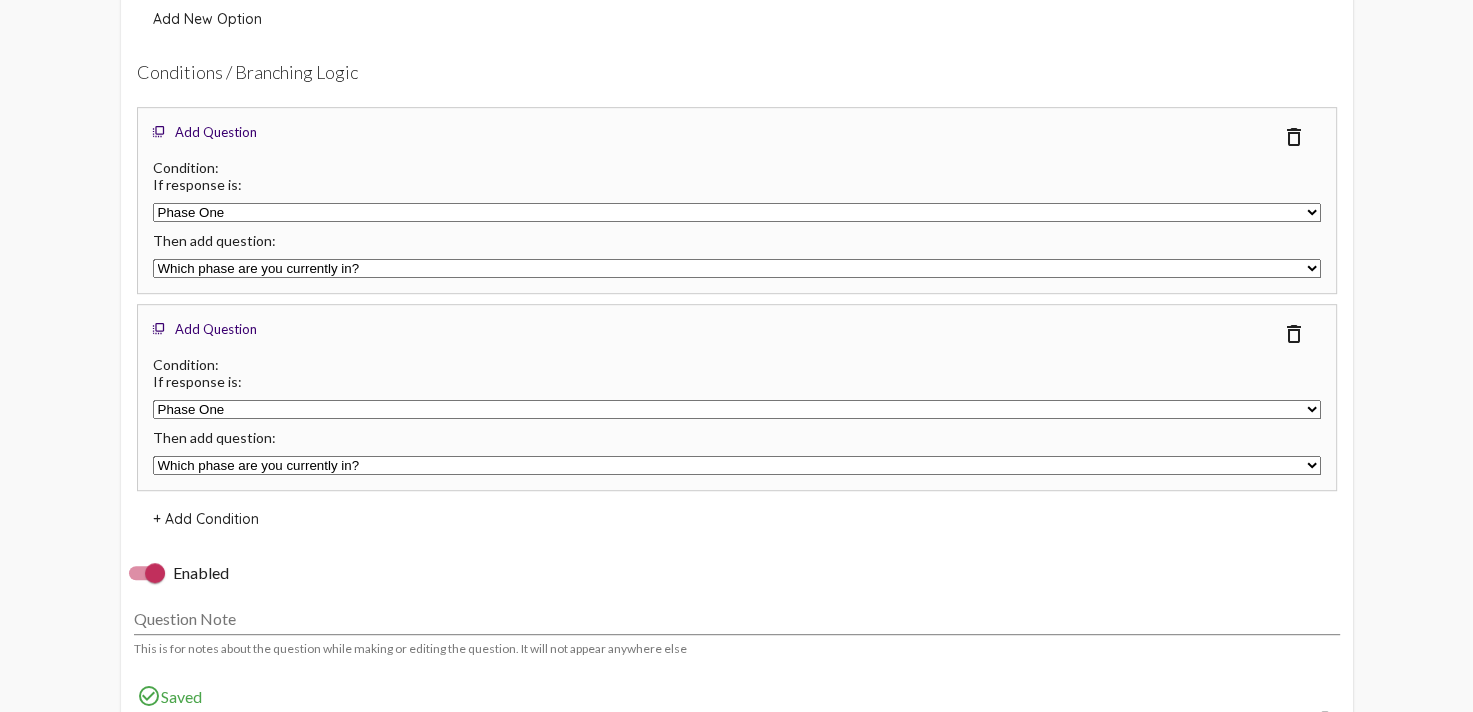 click on "Which phase are you currently in?   With the program information you've received so far, how do you feel about getting through your first month/phase?   Rate the dignity and respect you receive from staff.   Rate the care and support you receive from your counselor.   What else would you like to share?    What is your race?   How old are you?   What is your gender?   Thank You!   Rate the spiritual/clinical balance of the program." 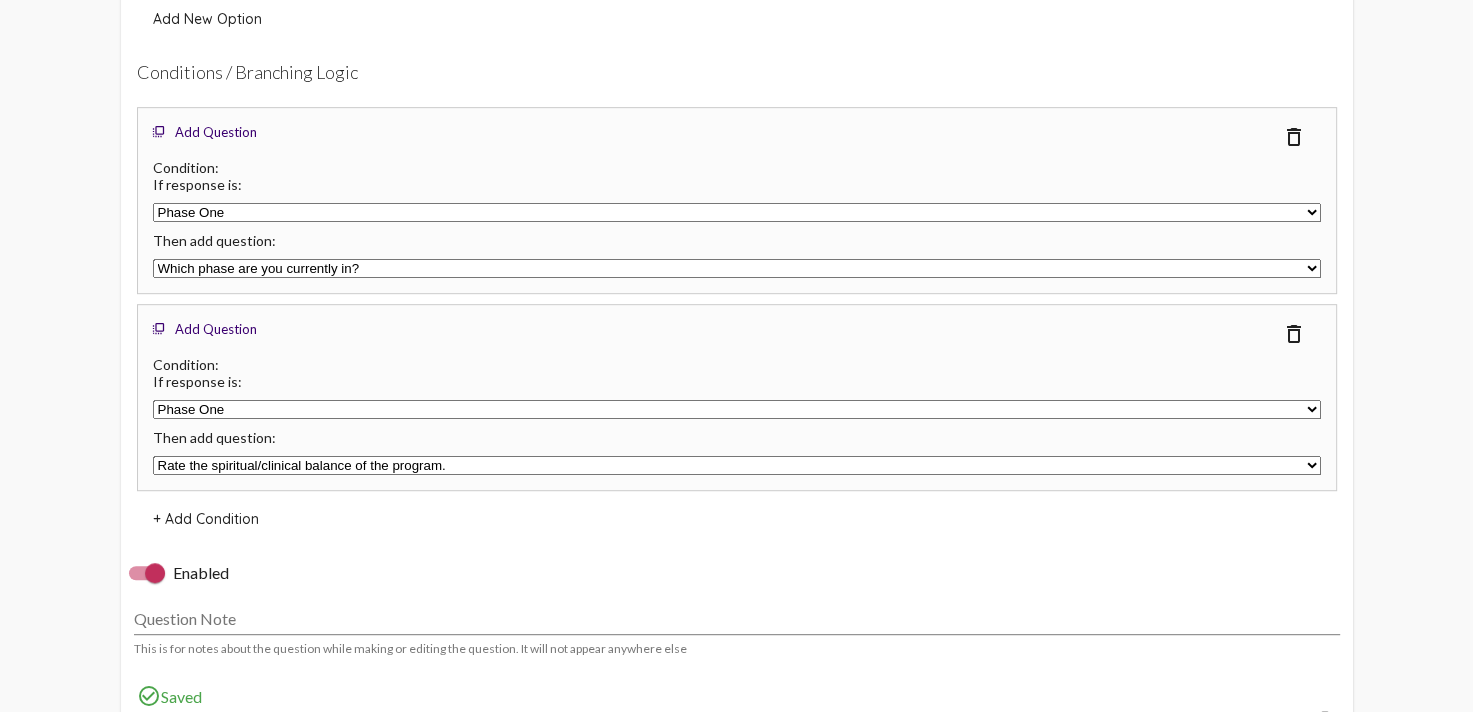 click on "Which phase are you currently in?   With the program information you've received so far, how do you feel about getting through your first month/phase?   Rate the dignity and respect you receive from staff.   Rate the care and support you receive from your counselor.   What else would you like to share?    What is your race?   How old are you?   What is your gender?   Thank You!   Rate the spiritual/clinical balance of the program." 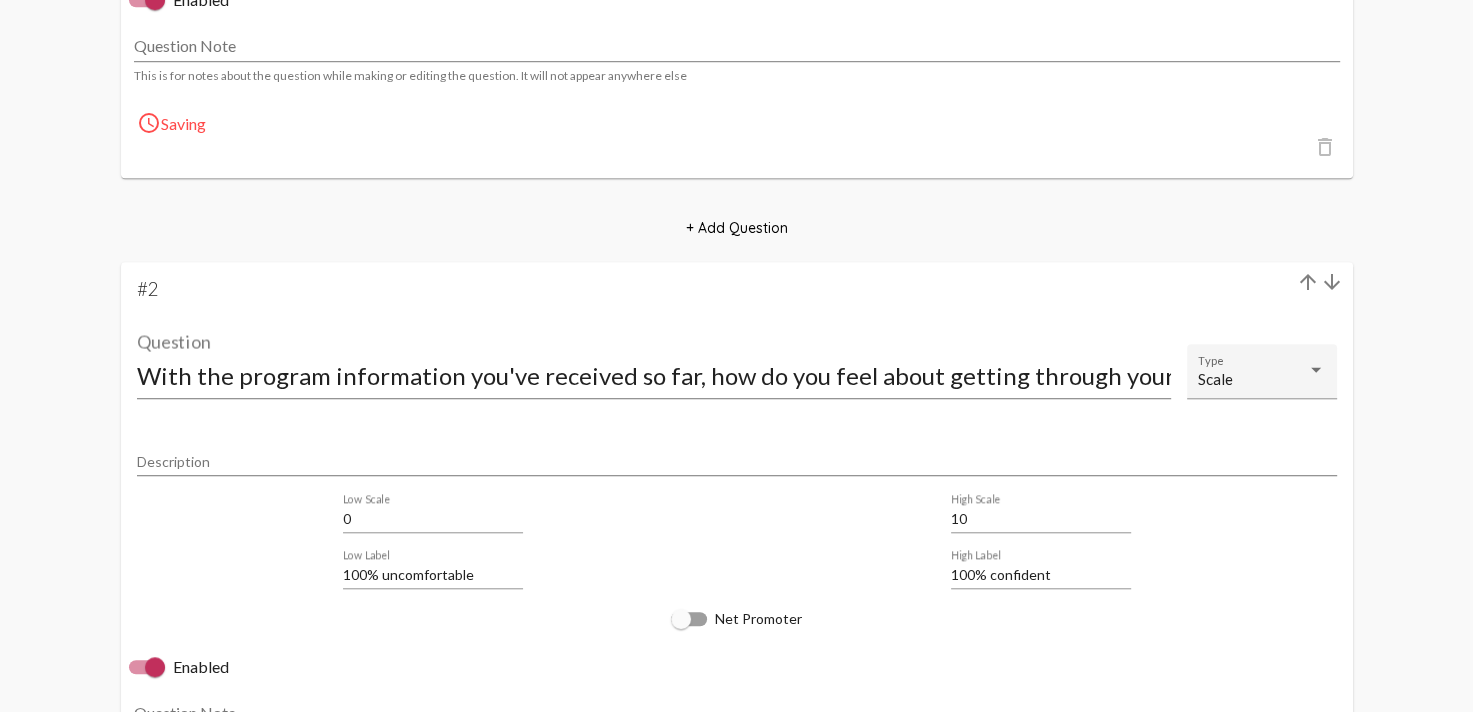 scroll, scrollTop: 0, scrollLeft: 0, axis: both 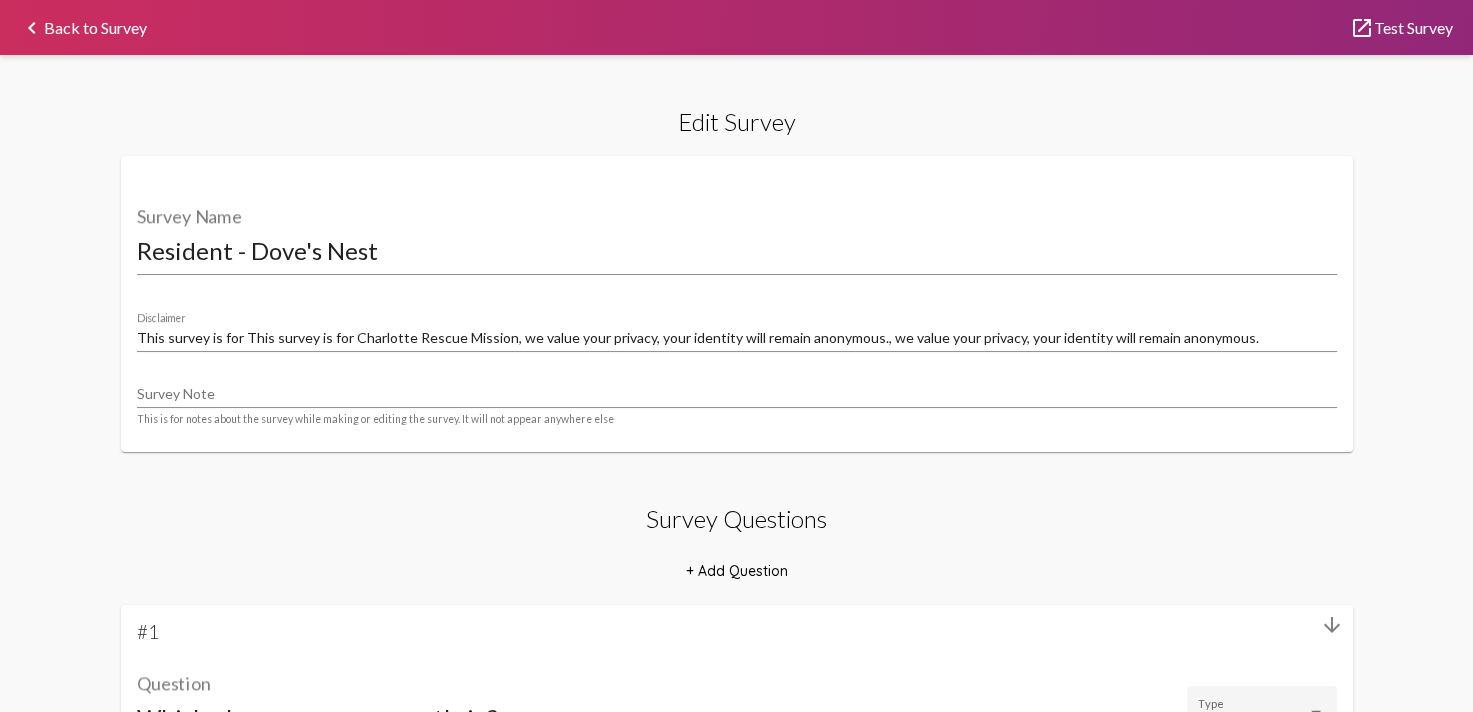 click on "launch  Test Survey" 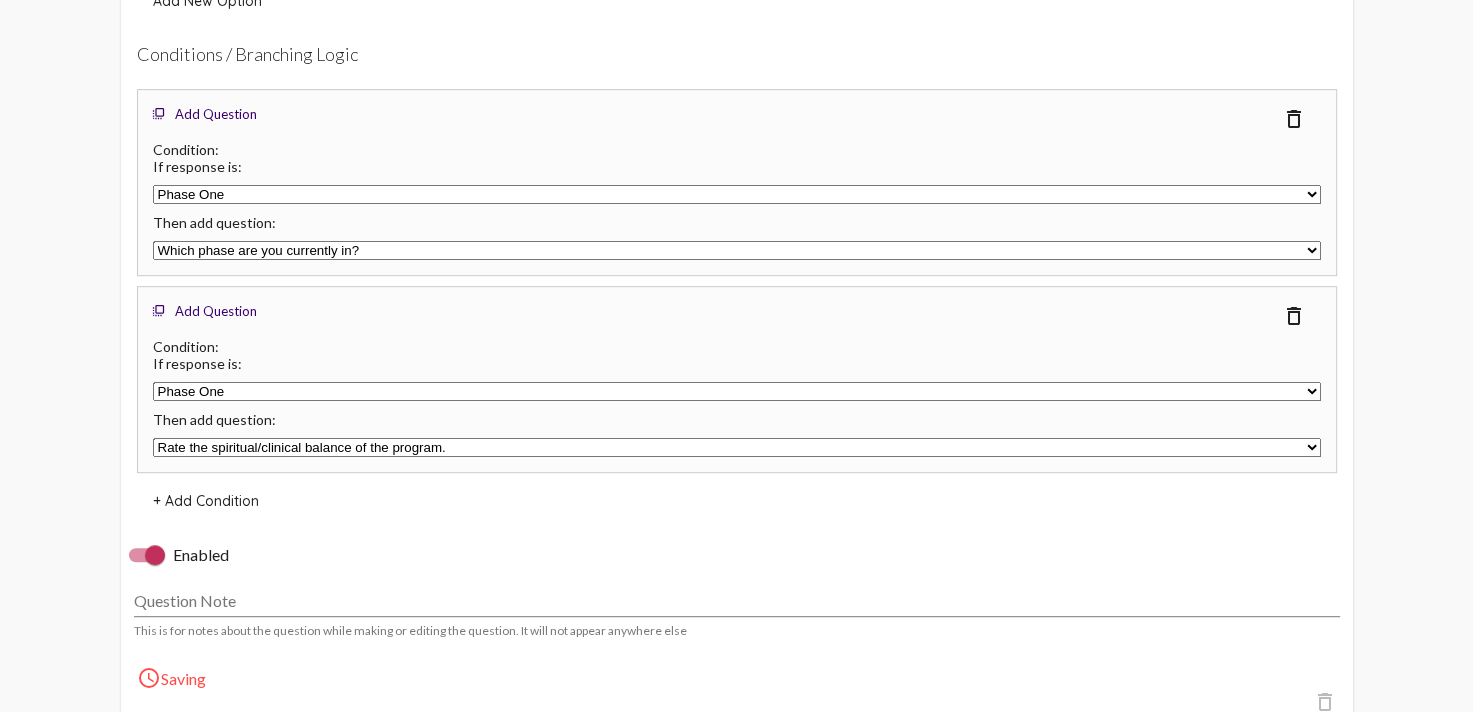 scroll, scrollTop: 1100, scrollLeft: 0, axis: vertical 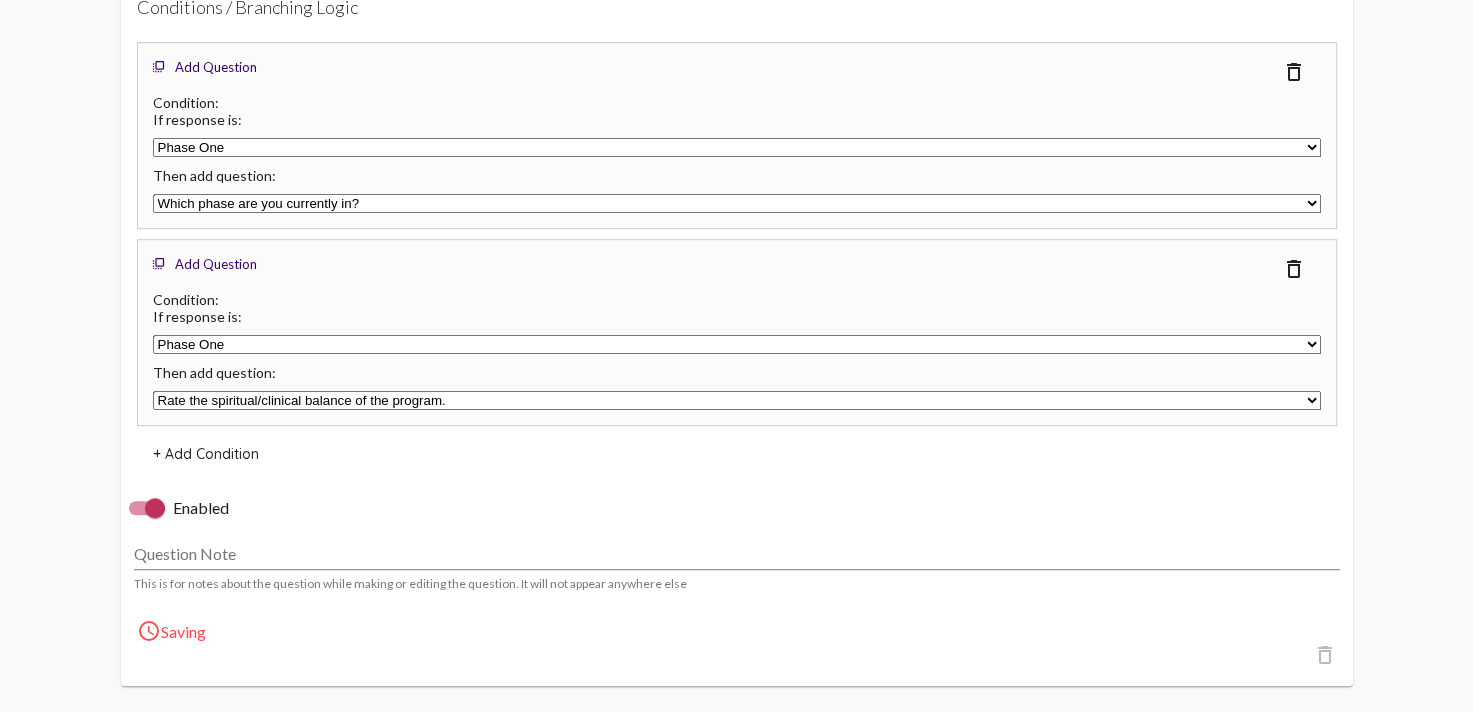 click on "Which phase are you currently in?   With the program information you've received so far, how do you feel about getting through your first month/phase?   Rate the dignity and respect you receive from staff.   Rate the care and support you receive from your counselor.   What else would you like to share?    What is your race?   How old are you?   What is your gender?   Thank You!   Rate the spiritual/clinical balance of the program." 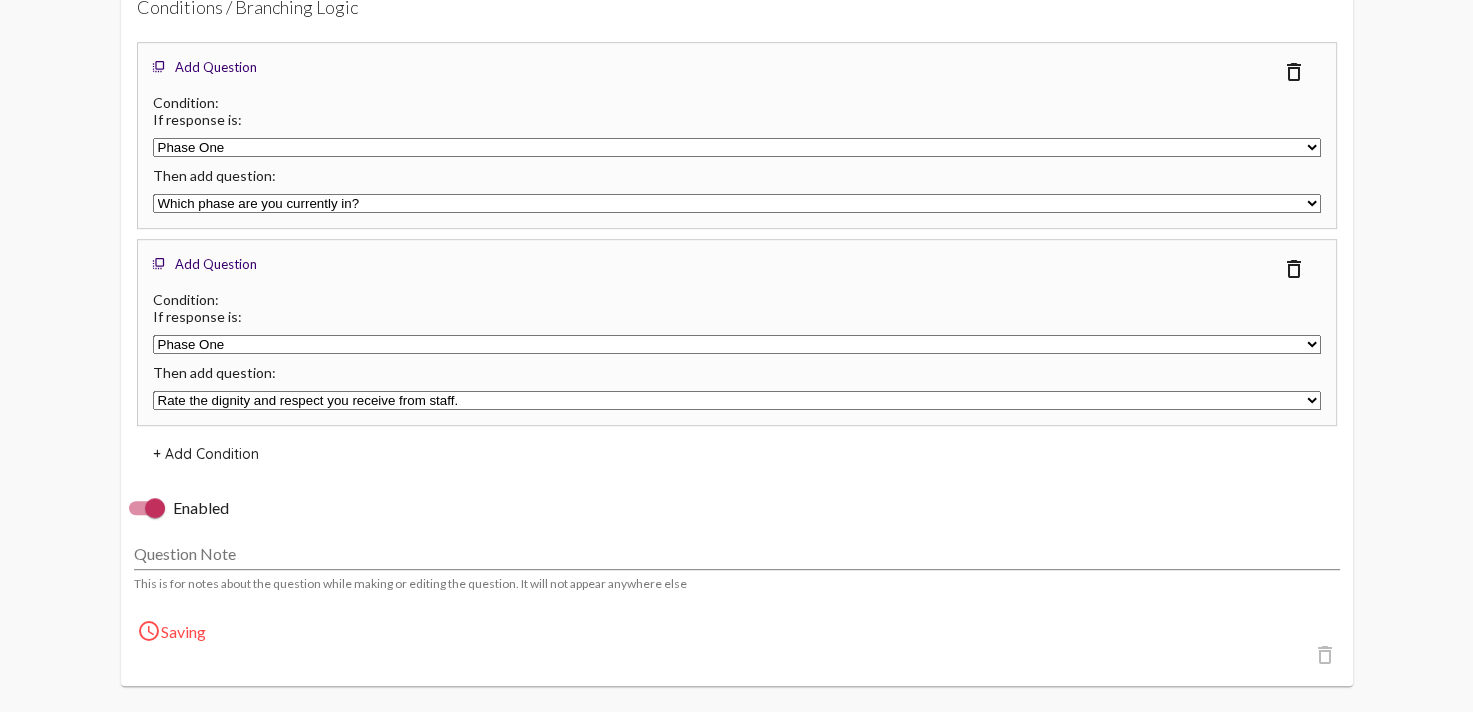 click on "Which phase are you currently in?   With the program information you've received so far, how do you feel about getting through your first month/phase?   Rate the dignity and respect you receive from staff.   Rate the care and support you receive from your counselor.   What else would you like to share?    What is your race?   How old are you?   What is your gender?   Thank You!   Rate the spiritual/clinical balance of the program." 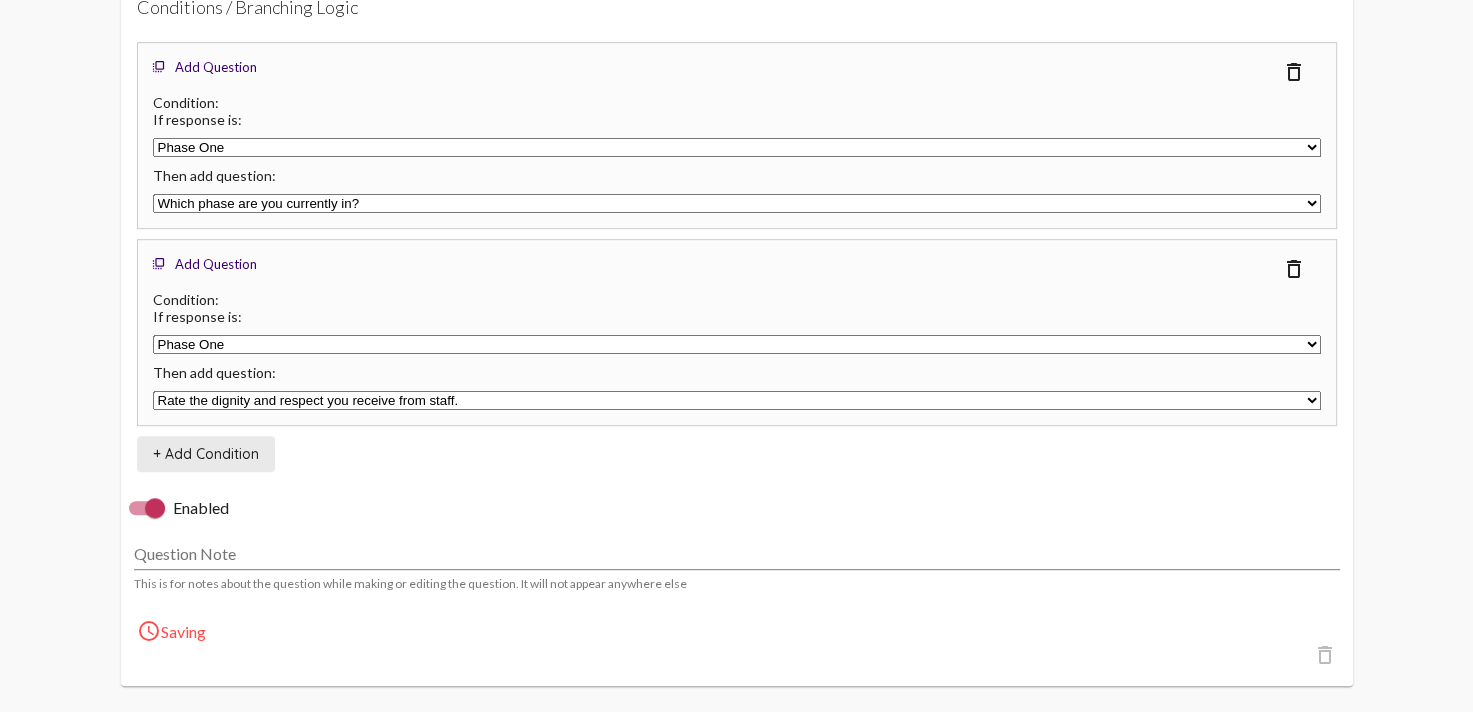 click on "+ Add Condition" 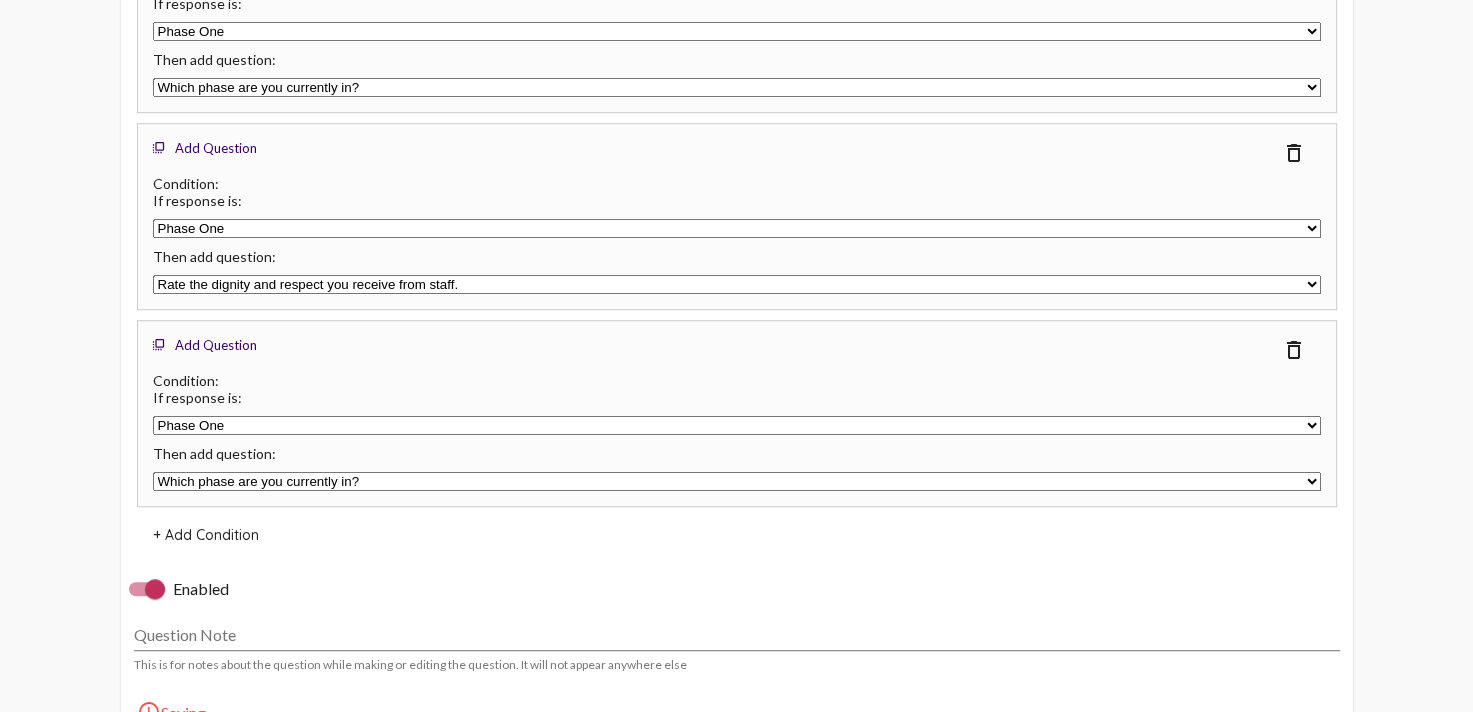 scroll, scrollTop: 1300, scrollLeft: 0, axis: vertical 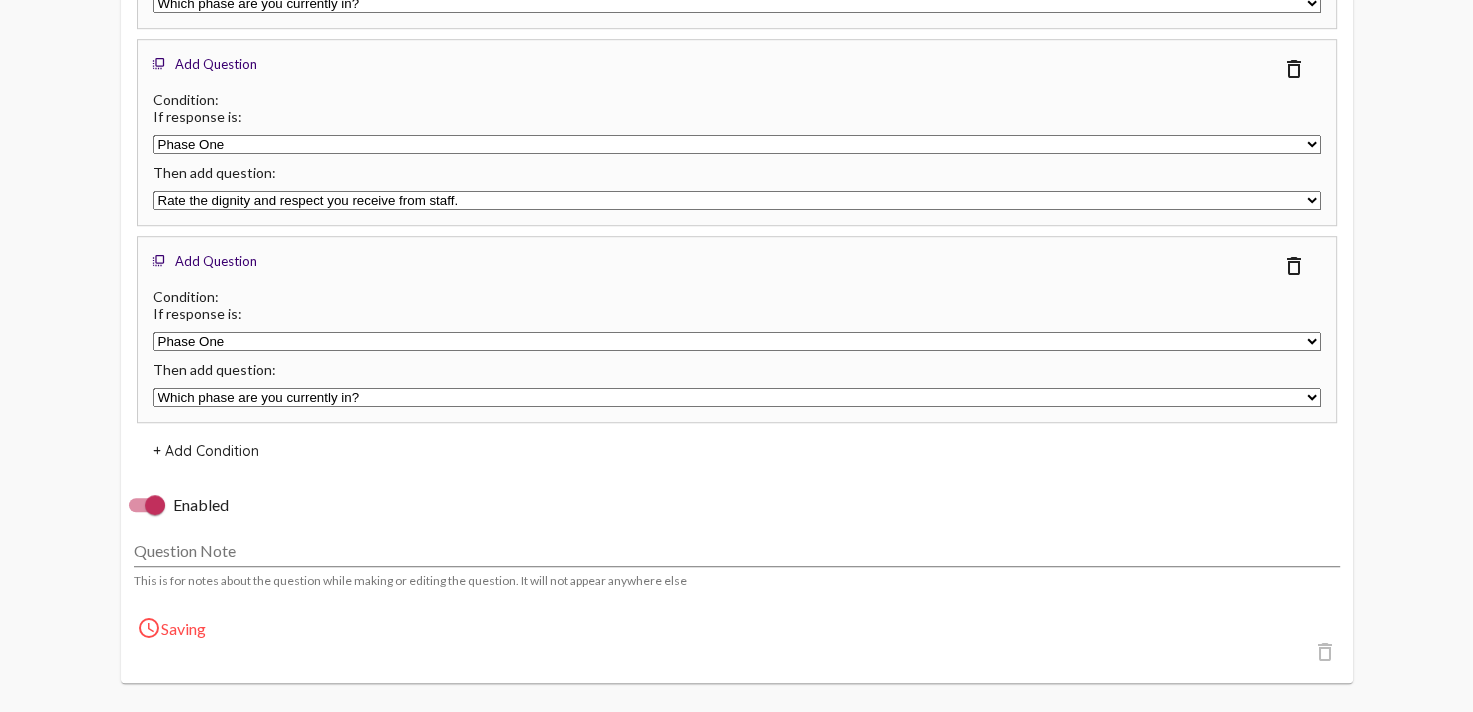 click on "Condition:   If response is:   Phase One   Phase Two   Phase Three   Phase Four" 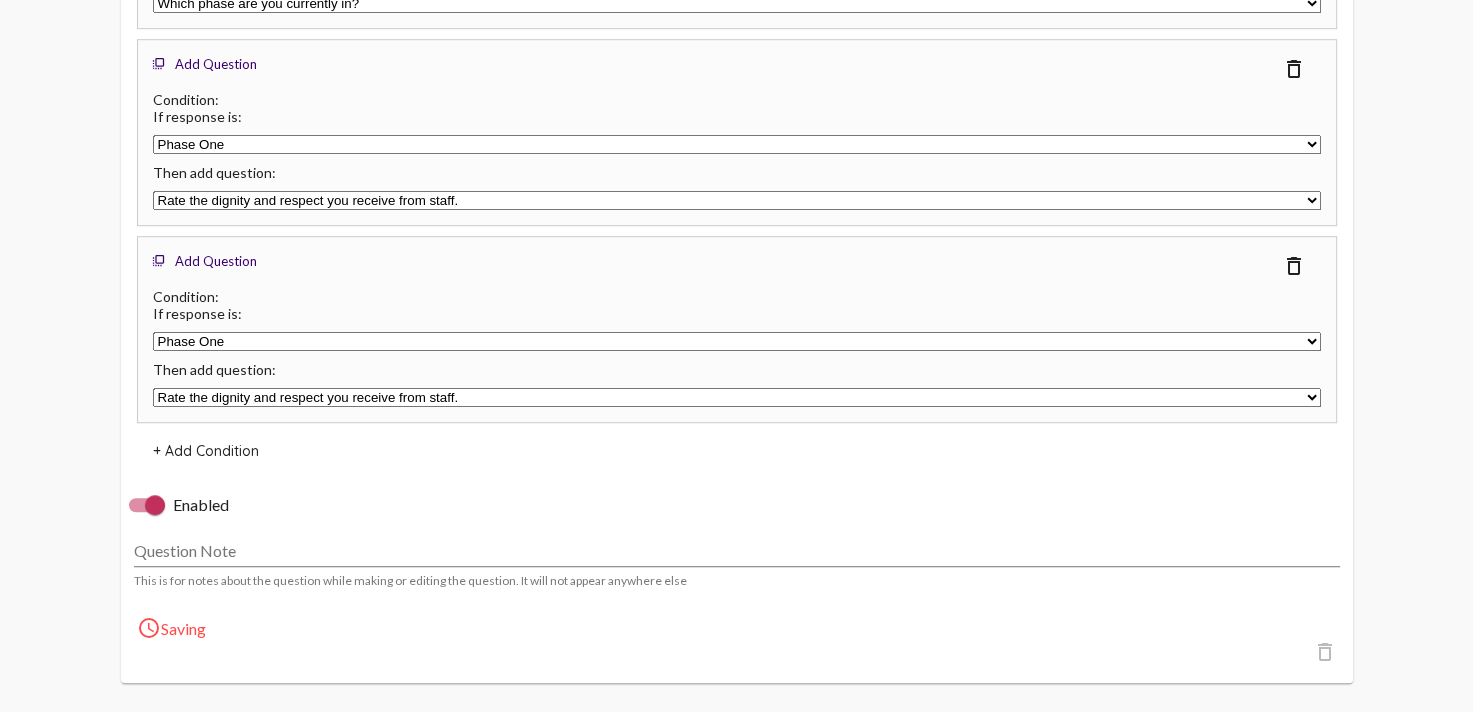 click on "Which phase are you currently in?   With the program information you've received so far, how do you feel about getting through your first month/phase?   Rate the dignity and respect you receive from staff.   Rate the care and support you receive from your counselor.   What else would you like to share?    What is your race?   How old are you?   What is your gender?   Thank You!   Rate the spiritual/clinical balance of the program." 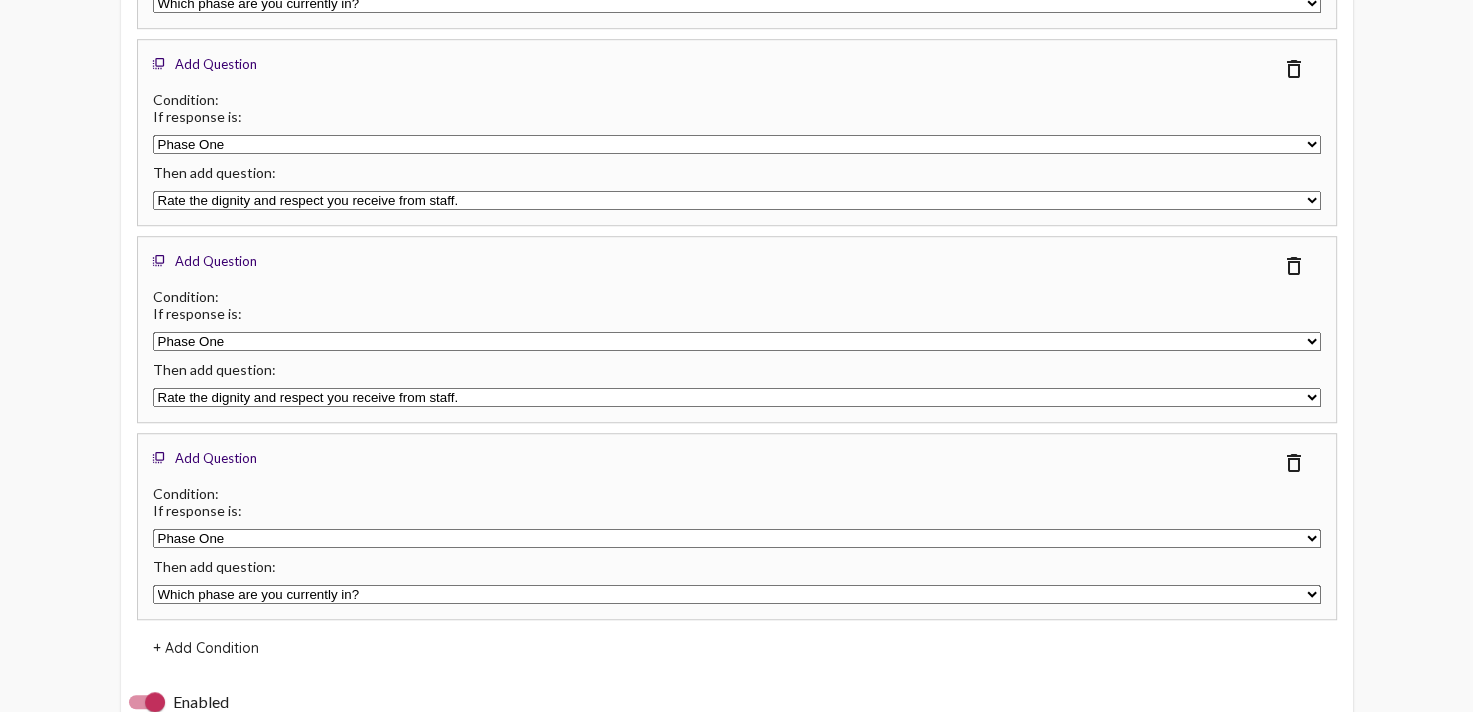 click on "Phase One   Phase Two   Phase Three   Phase Four" 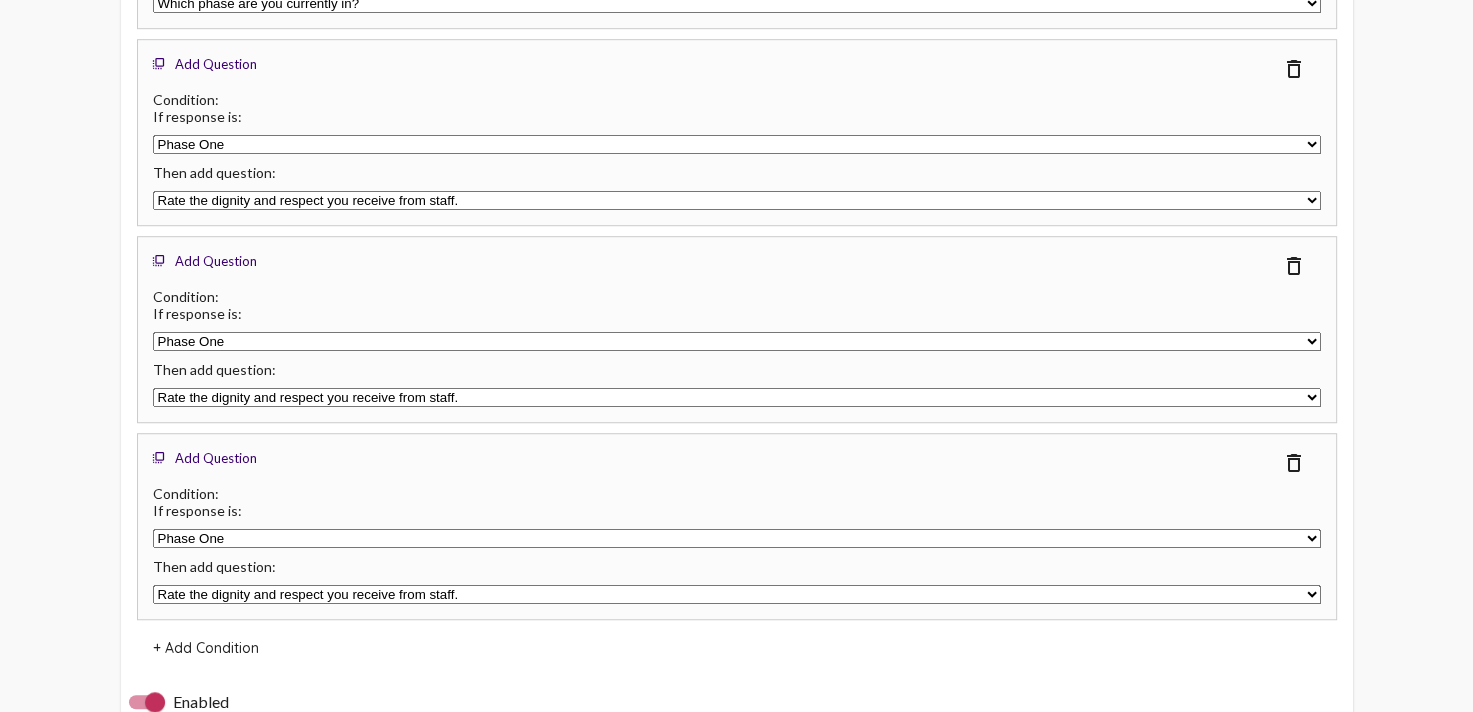 click on "Which phase are you currently in?   With the program information you've received so far, how do you feel about getting through your first month/phase?   Rate the dignity and respect you receive from staff.   Rate the care and support you receive from your counselor.   What else would you like to share?    What is your race?   How old are you?   What is your gender?   Thank You!   Rate the spiritual/clinical balance of the program." 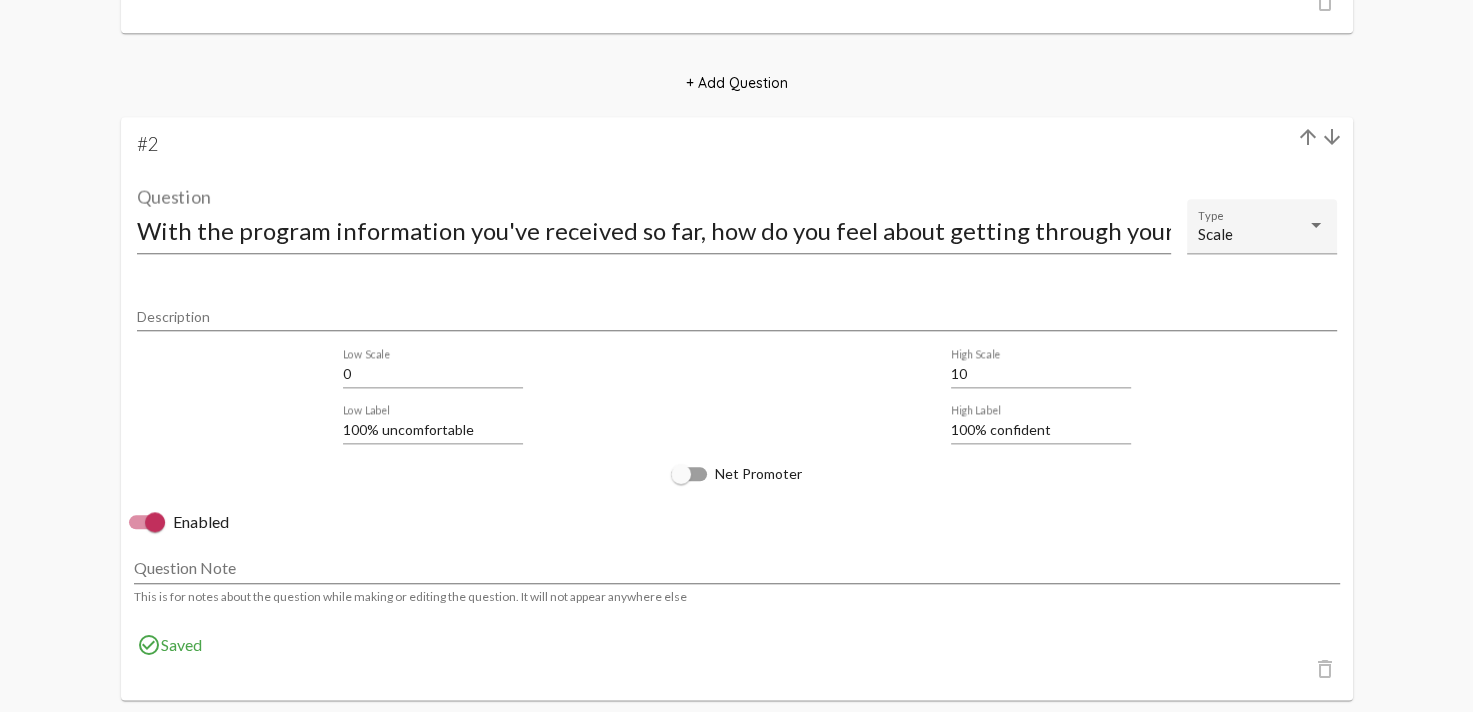 scroll, scrollTop: 2100, scrollLeft: 0, axis: vertical 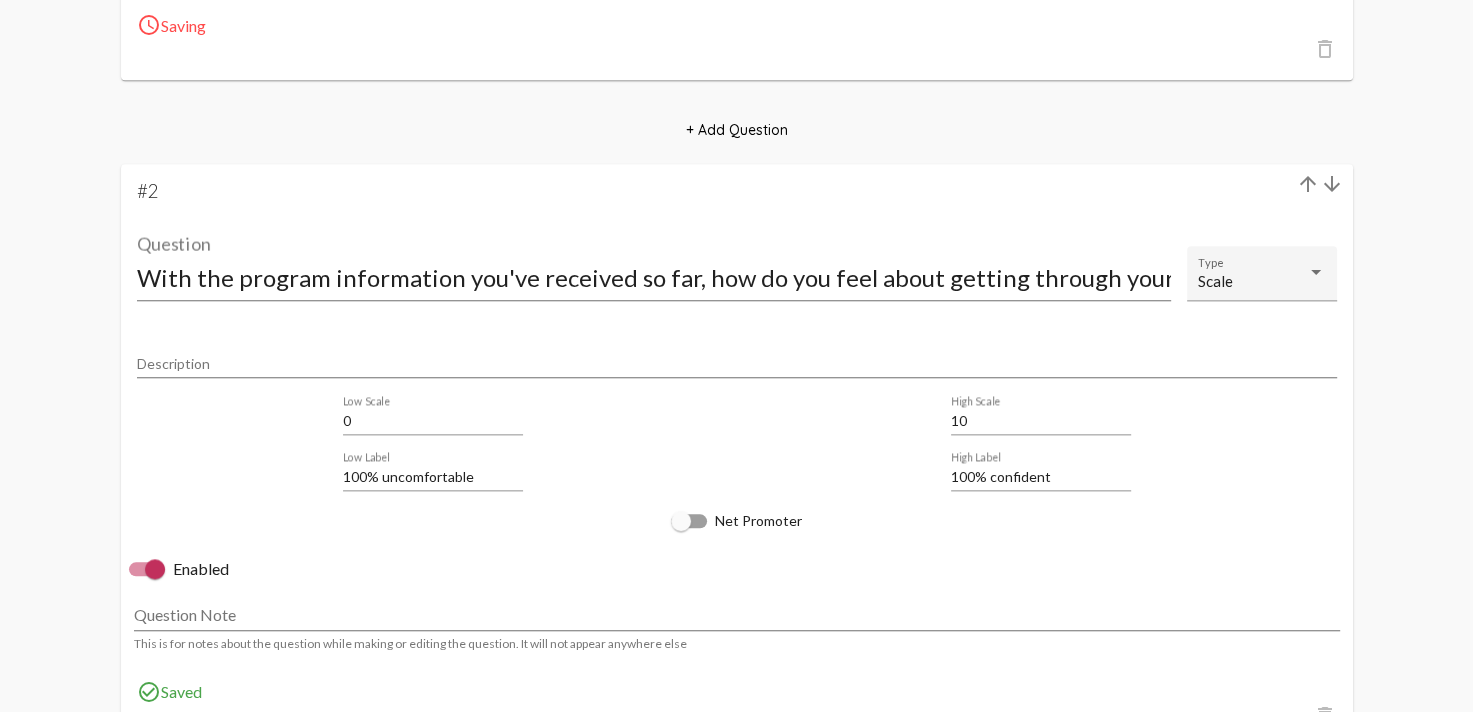 drag, startPoint x: 512, startPoint y: 192, endPoint x: 399, endPoint y: 182, distance: 113.44161 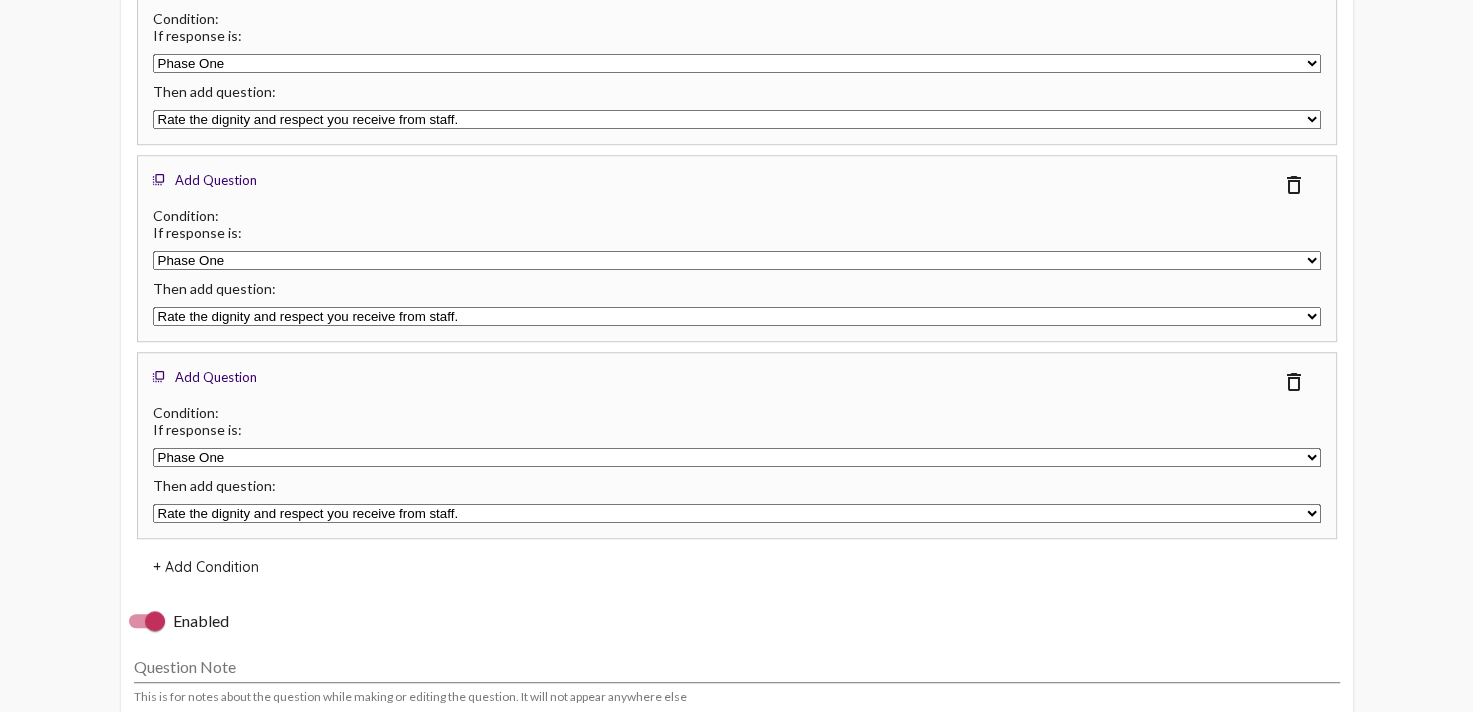scroll, scrollTop: 1600, scrollLeft: 0, axis: vertical 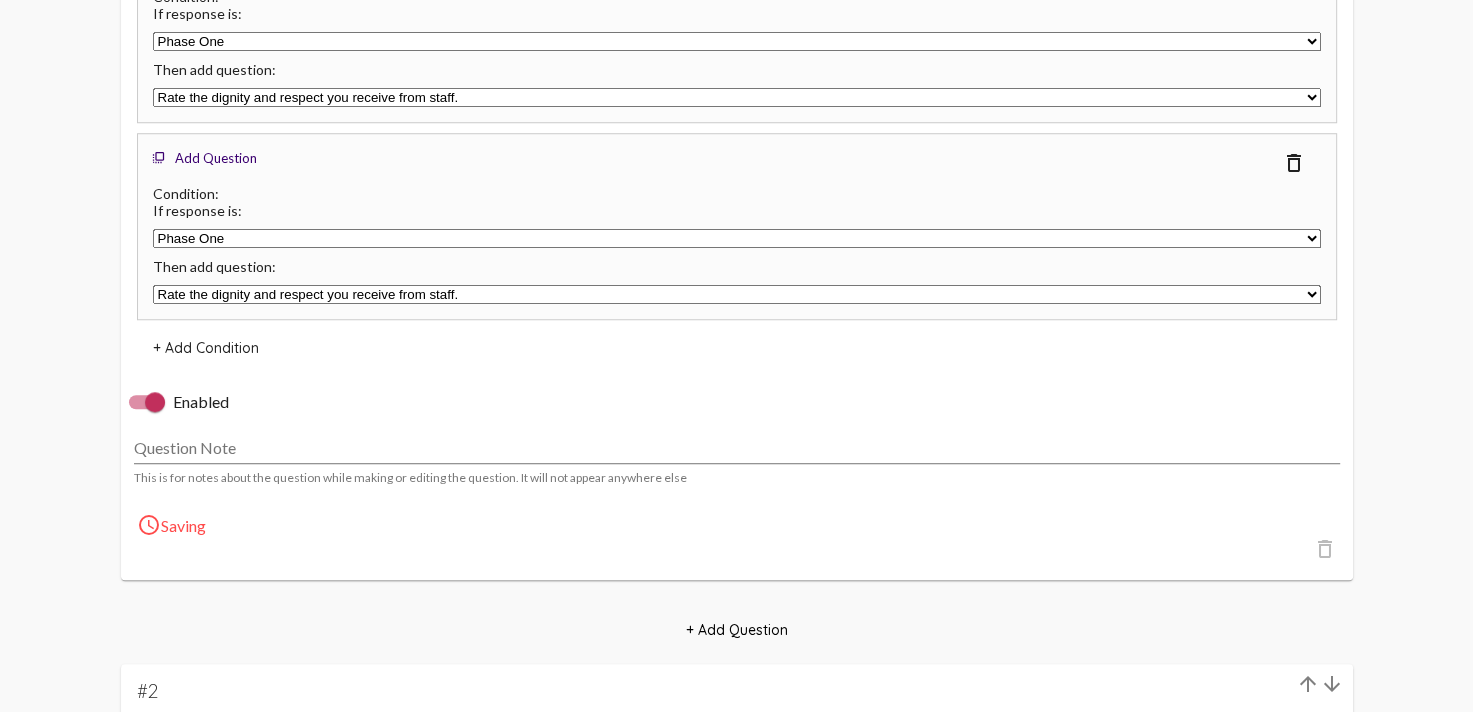 drag, startPoint x: 160, startPoint y: 518, endPoint x: 170, endPoint y: 516, distance: 10.198039 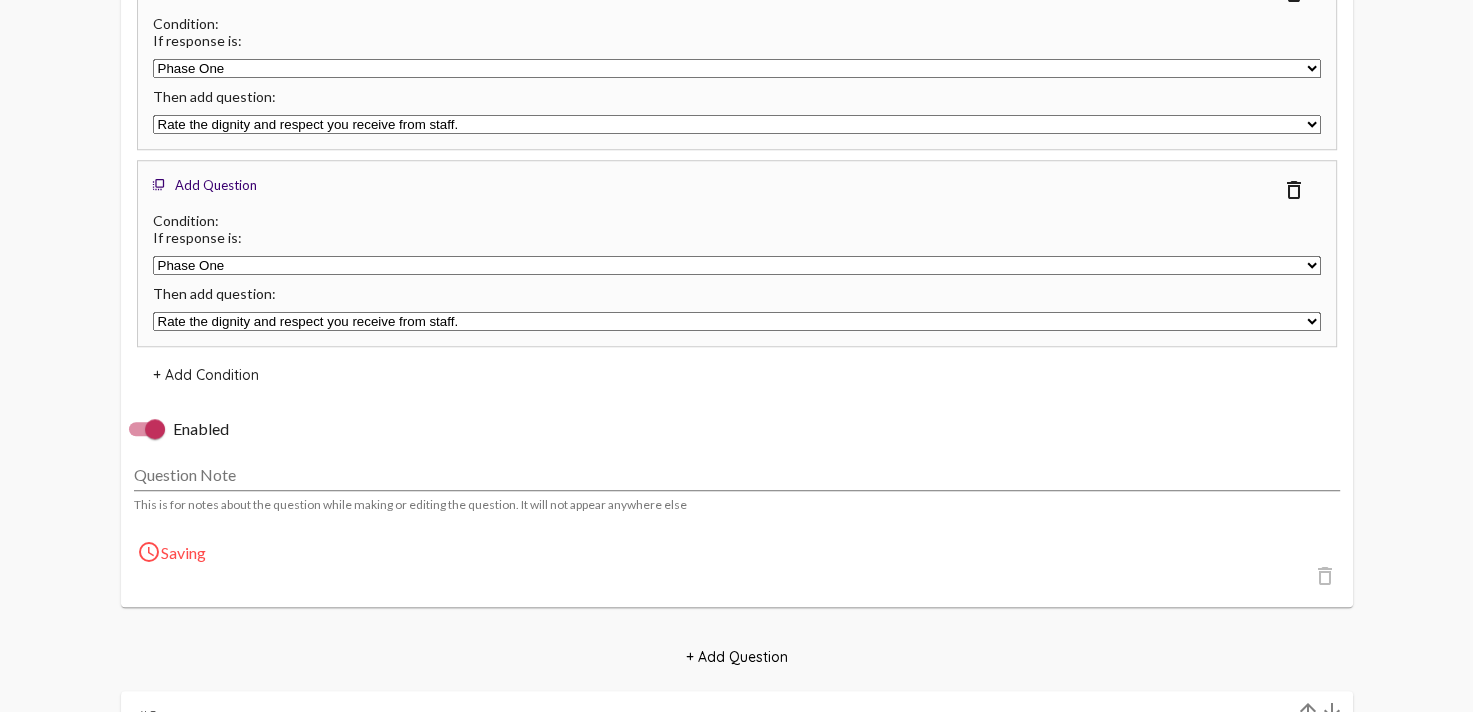 scroll, scrollTop: 1600, scrollLeft: 0, axis: vertical 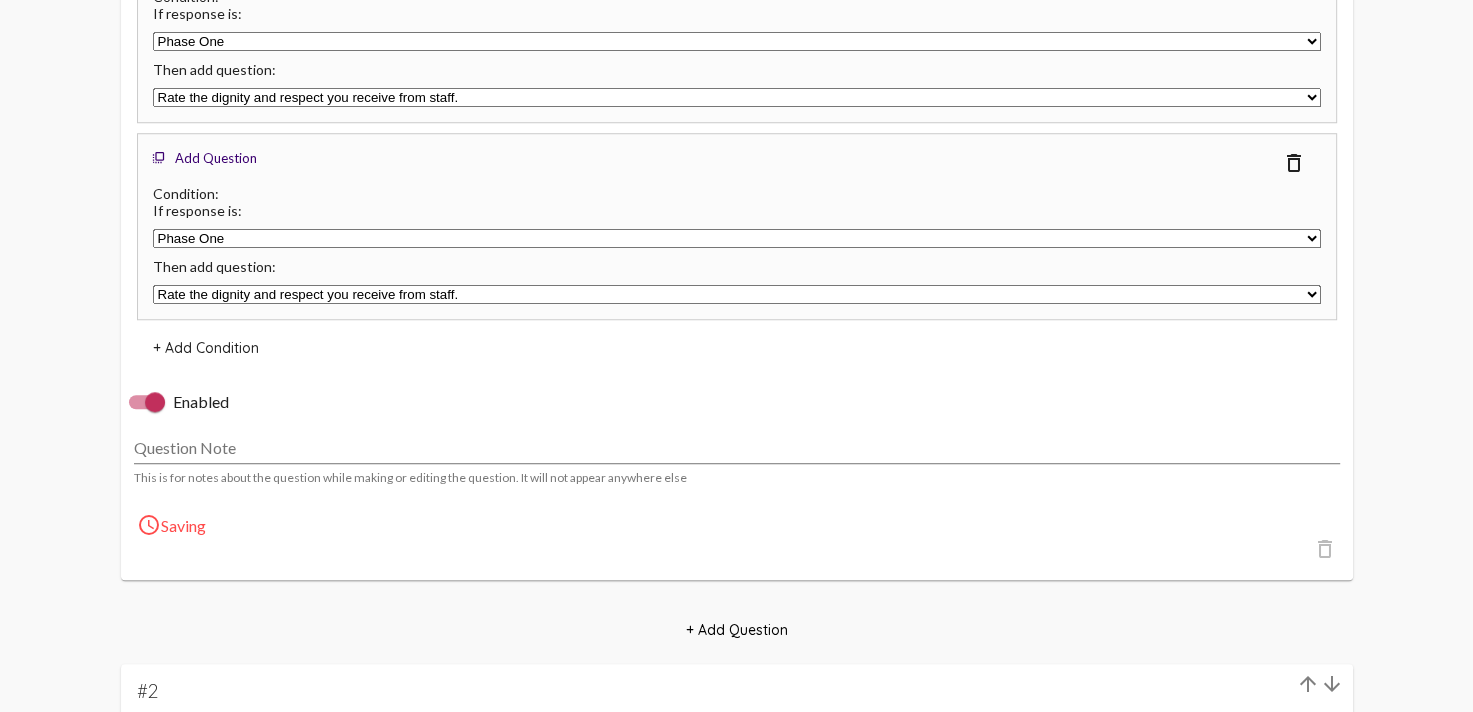 click on "+ Add Condition" 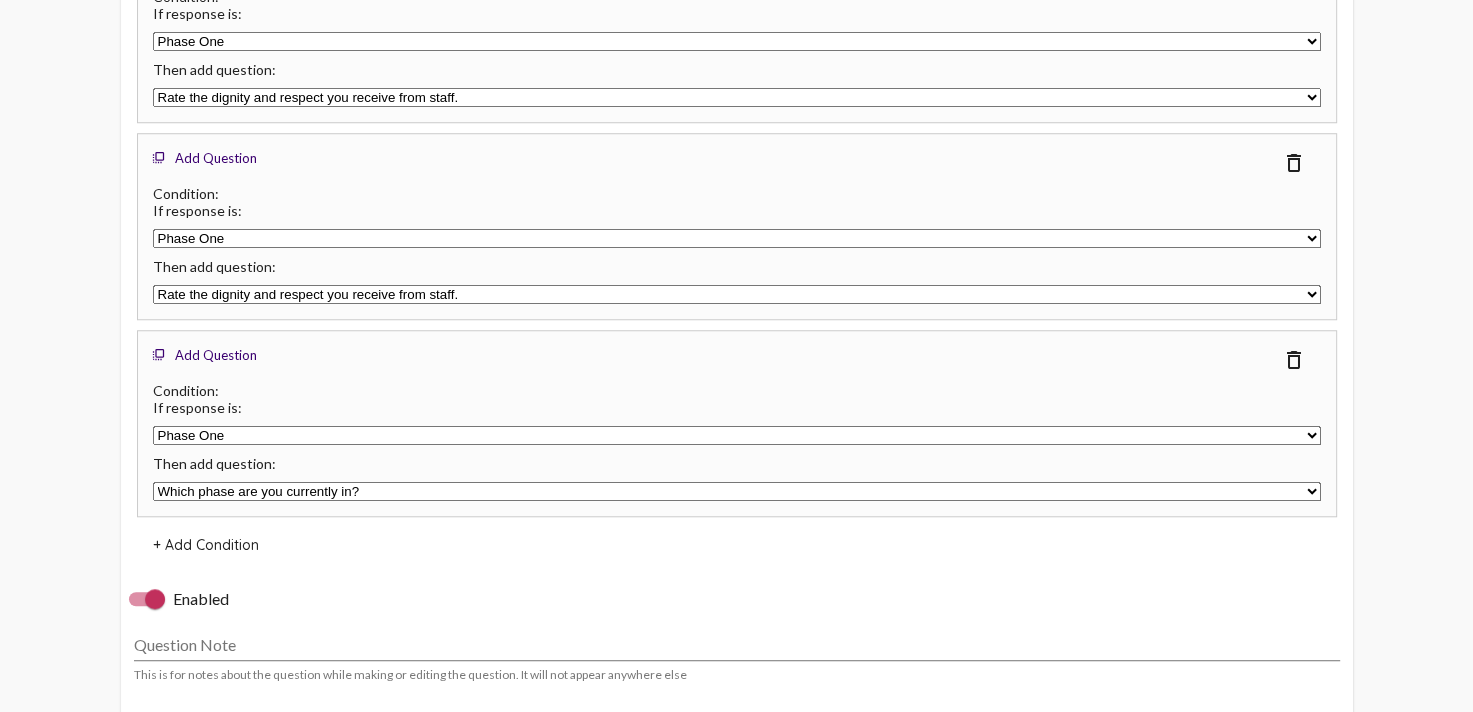 click on "Which phase are you currently in?   With the program information you've received so far, how do you feel about getting through your first month/phase?   Rate the dignity and respect you receive from staff.   Rate the care and support you receive from your counselor.   What else would you like to share?    What is your race?   How old are you?   What is your gender?   Thank You!   Rate the spiritual/clinical balance of the program." 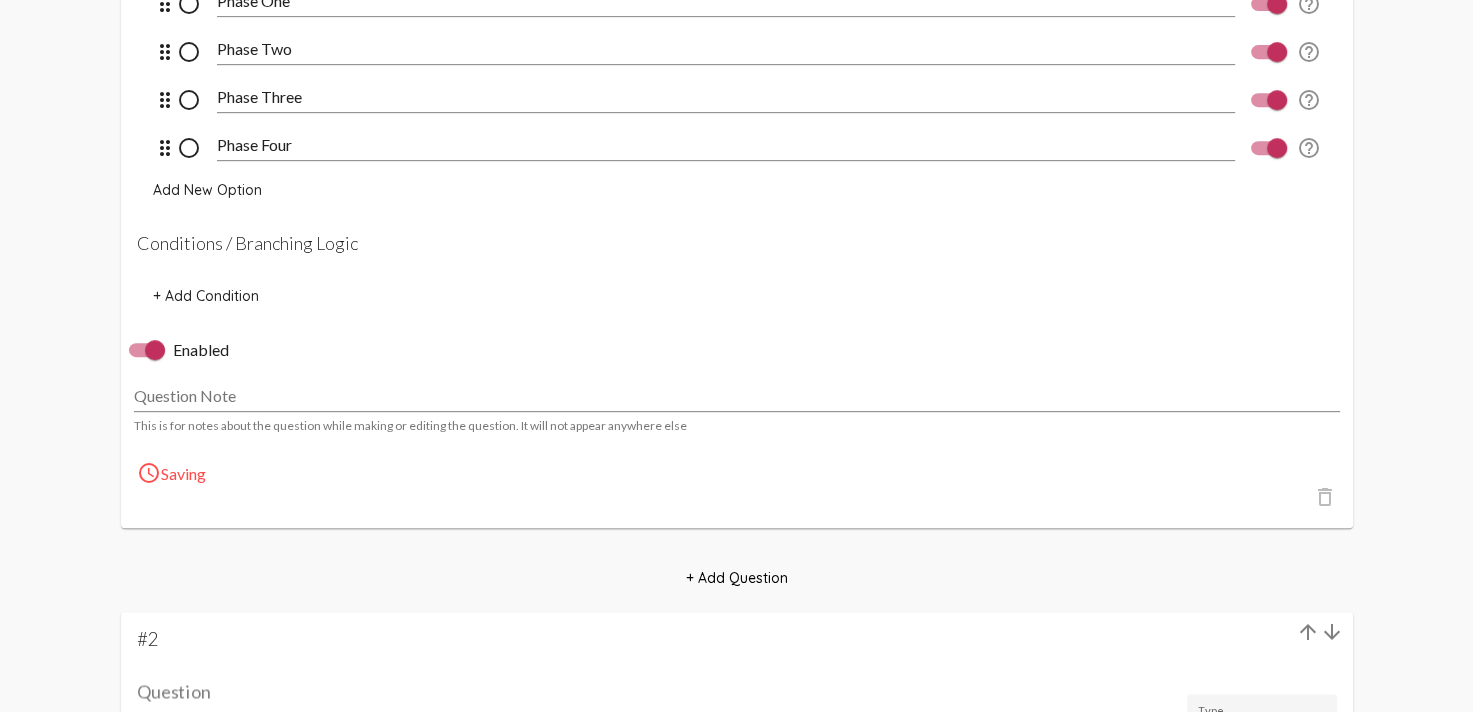 scroll, scrollTop: 900, scrollLeft: 0, axis: vertical 